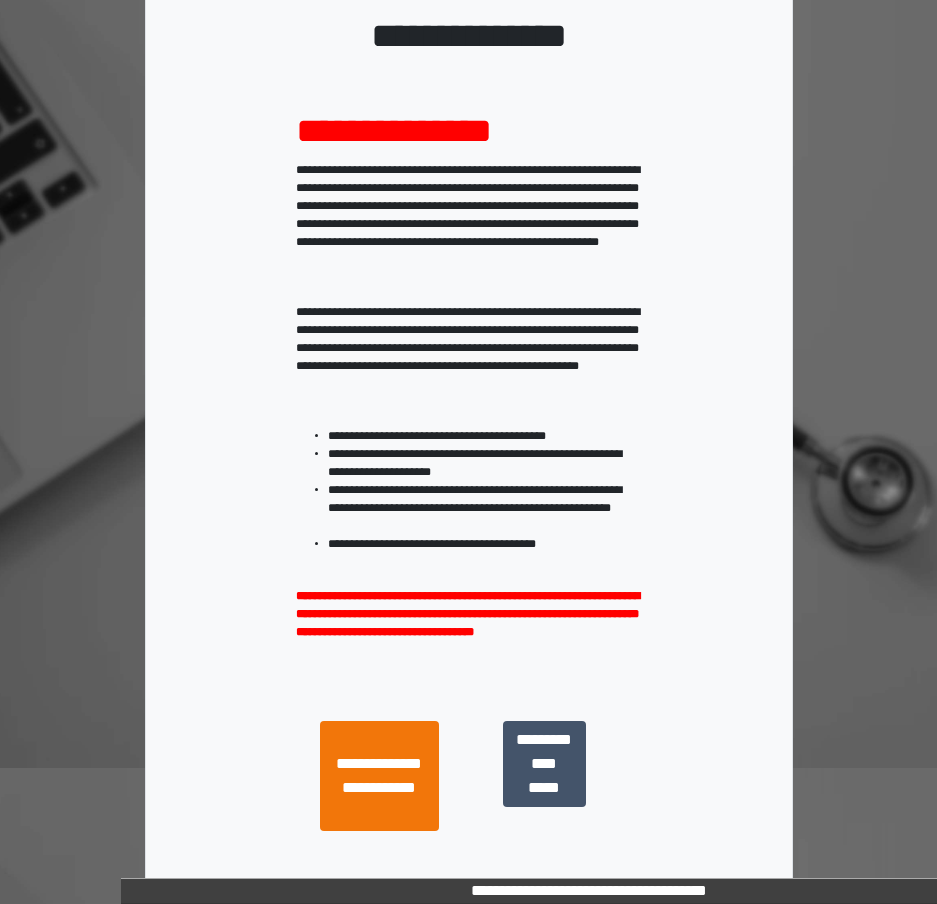 scroll, scrollTop: 263, scrollLeft: 0, axis: vertical 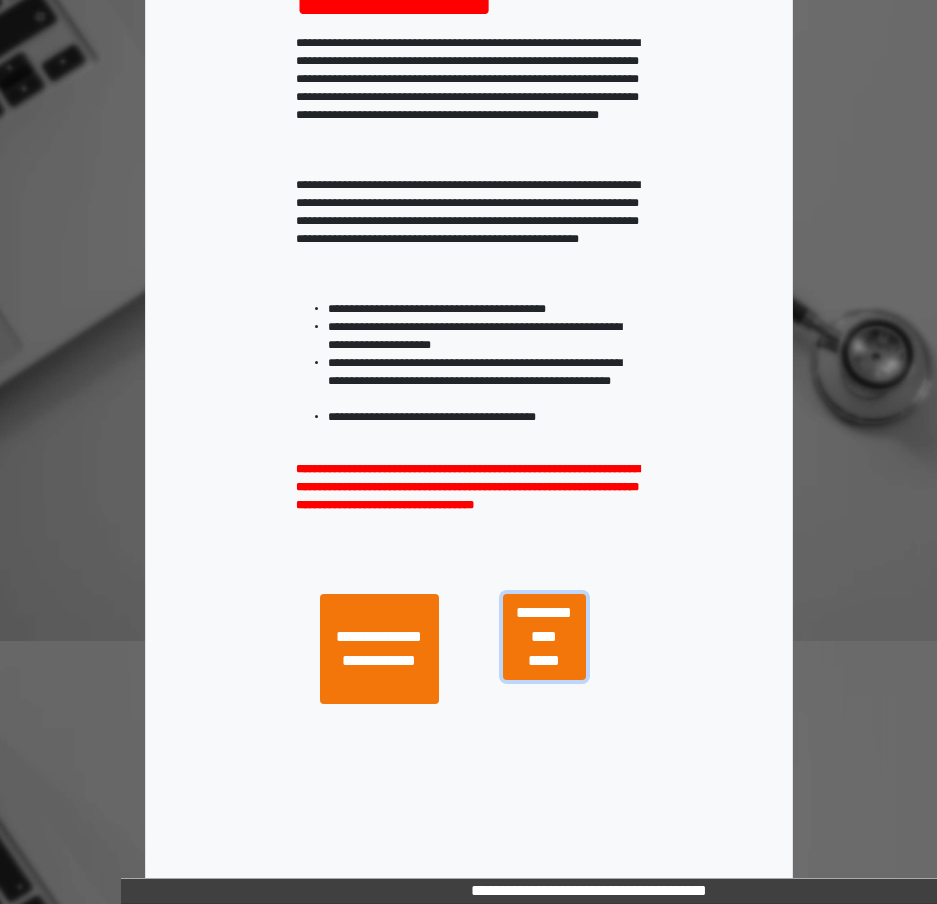 click on "**********" at bounding box center [544, 637] 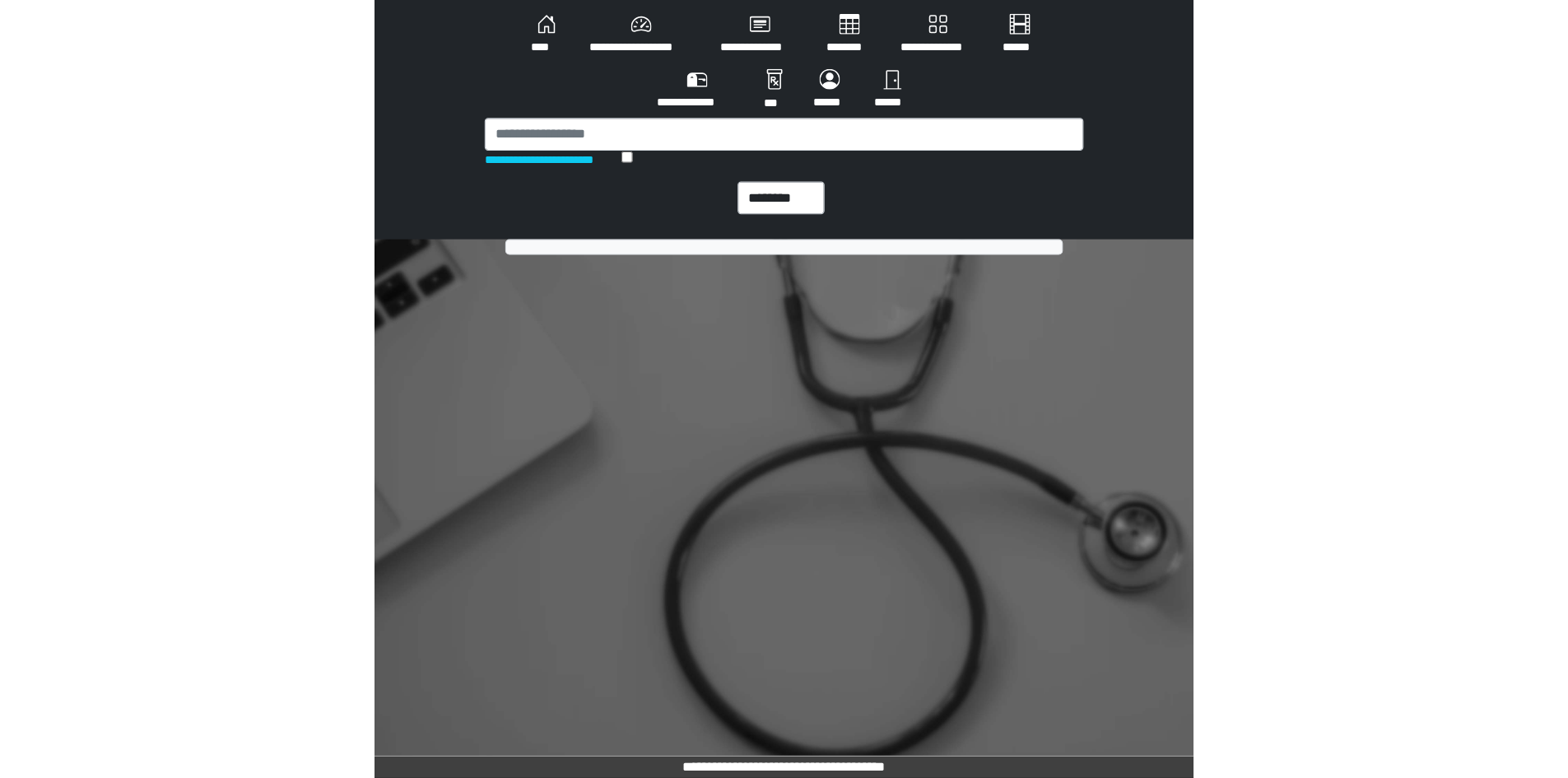 scroll, scrollTop: 0, scrollLeft: 0, axis: both 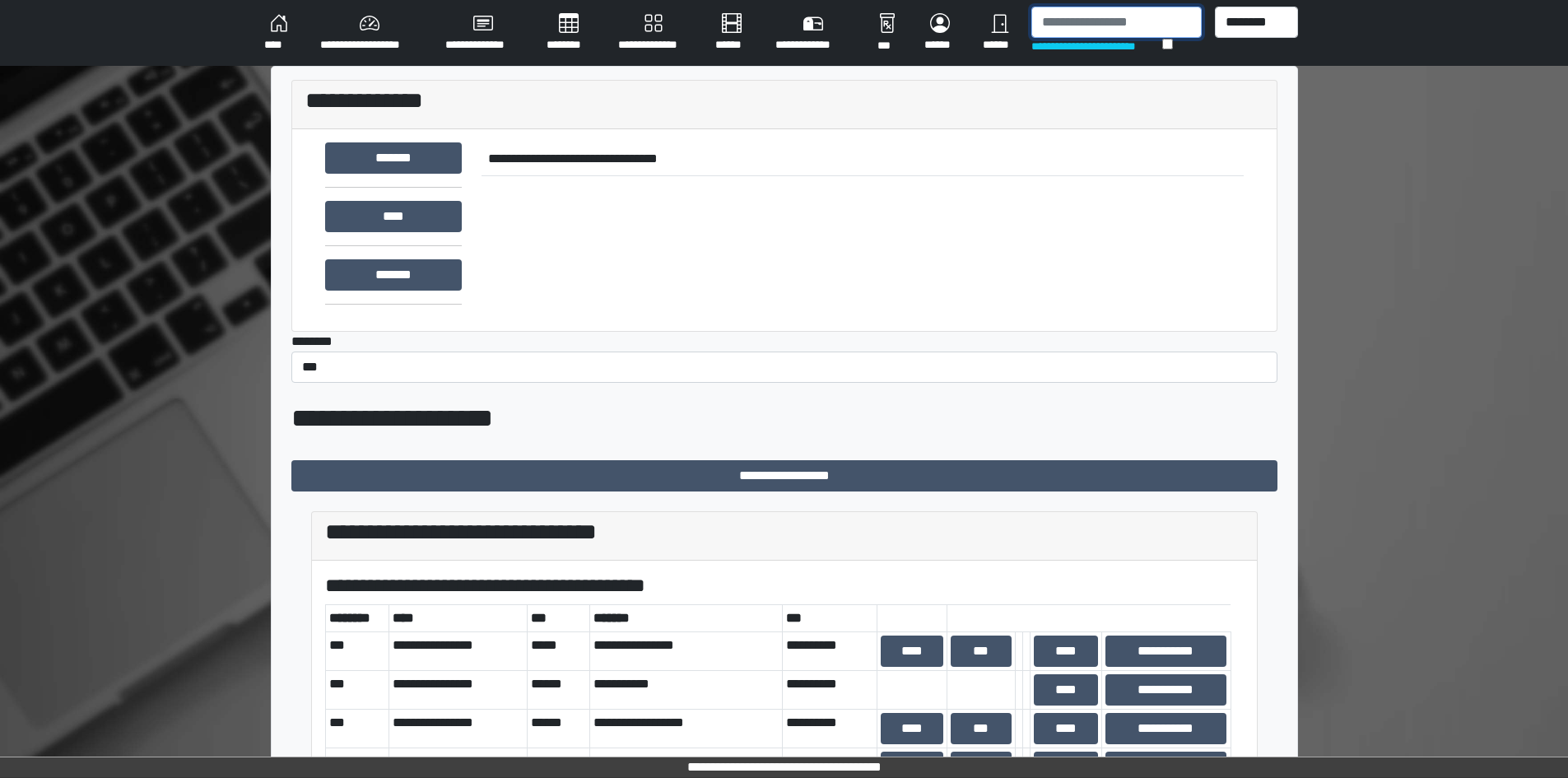 click at bounding box center [1116, 22] 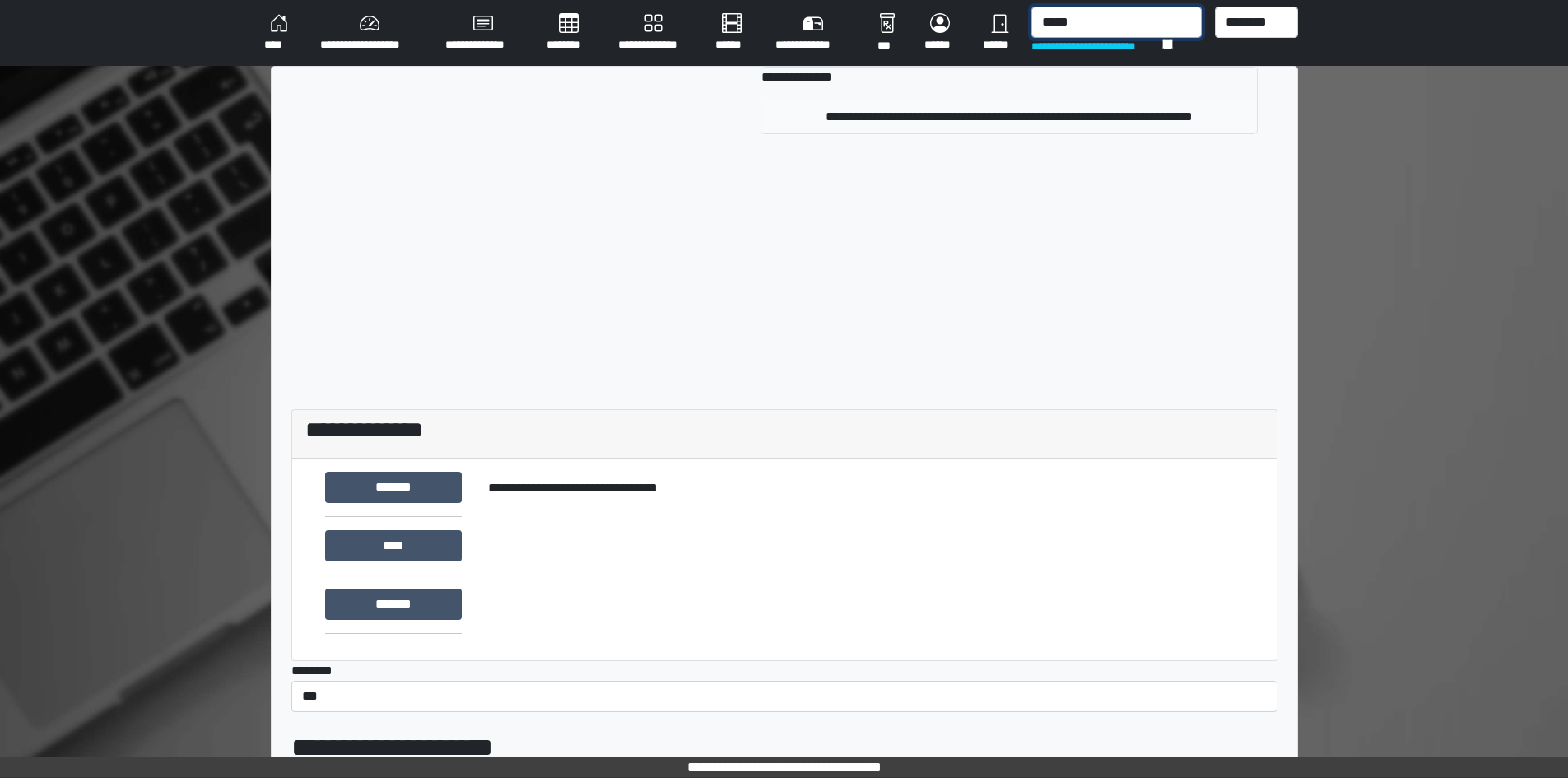 type on "*****" 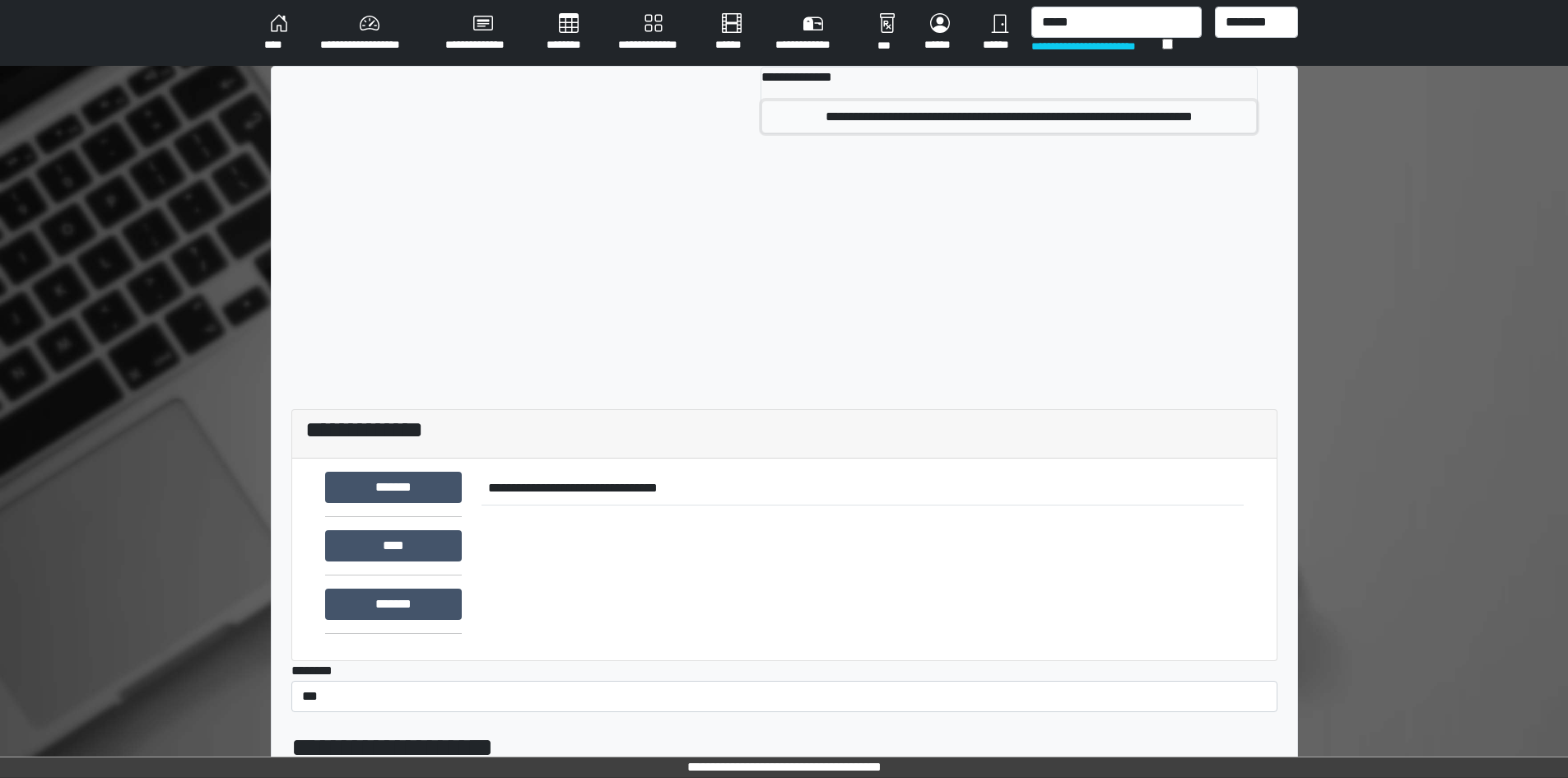 click on "**********" at bounding box center [1008, 117] 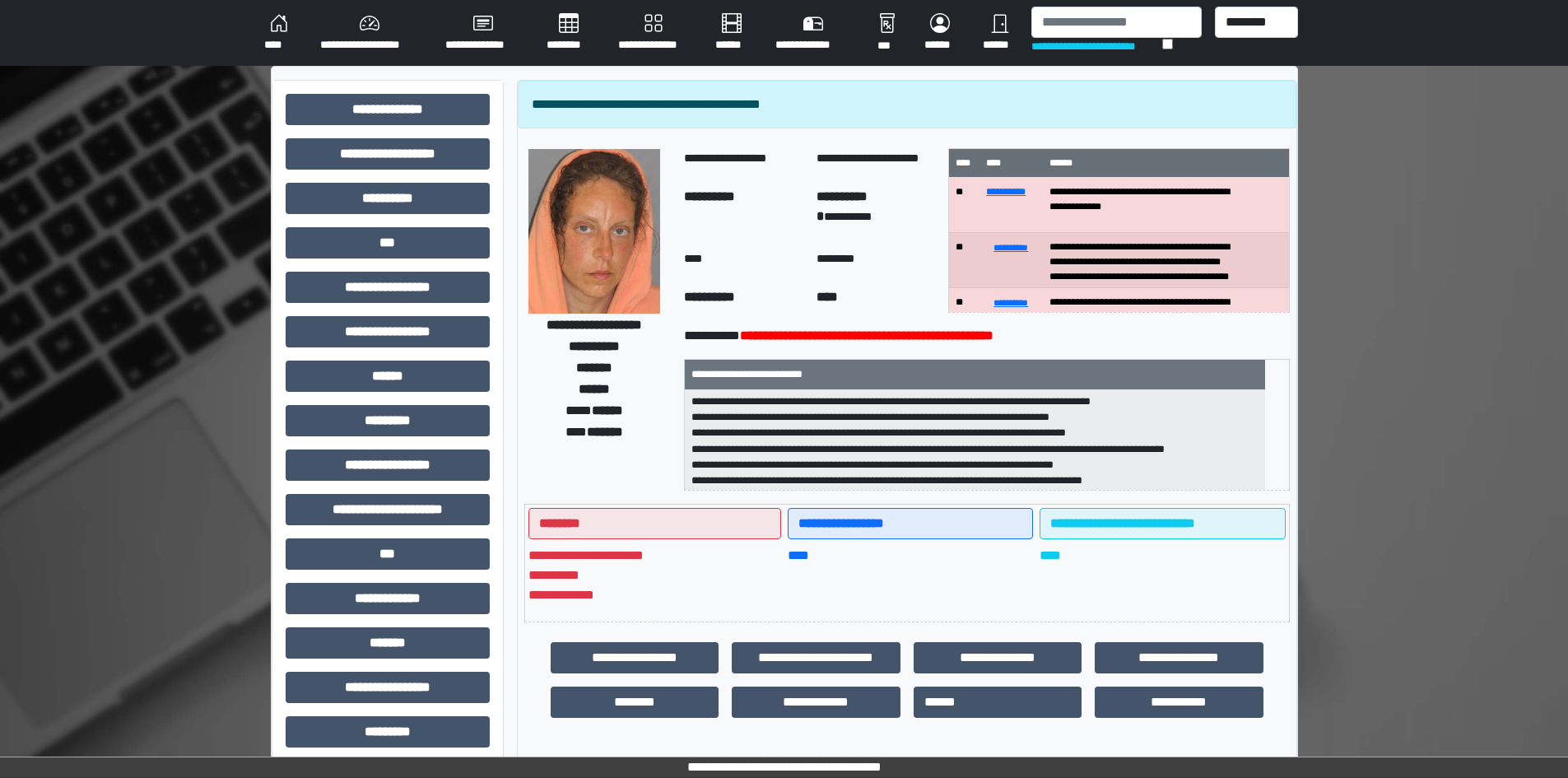 scroll, scrollTop: 52, scrollLeft: 0, axis: vertical 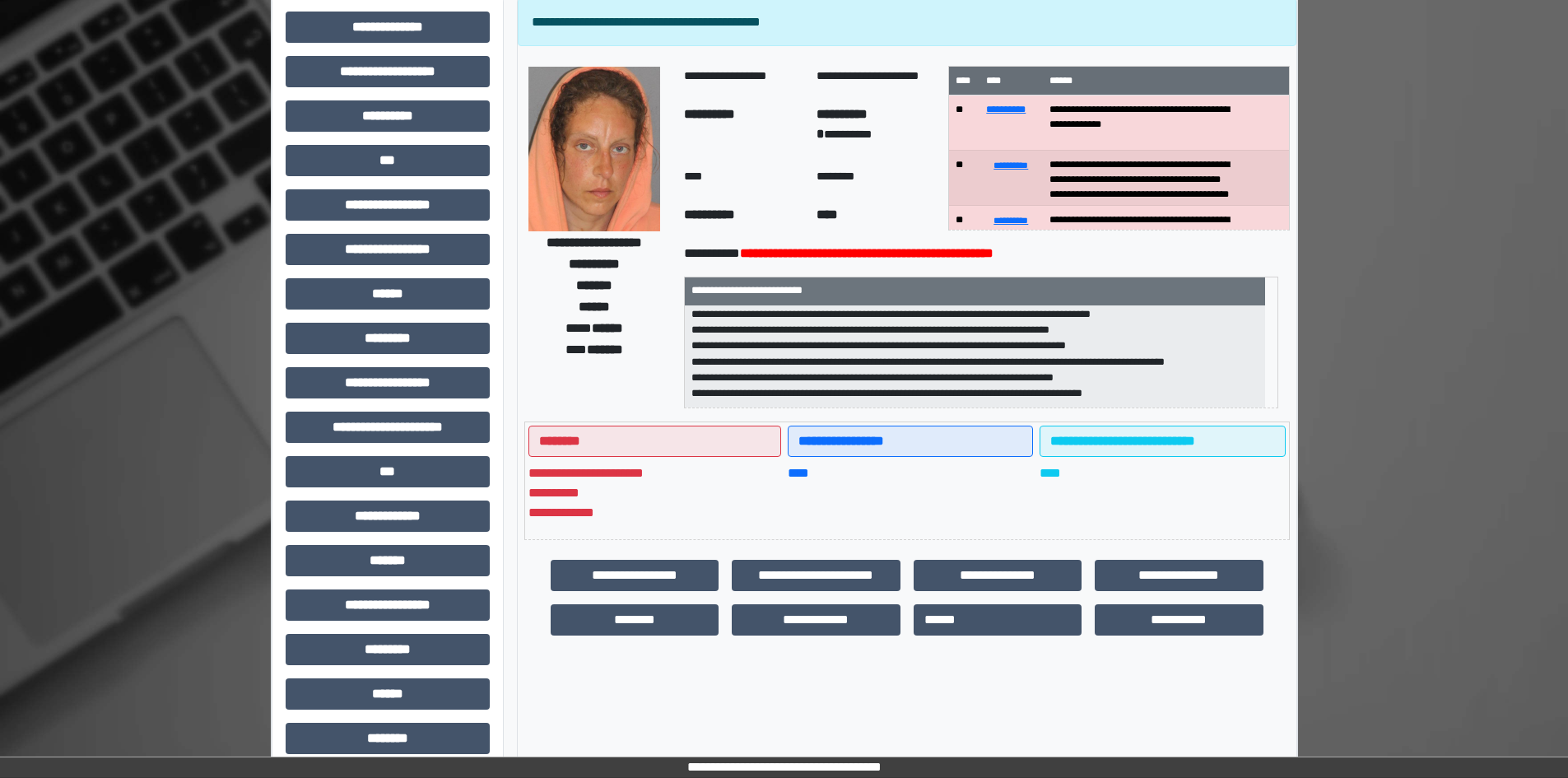 click on "********" at bounding box center (635, 620) 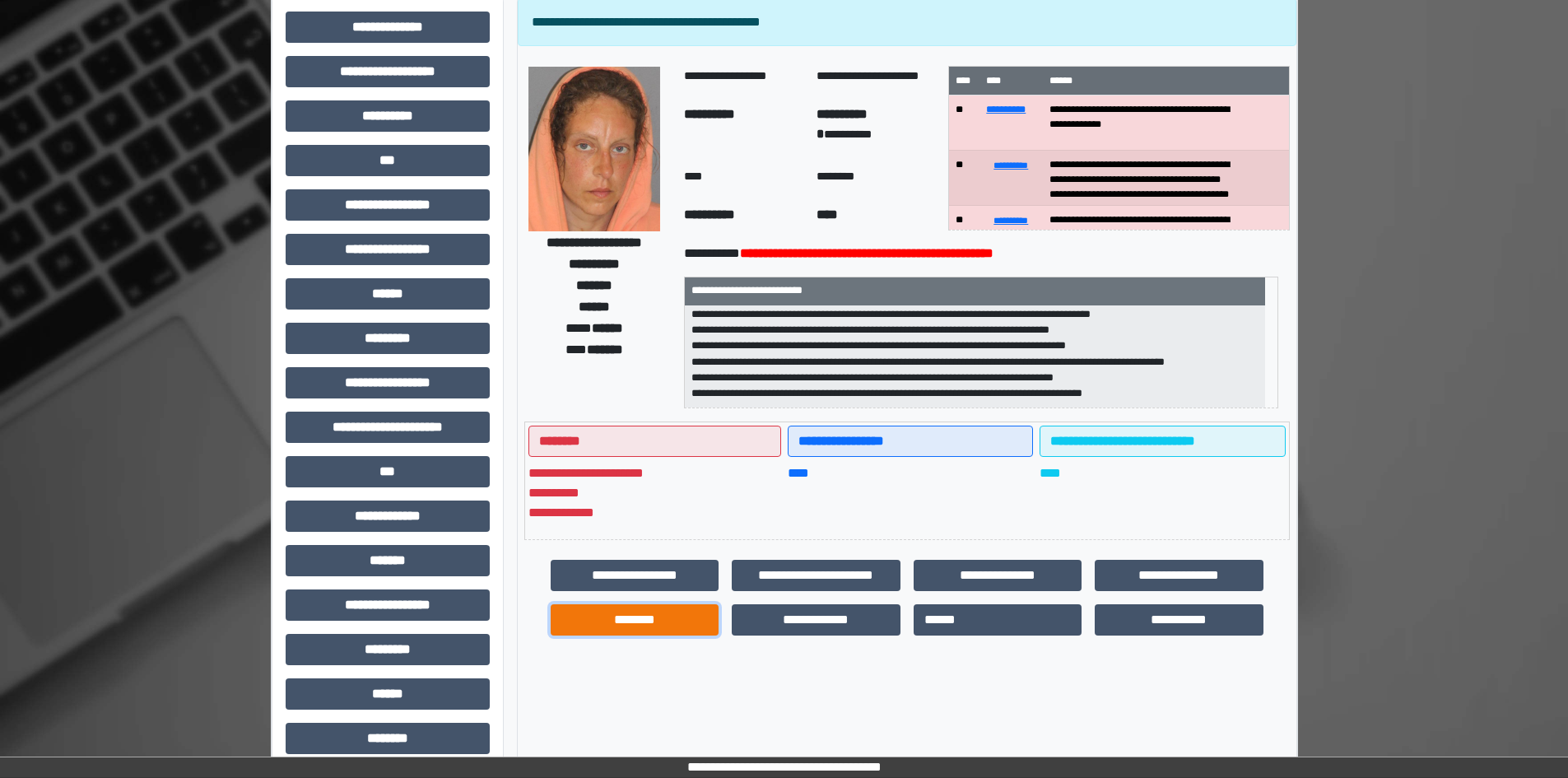click on "********" at bounding box center (635, 620) 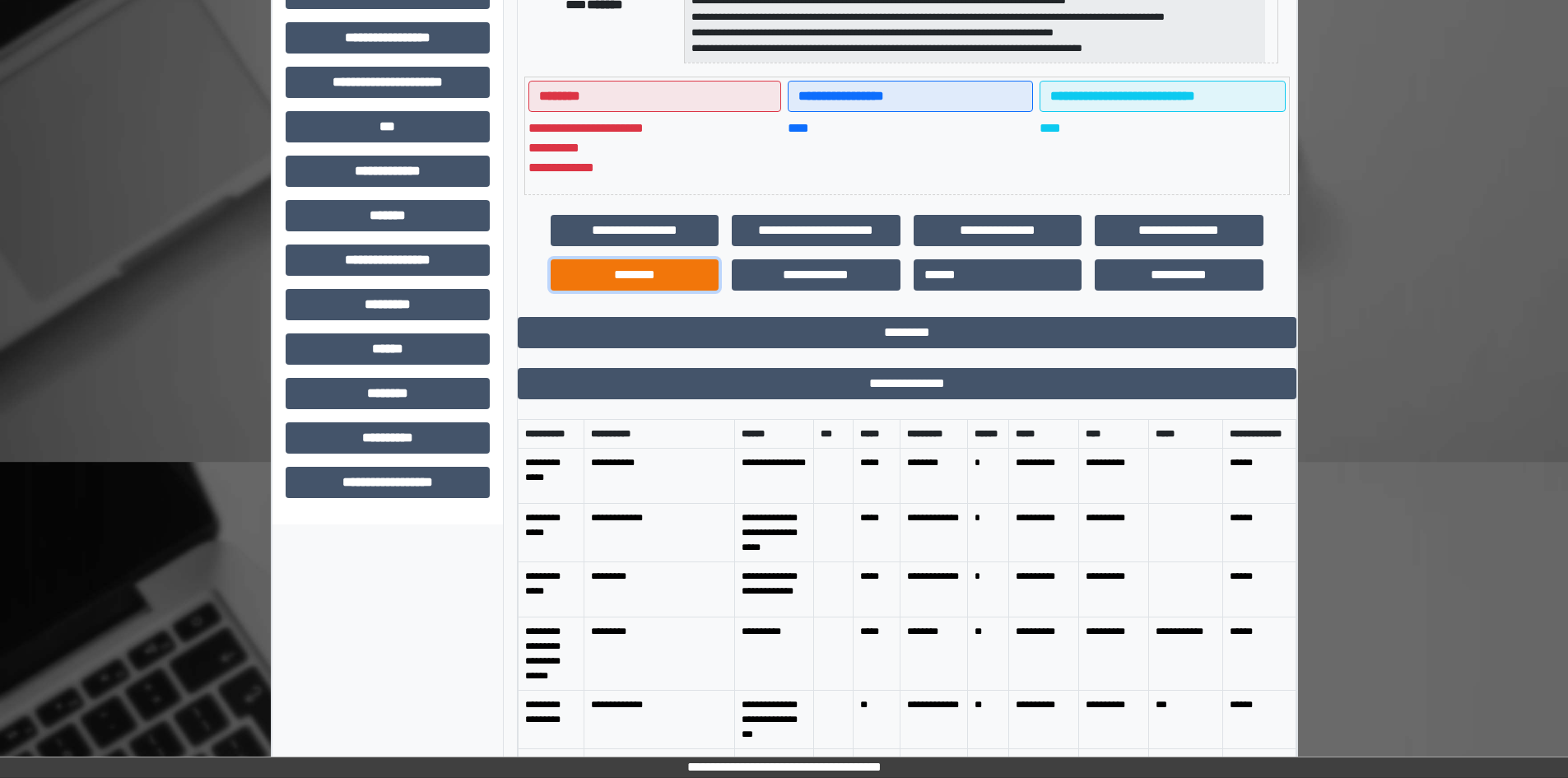 scroll, scrollTop: 478, scrollLeft: 0, axis: vertical 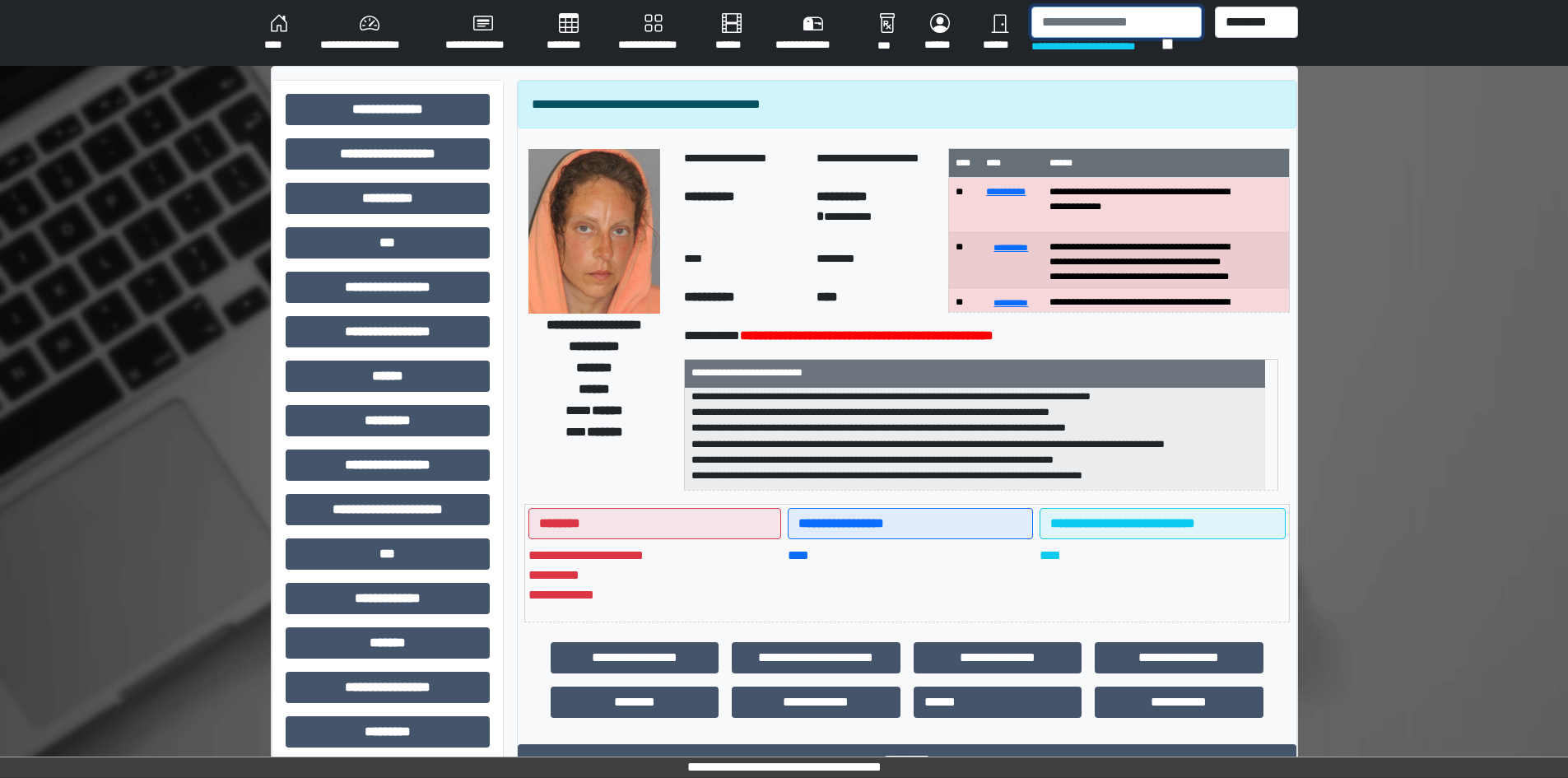 click at bounding box center (1116, 22) 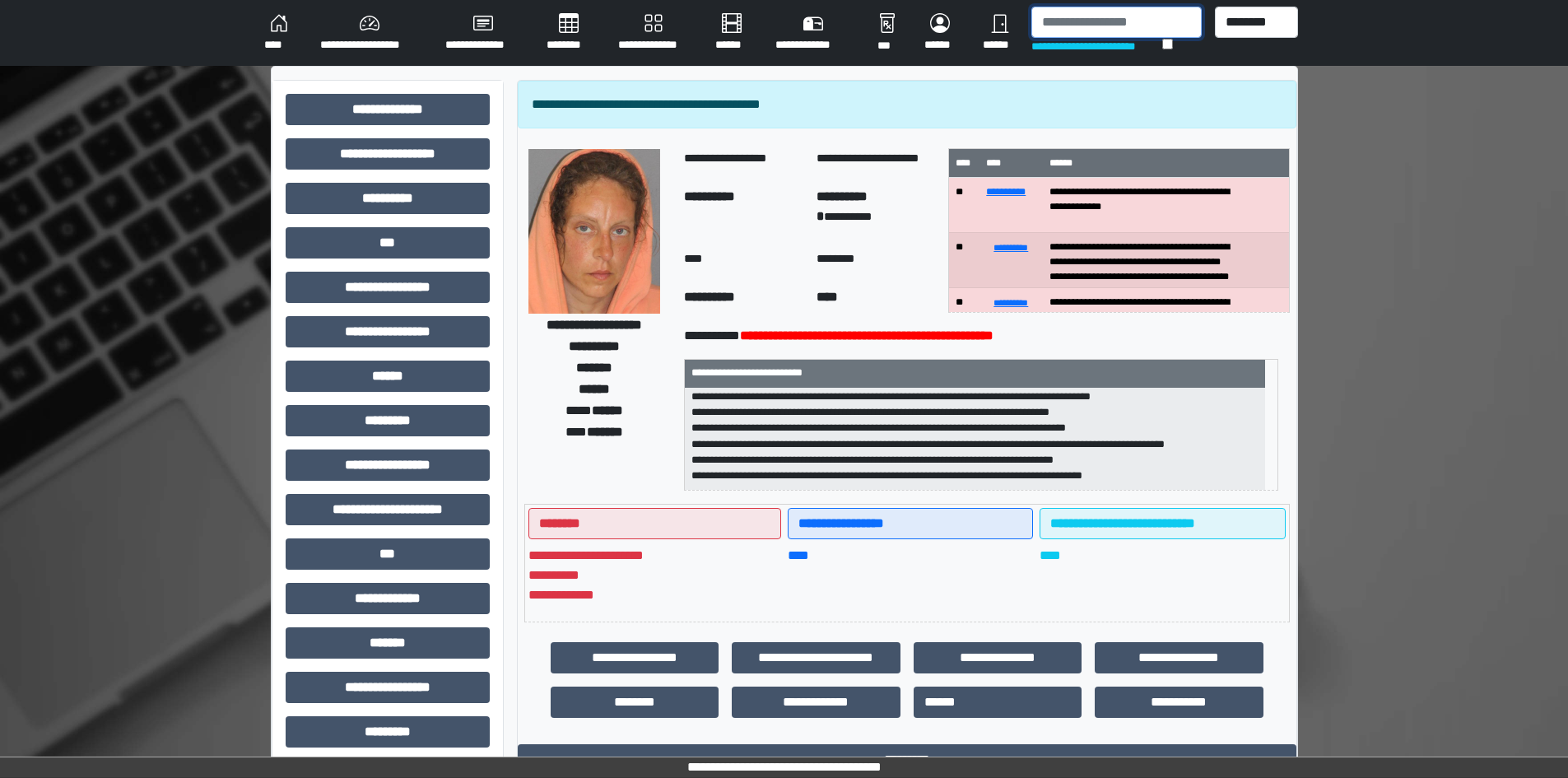 click at bounding box center (1116, 22) 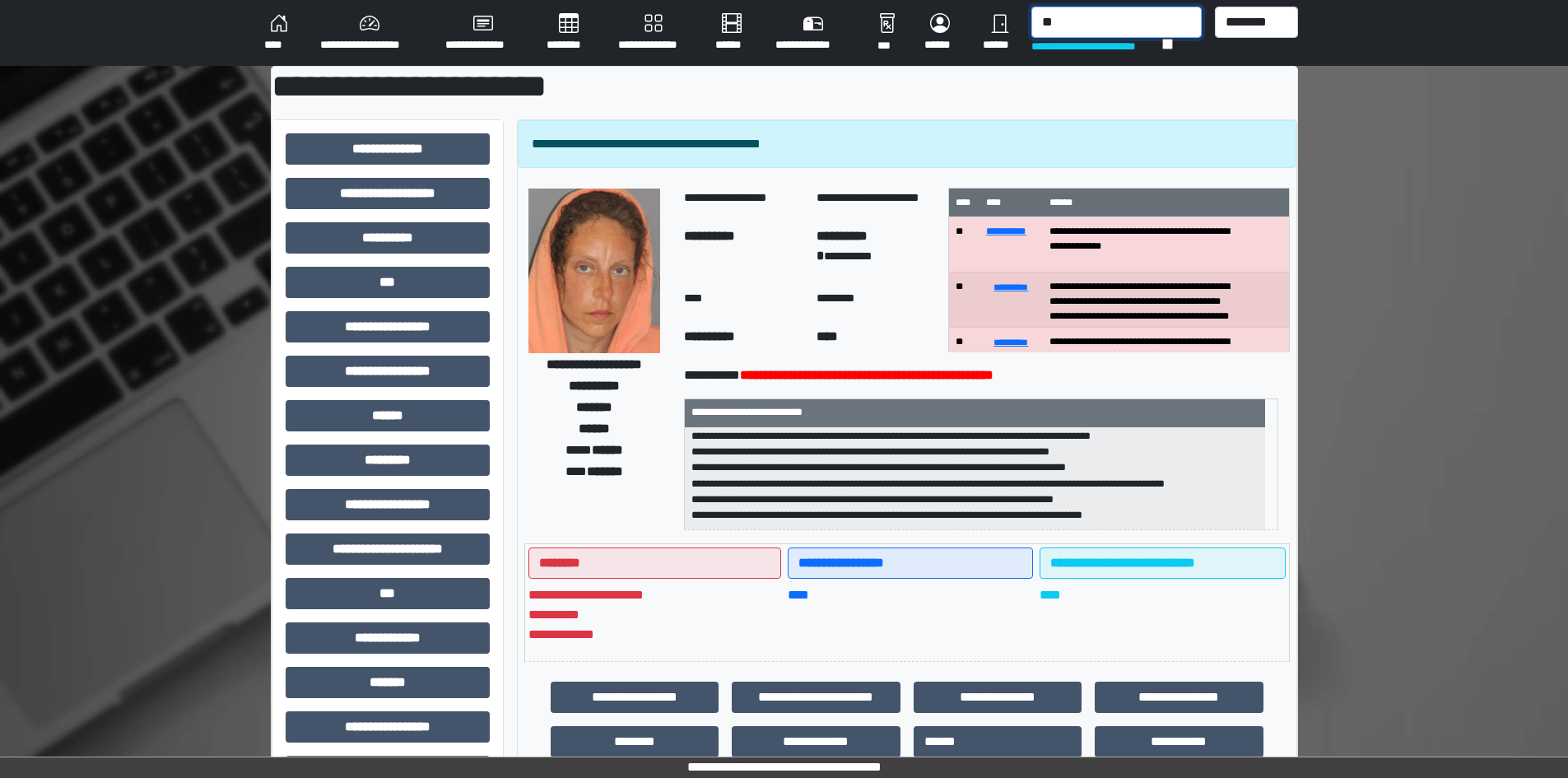 type on "*" 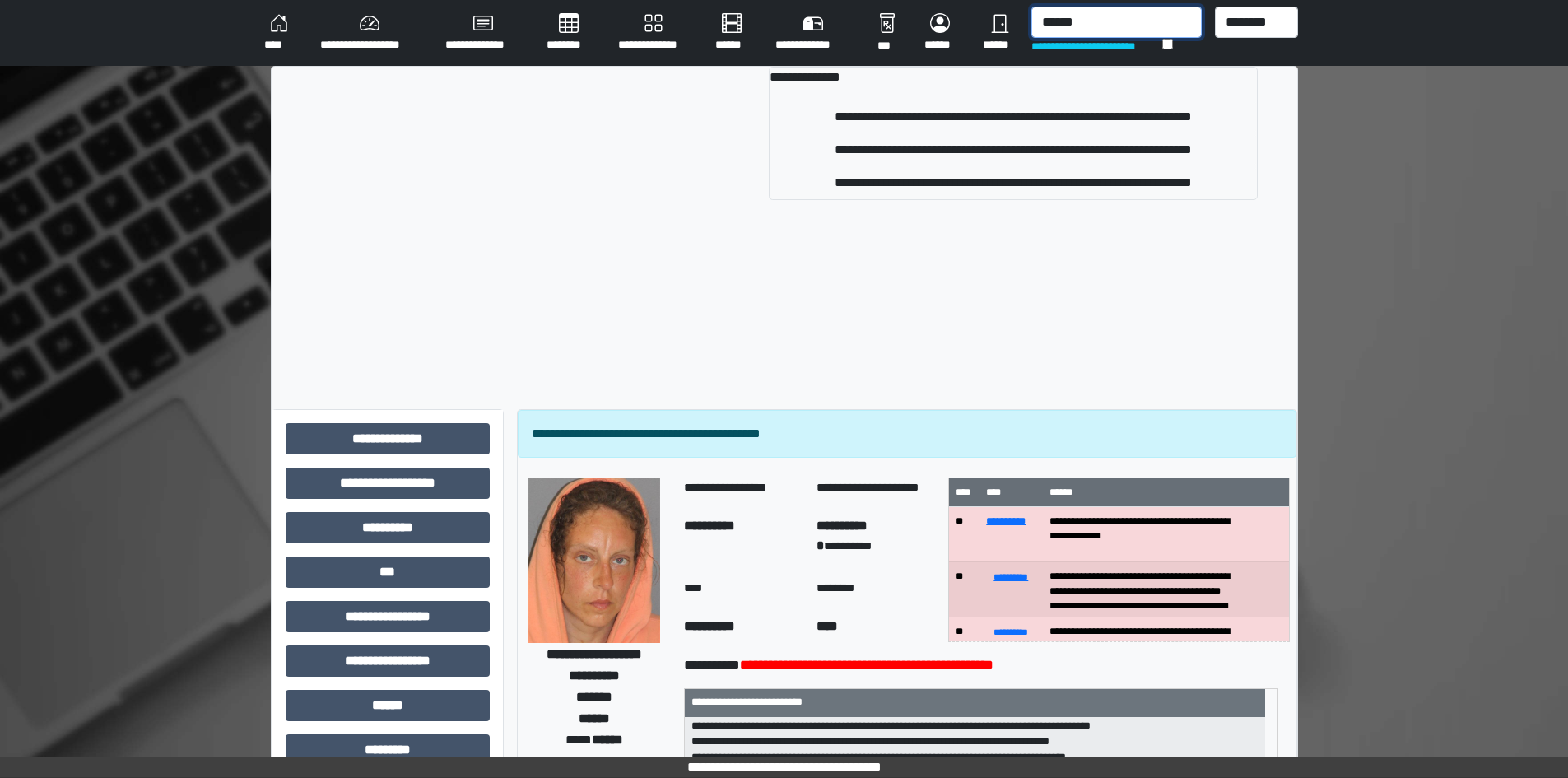 type on "******" 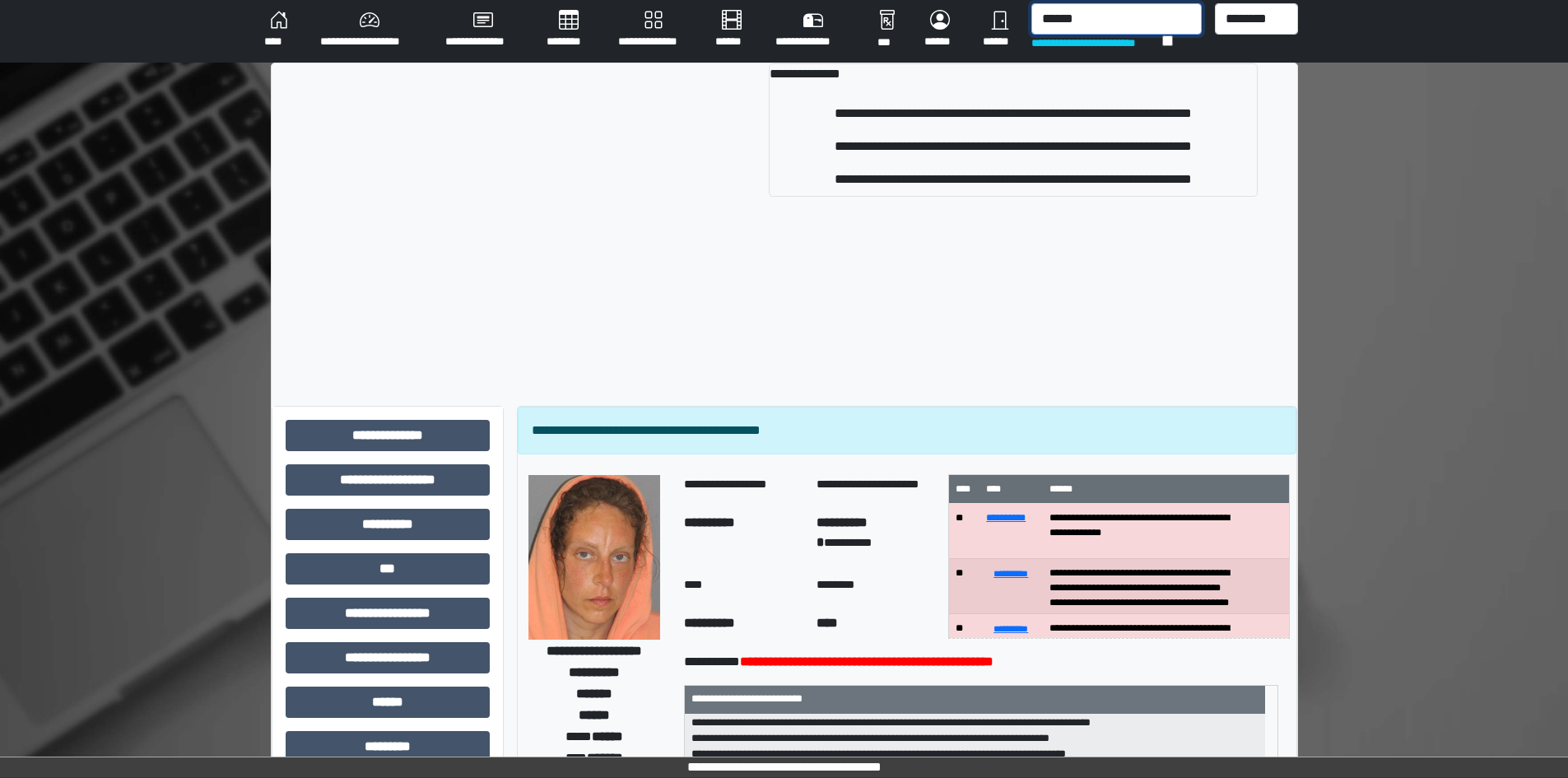 scroll, scrollTop: 0, scrollLeft: 0, axis: both 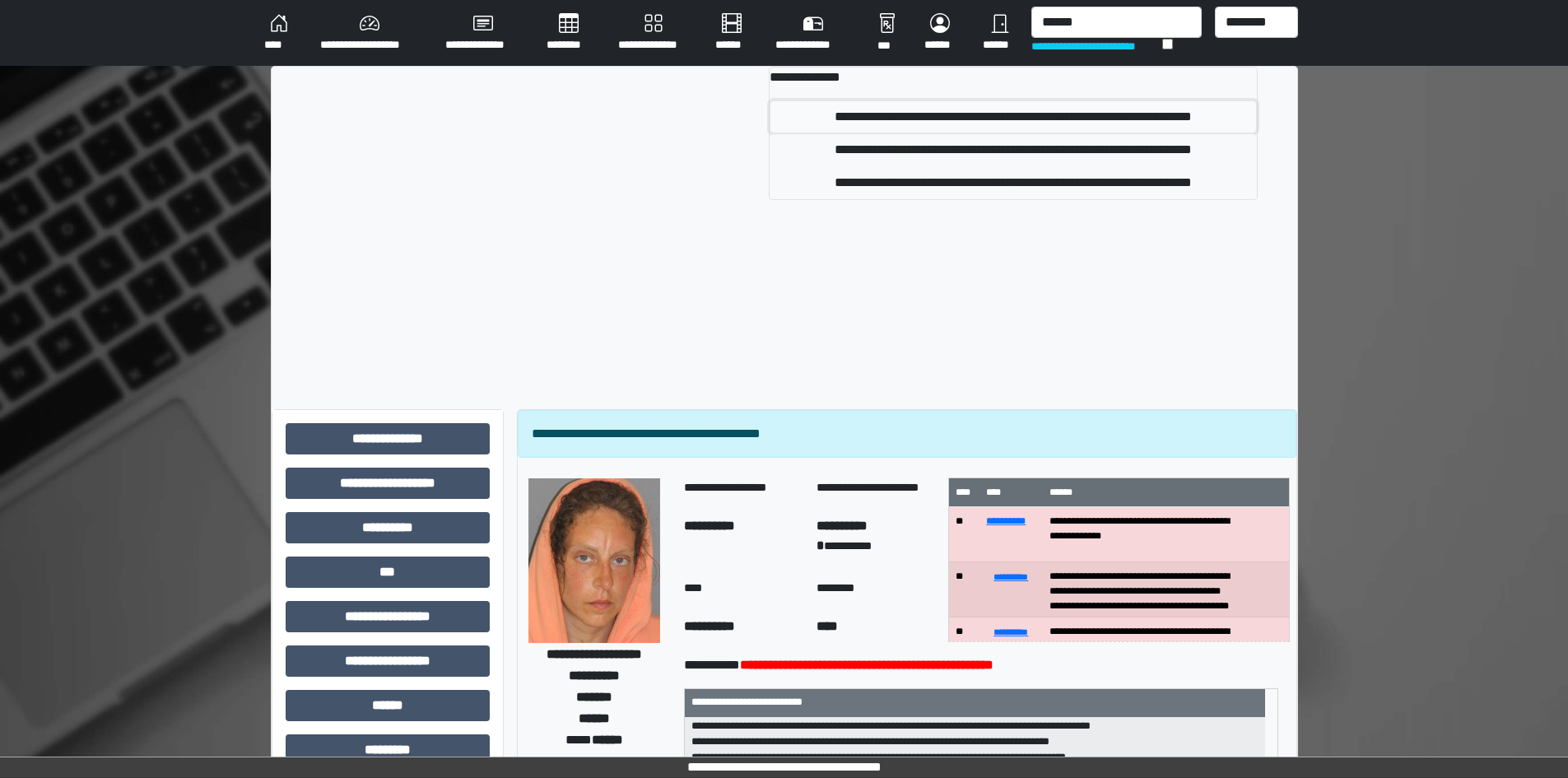 click on "**********" at bounding box center (1012, 117) 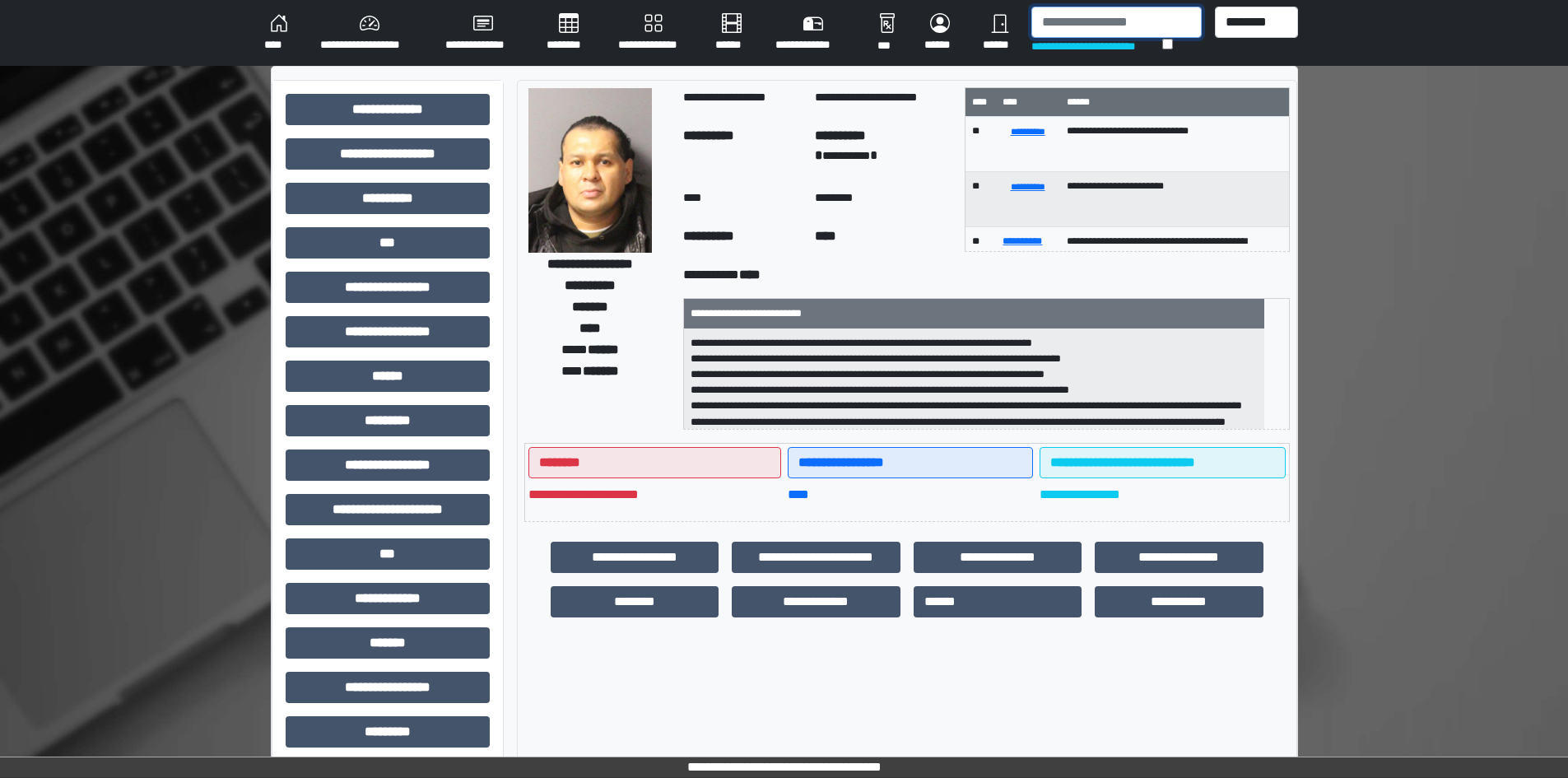 click at bounding box center (1116, 22) 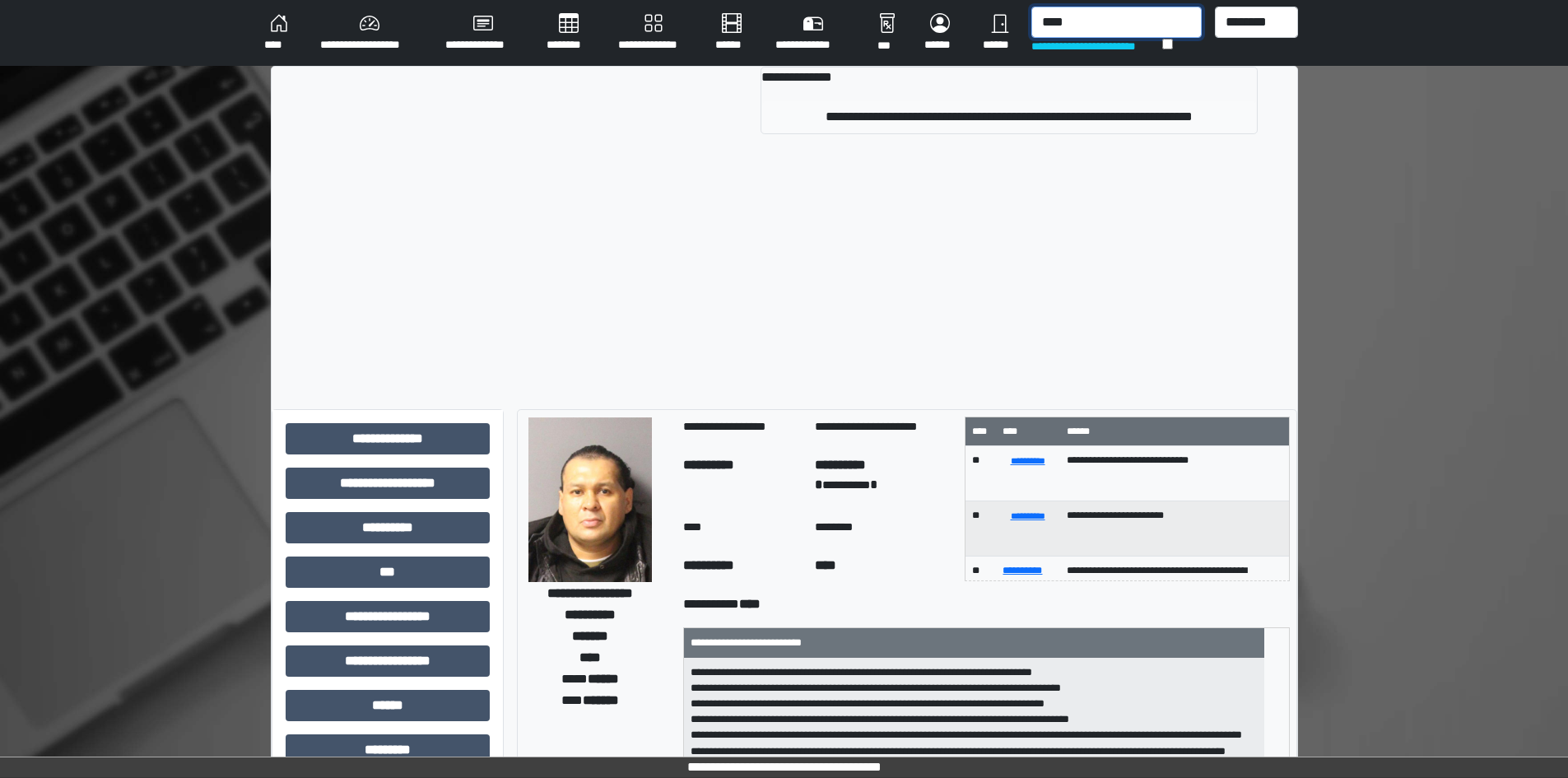 type on "****" 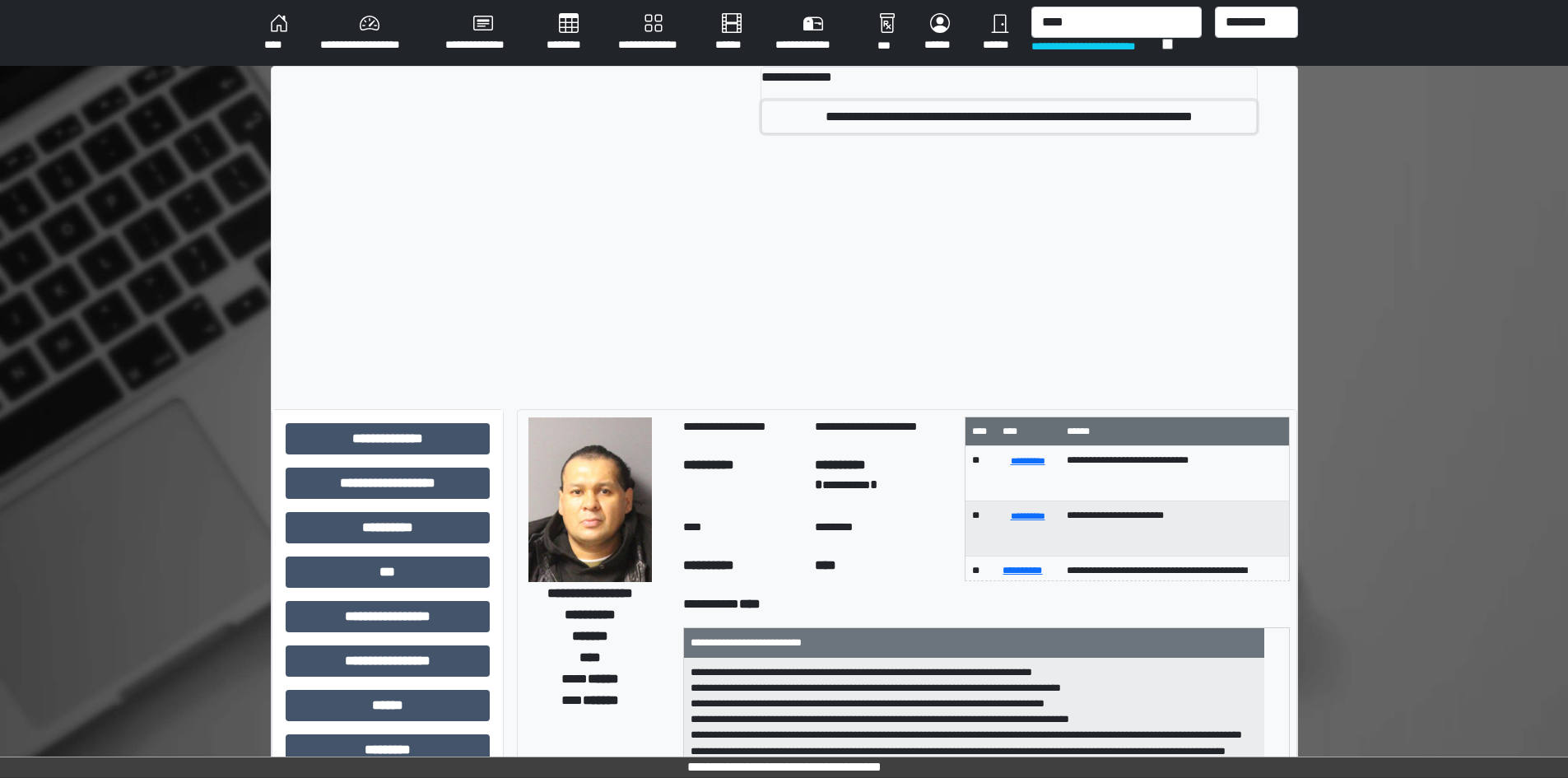 click on "**********" at bounding box center (1008, 117) 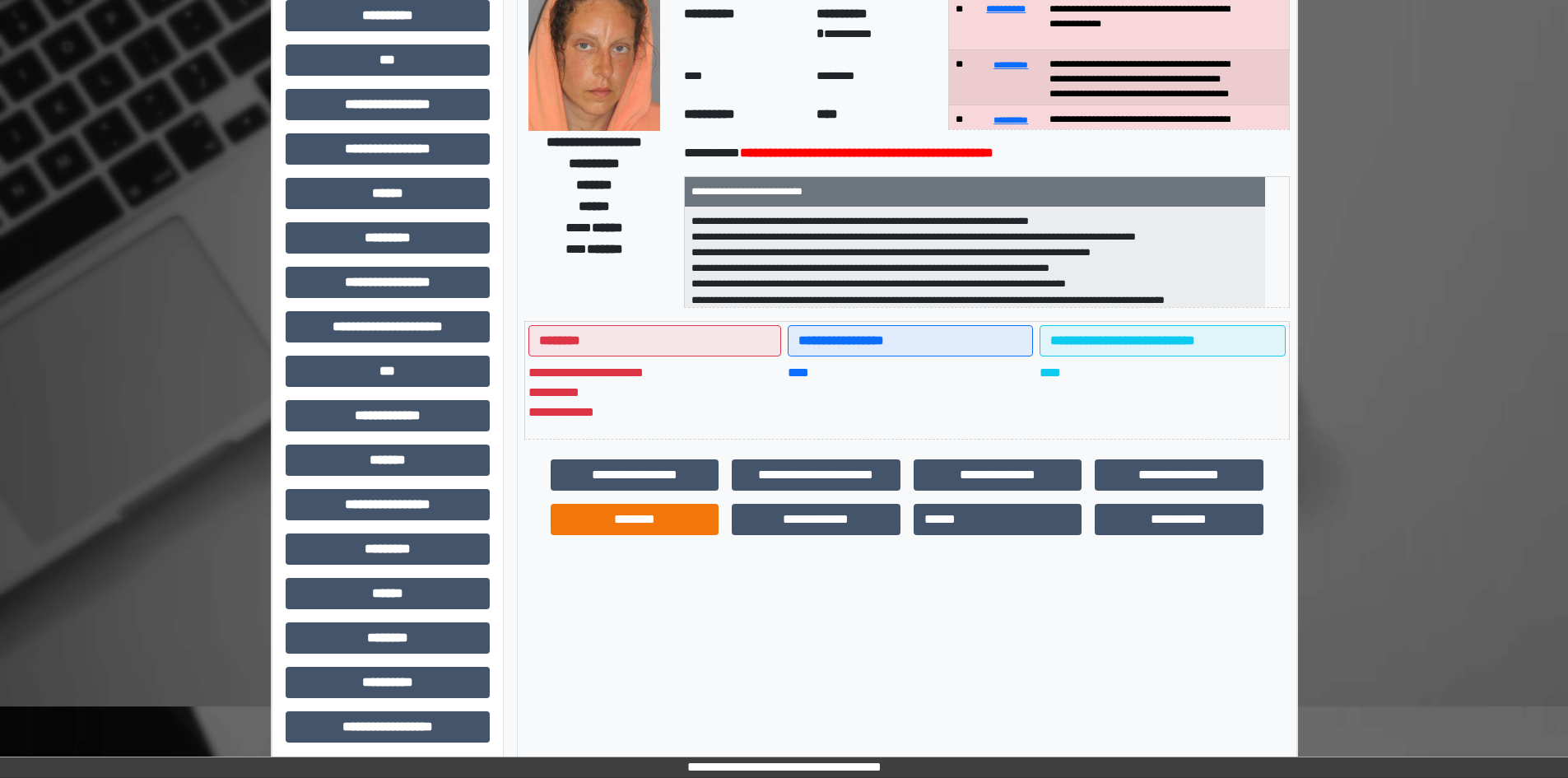 scroll, scrollTop: 189, scrollLeft: 0, axis: vertical 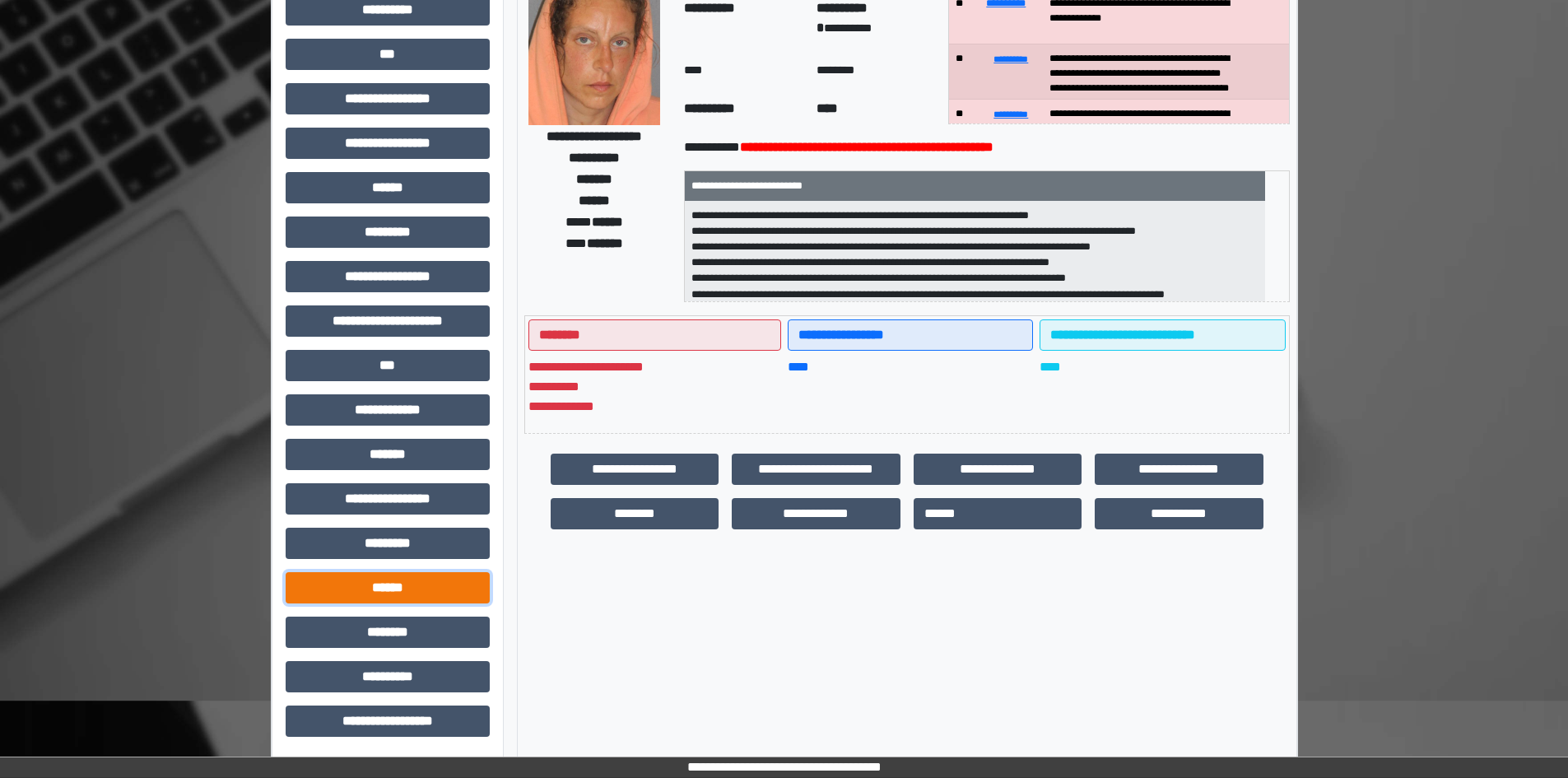 click on "******" at bounding box center [388, 588] 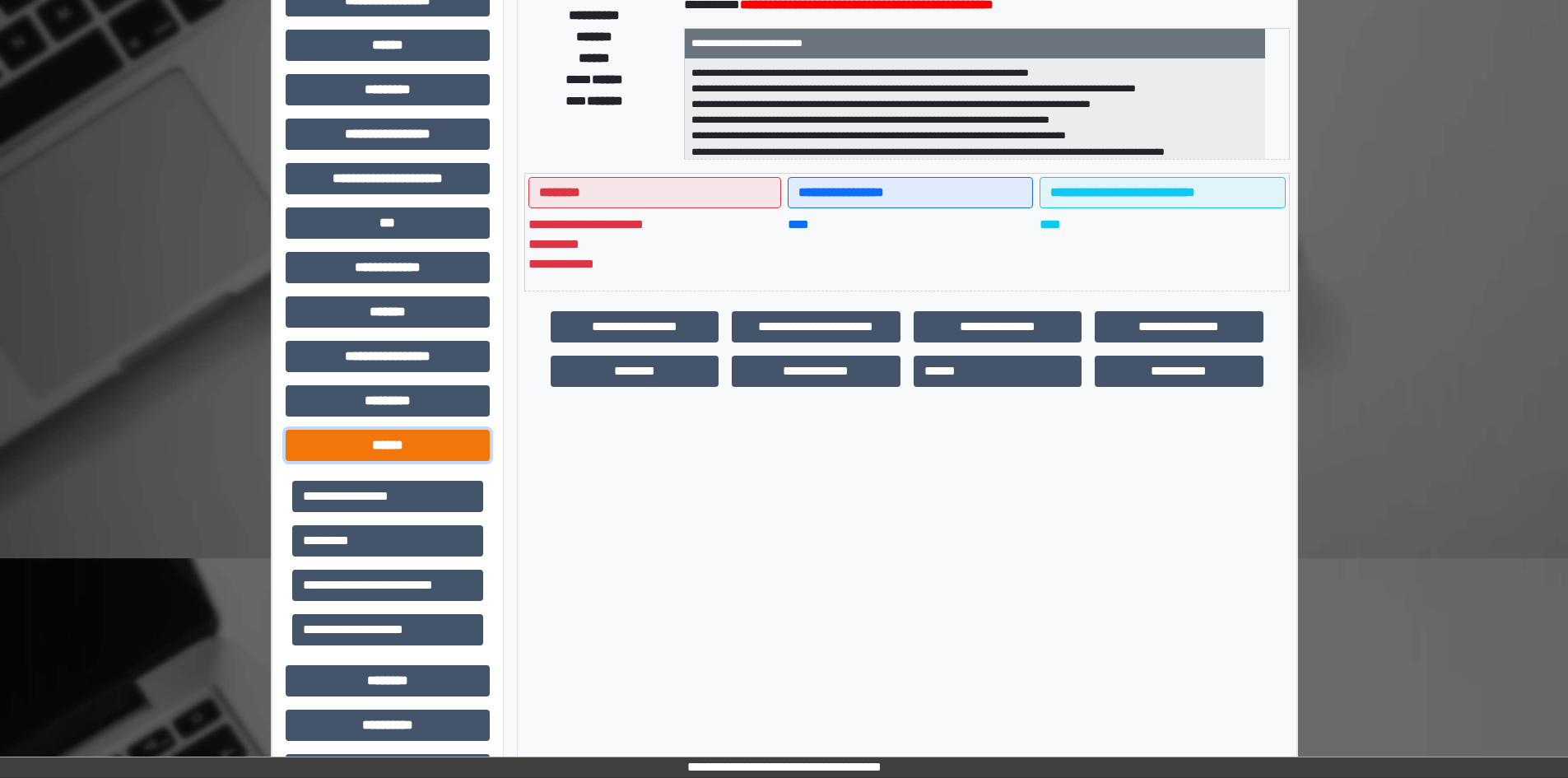 scroll, scrollTop: 353, scrollLeft: 0, axis: vertical 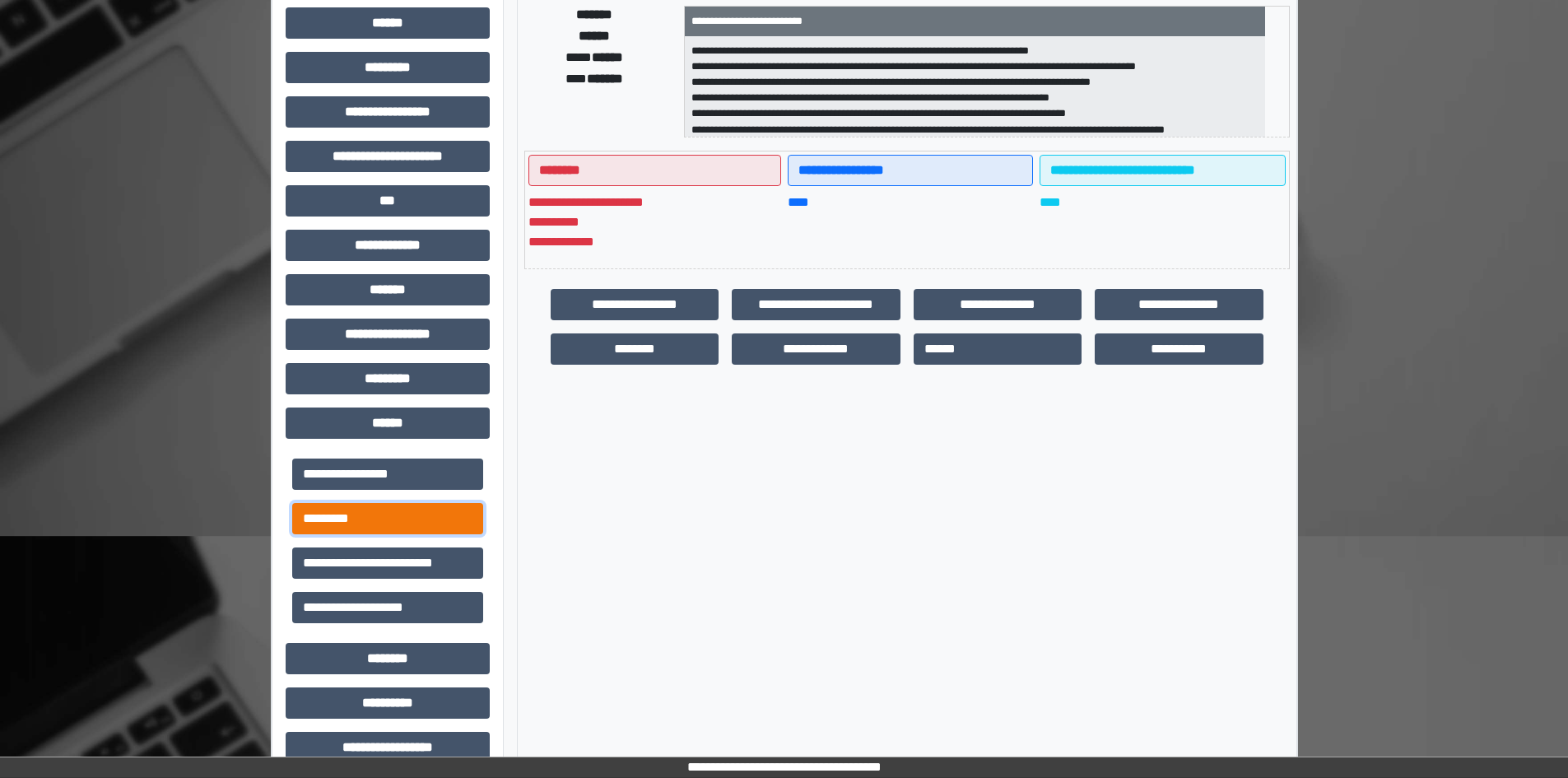 click on "*********" at bounding box center (388, 519) 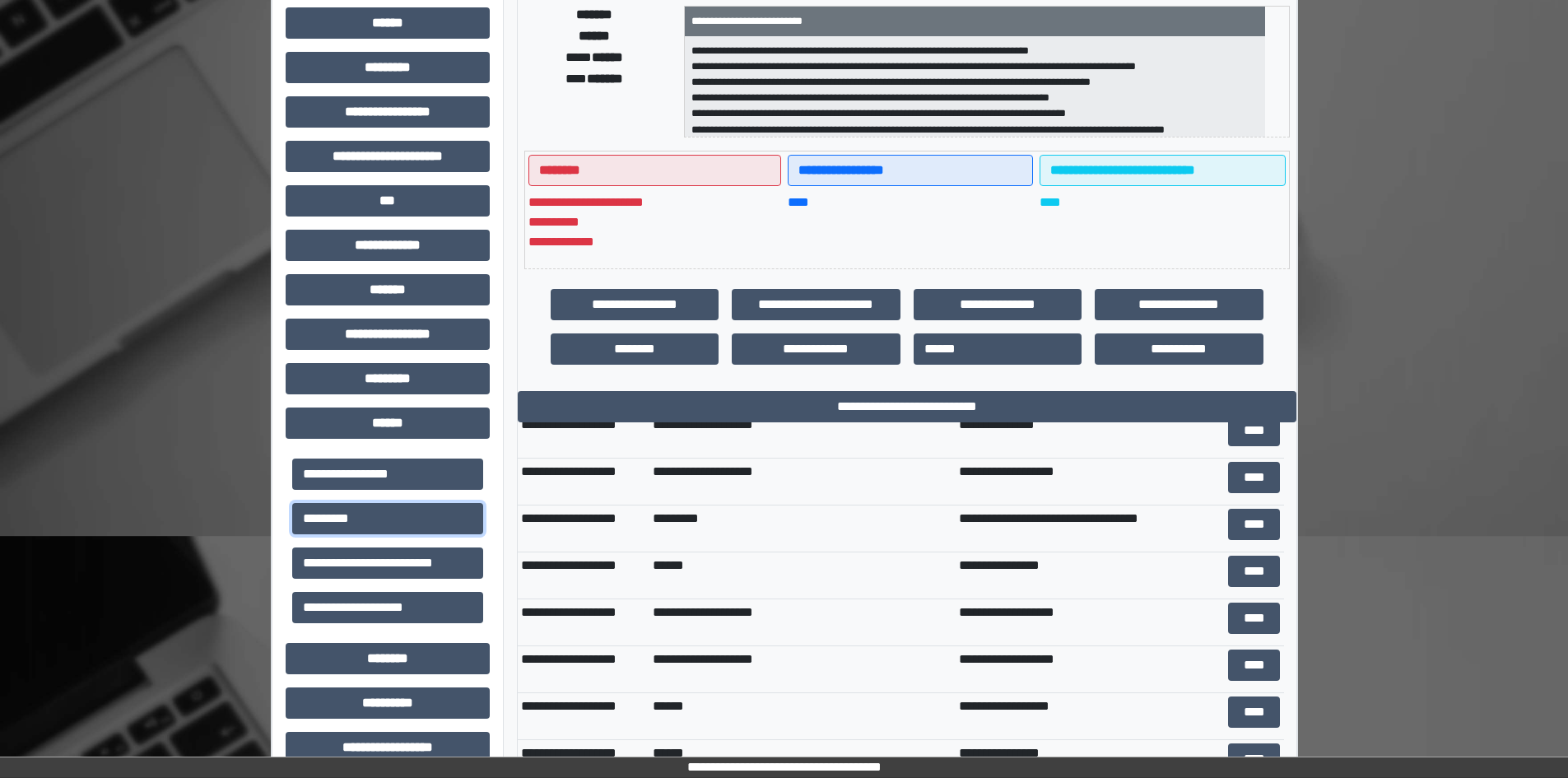 scroll, scrollTop: 165, scrollLeft: 0, axis: vertical 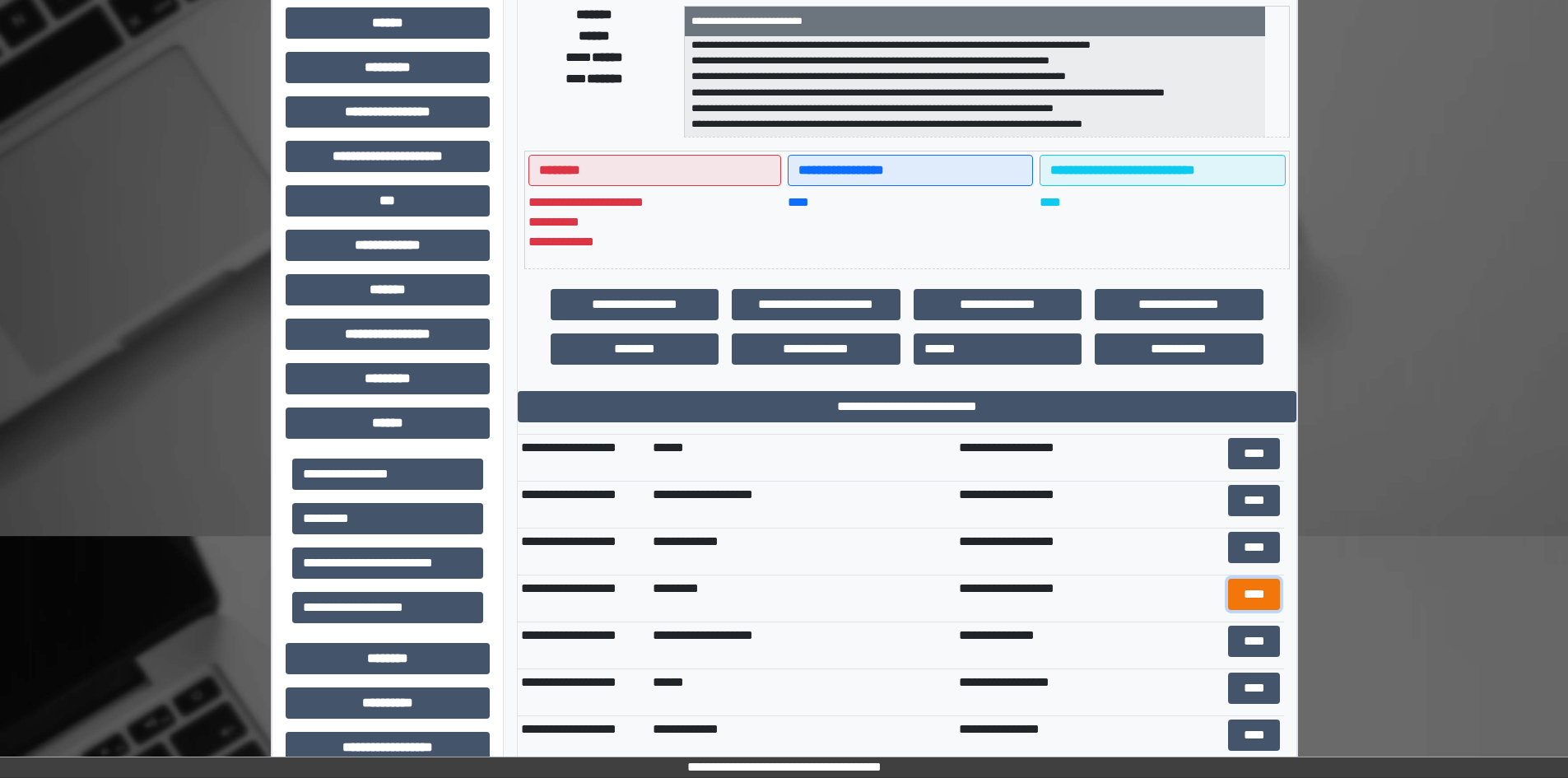 click on "****" at bounding box center [1254, 594] 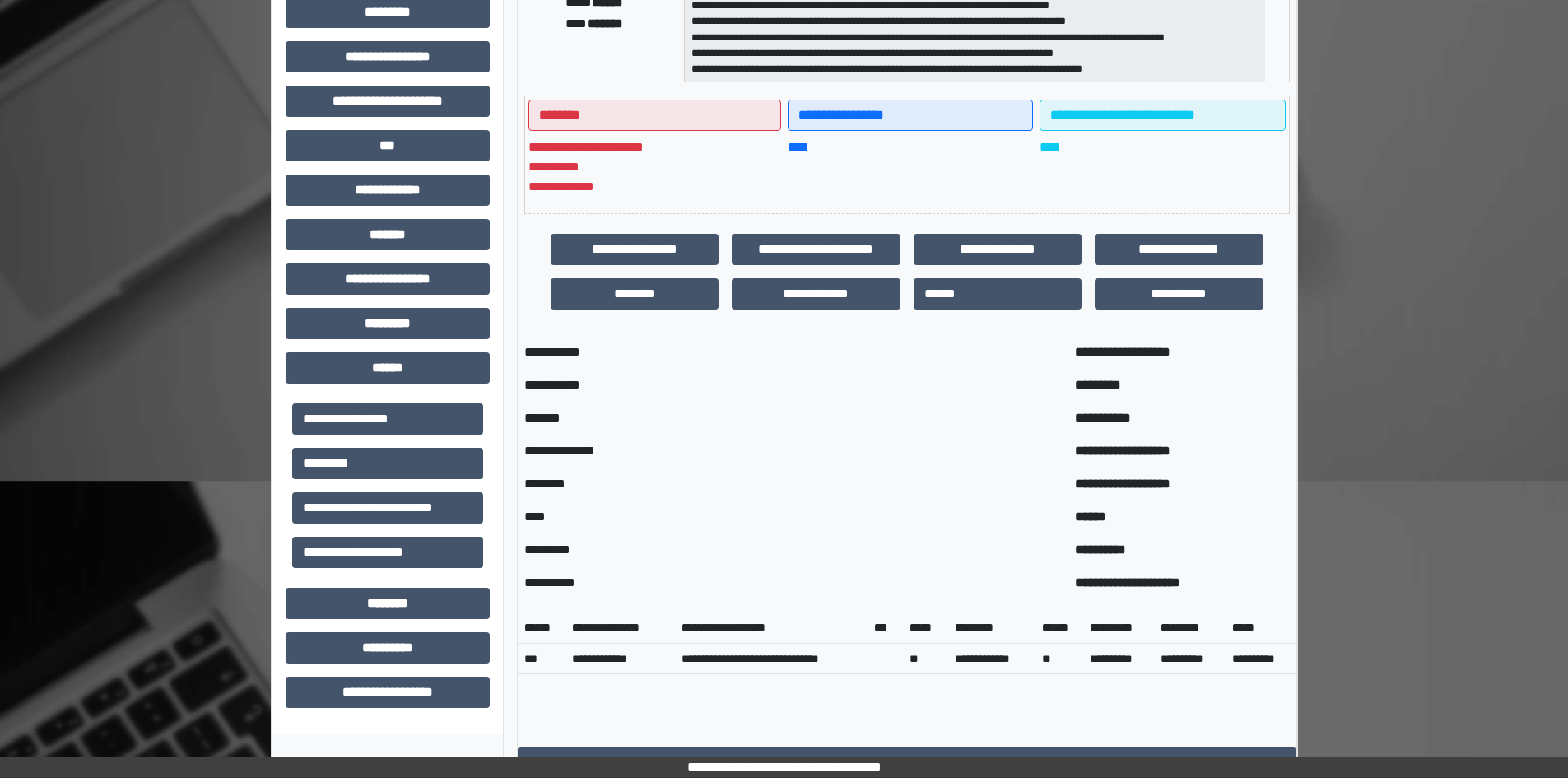 scroll, scrollTop: 436, scrollLeft: 0, axis: vertical 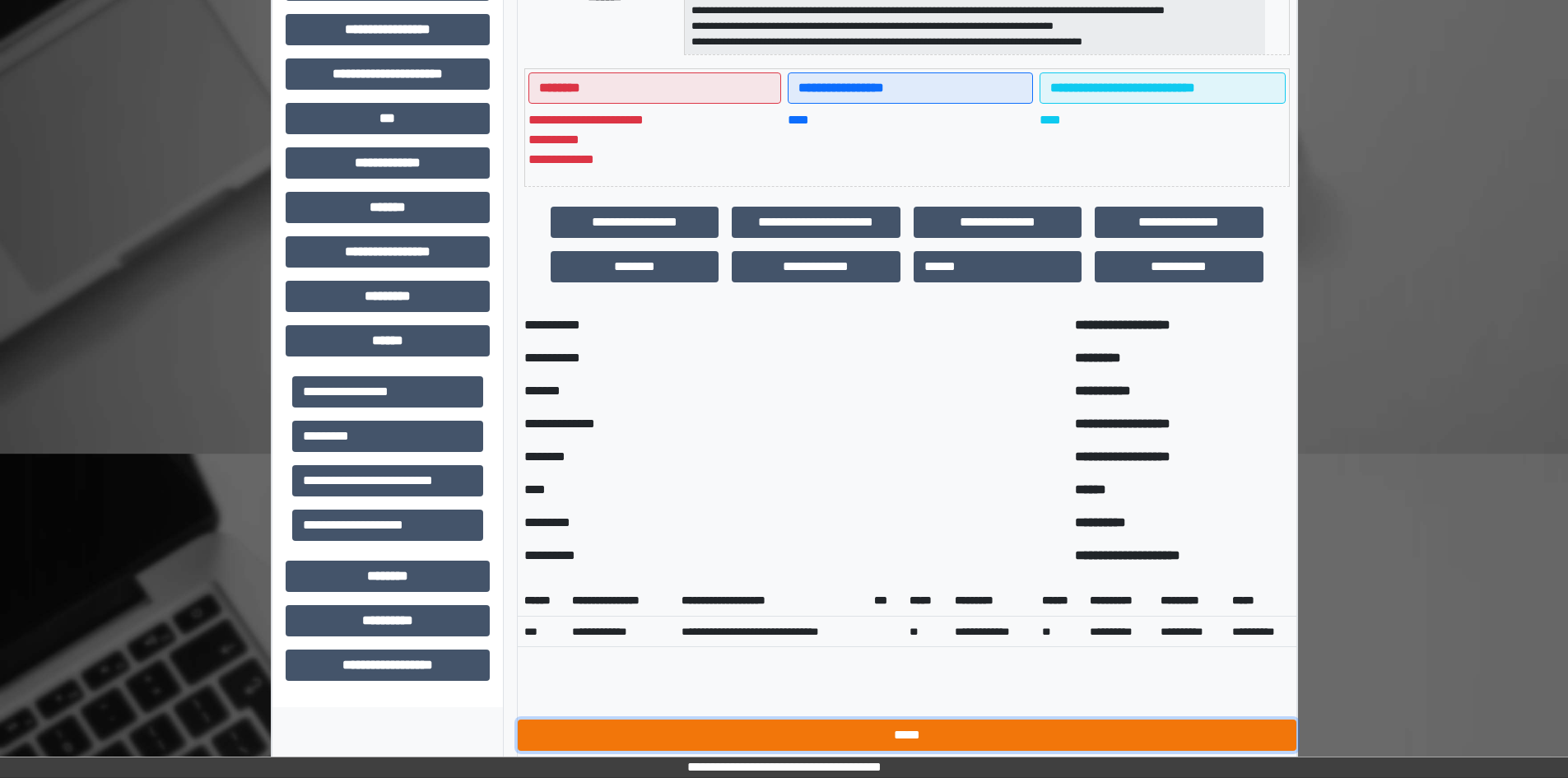 click on "*****" at bounding box center (907, 735) 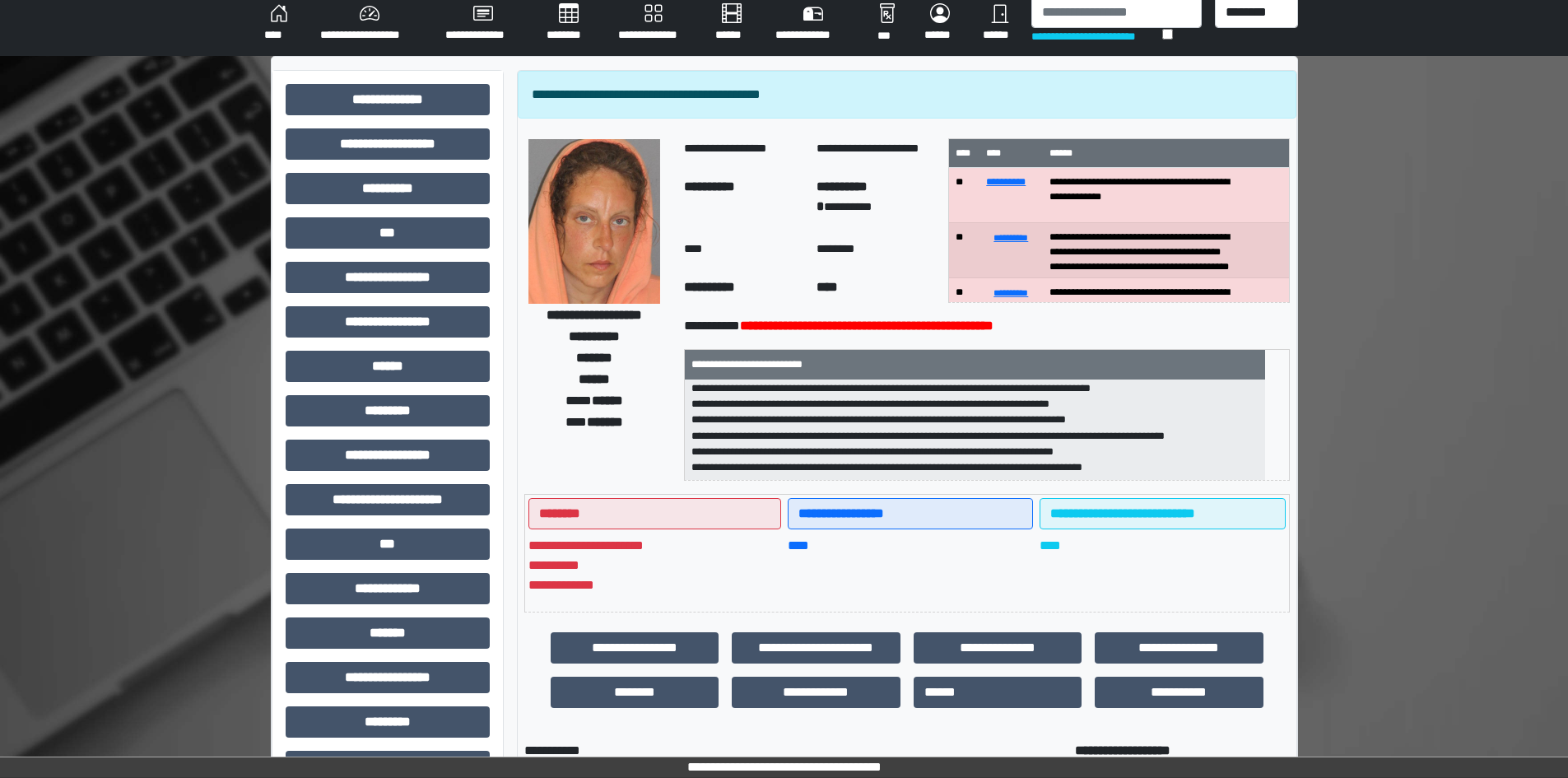 scroll, scrollTop: 0, scrollLeft: 0, axis: both 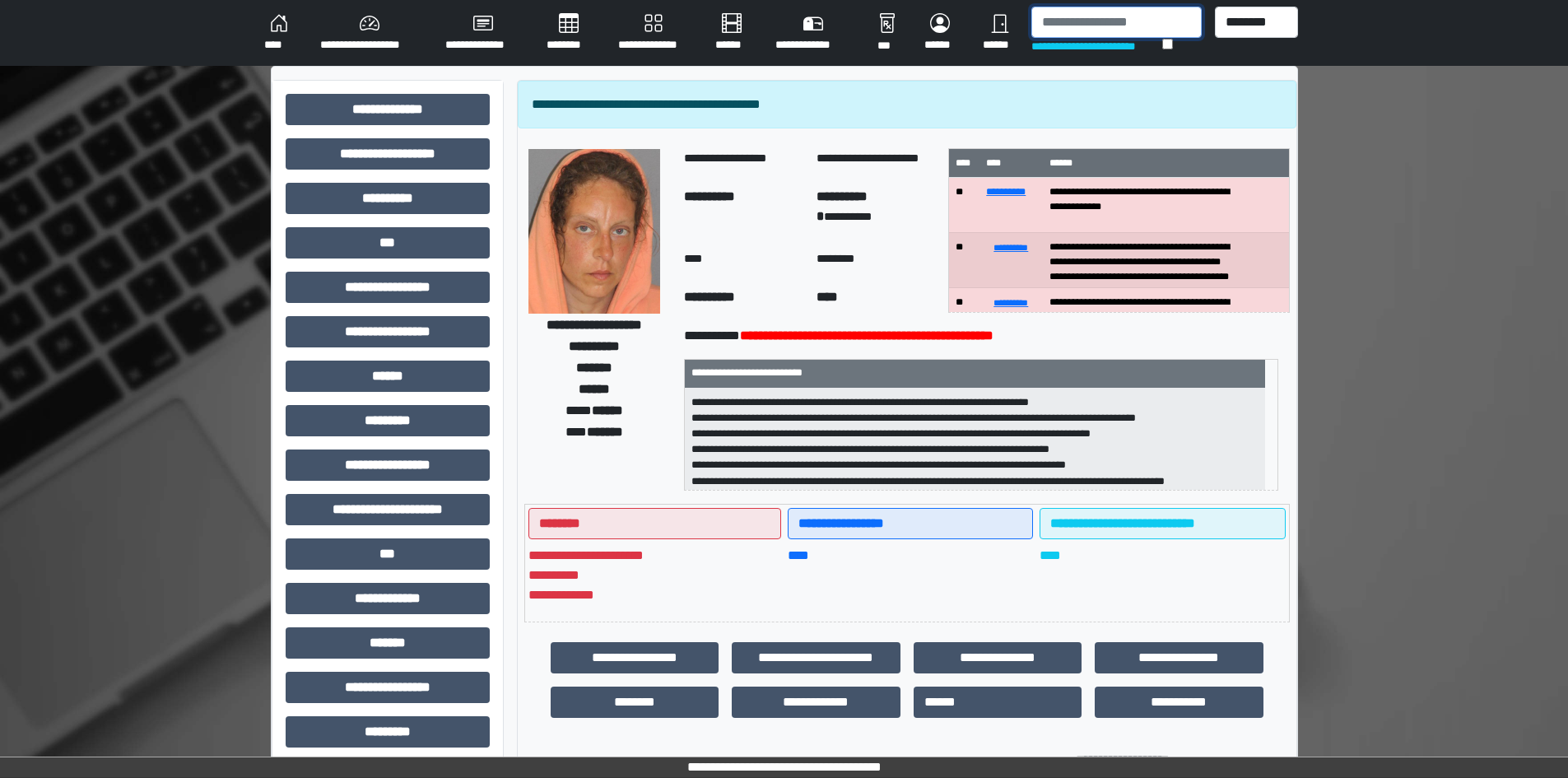 click at bounding box center [1116, 22] 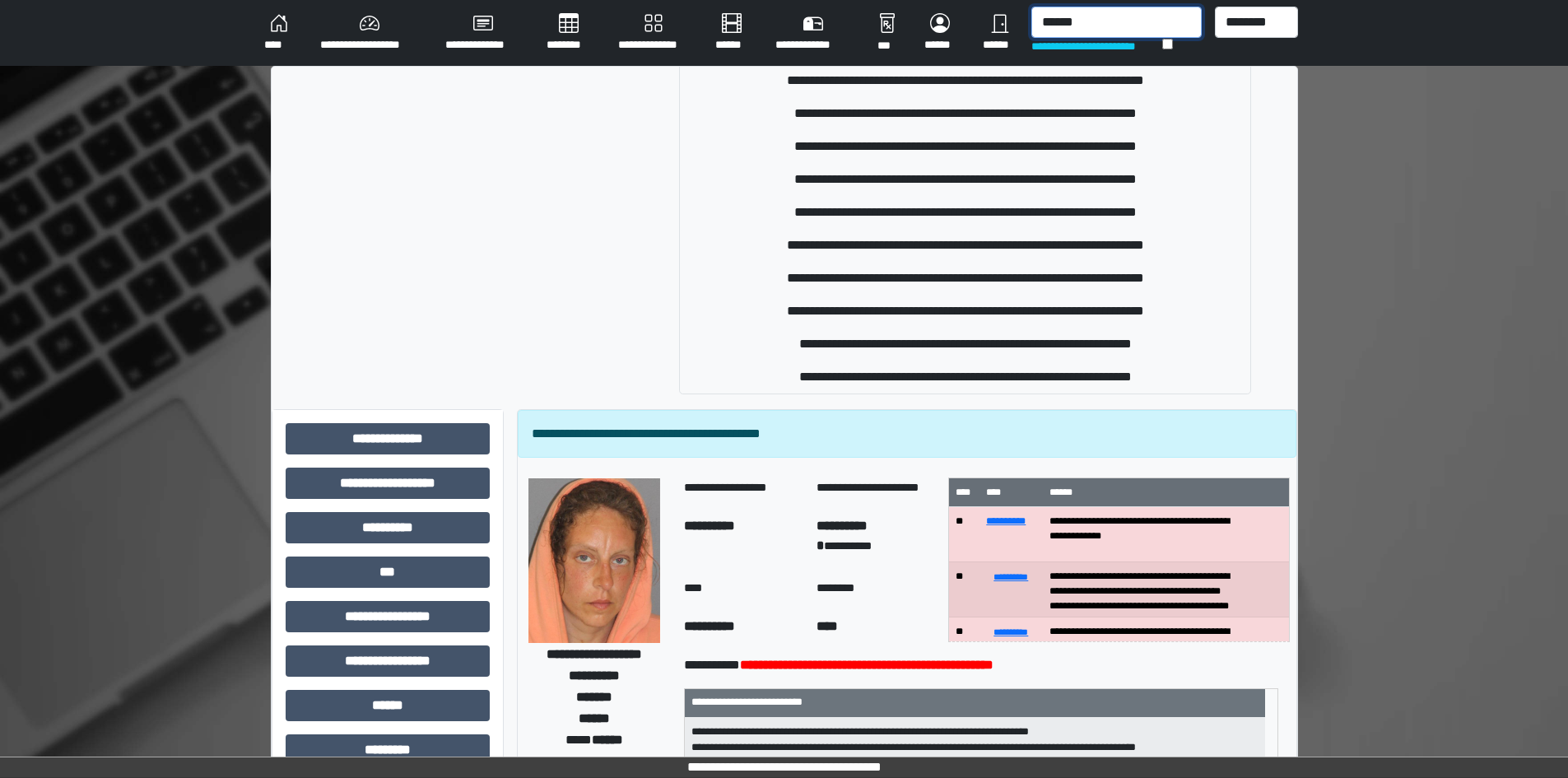 scroll, scrollTop: 904, scrollLeft: 0, axis: vertical 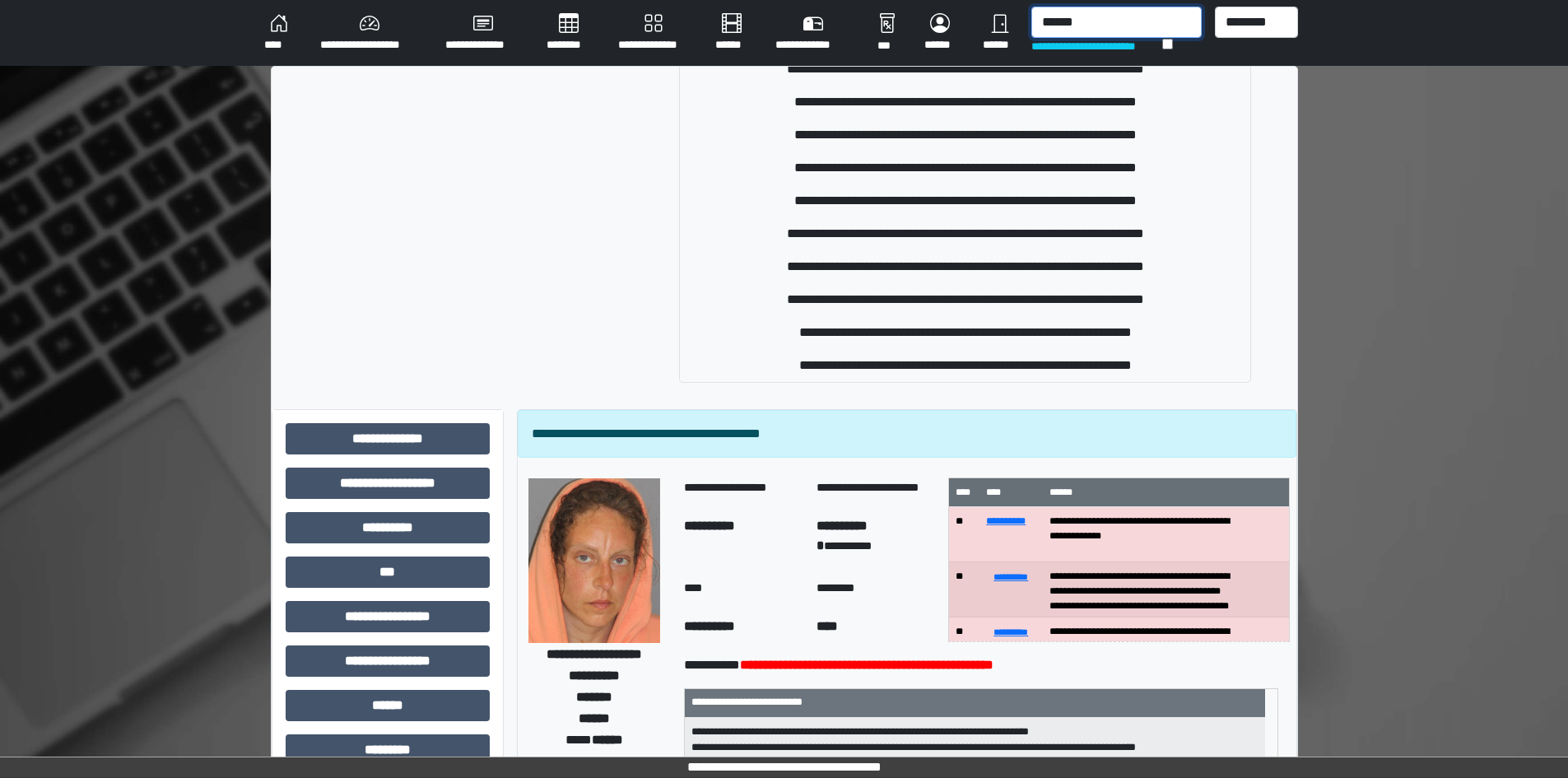 type on "******" 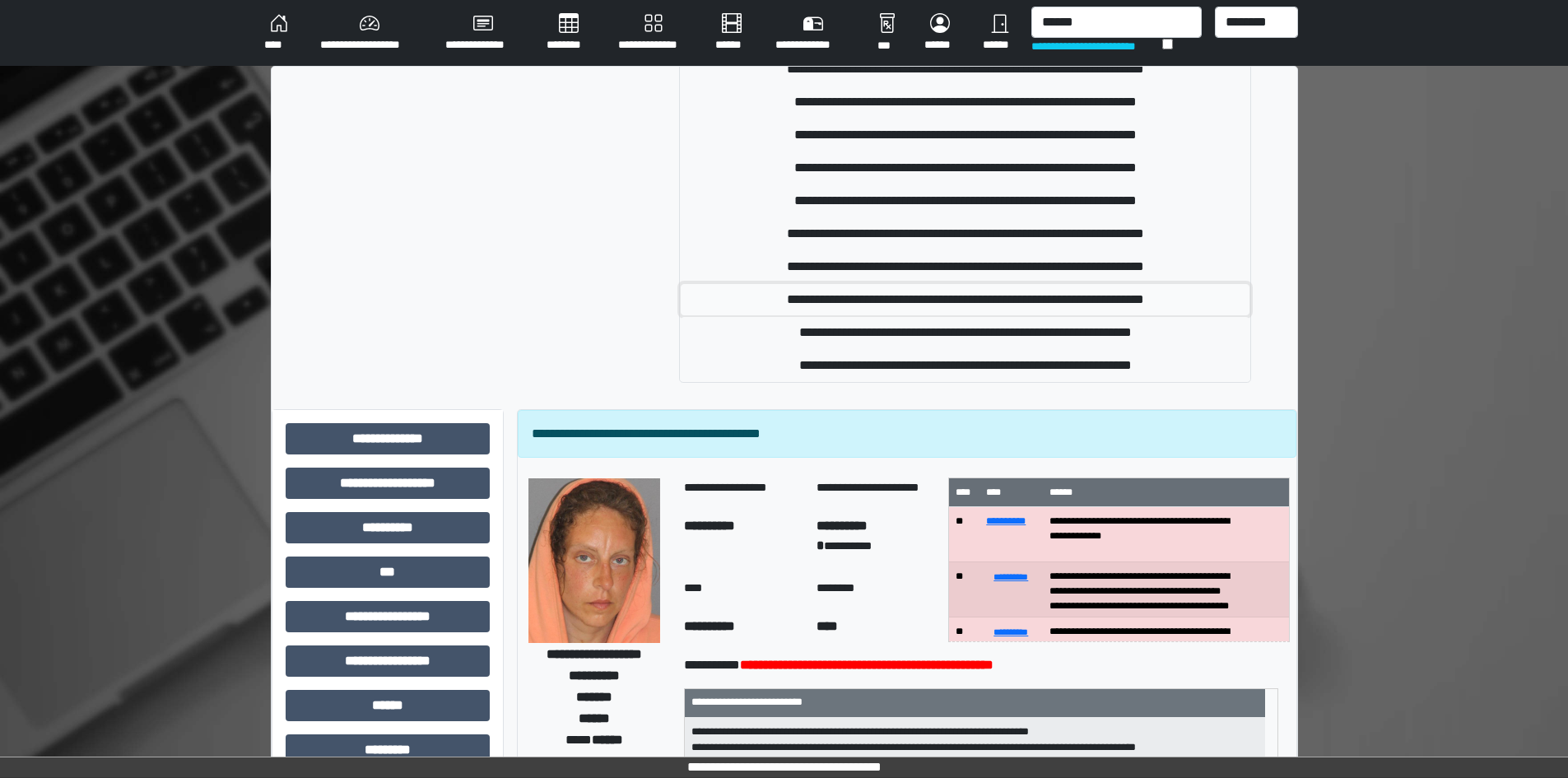 click on "**********" at bounding box center [965, 300] 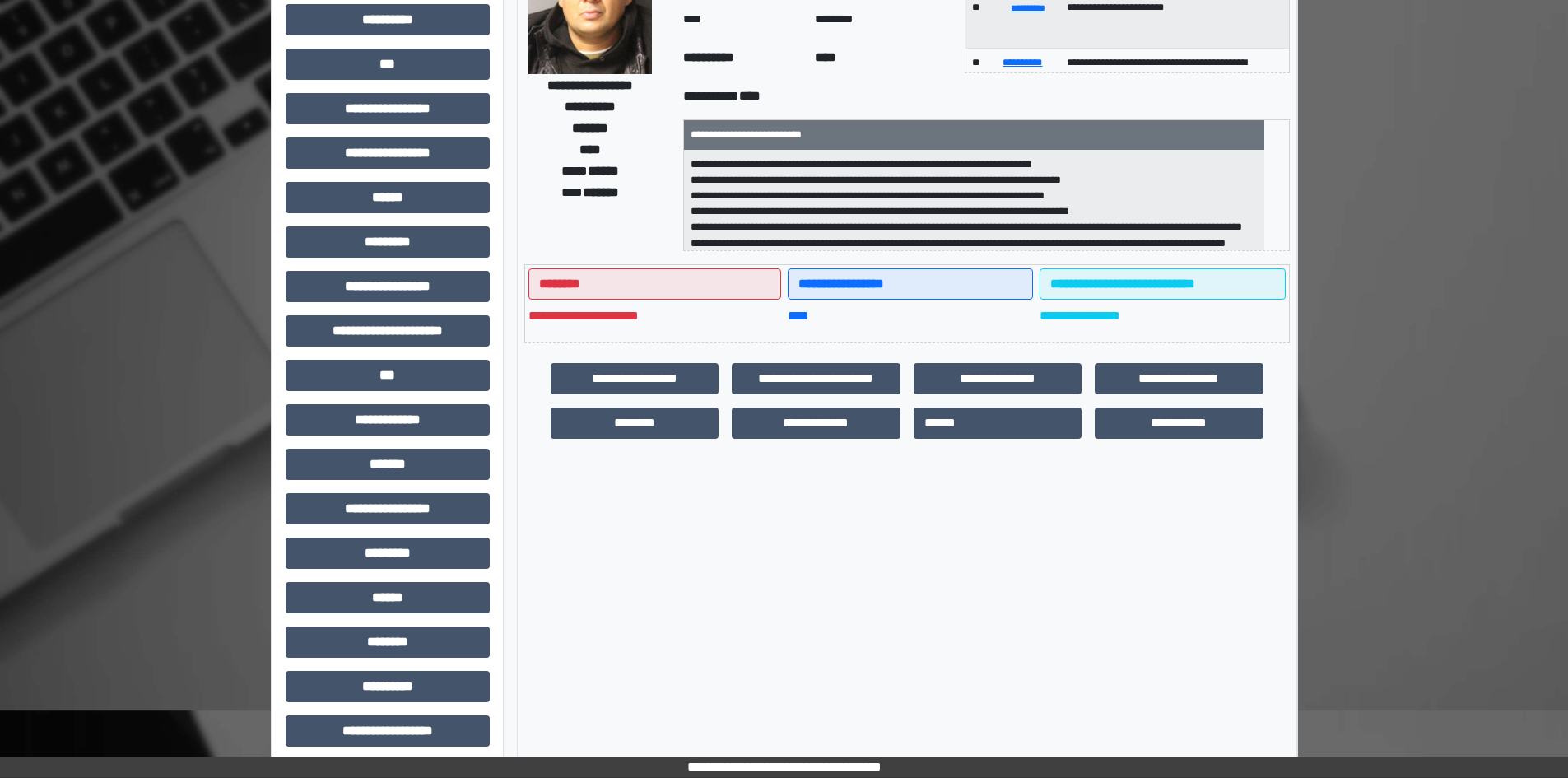 scroll, scrollTop: 189, scrollLeft: 0, axis: vertical 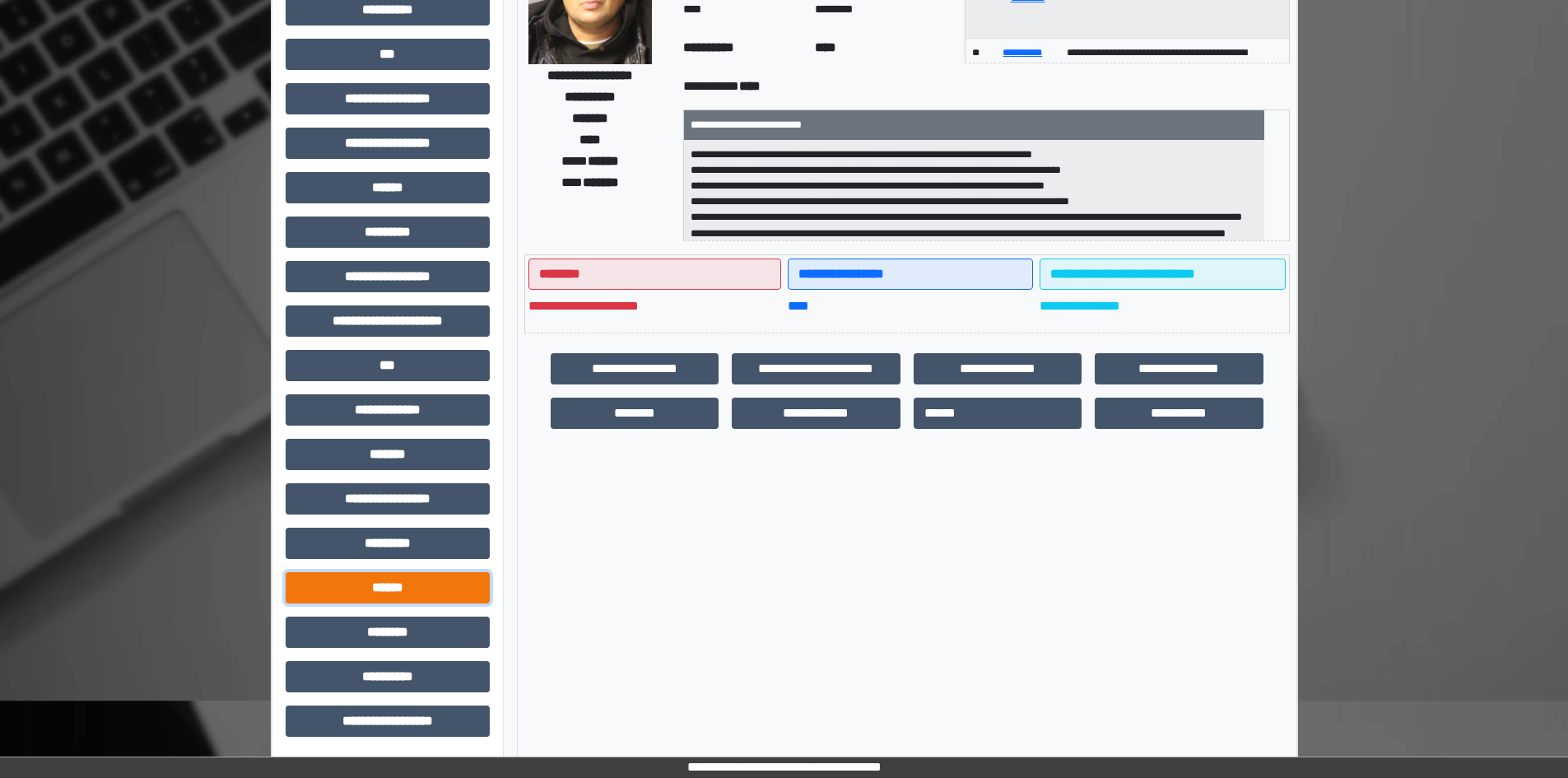click on "******" at bounding box center (388, 588) 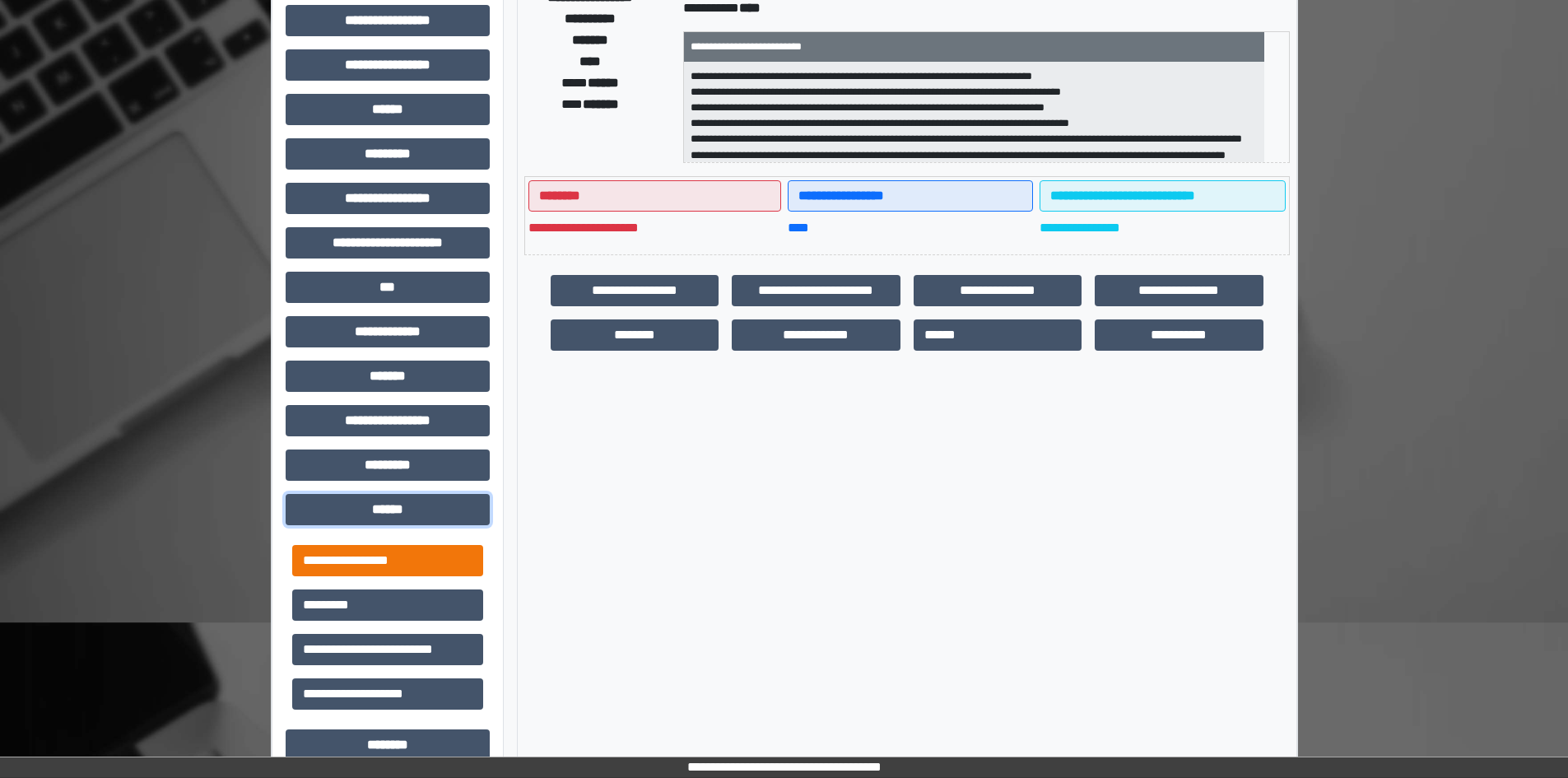 scroll, scrollTop: 271, scrollLeft: 0, axis: vertical 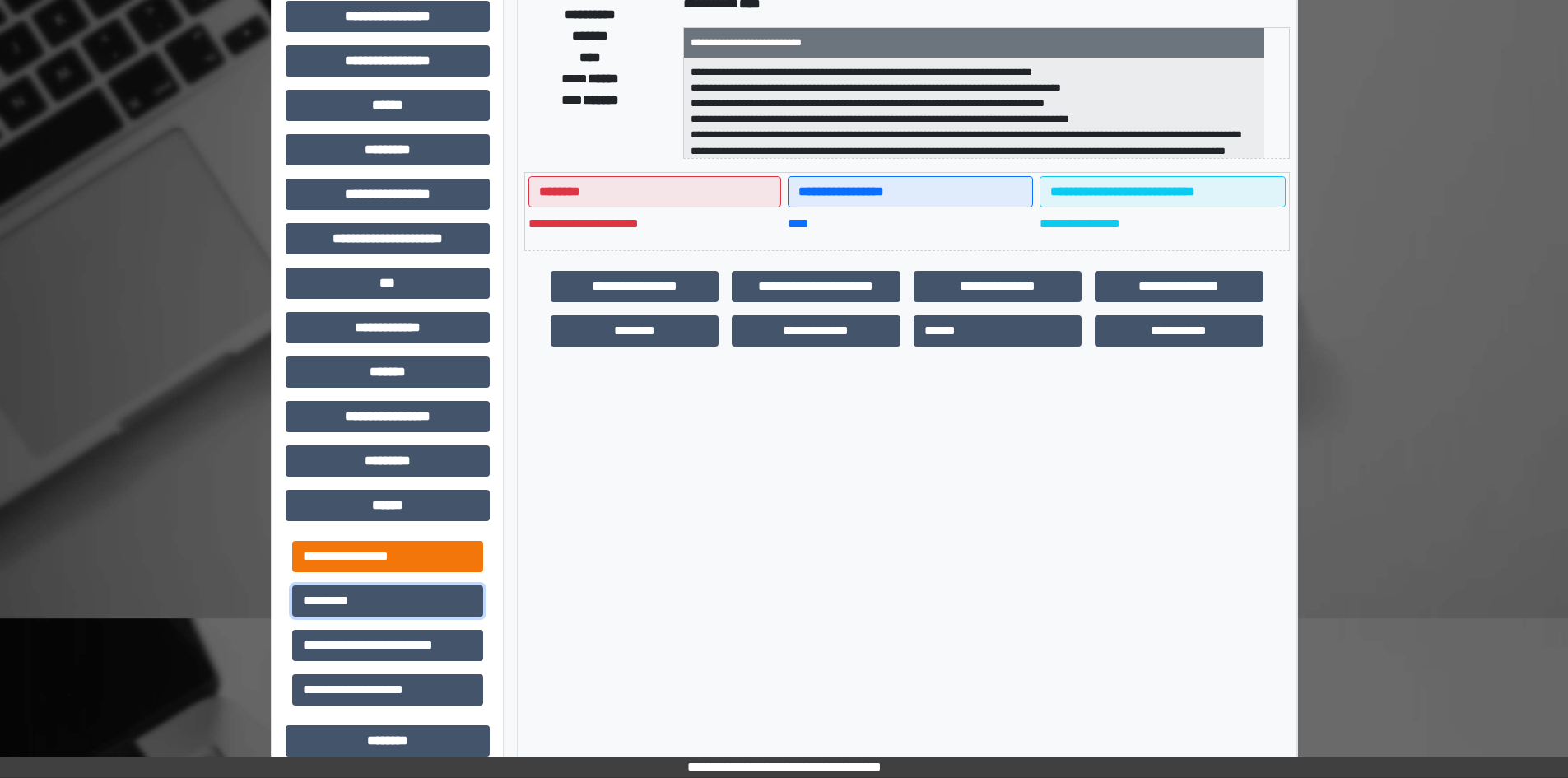 click on "*********" at bounding box center (388, 601) 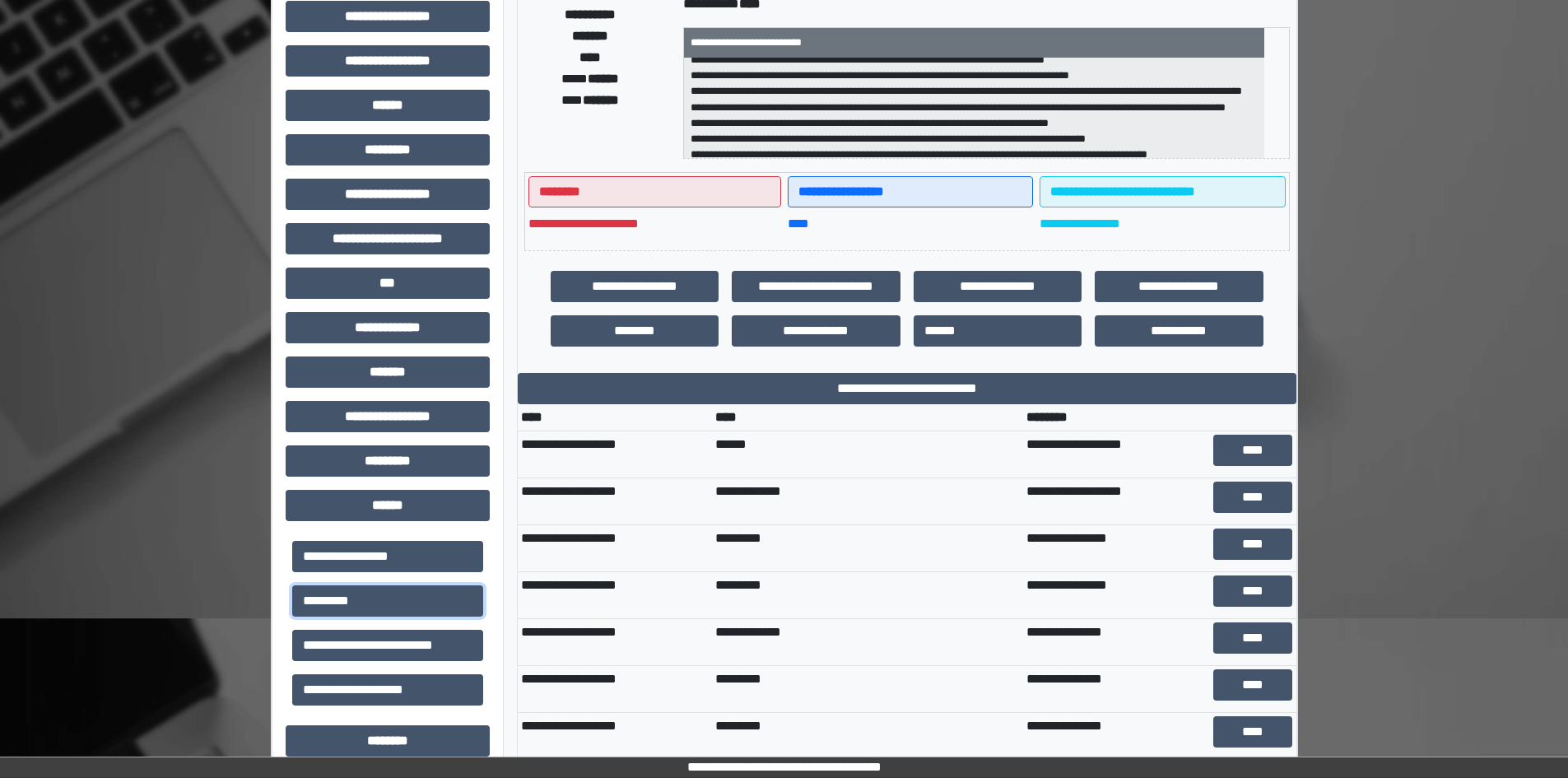 scroll, scrollTop: 68, scrollLeft: 0, axis: vertical 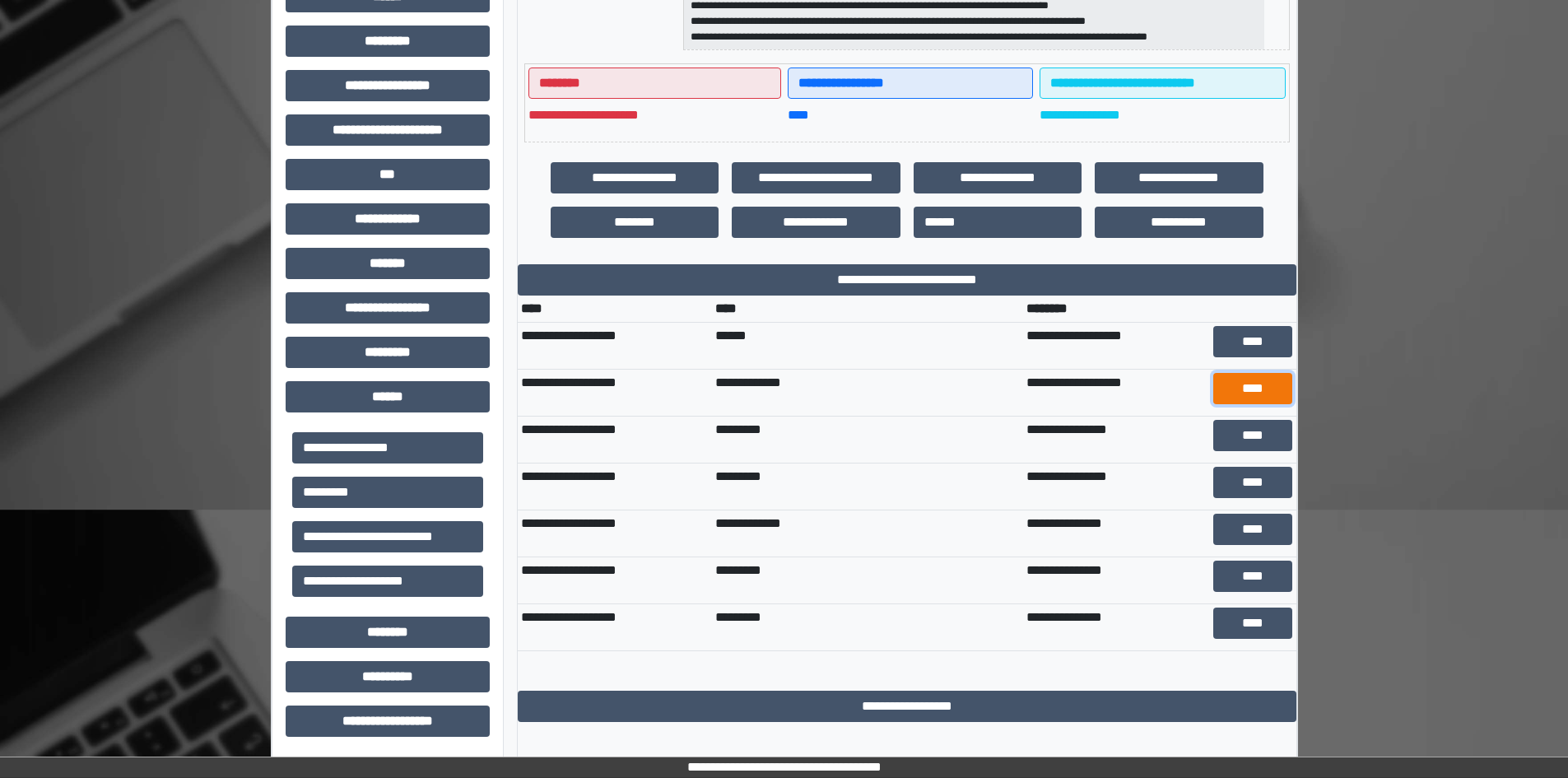 click on "****" at bounding box center (1253, 389) 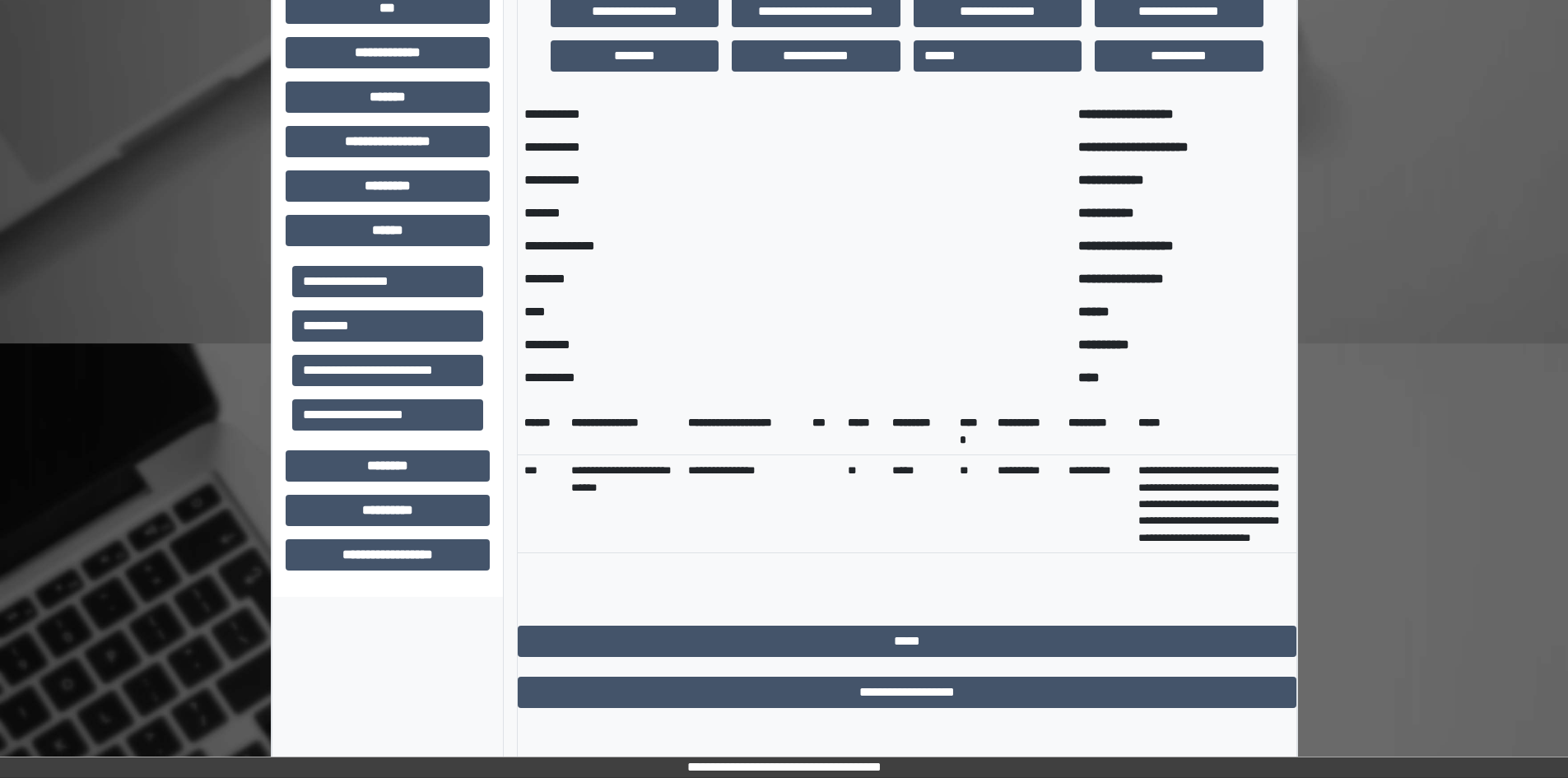 scroll, scrollTop: 547, scrollLeft: 0, axis: vertical 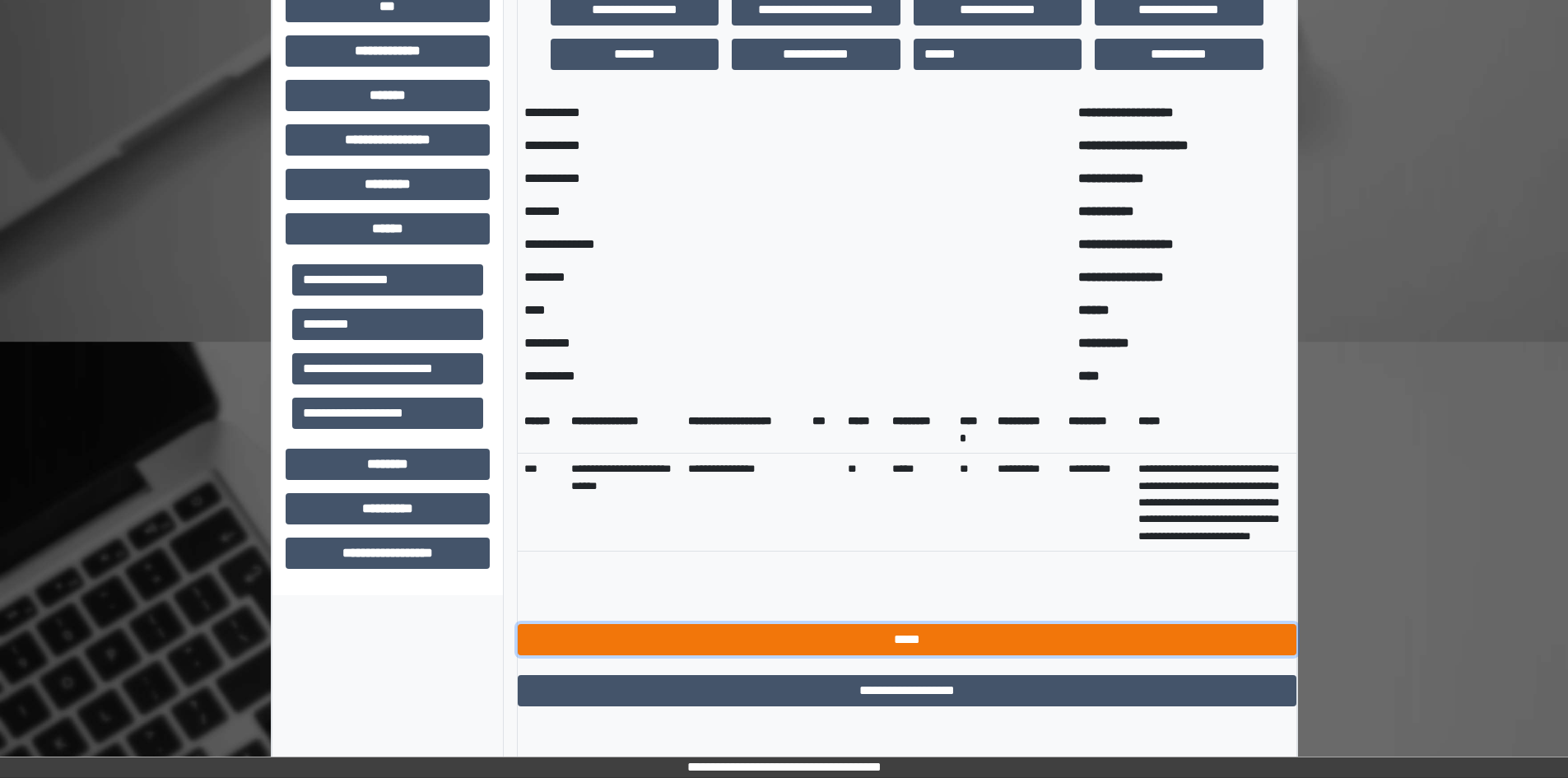 click on "*****" at bounding box center [907, 640] 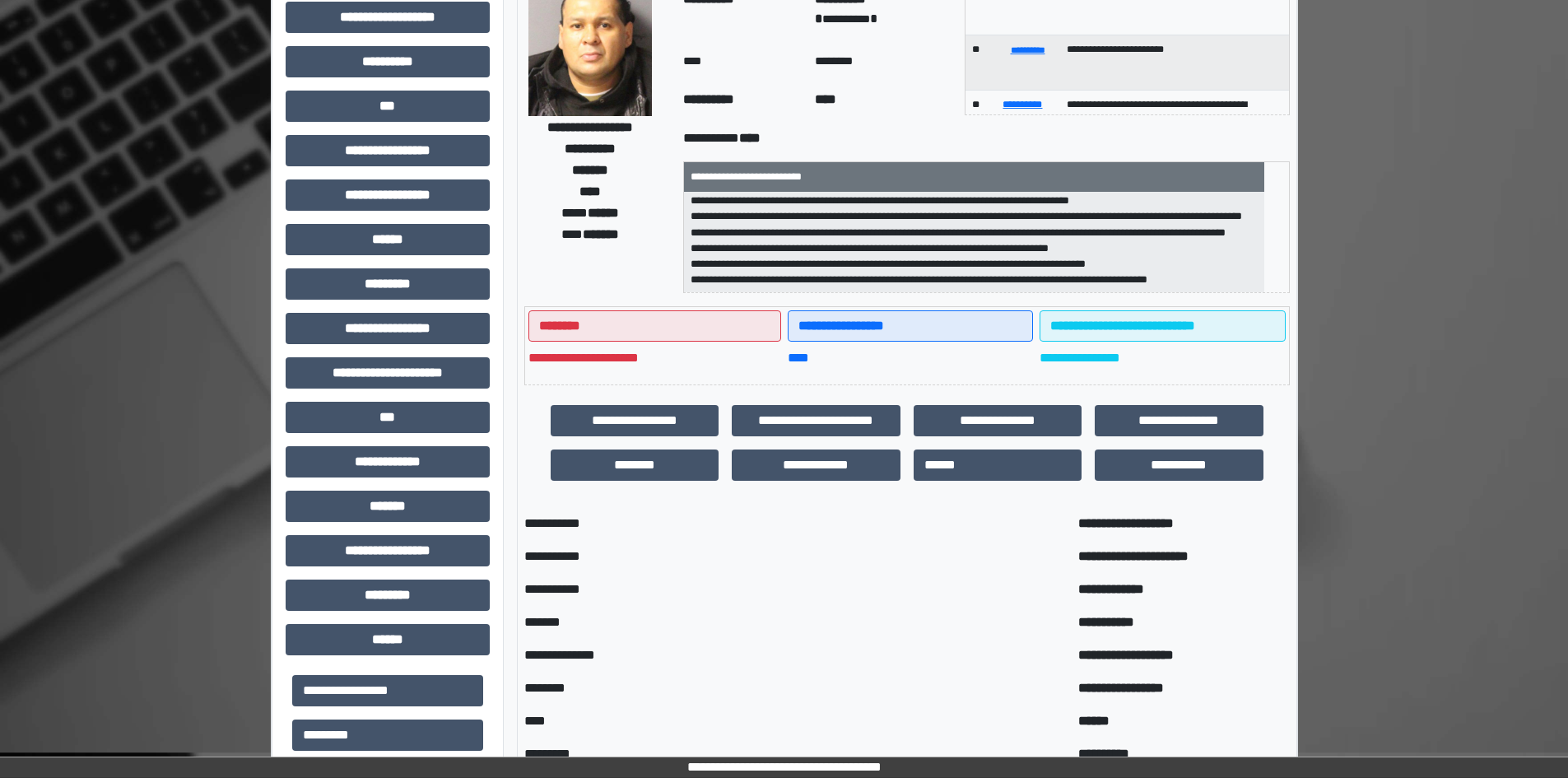 scroll, scrollTop: 136, scrollLeft: 0, axis: vertical 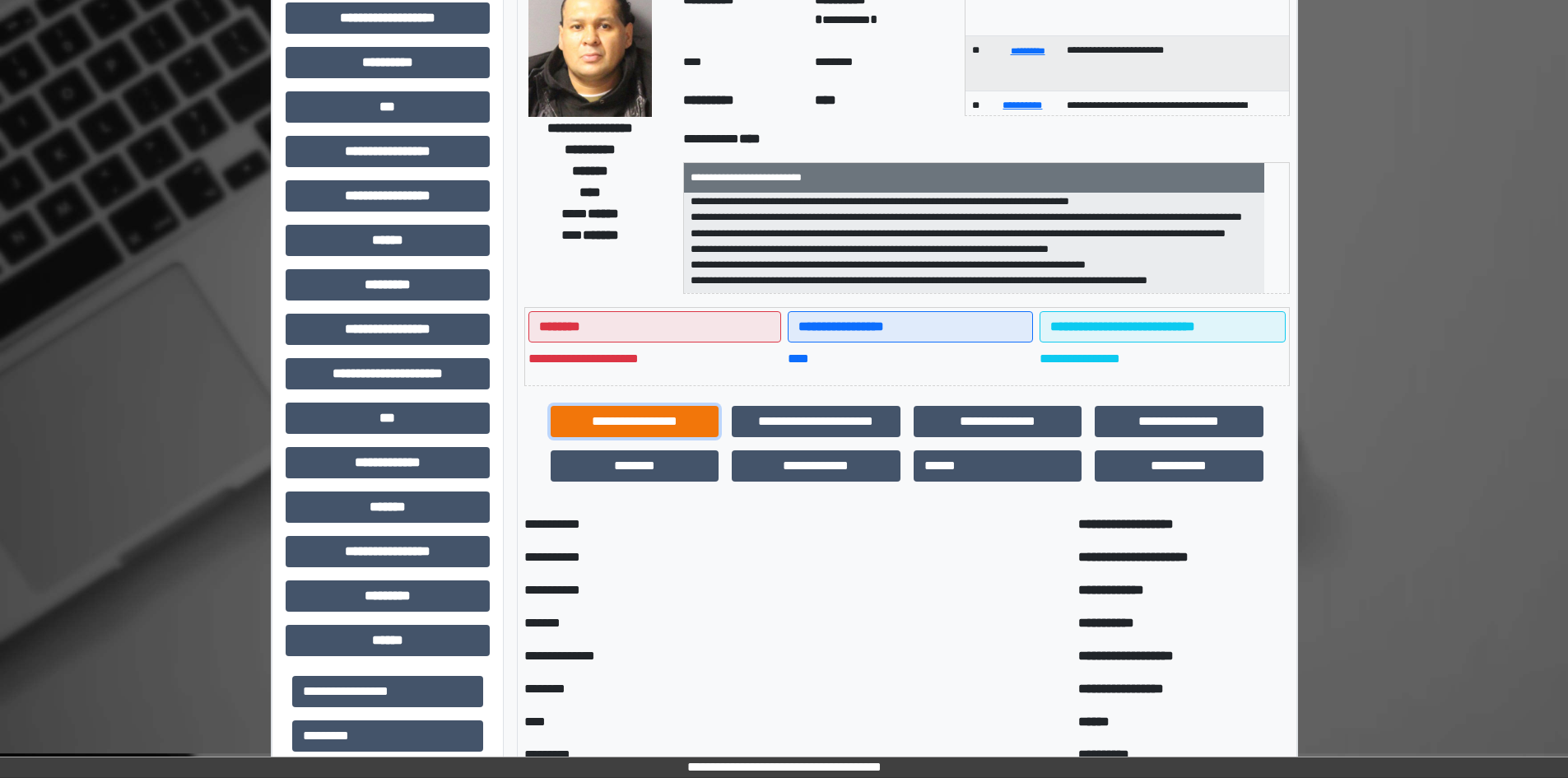 click on "**********" at bounding box center (635, 422) 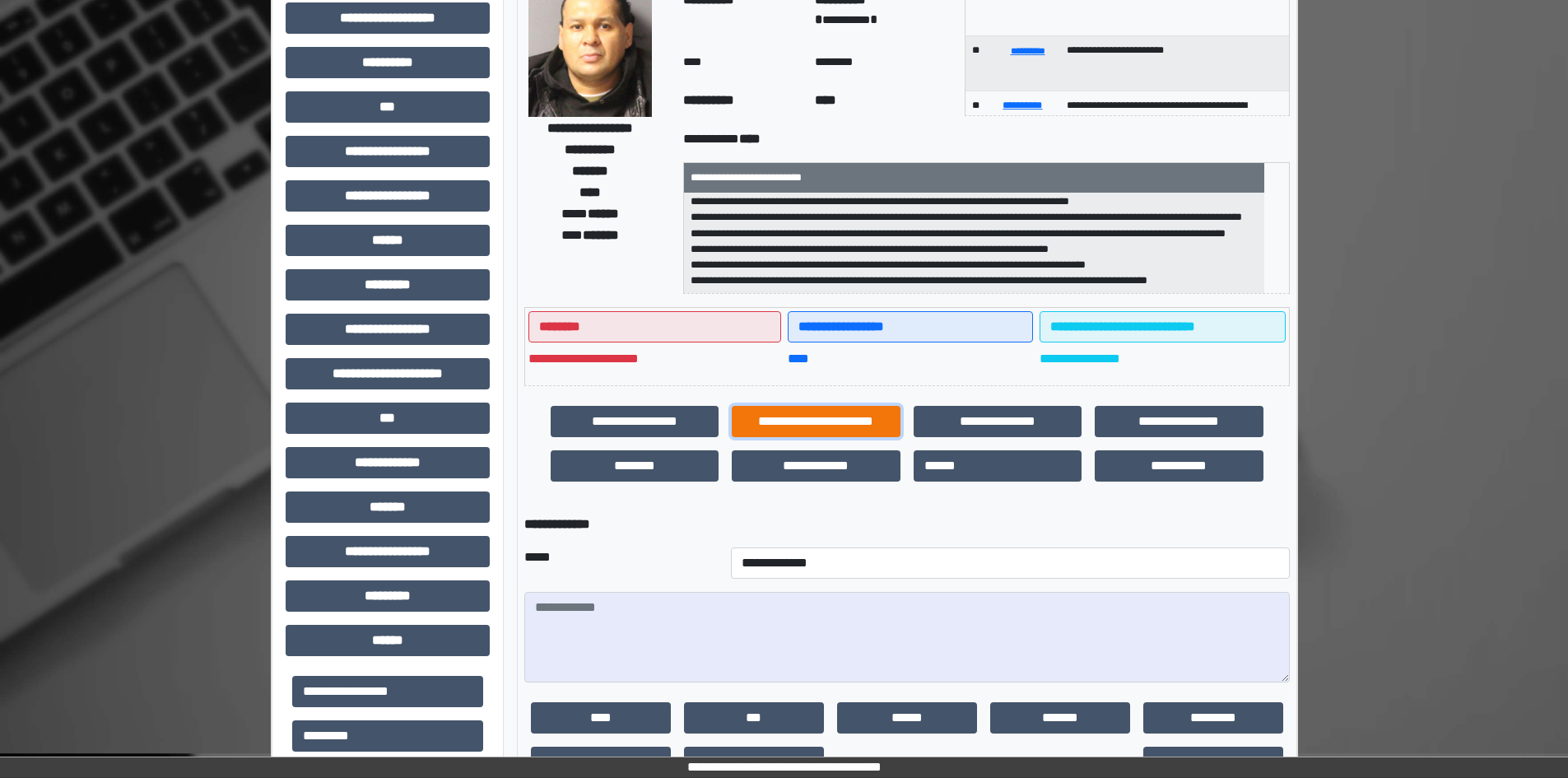 click on "**********" at bounding box center (816, 422) 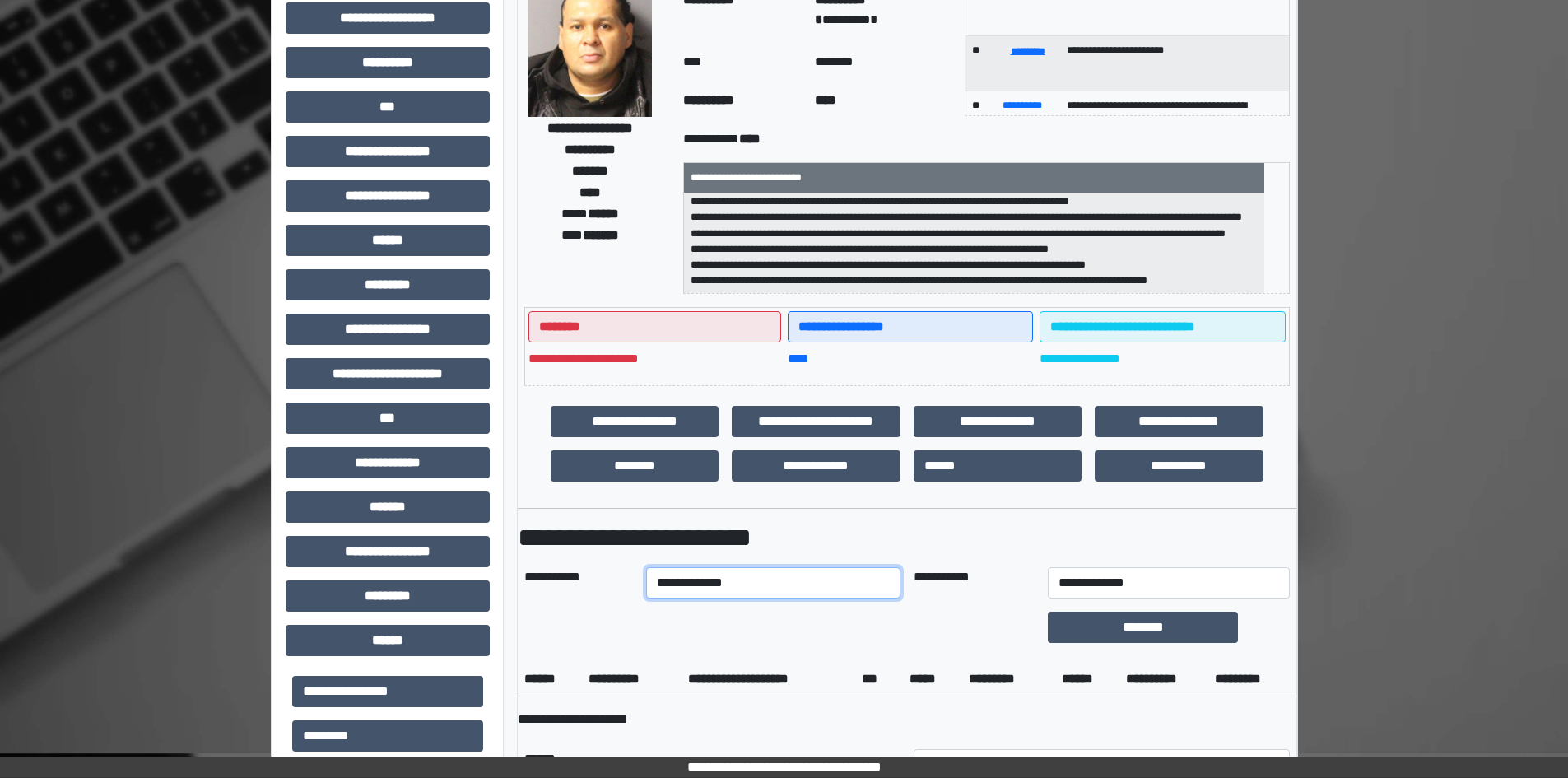 click on "**********" at bounding box center [773, 583] 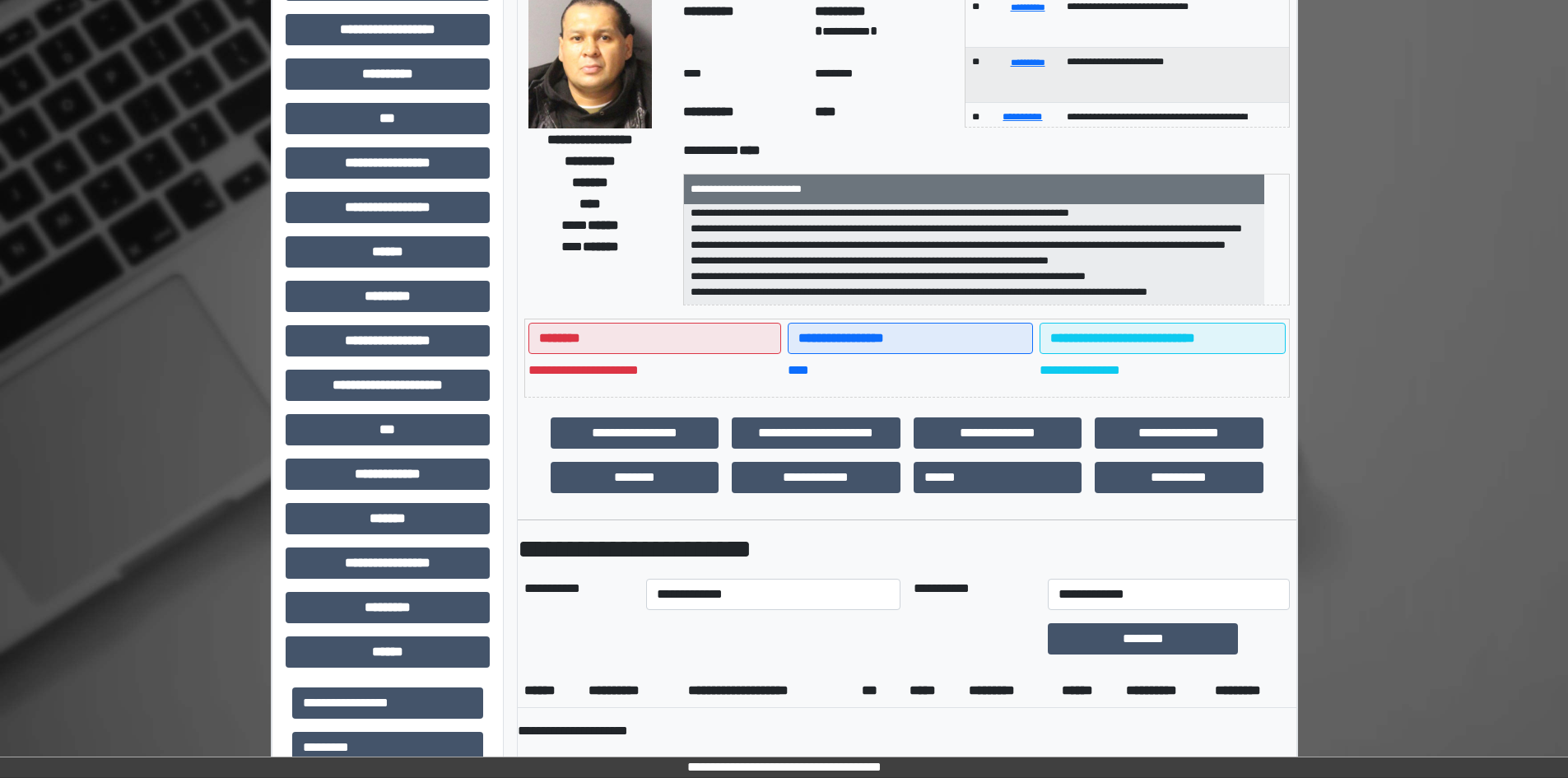scroll, scrollTop: 0, scrollLeft: 0, axis: both 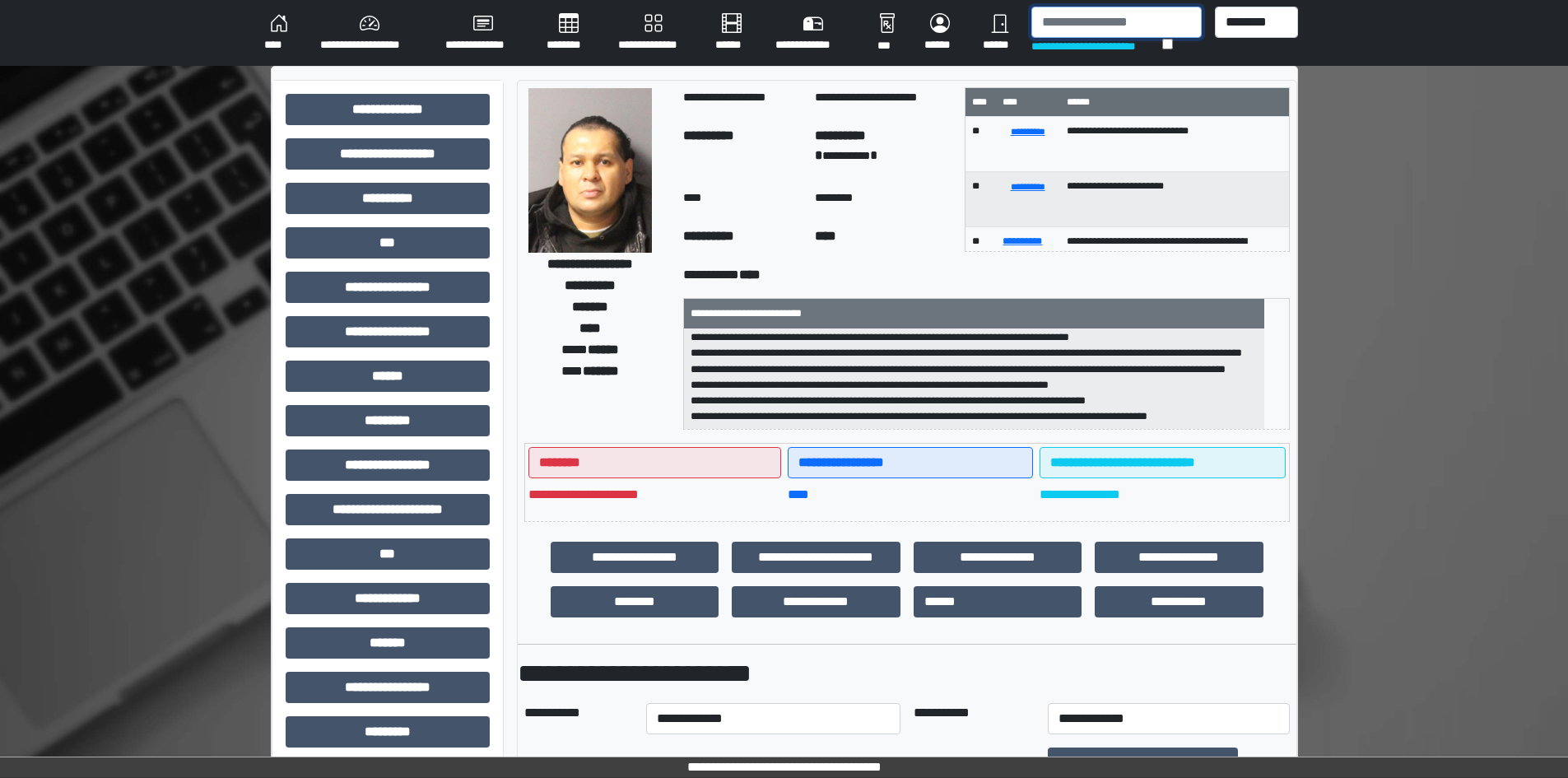 click at bounding box center [1116, 22] 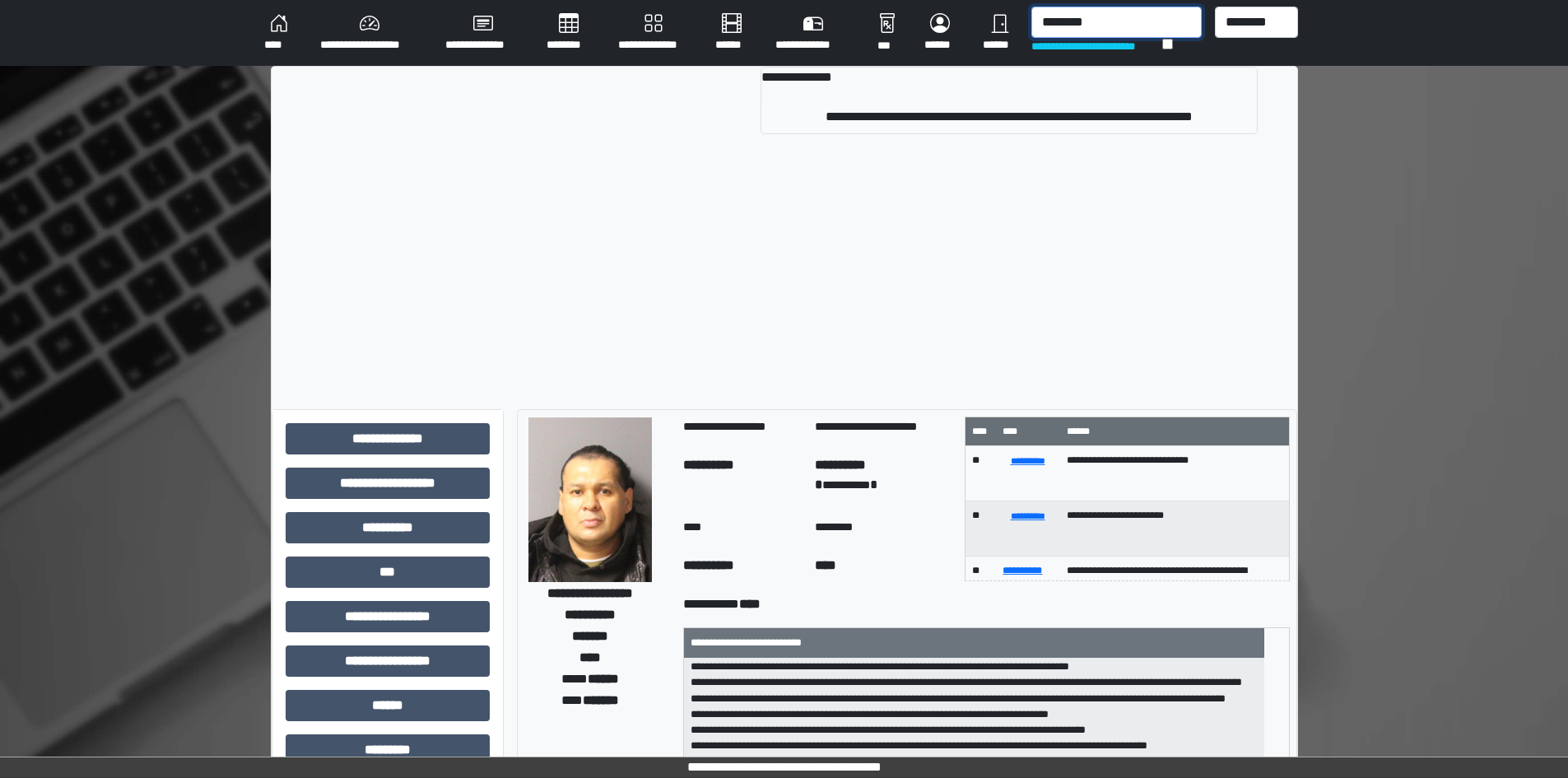 type on "********" 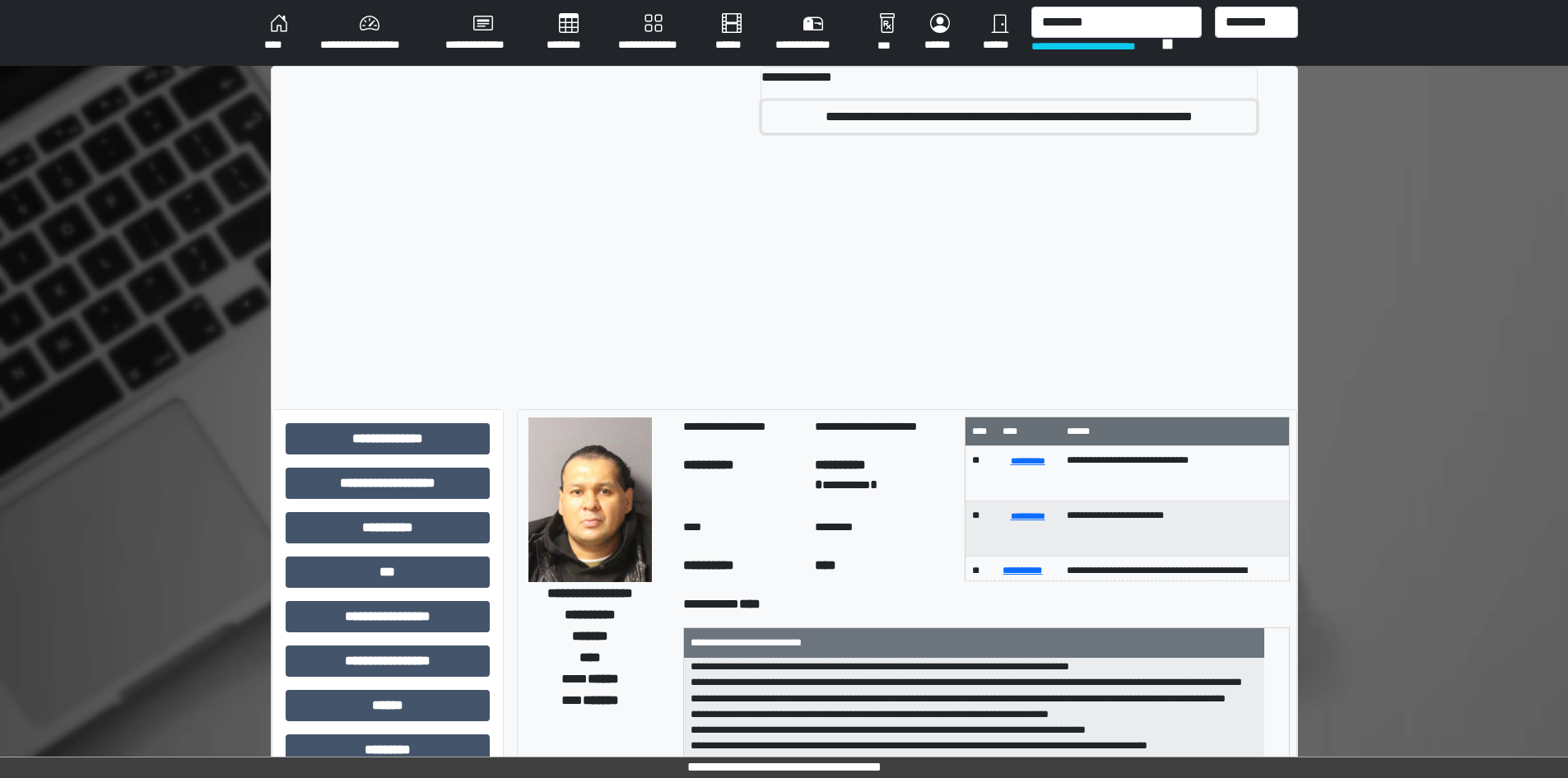 click on "**********" at bounding box center (1008, 117) 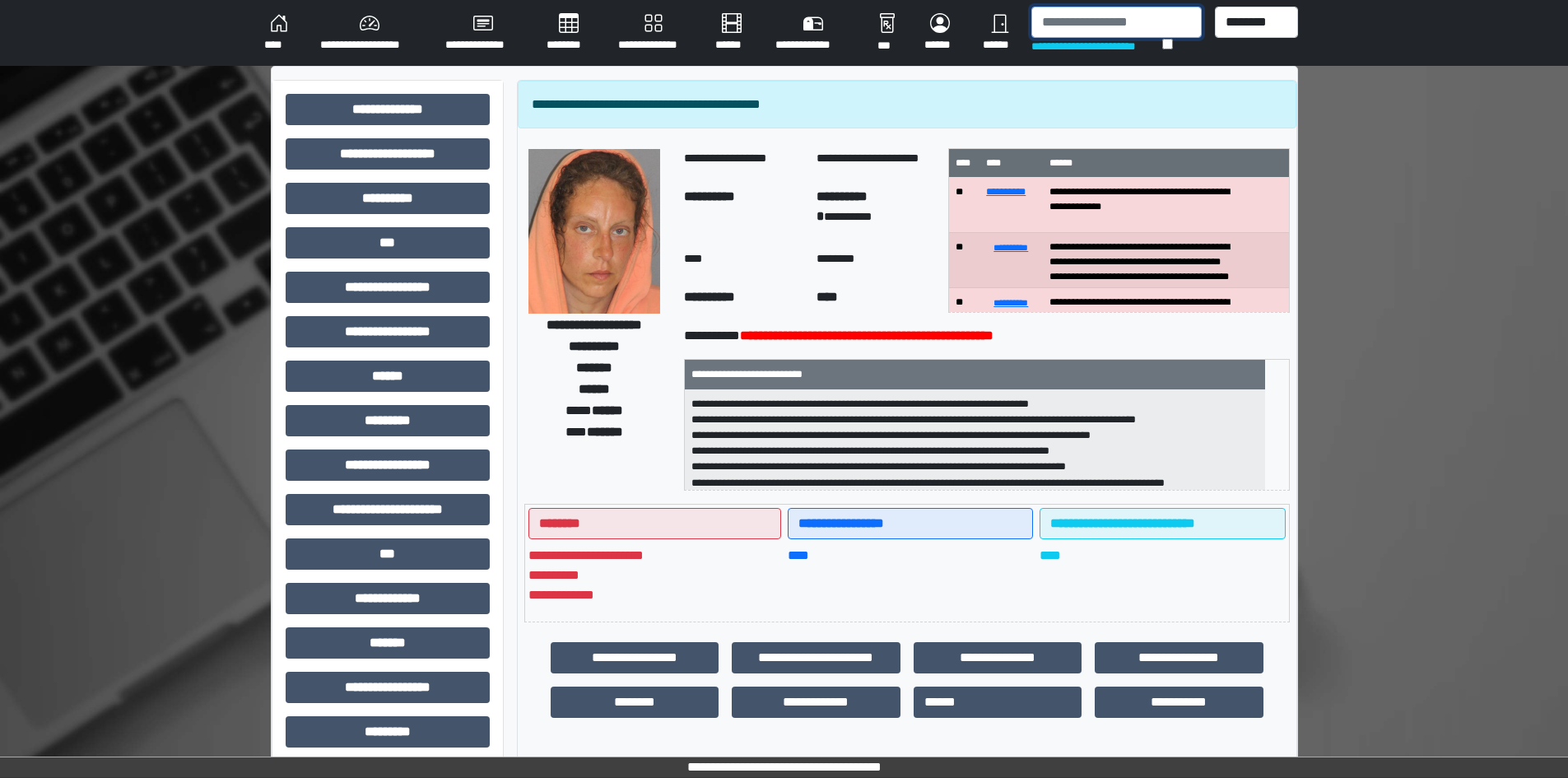 click at bounding box center [1116, 22] 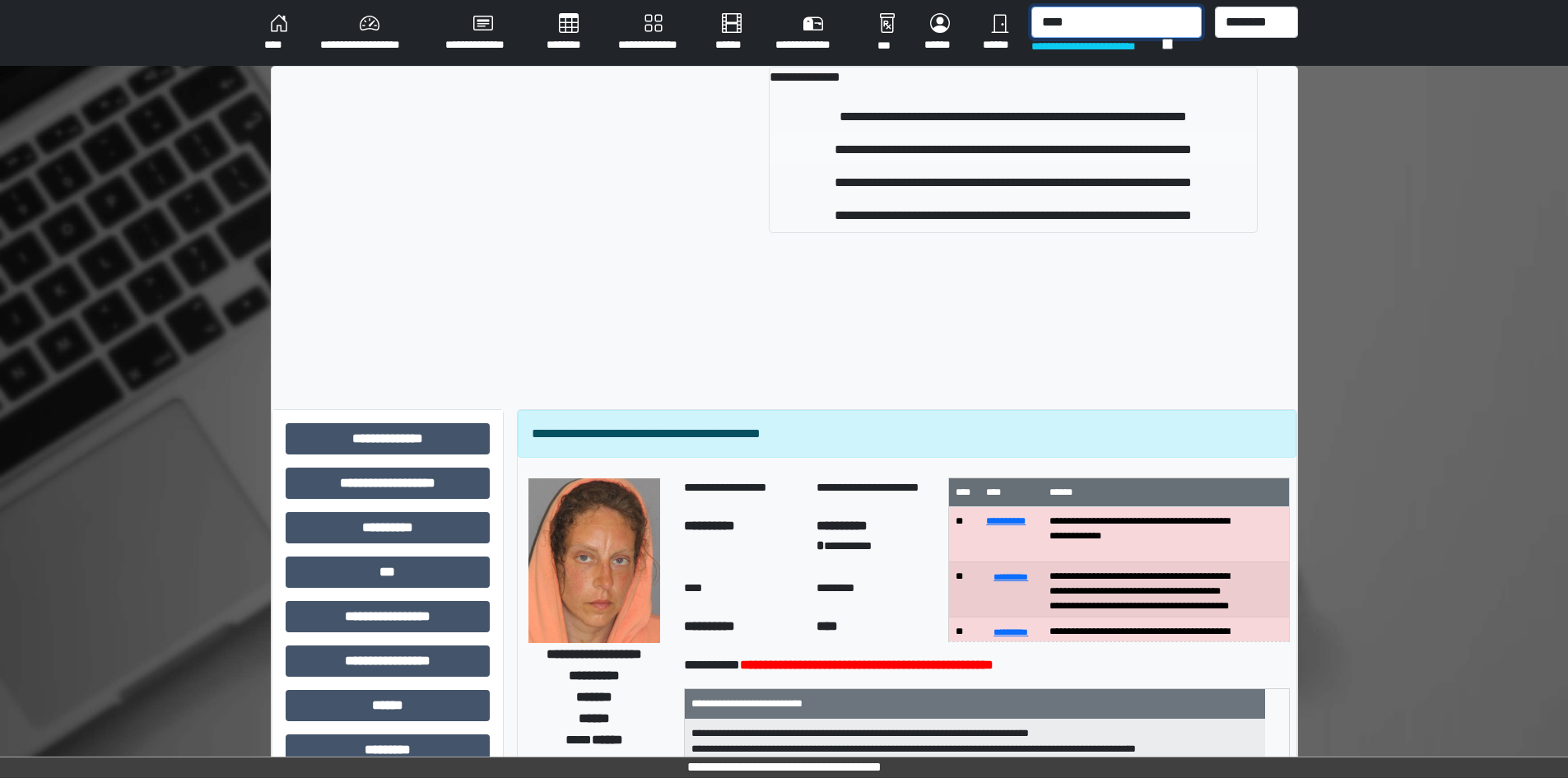 type on "****" 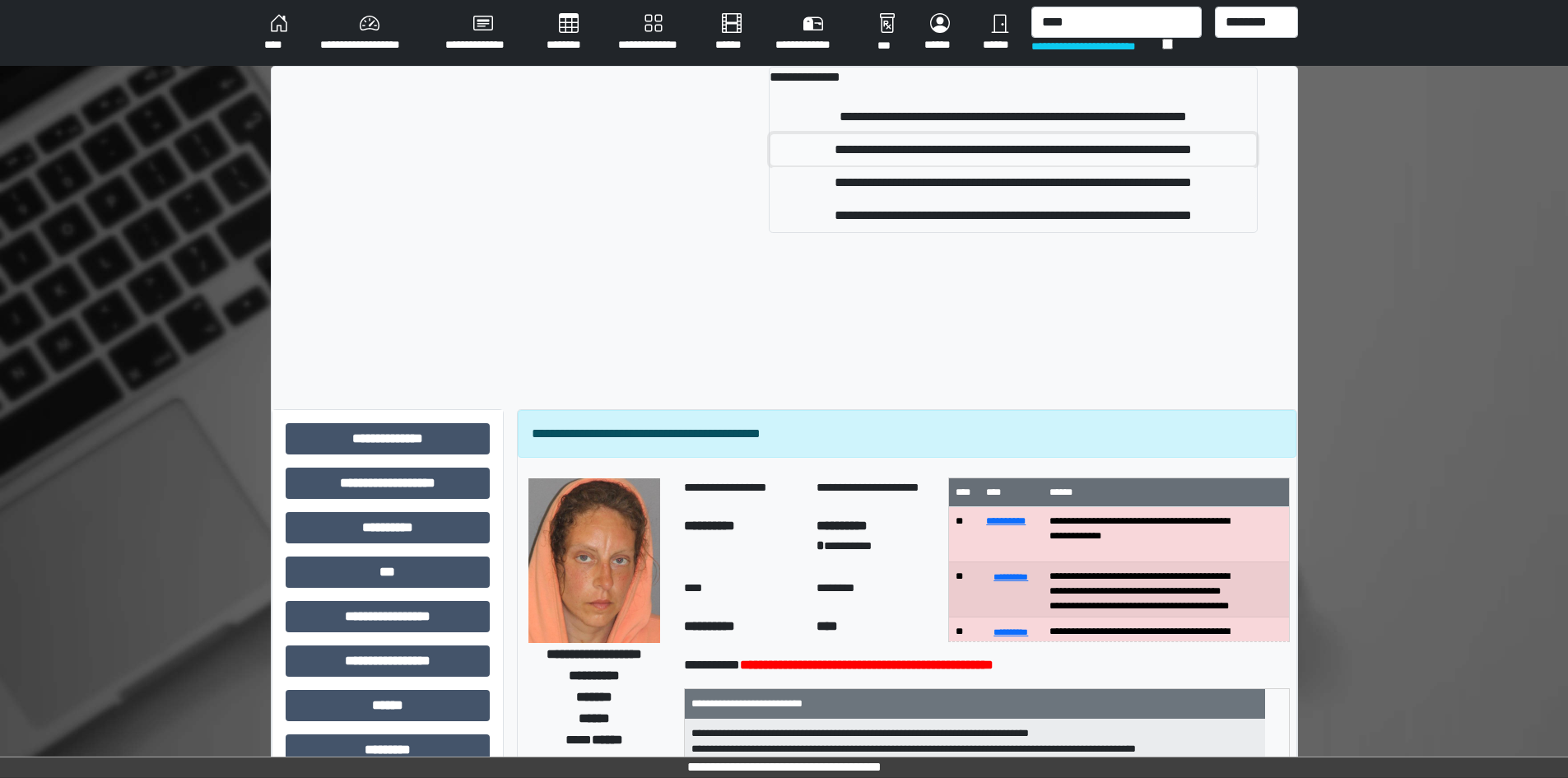 click on "**********" at bounding box center [1012, 150] 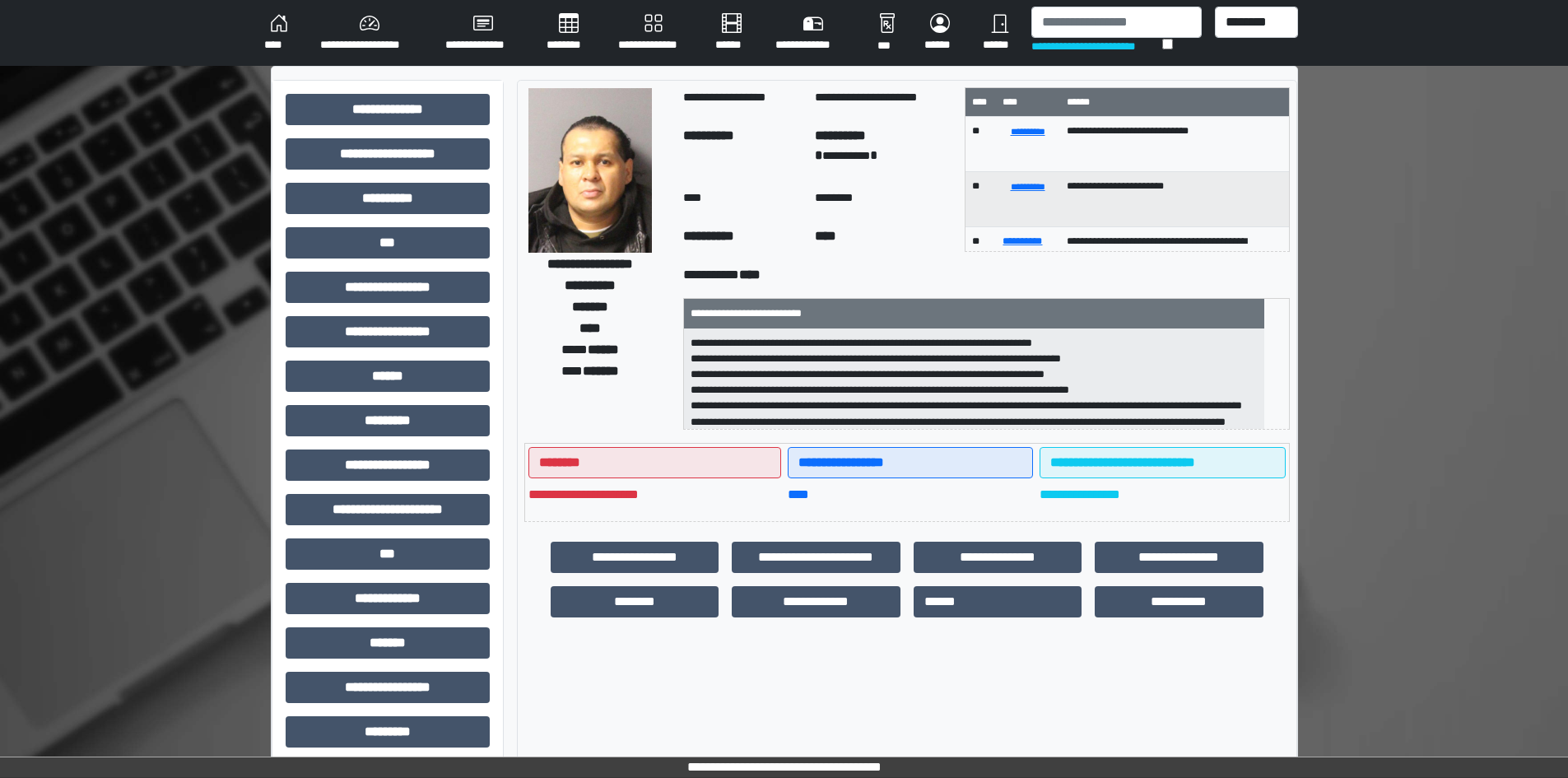 scroll, scrollTop: 68, scrollLeft: 0, axis: vertical 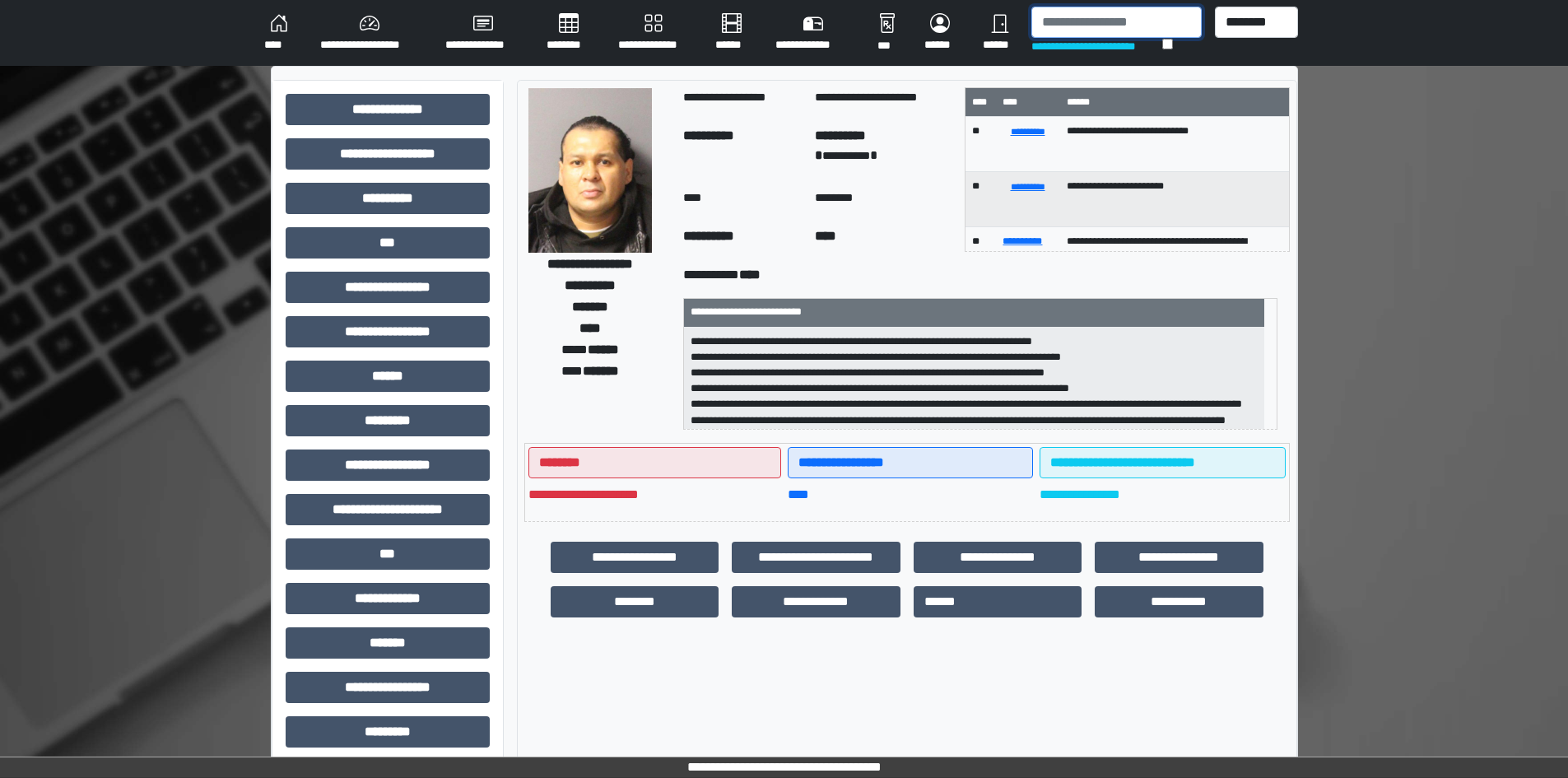 click at bounding box center [1116, 22] 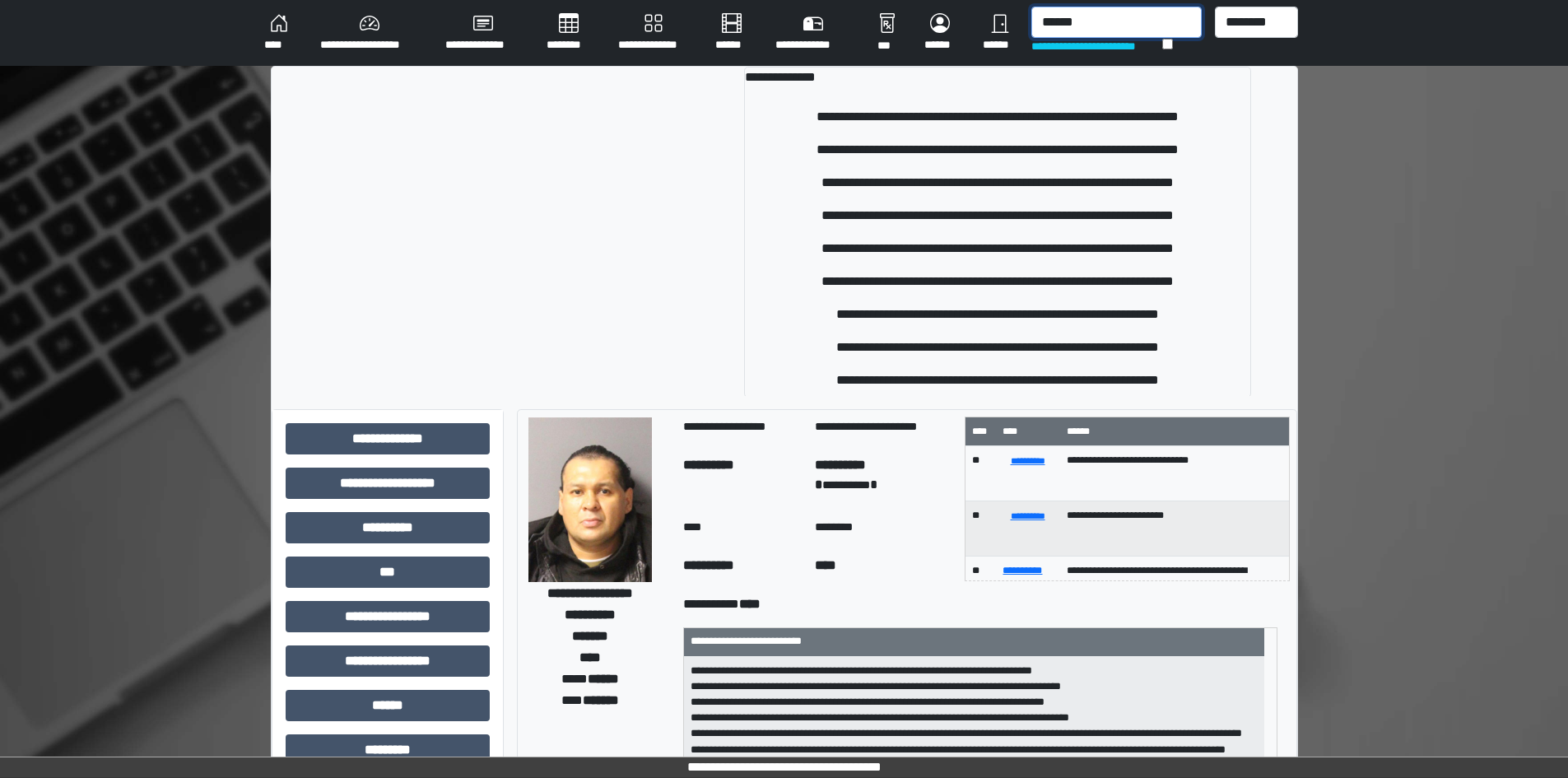 type on "******" 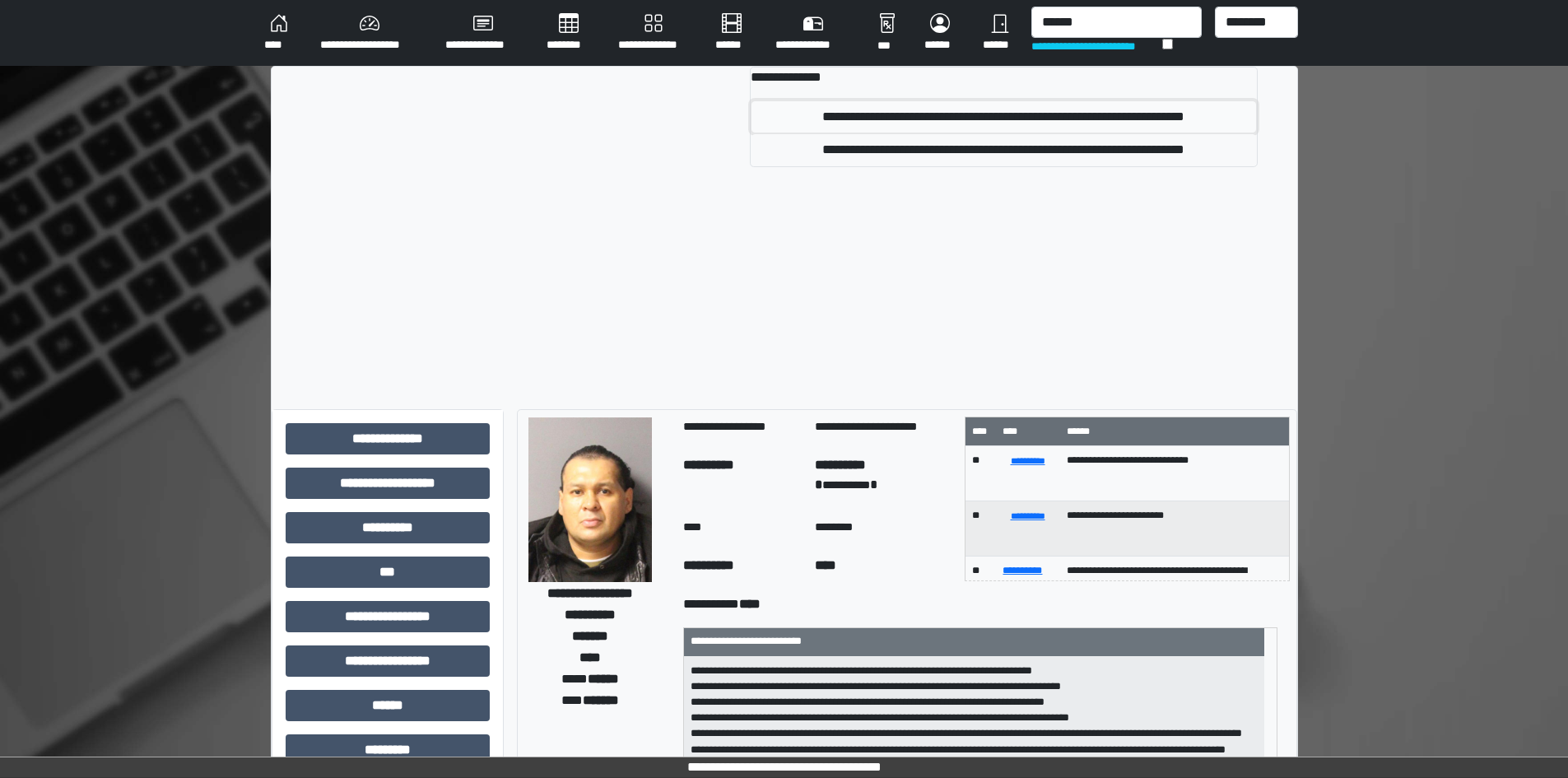 click on "**********" at bounding box center (1003, 117) 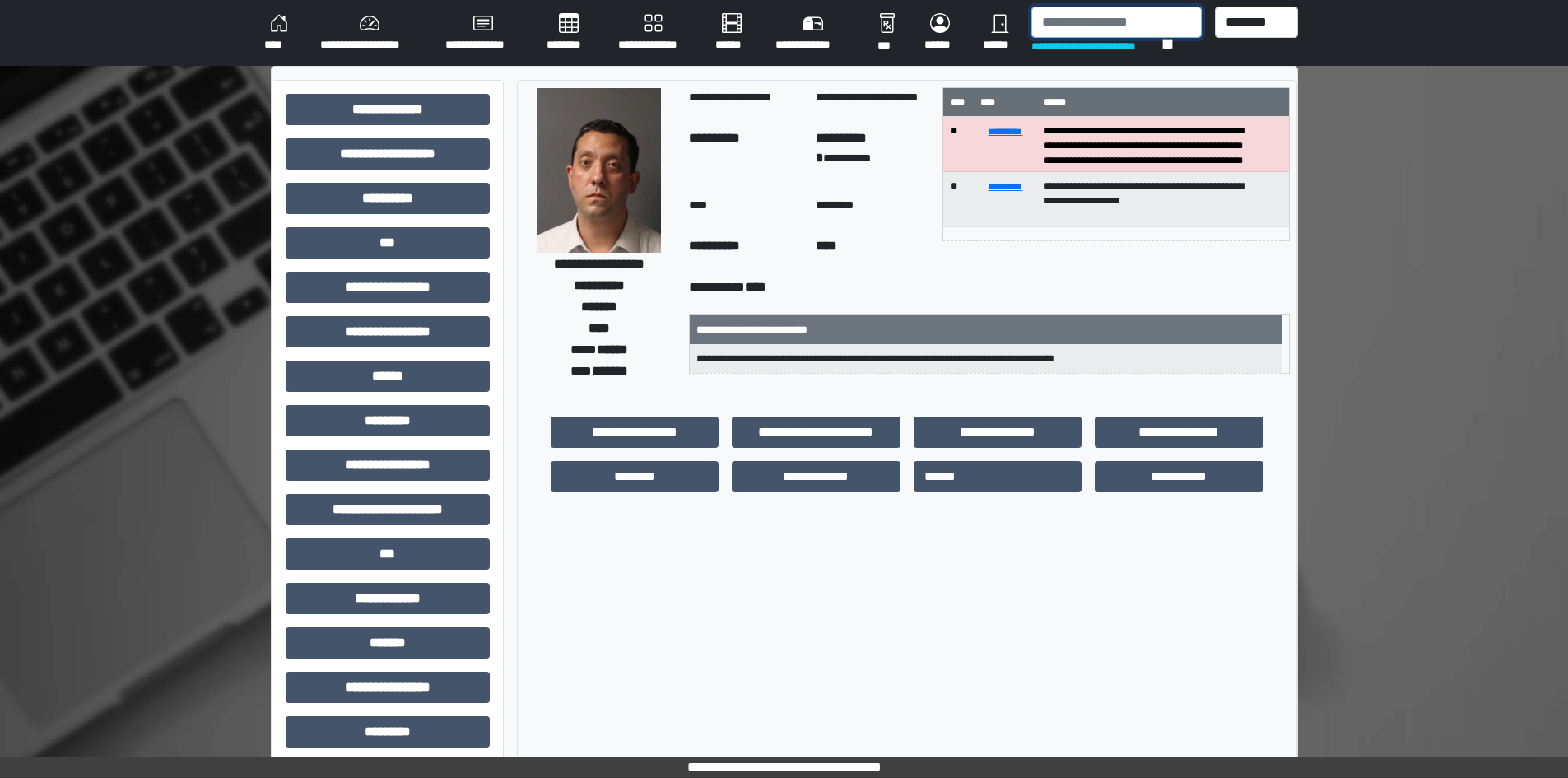 click at bounding box center [1116, 22] 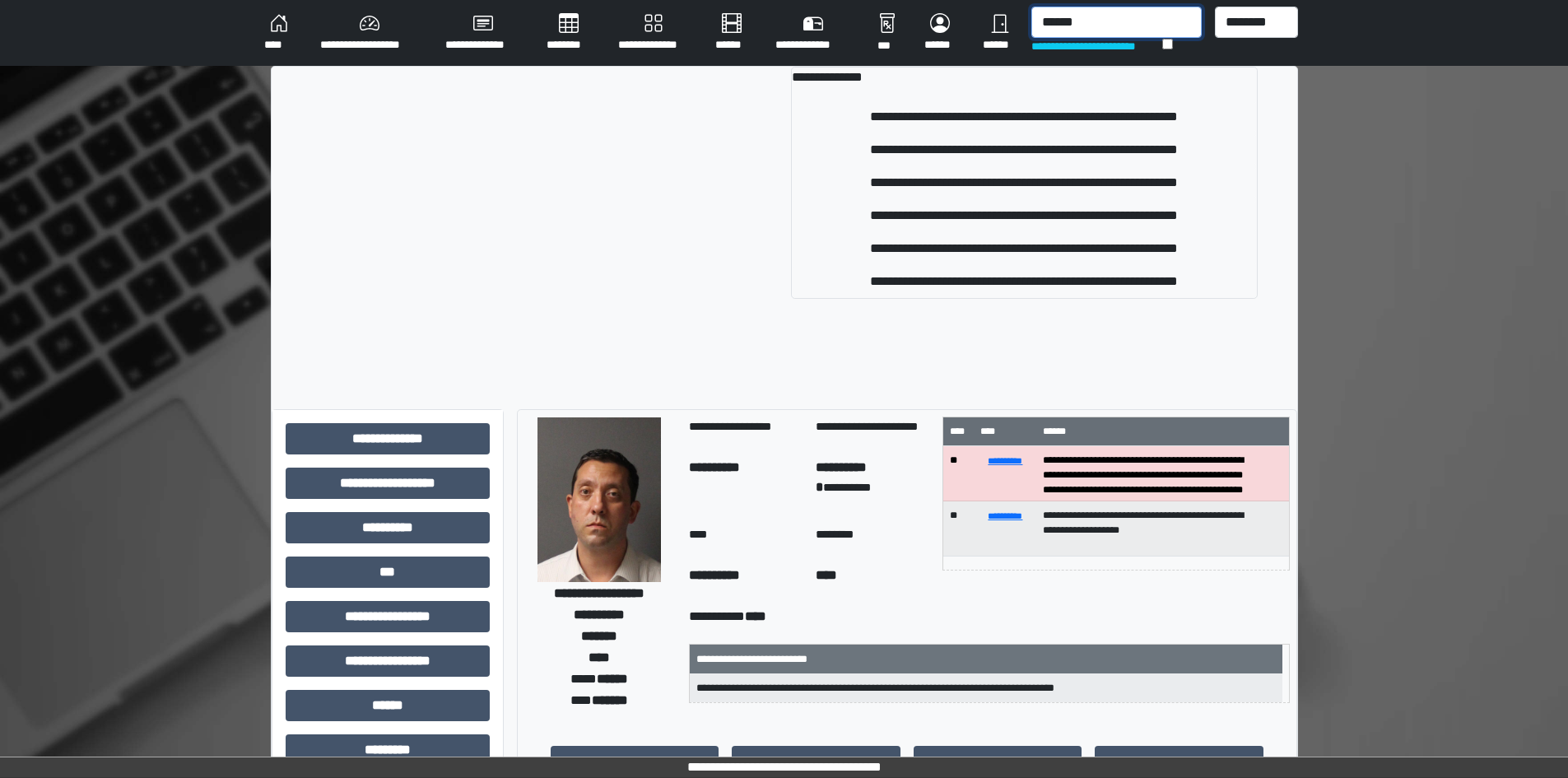 type on "******" 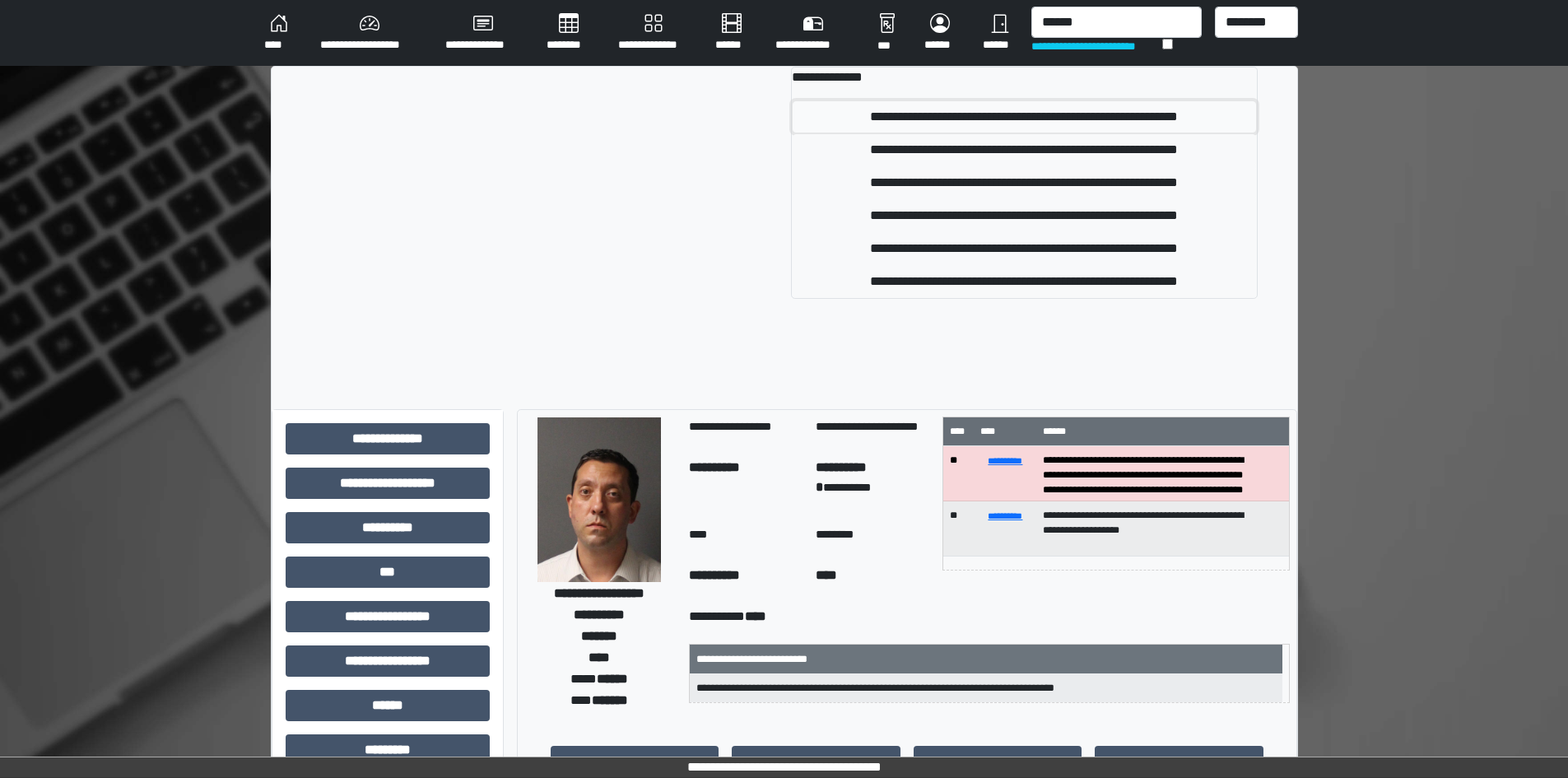 click on "**********" at bounding box center [1024, 117] 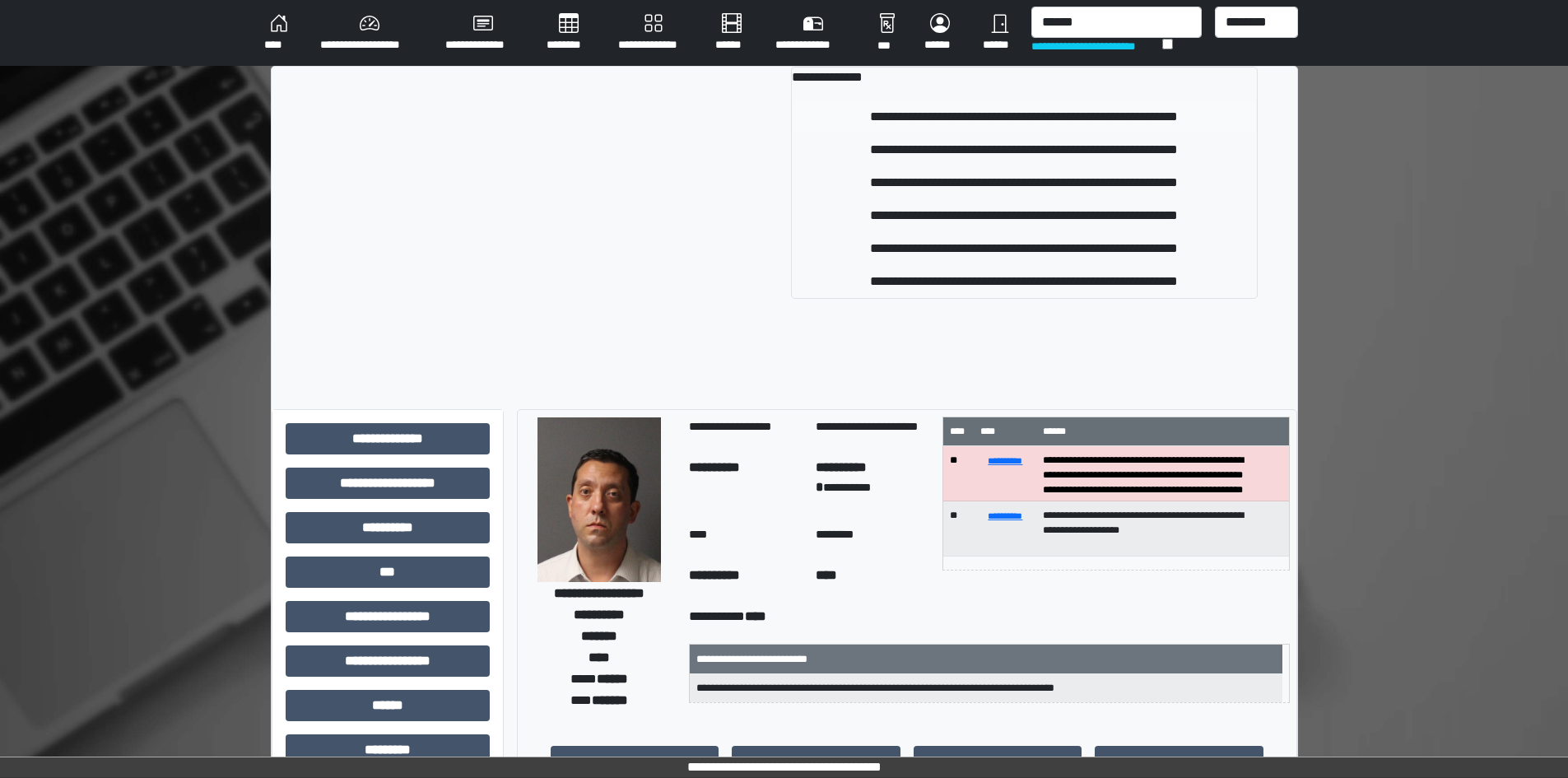 type 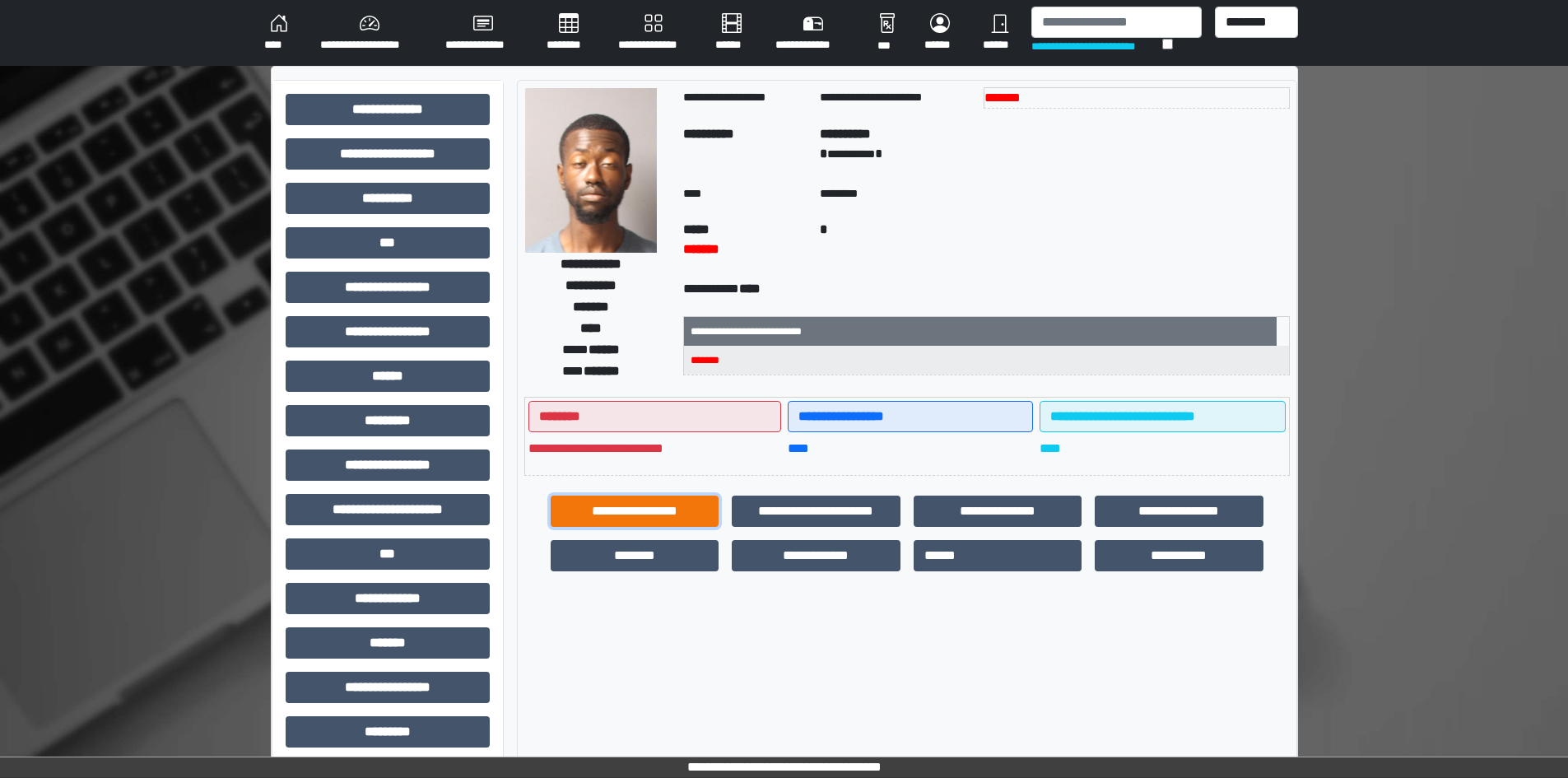click on "**********" at bounding box center [635, 511] 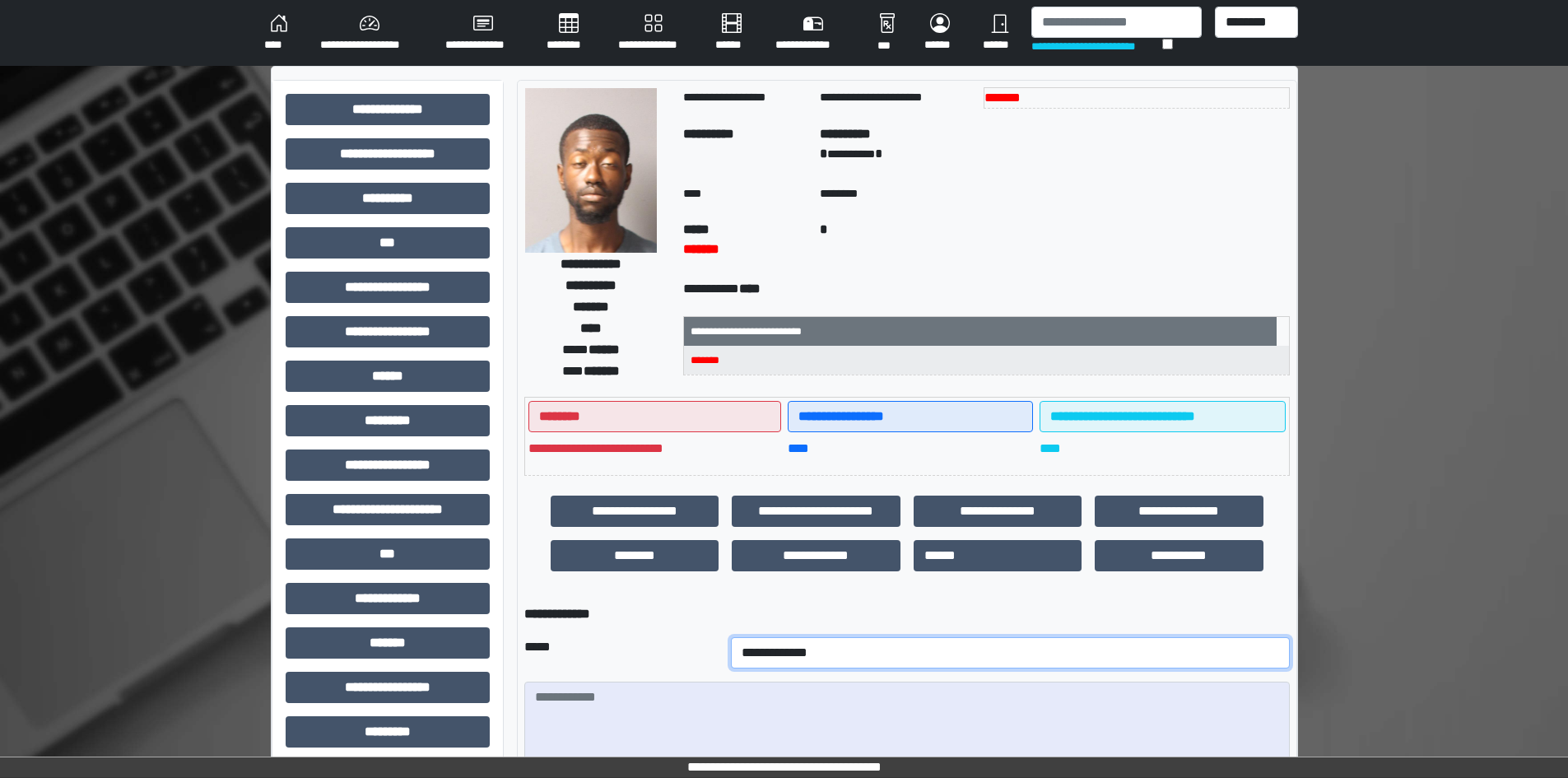 click on "**********" at bounding box center [1010, 653] 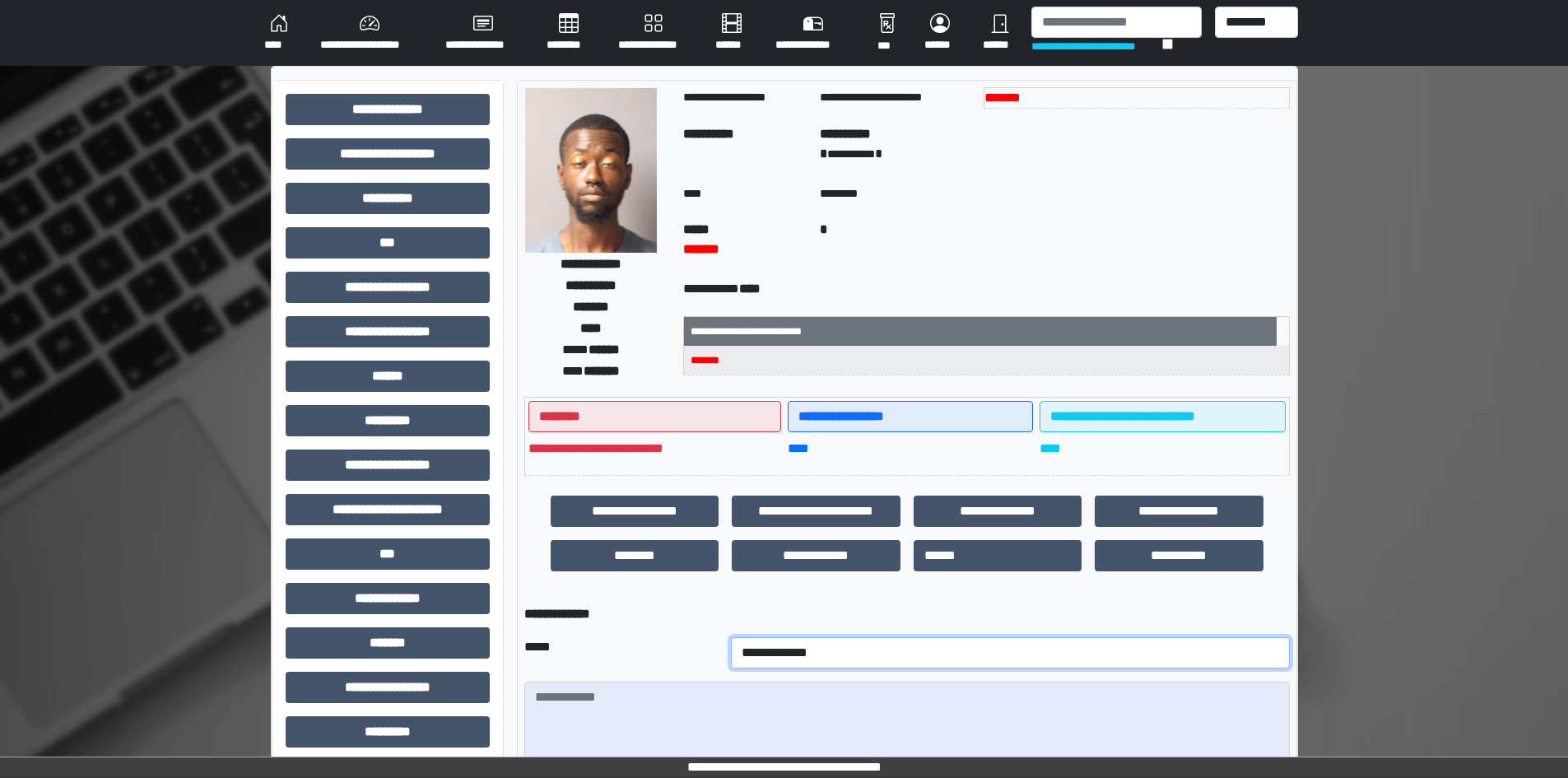 select on "***" 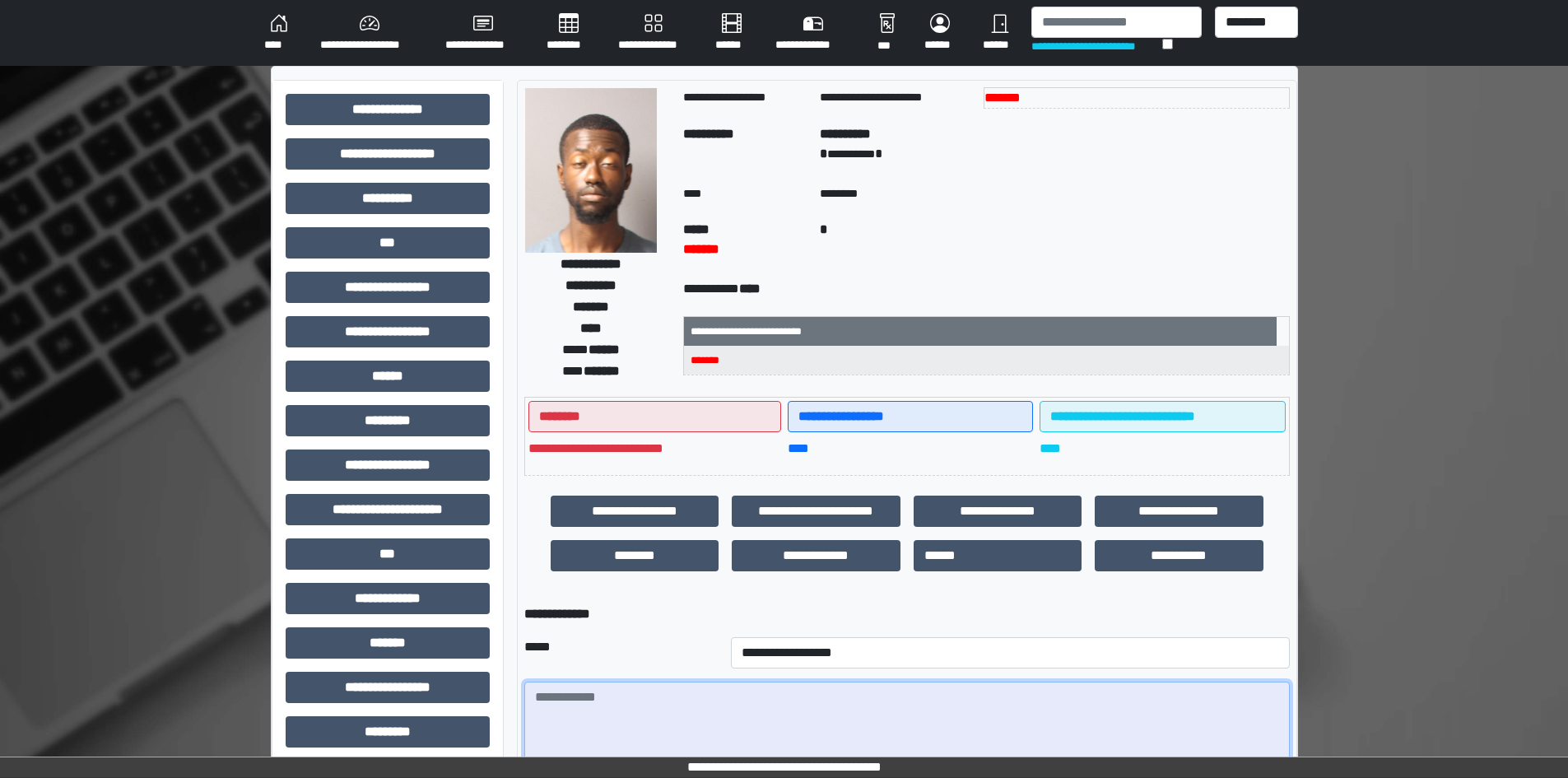 click at bounding box center [907, 727] 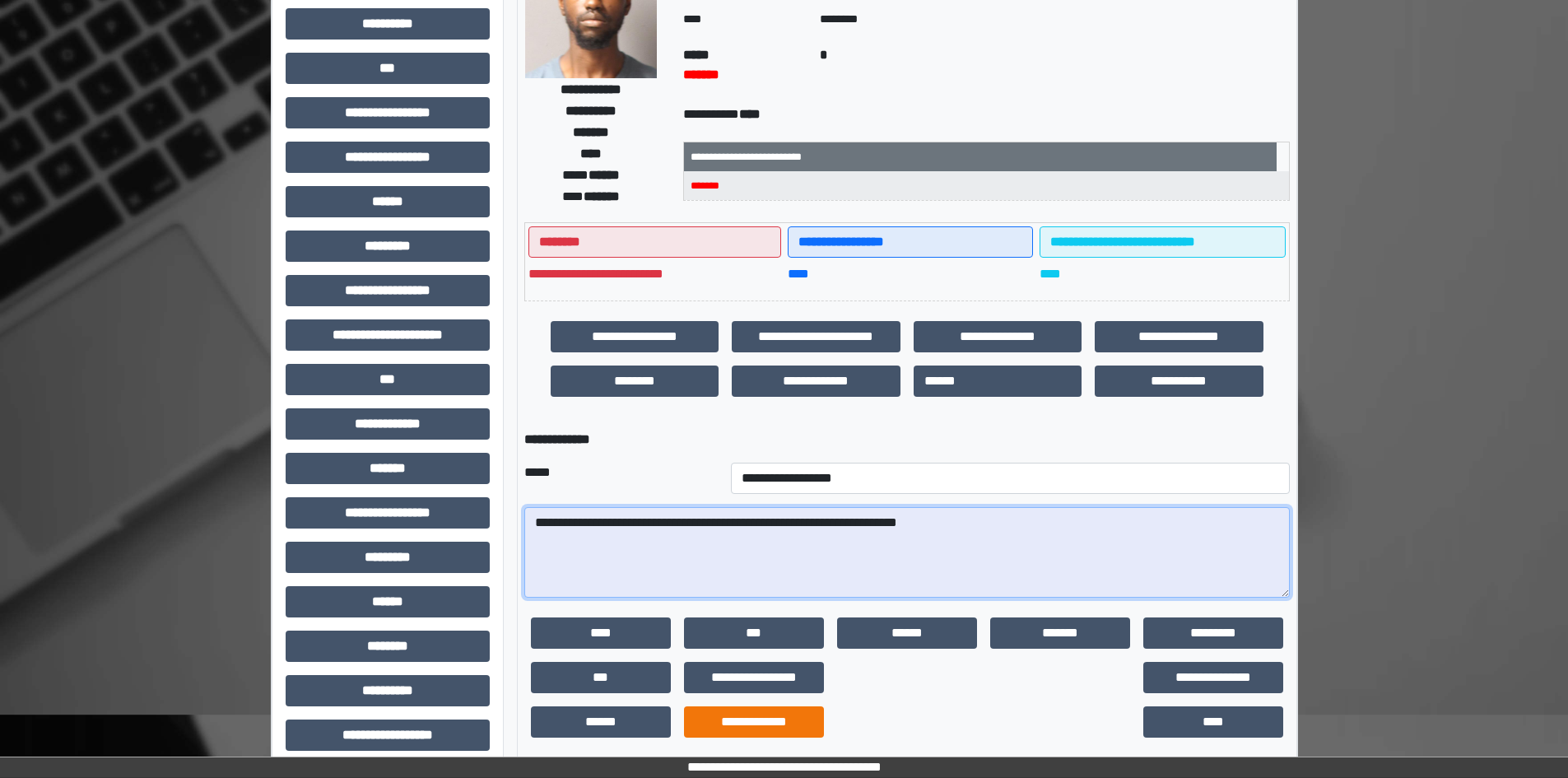 scroll, scrollTop: 189, scrollLeft: 0, axis: vertical 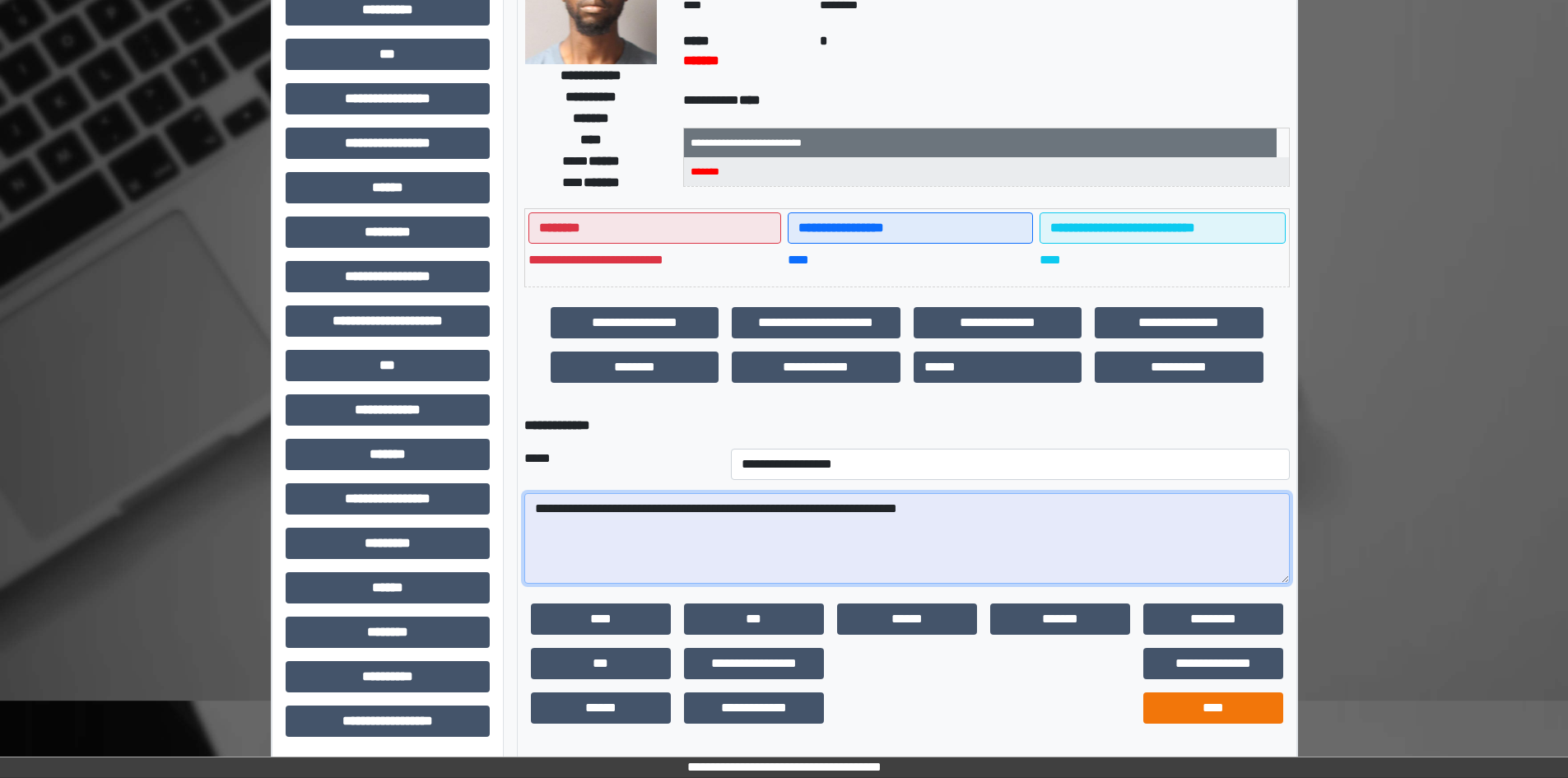 type on "**********" 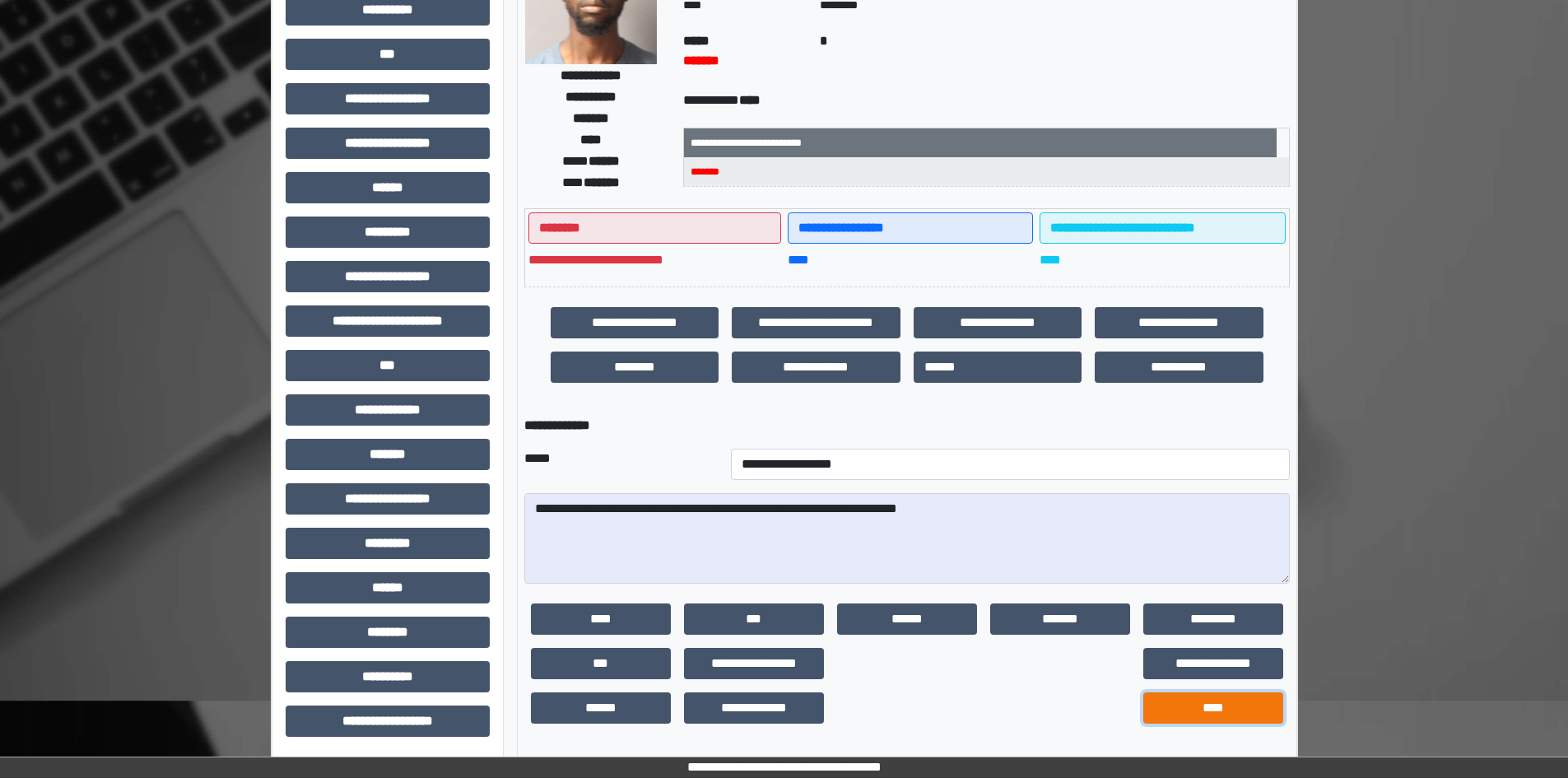 click on "****" at bounding box center [1213, 708] 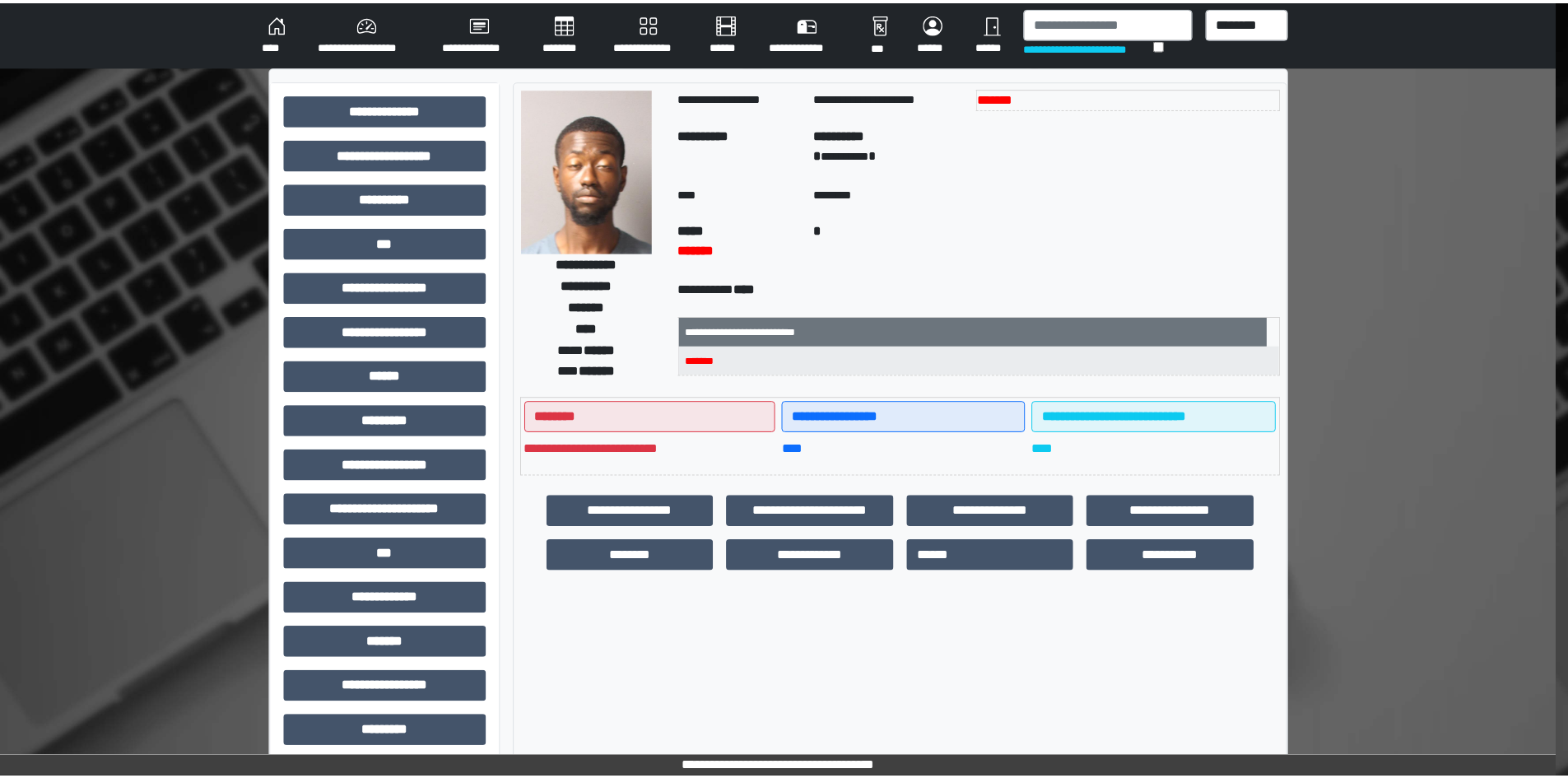 scroll, scrollTop: 0, scrollLeft: 0, axis: both 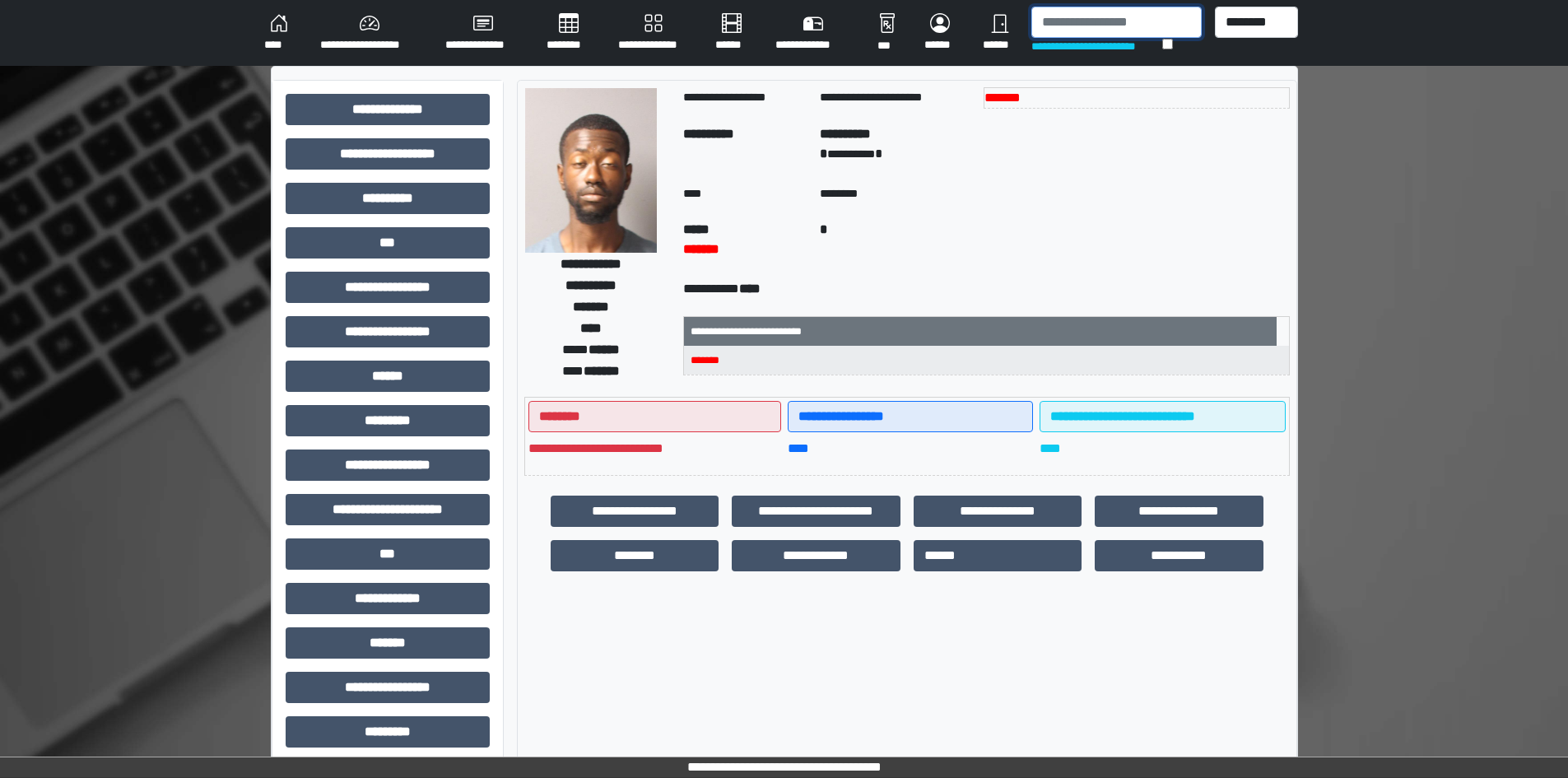 click at bounding box center (1116, 22) 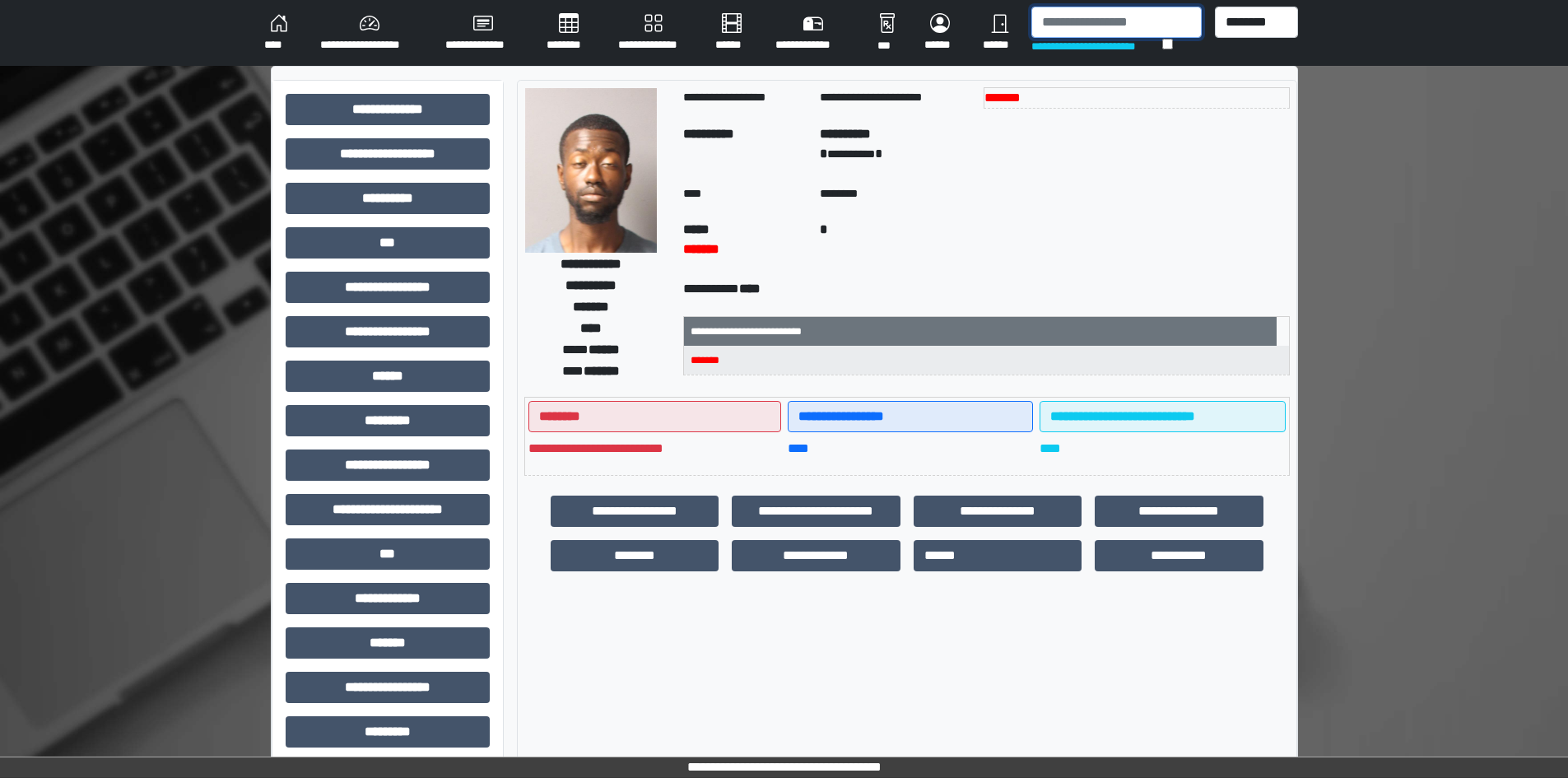 click at bounding box center (1116, 22) 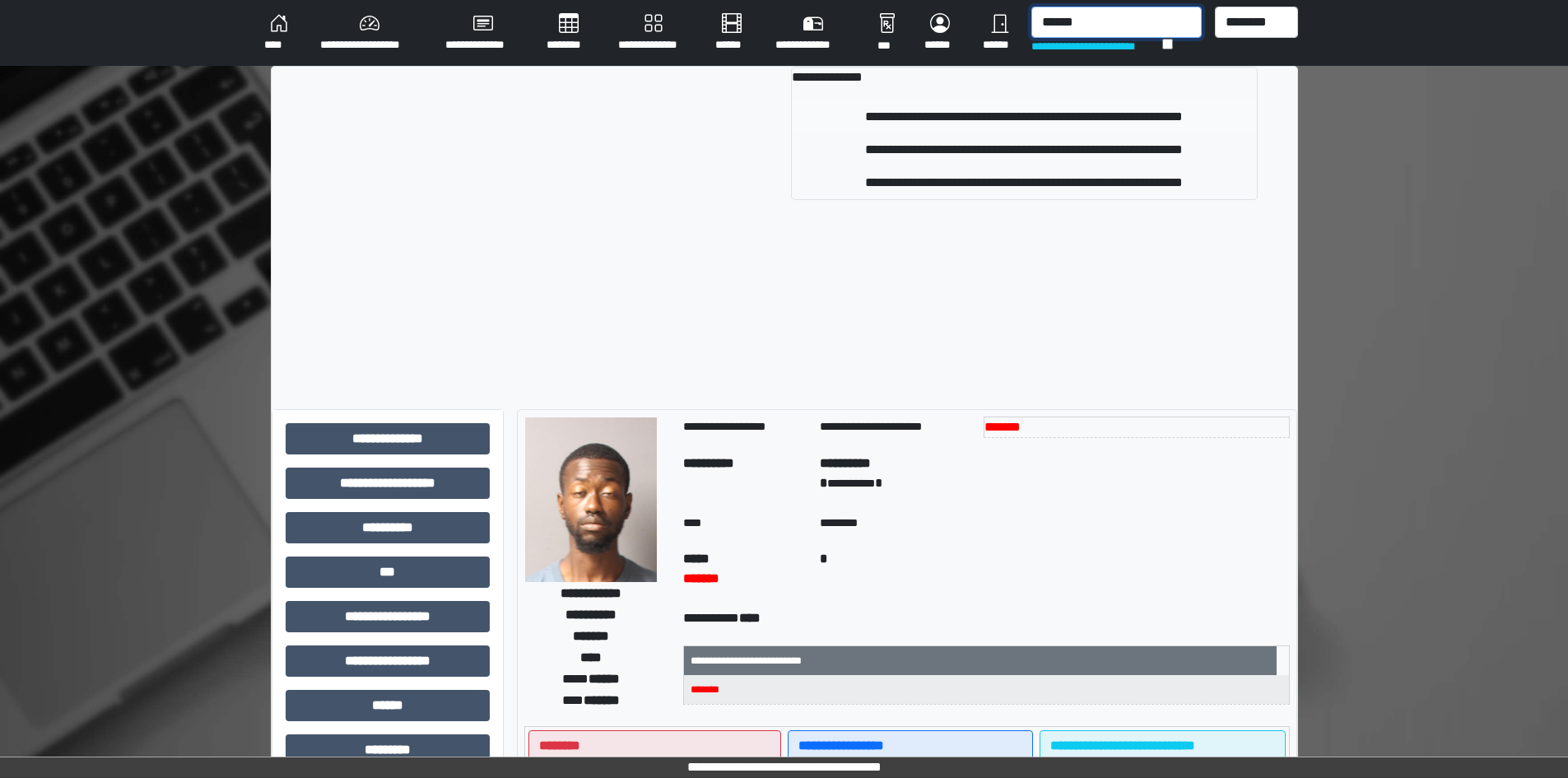 type on "******" 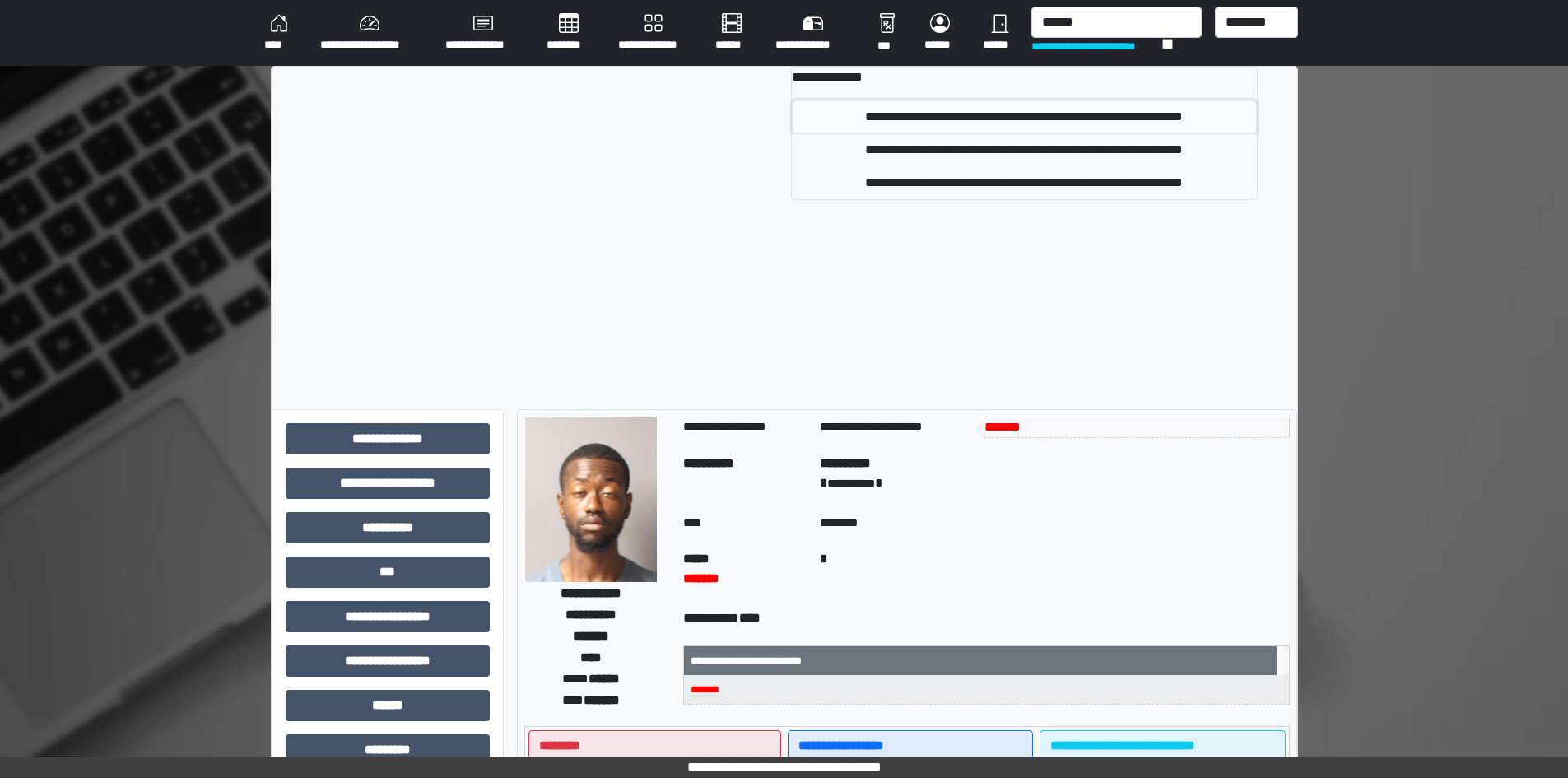 click on "**********" at bounding box center (1024, 117) 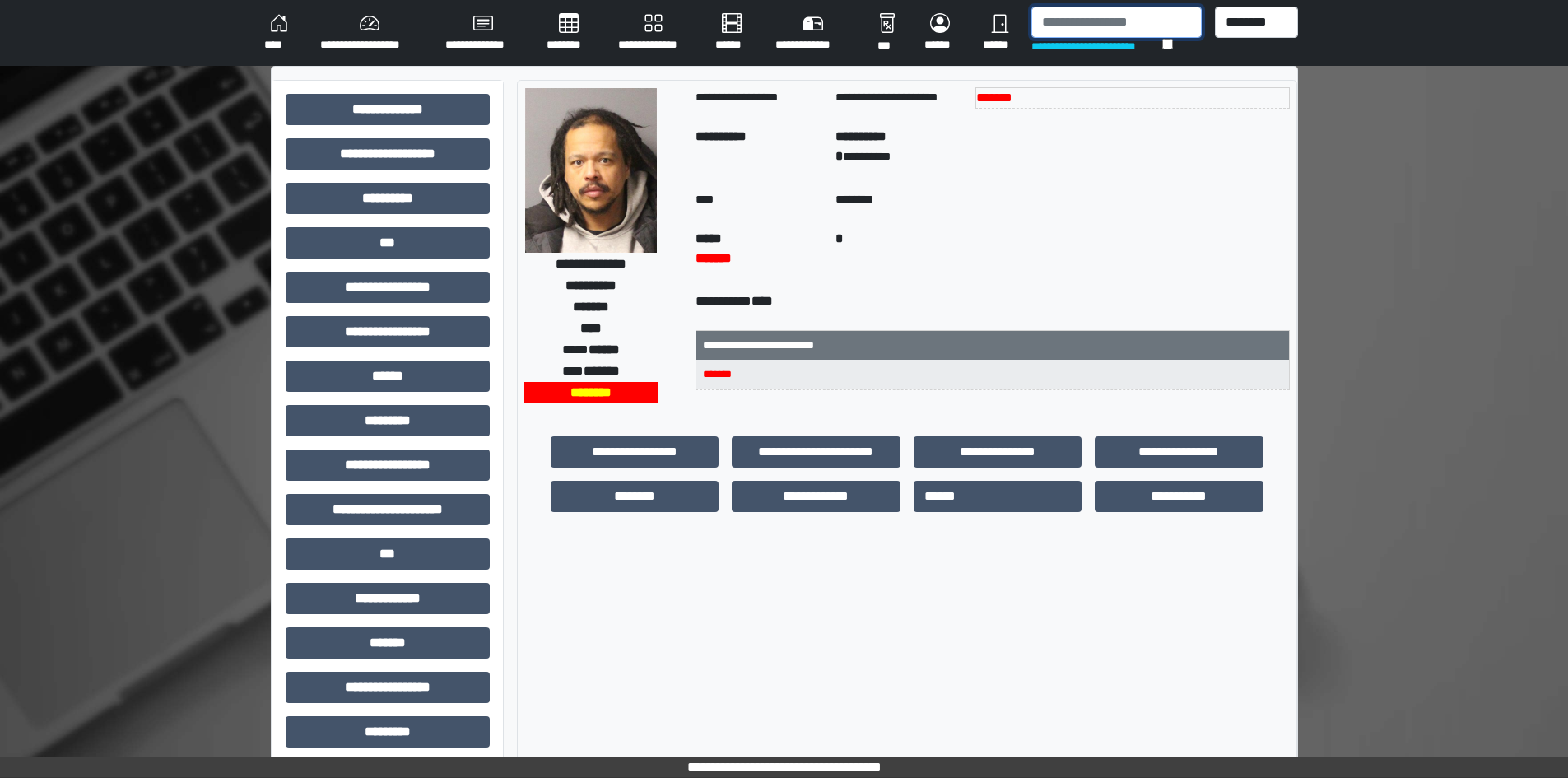click at bounding box center (1116, 22) 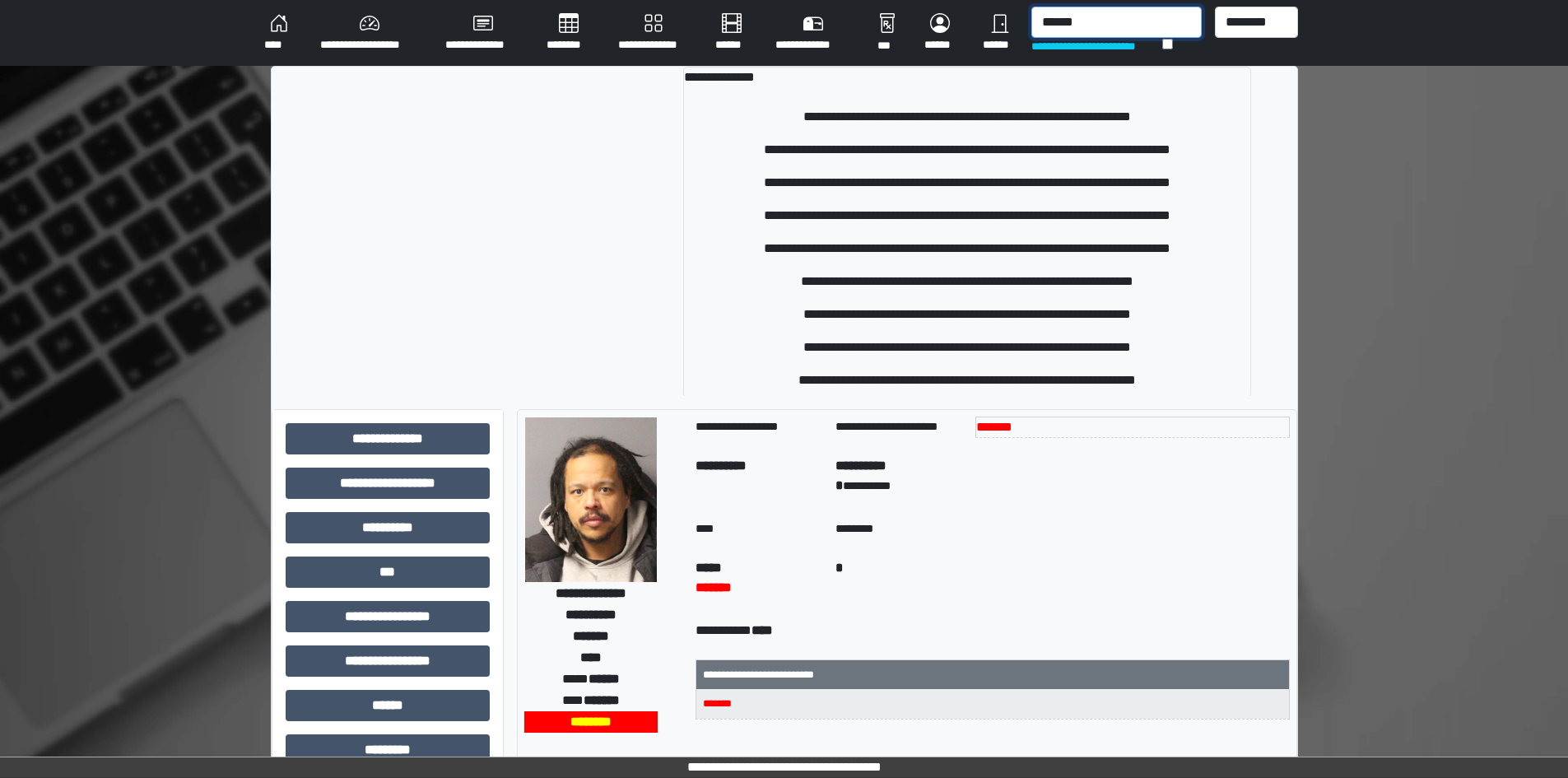 type on "******" 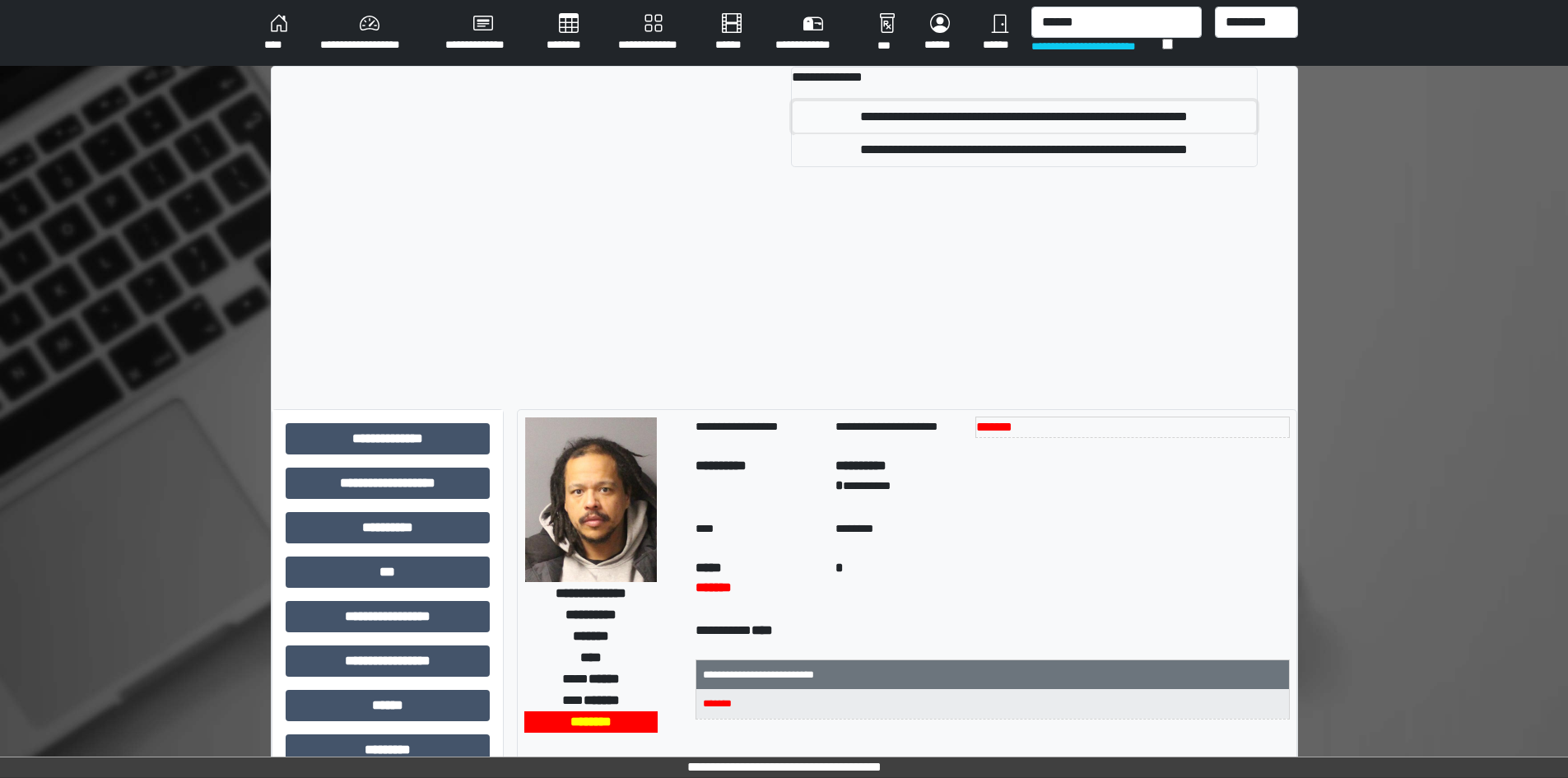 click on "**********" at bounding box center [1024, 117] 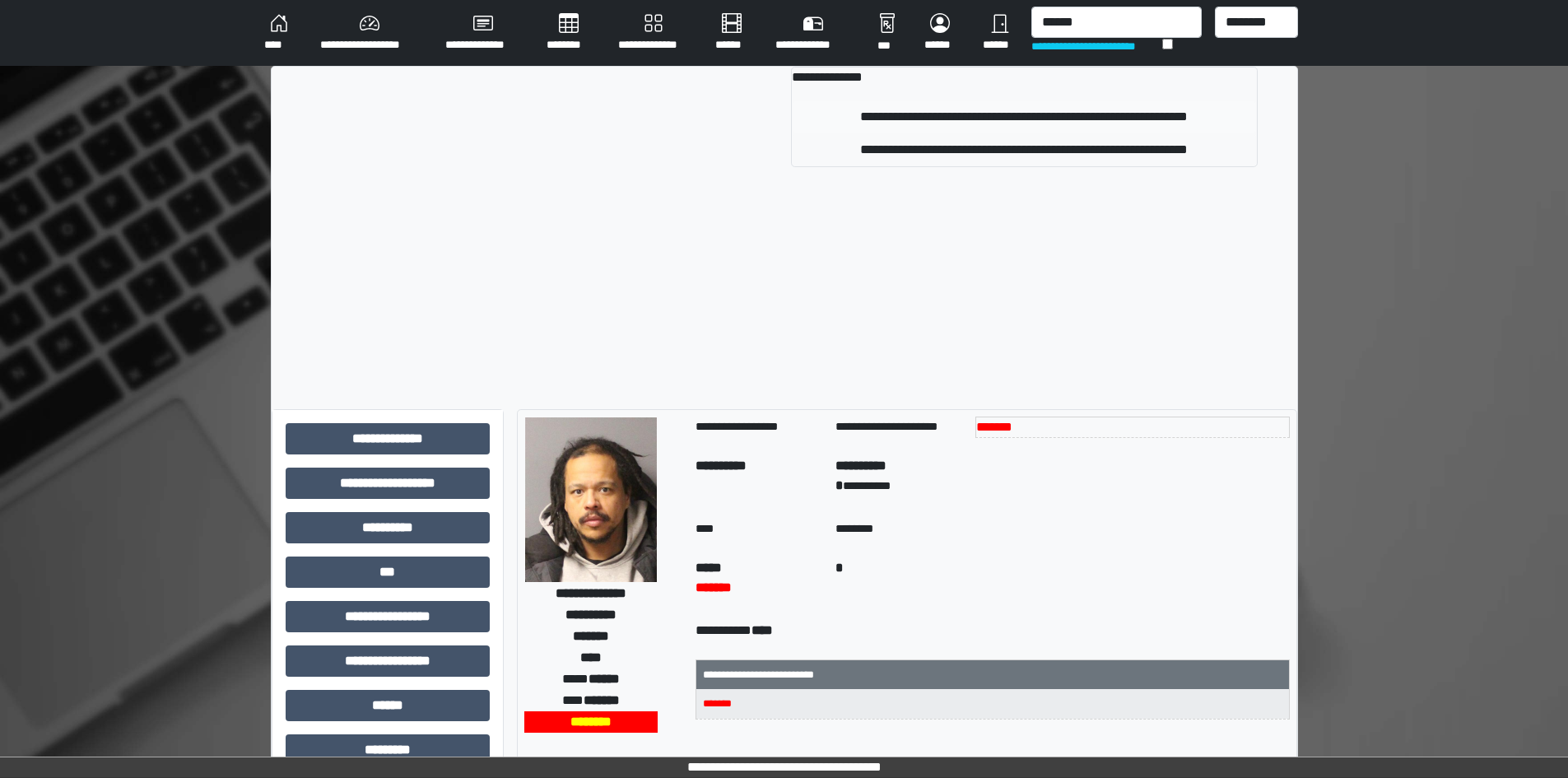 type 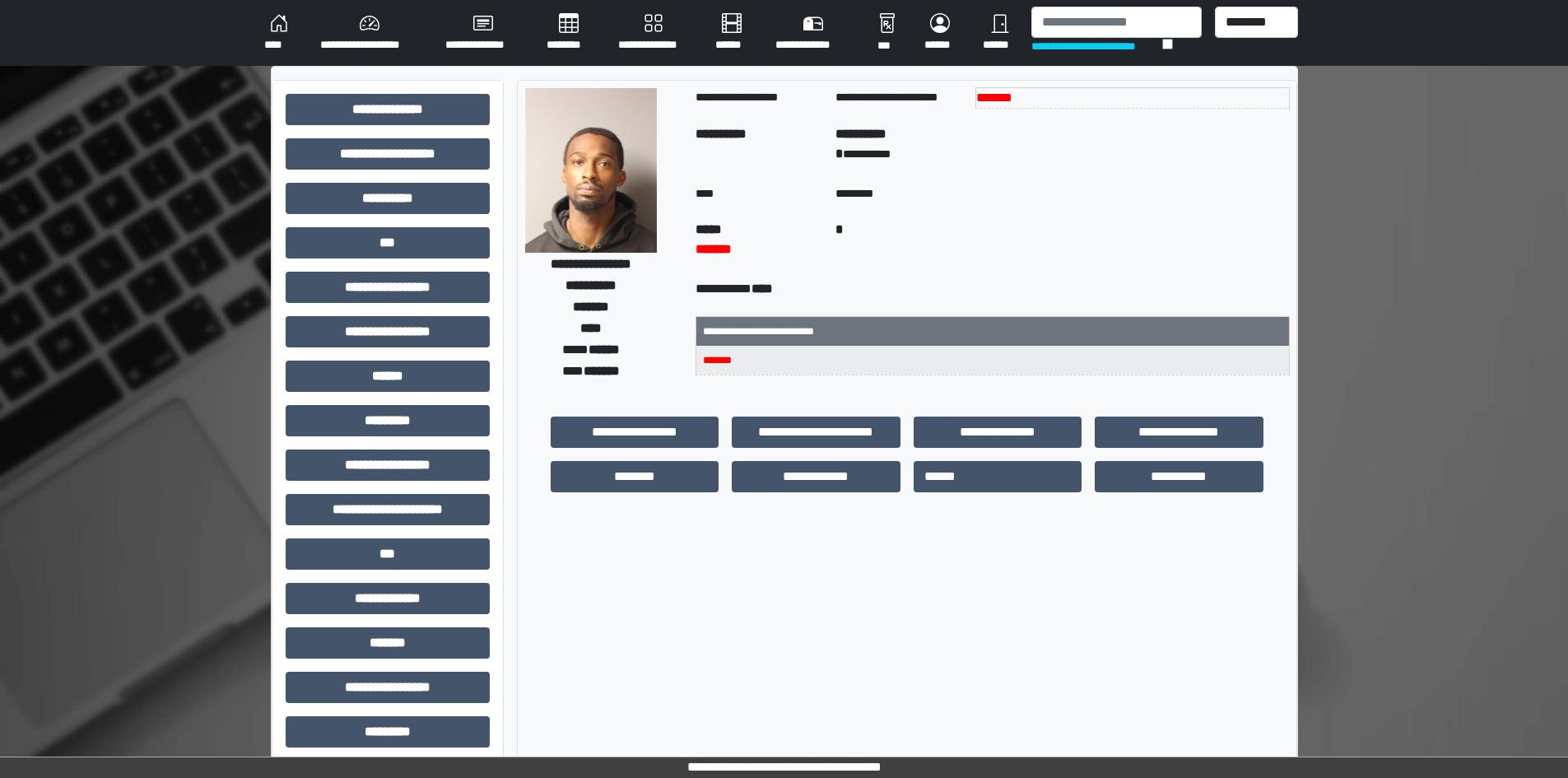 click on "**********" at bounding box center [370, 33] 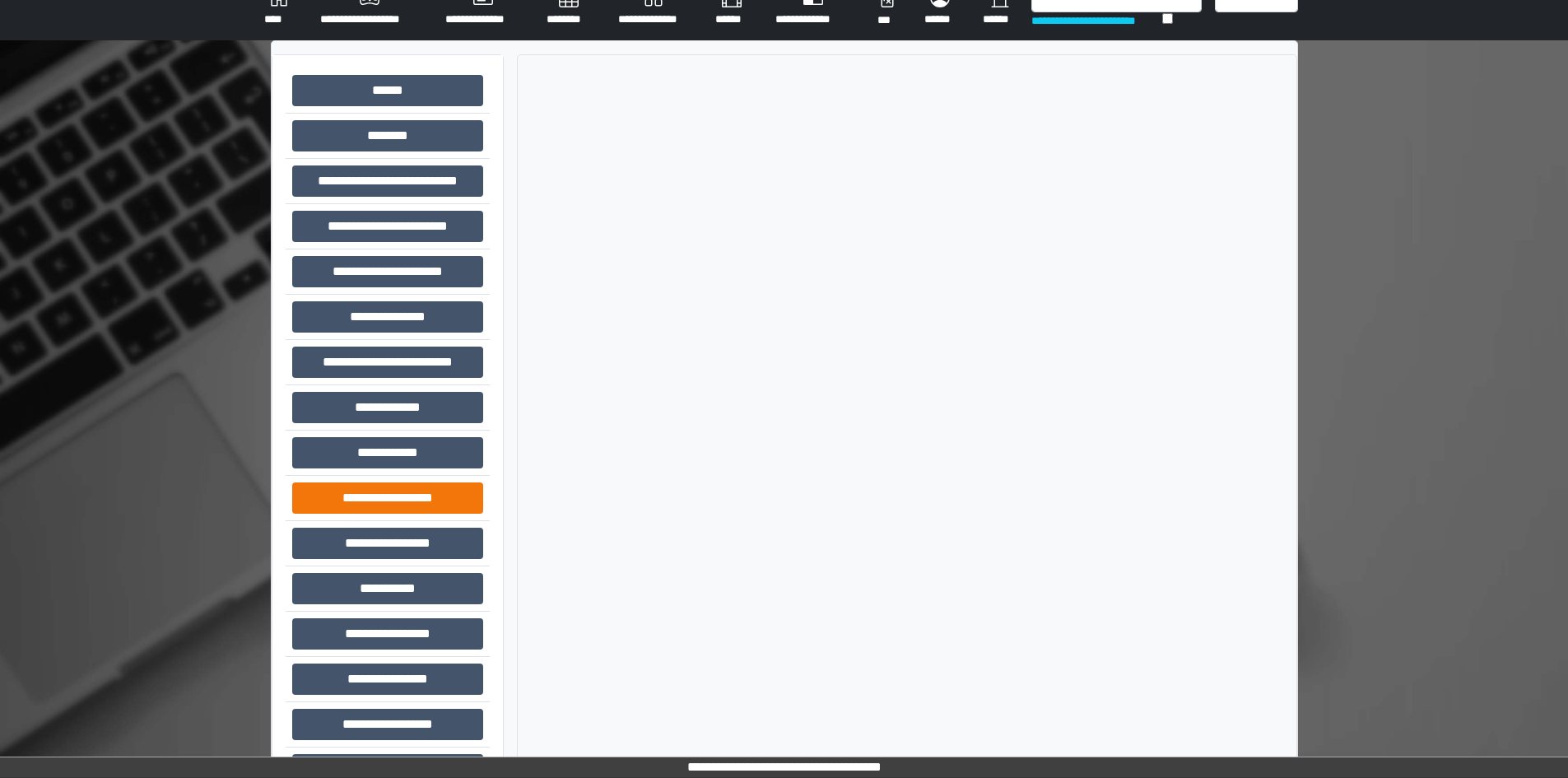 scroll, scrollTop: 0, scrollLeft: 0, axis: both 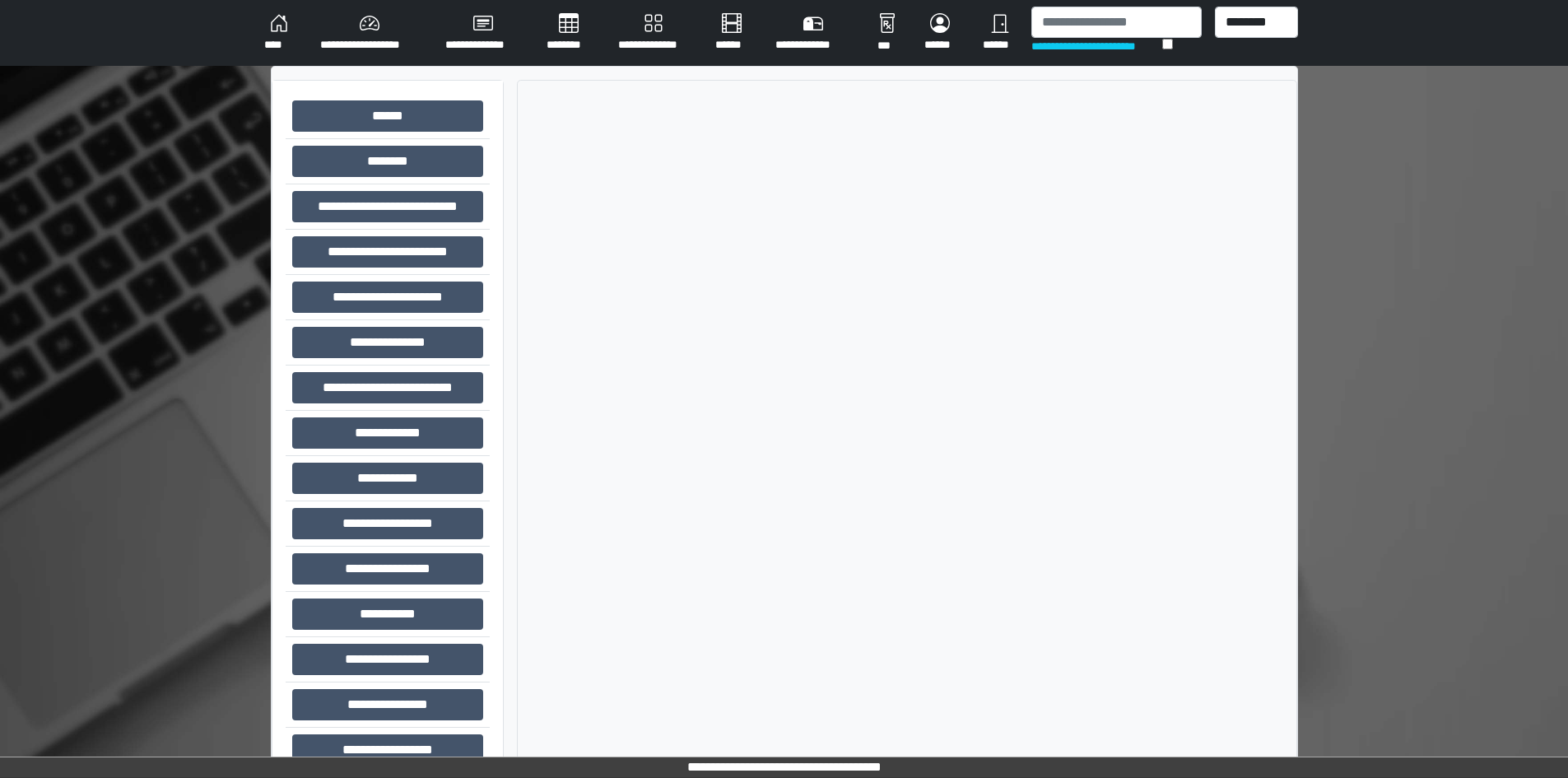 click on "**********" at bounding box center [370, 33] 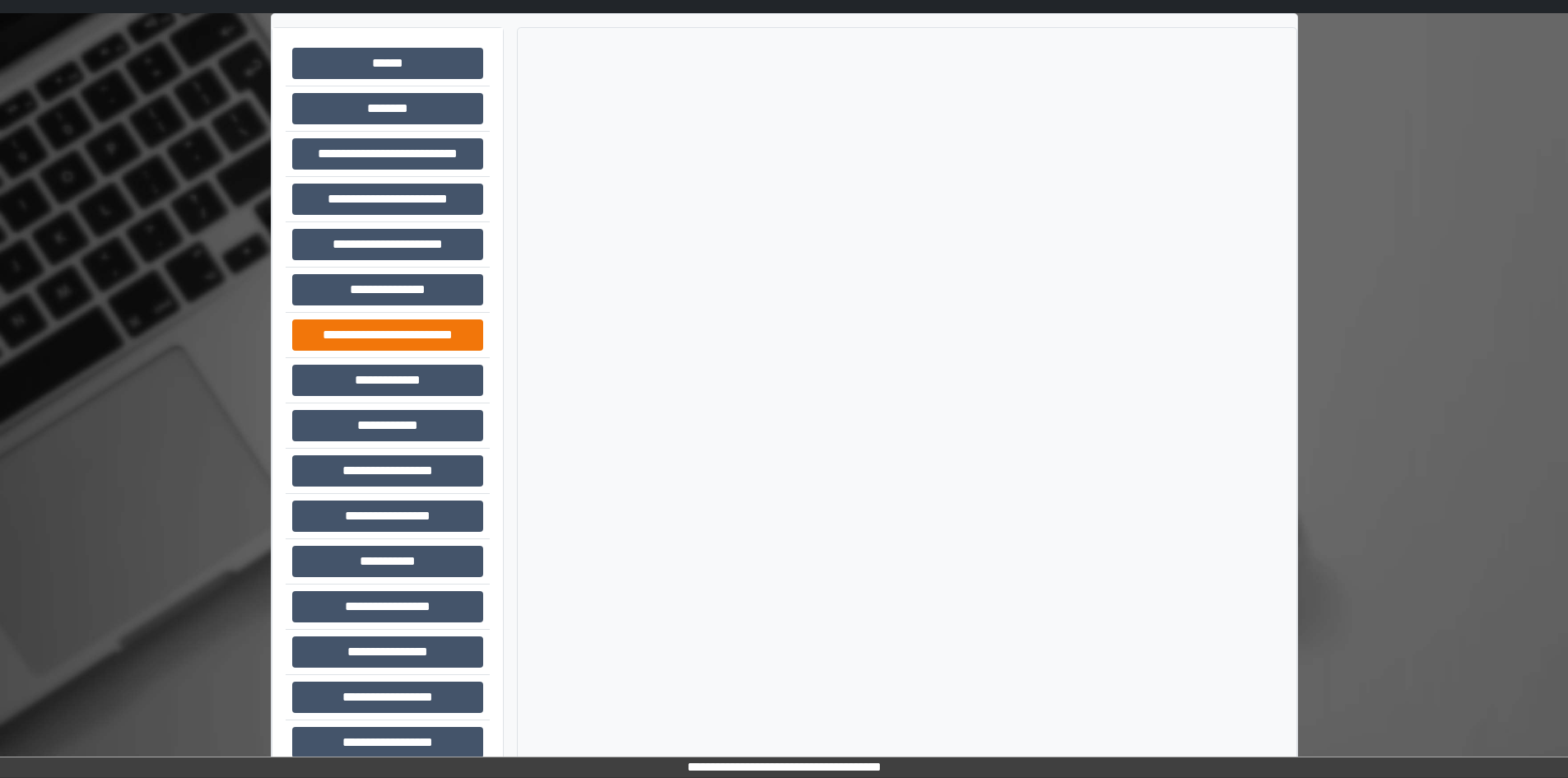 scroll, scrollTop: 82, scrollLeft: 0, axis: vertical 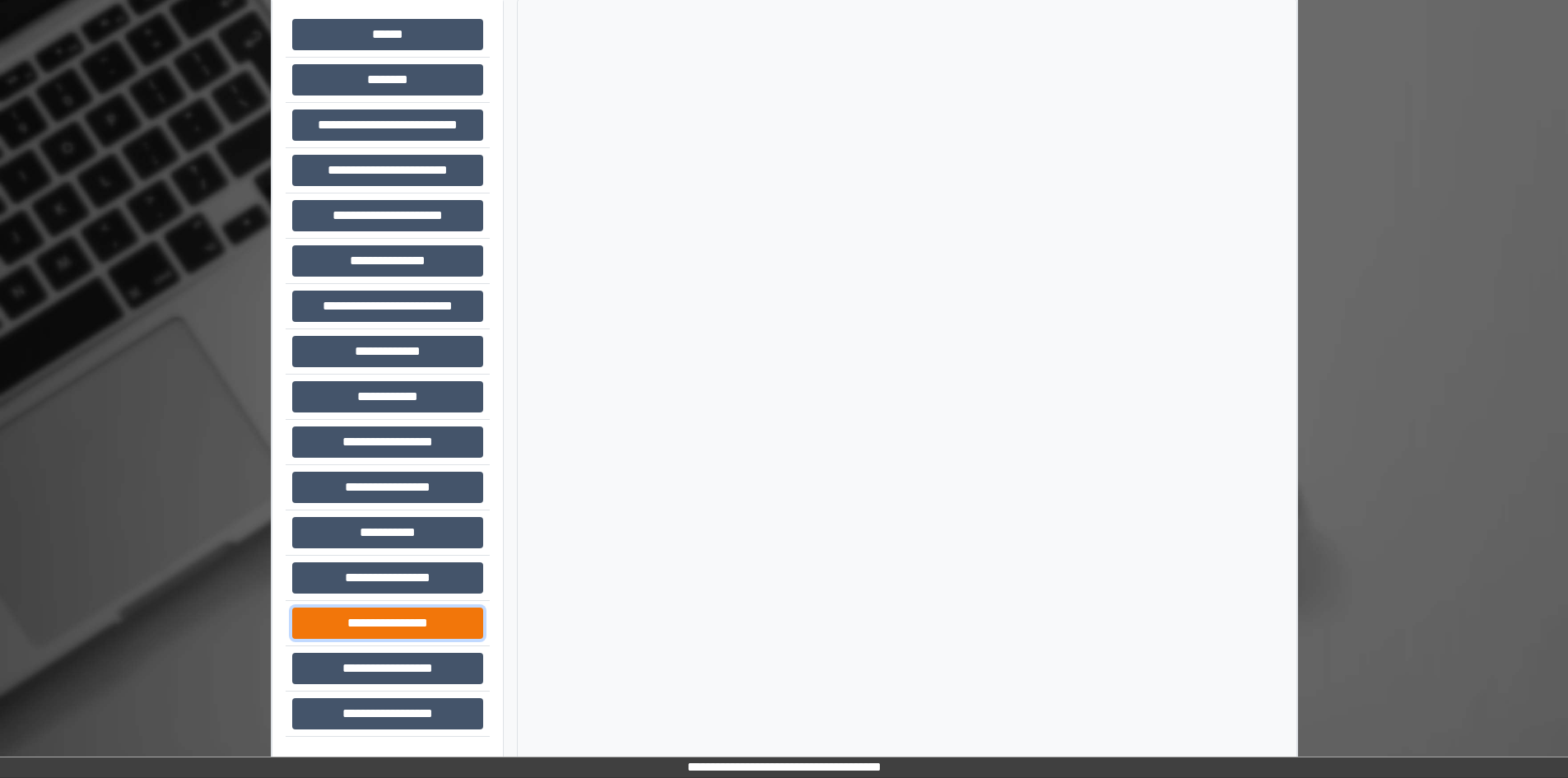 click on "**********" at bounding box center [388, 623] 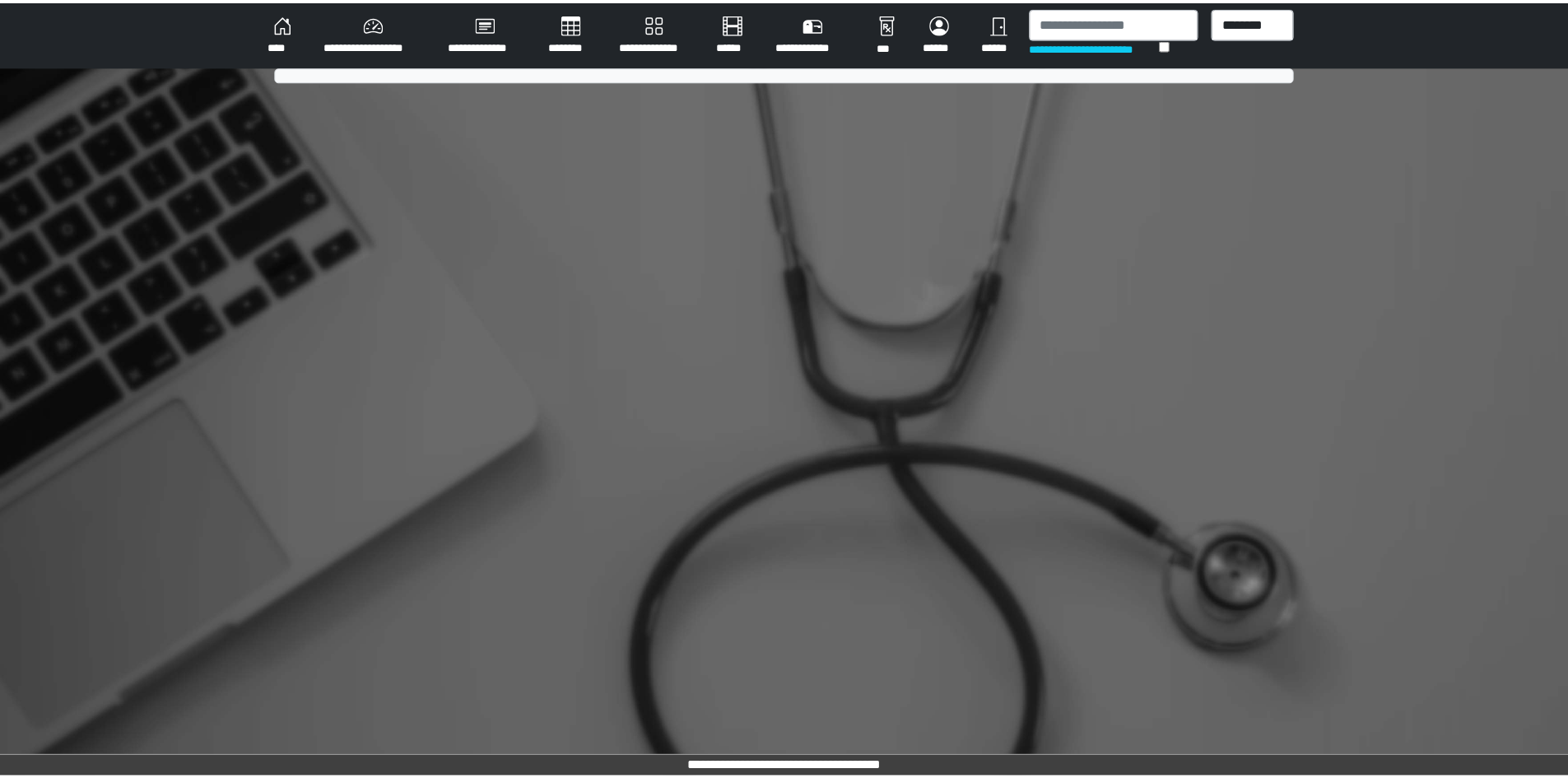 scroll, scrollTop: 0, scrollLeft: 0, axis: both 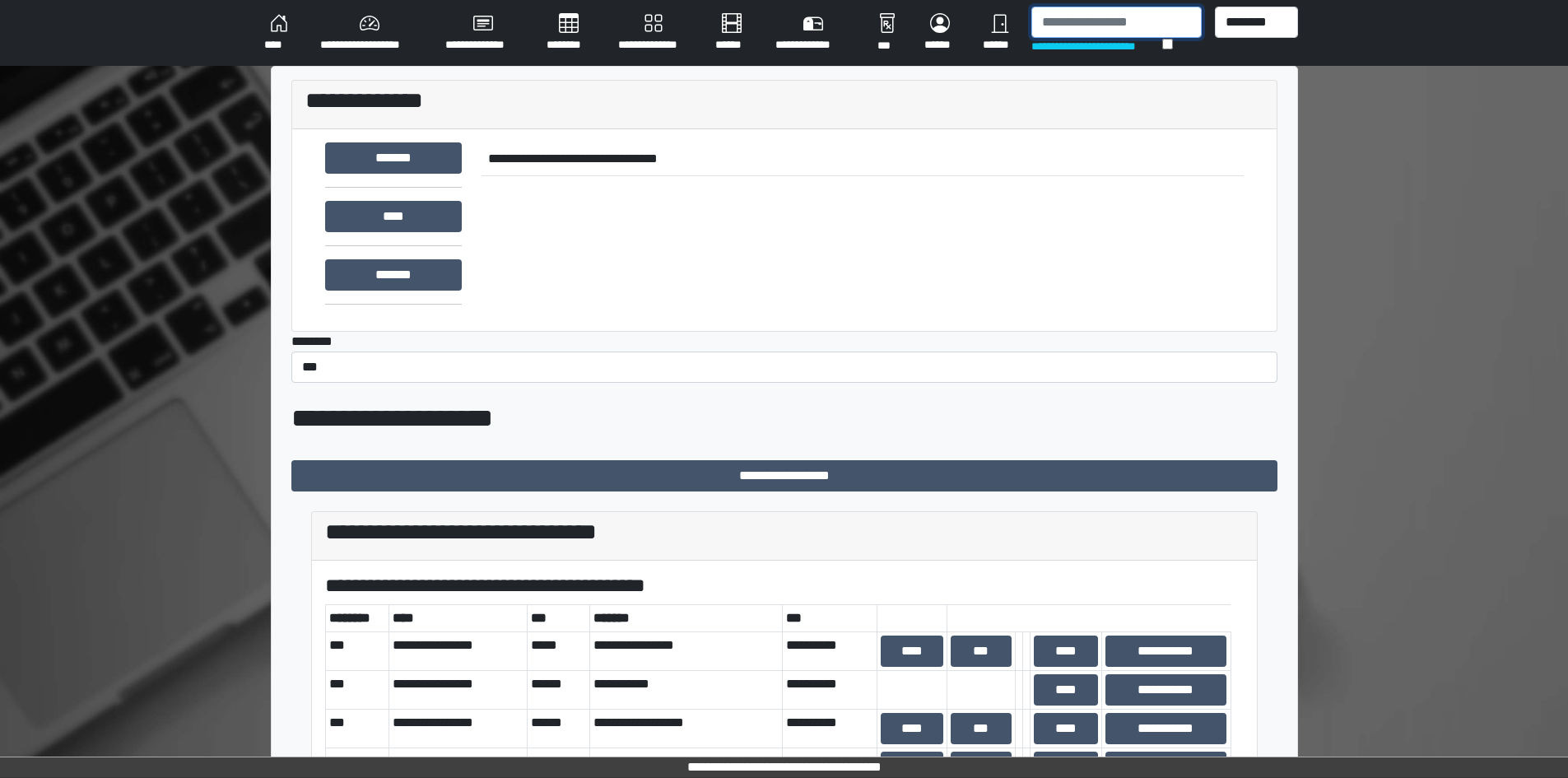 click at bounding box center (1116, 22) 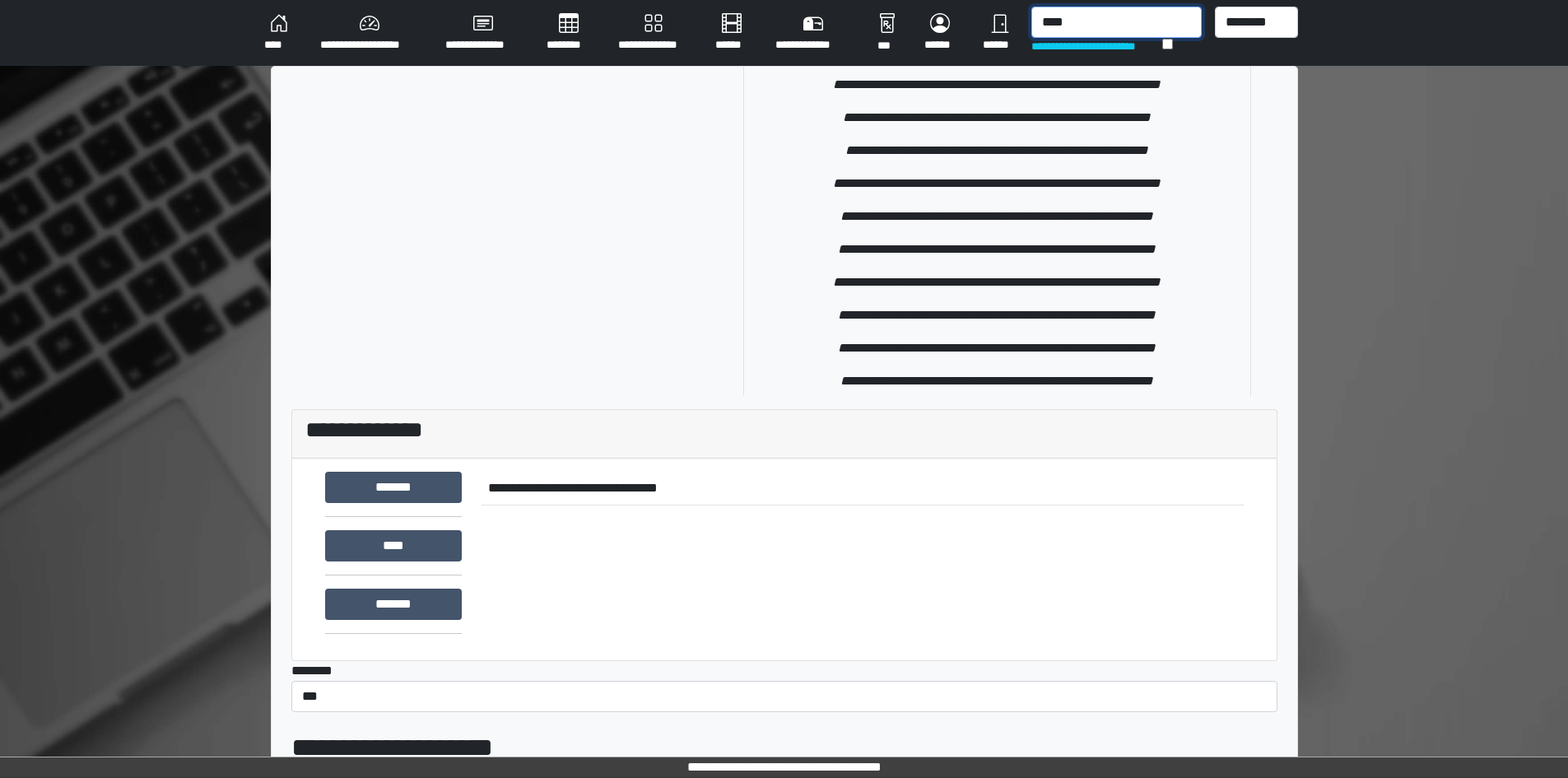 scroll, scrollTop: 1153, scrollLeft: 0, axis: vertical 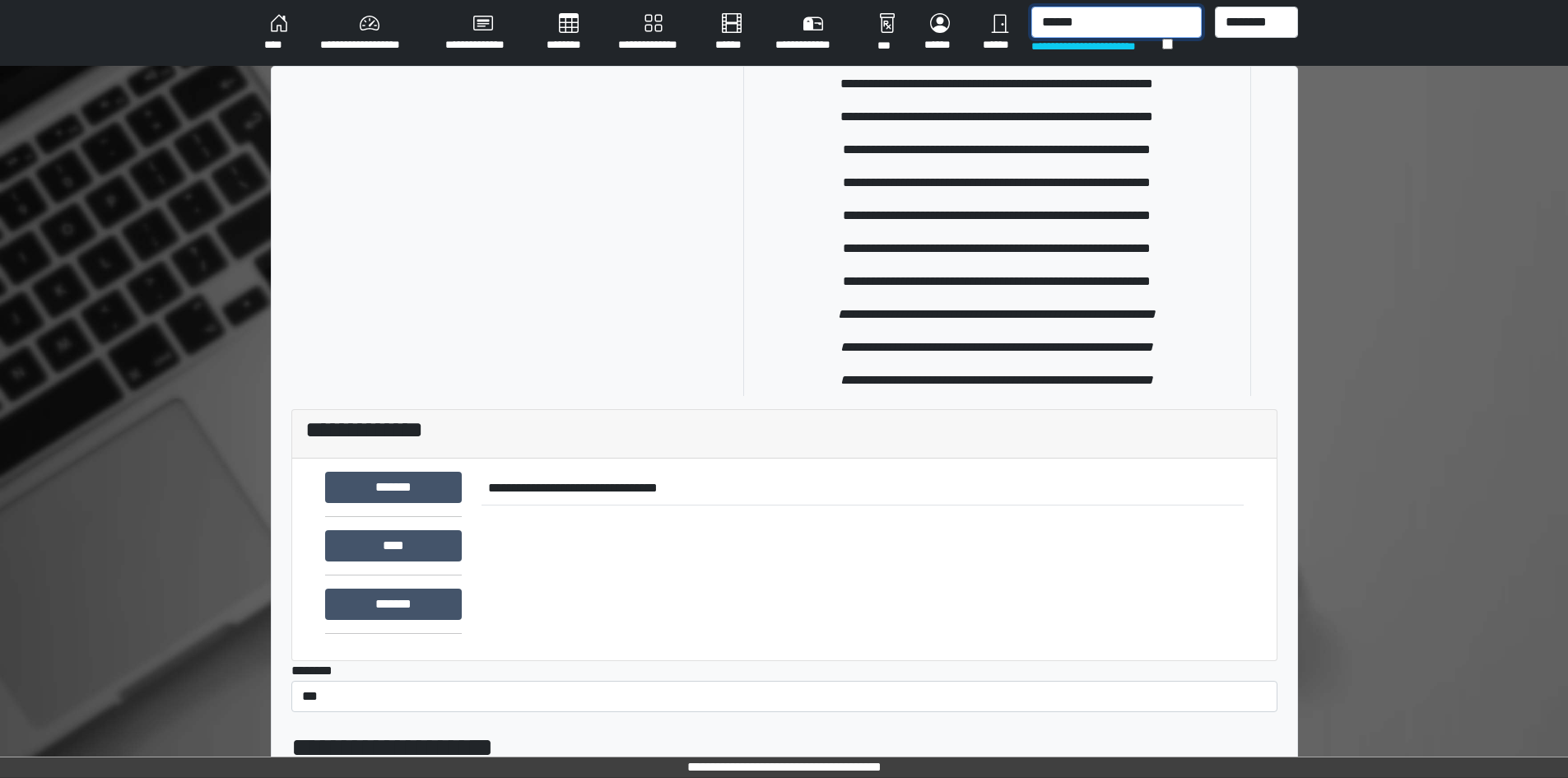 type on "******" 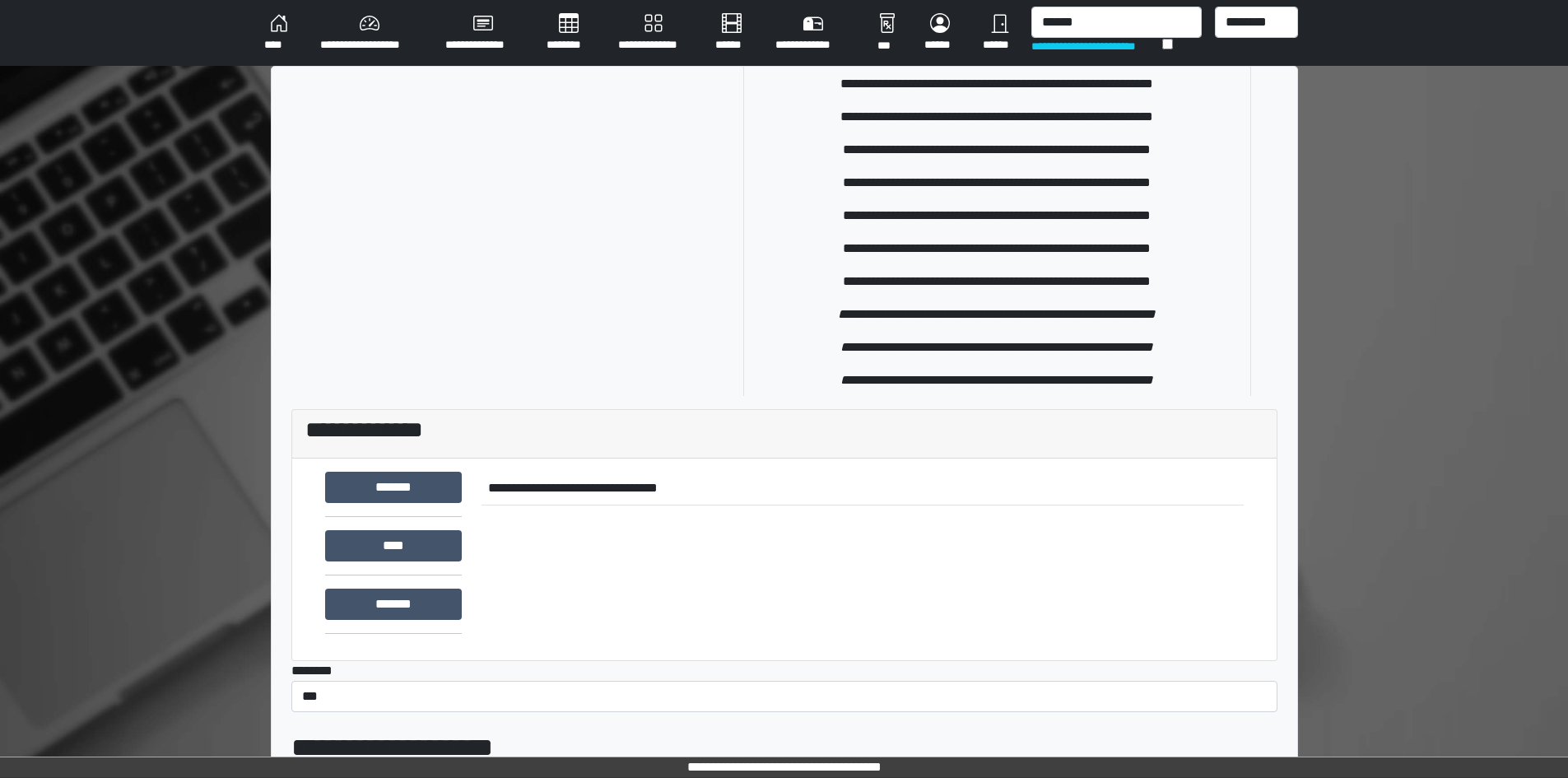 click on "**********" at bounding box center (997, 249) 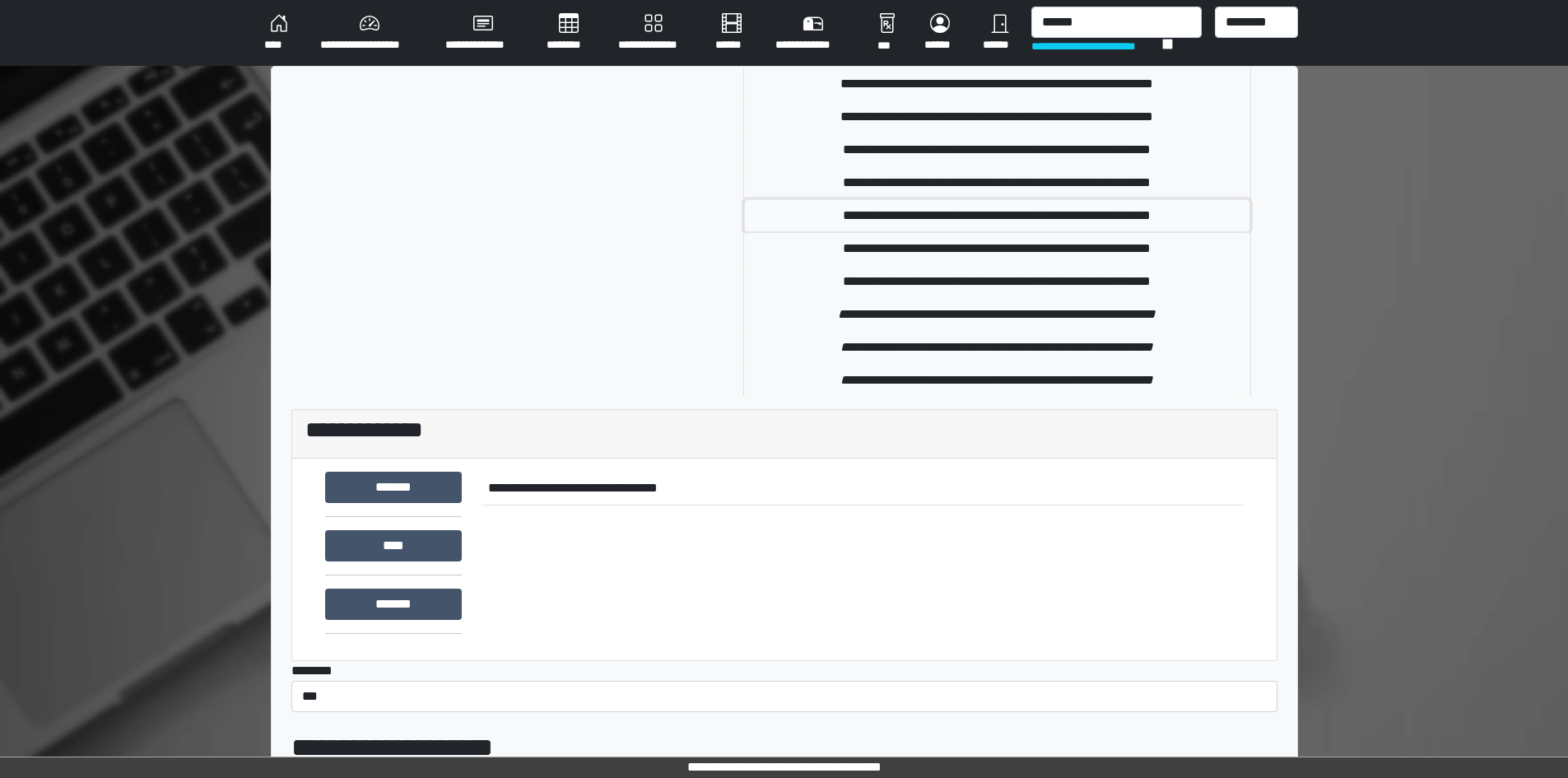 click on "**********" at bounding box center (997, 216) 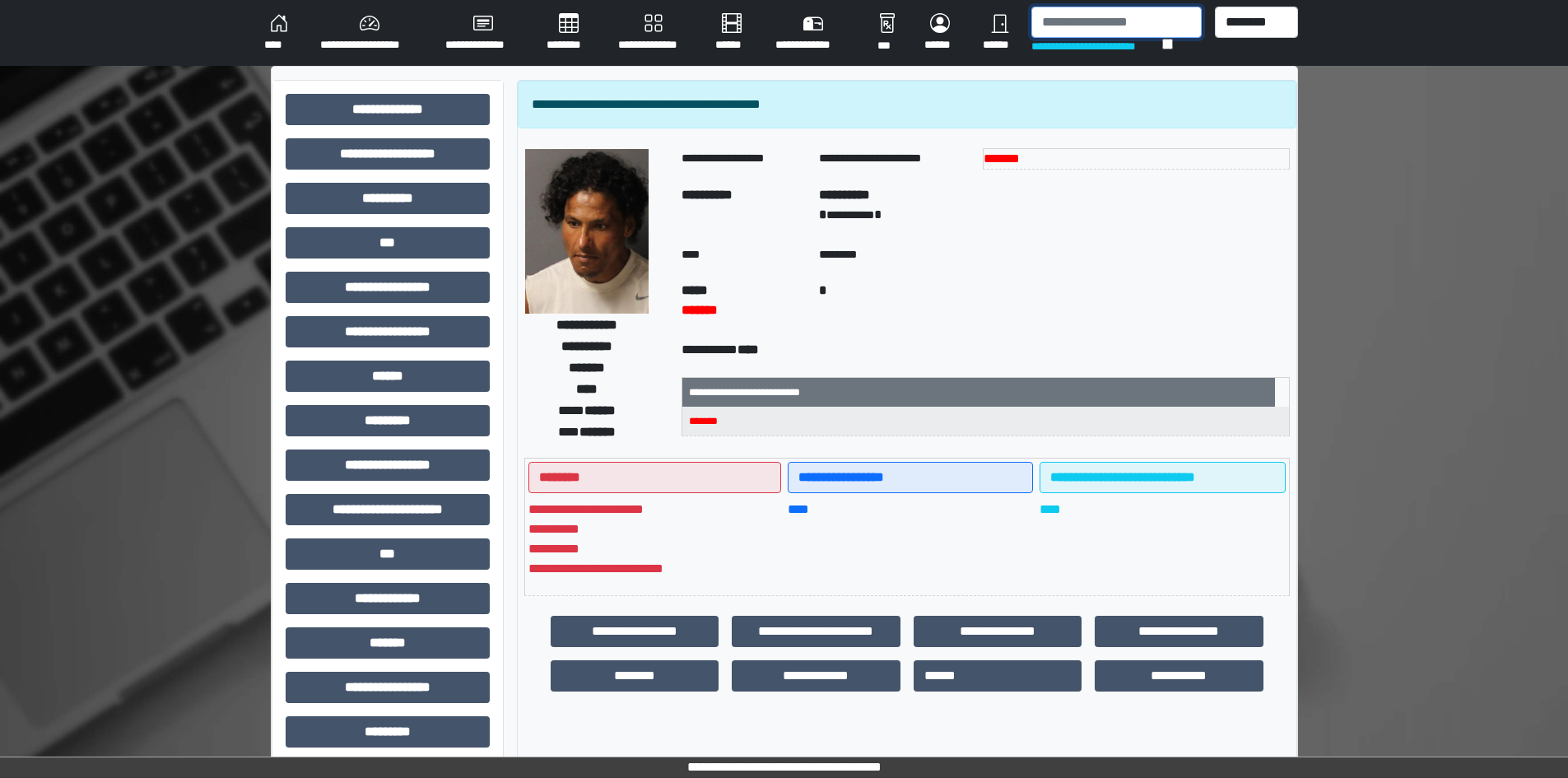 click at bounding box center (1116, 22) 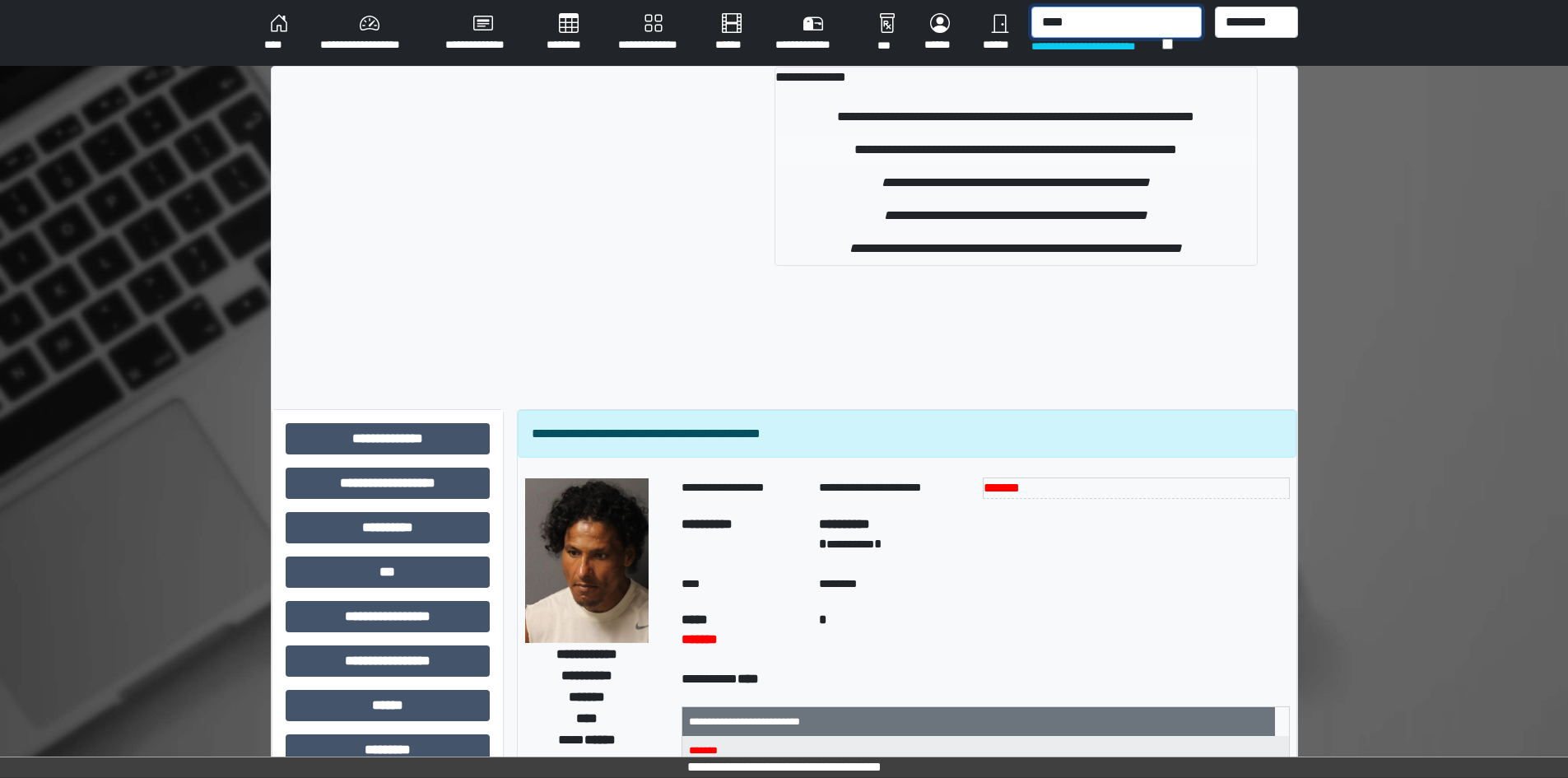 type on "****" 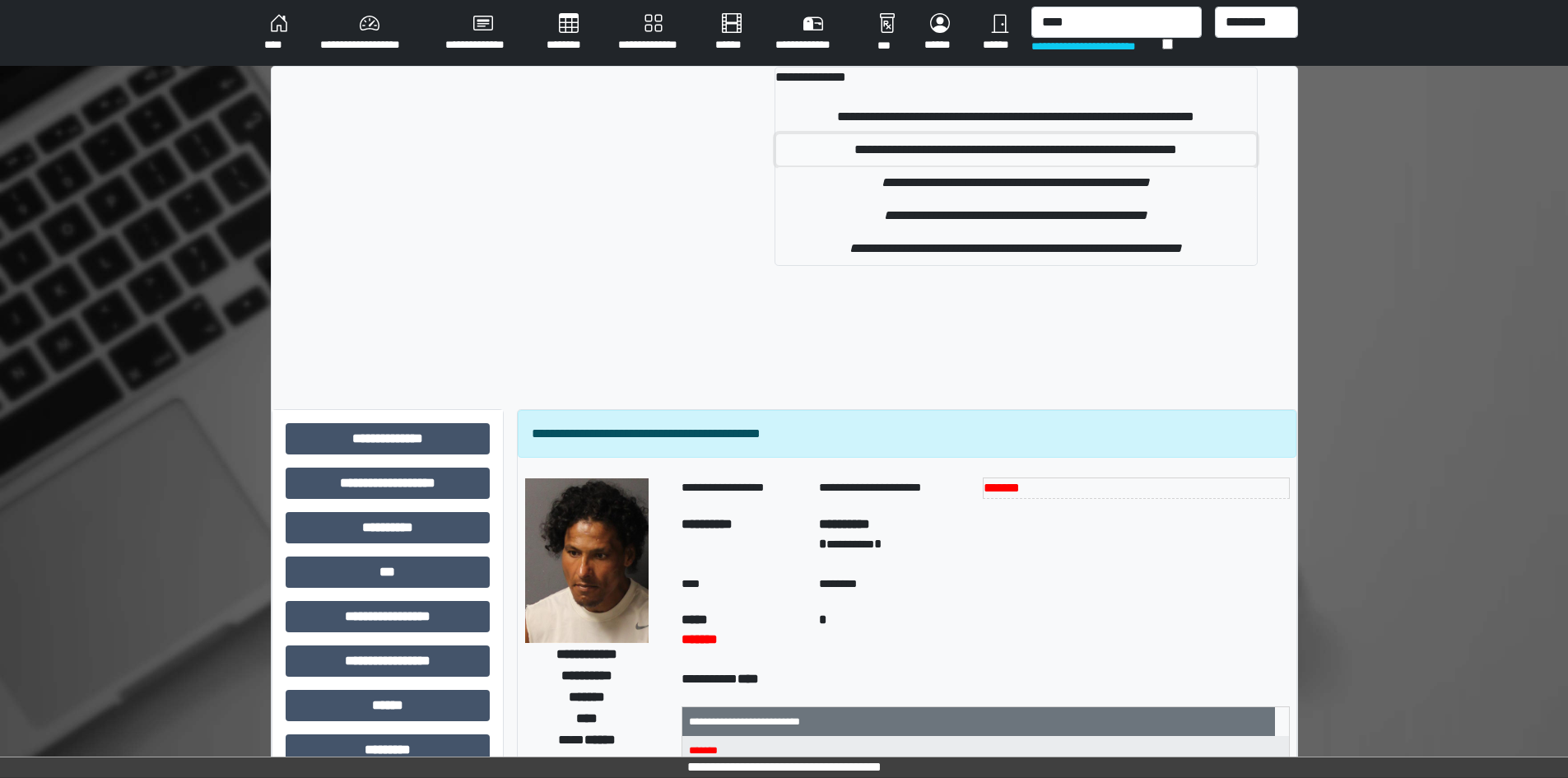 click on "**********" at bounding box center [1016, 150] 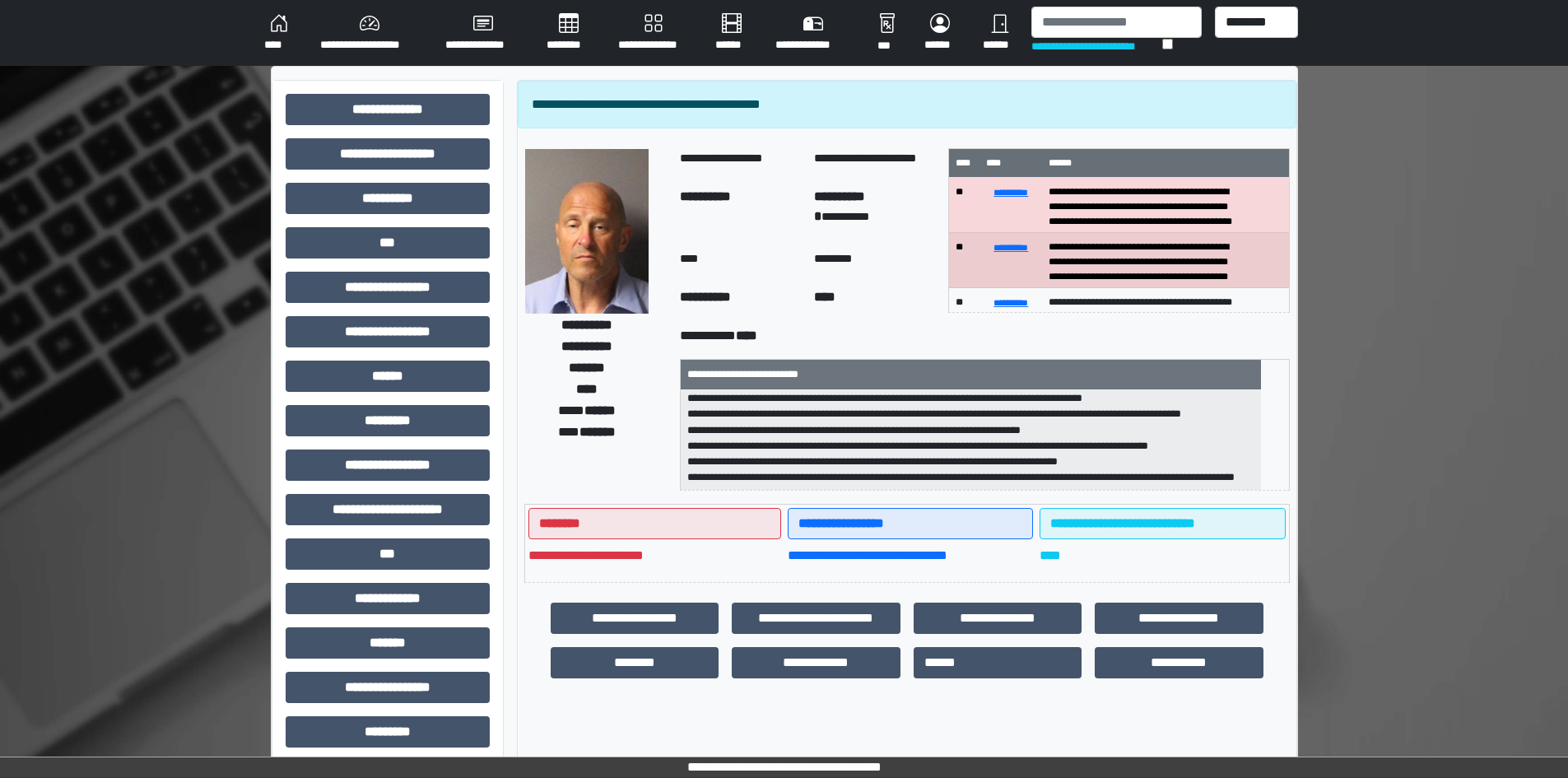 scroll, scrollTop: 210, scrollLeft: 0, axis: vertical 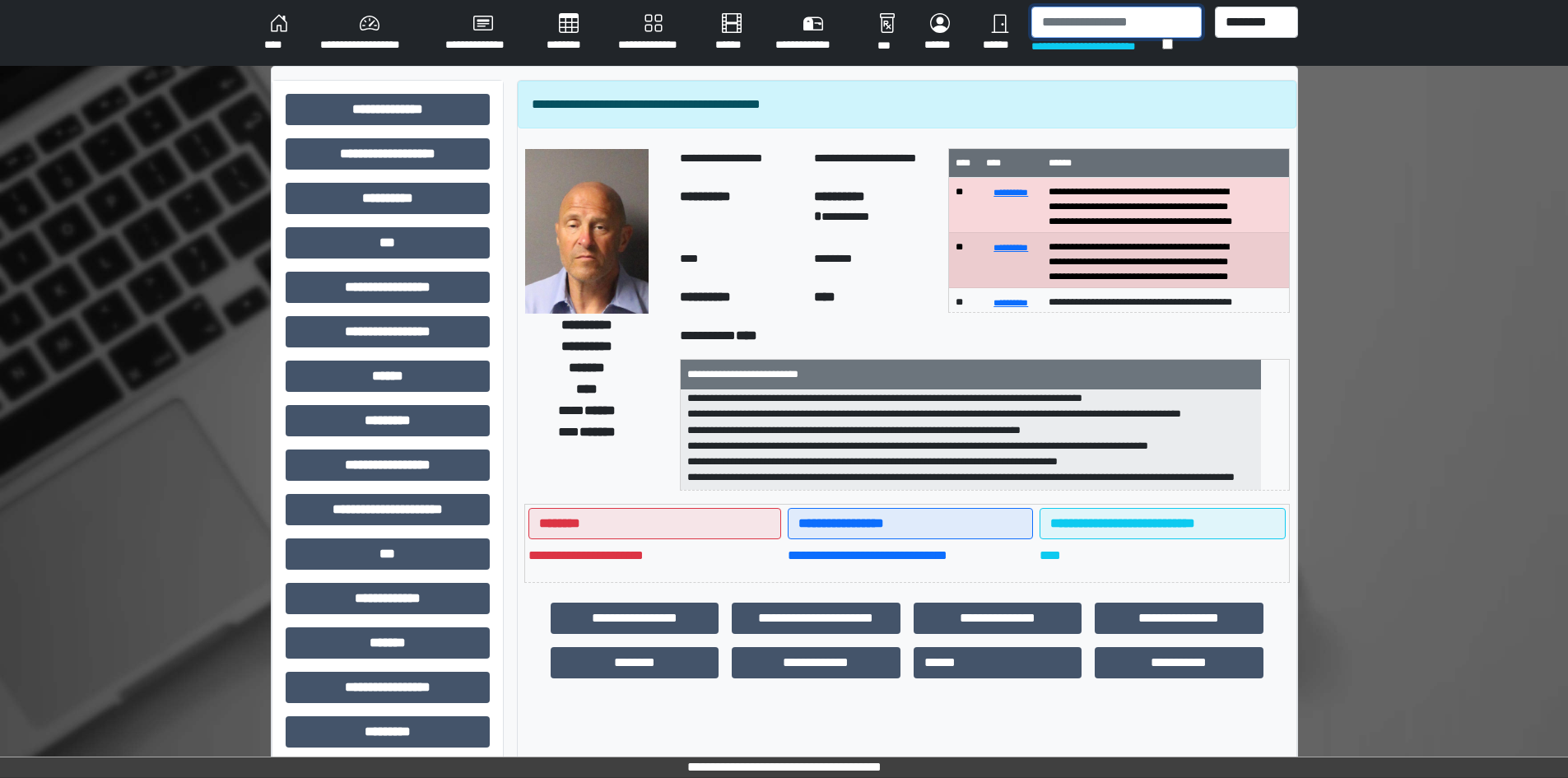 click at bounding box center (1116, 22) 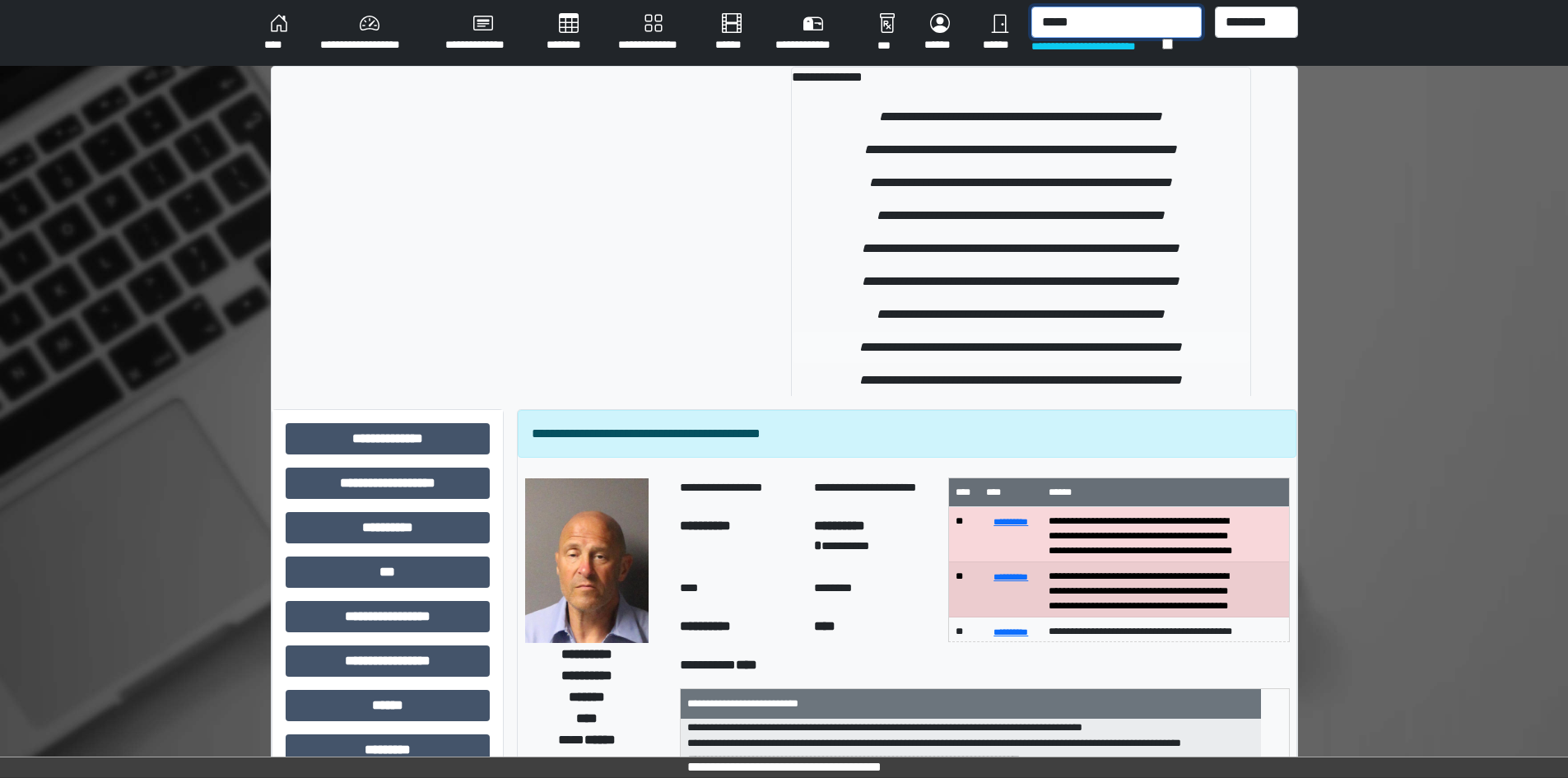 type on "*****" 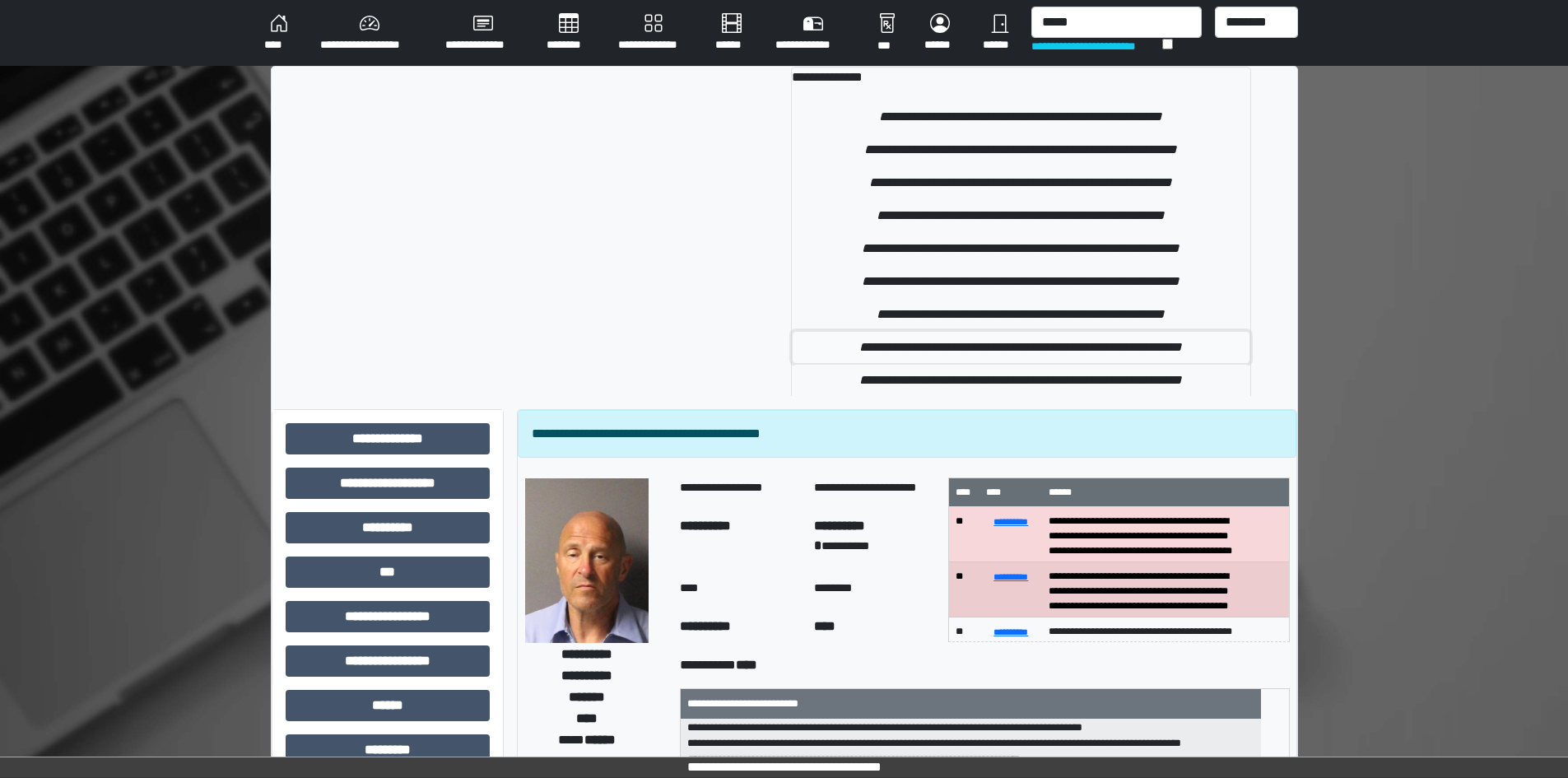 click on "**********" at bounding box center (1021, 347) 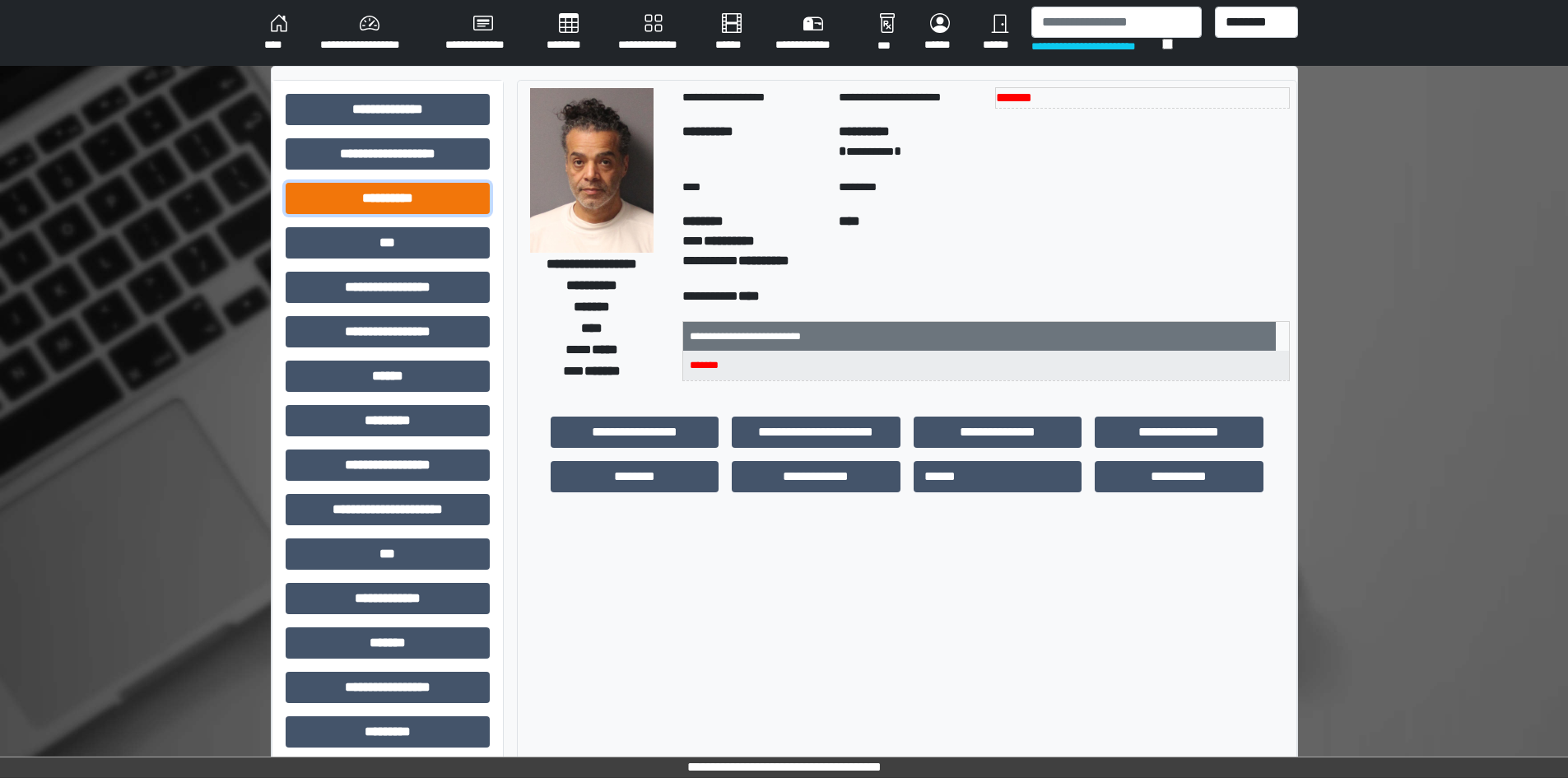 click on "**********" at bounding box center [388, 198] 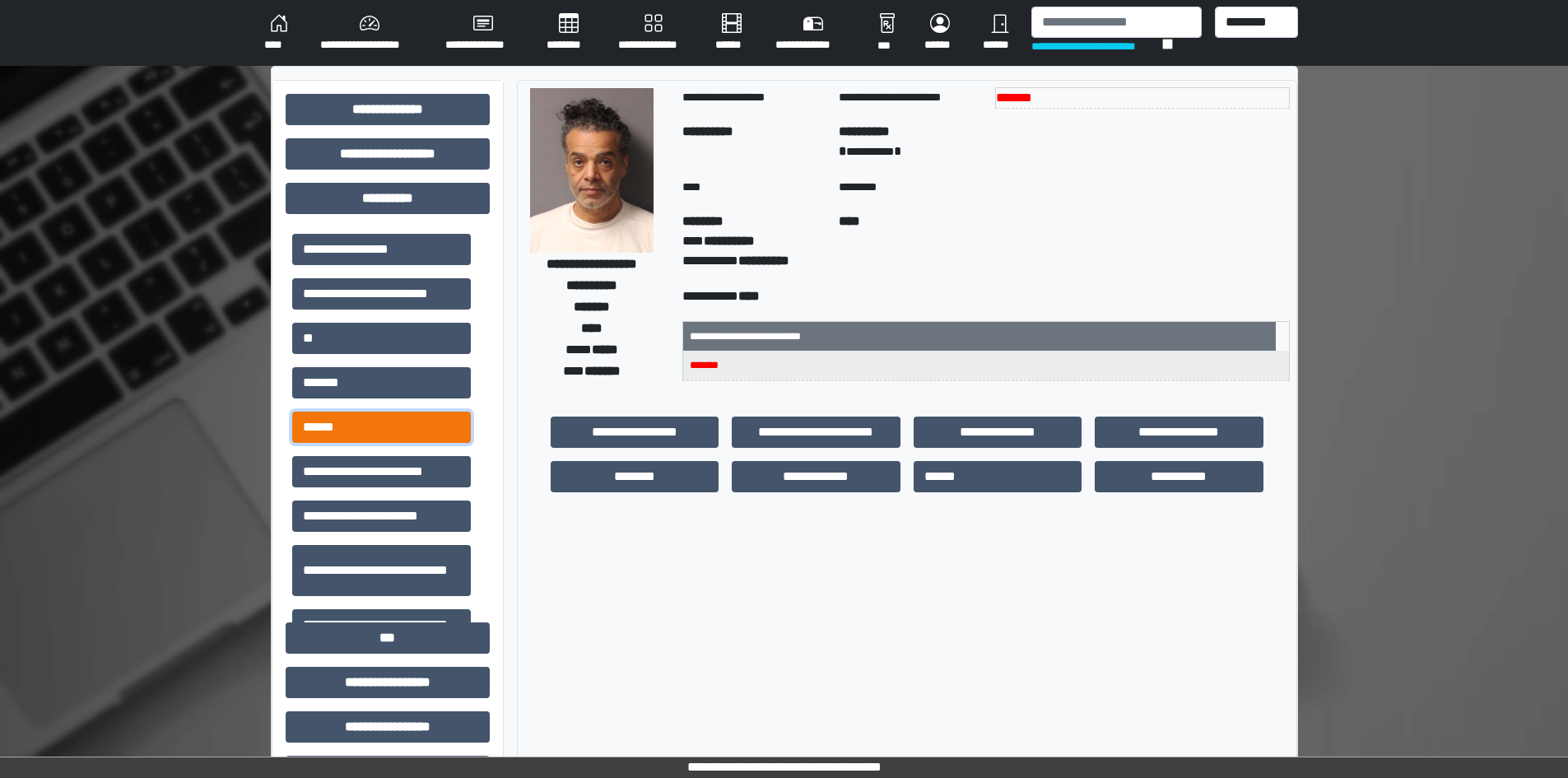 click on "******" at bounding box center [381, 427] 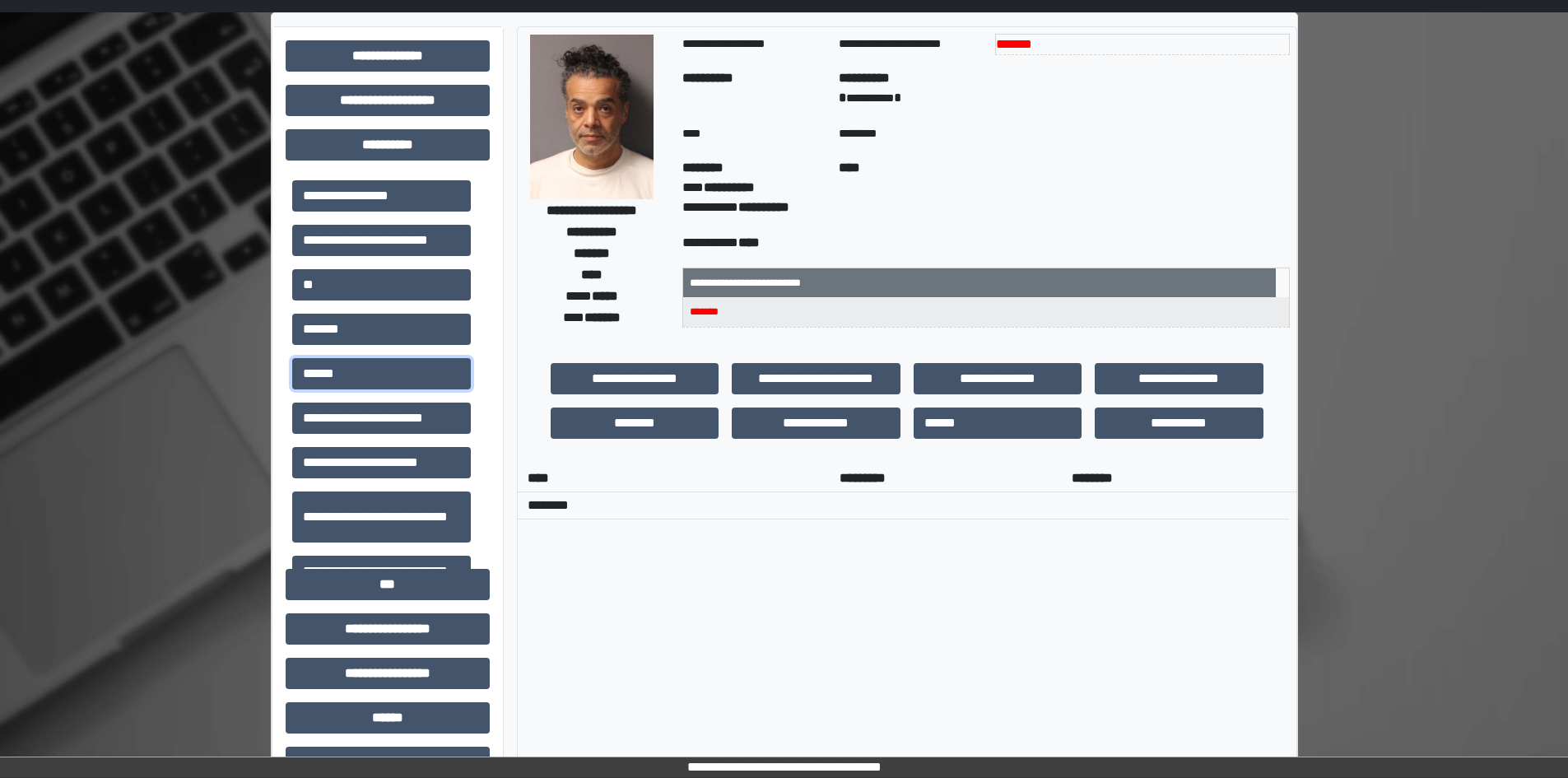 scroll, scrollTop: 82, scrollLeft: 0, axis: vertical 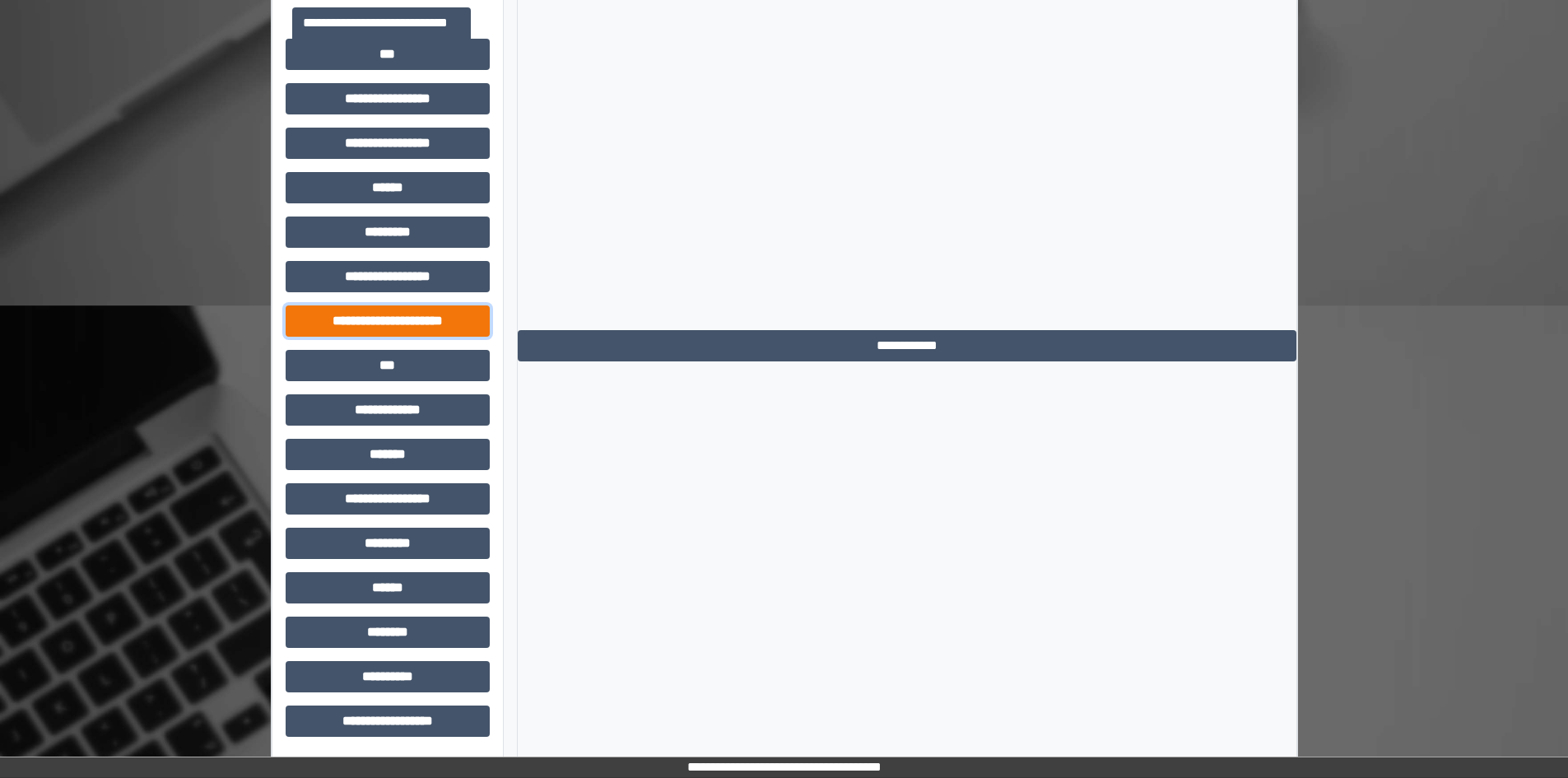 click on "**********" at bounding box center (388, 321) 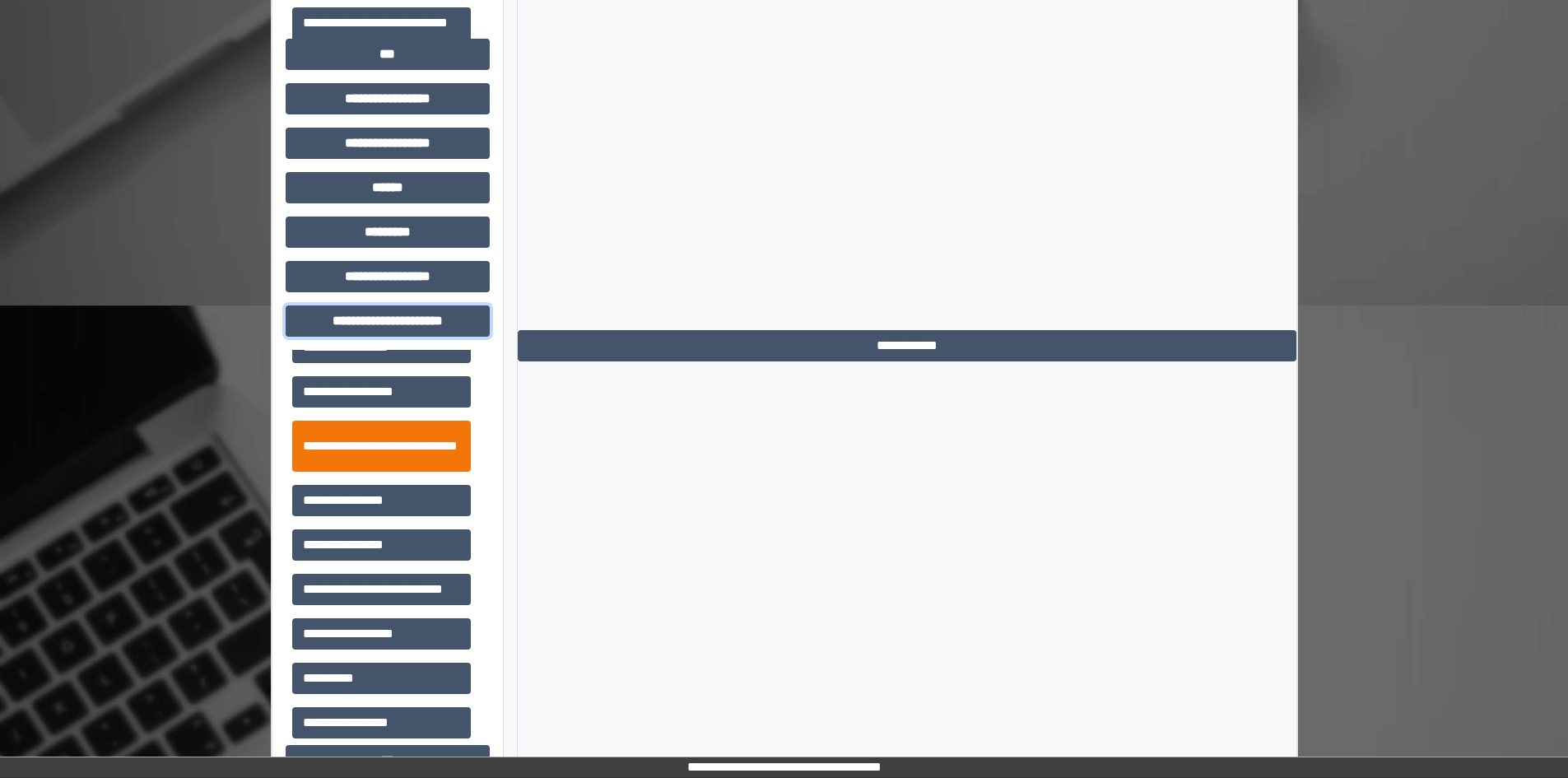 scroll, scrollTop: 38, scrollLeft: 0, axis: vertical 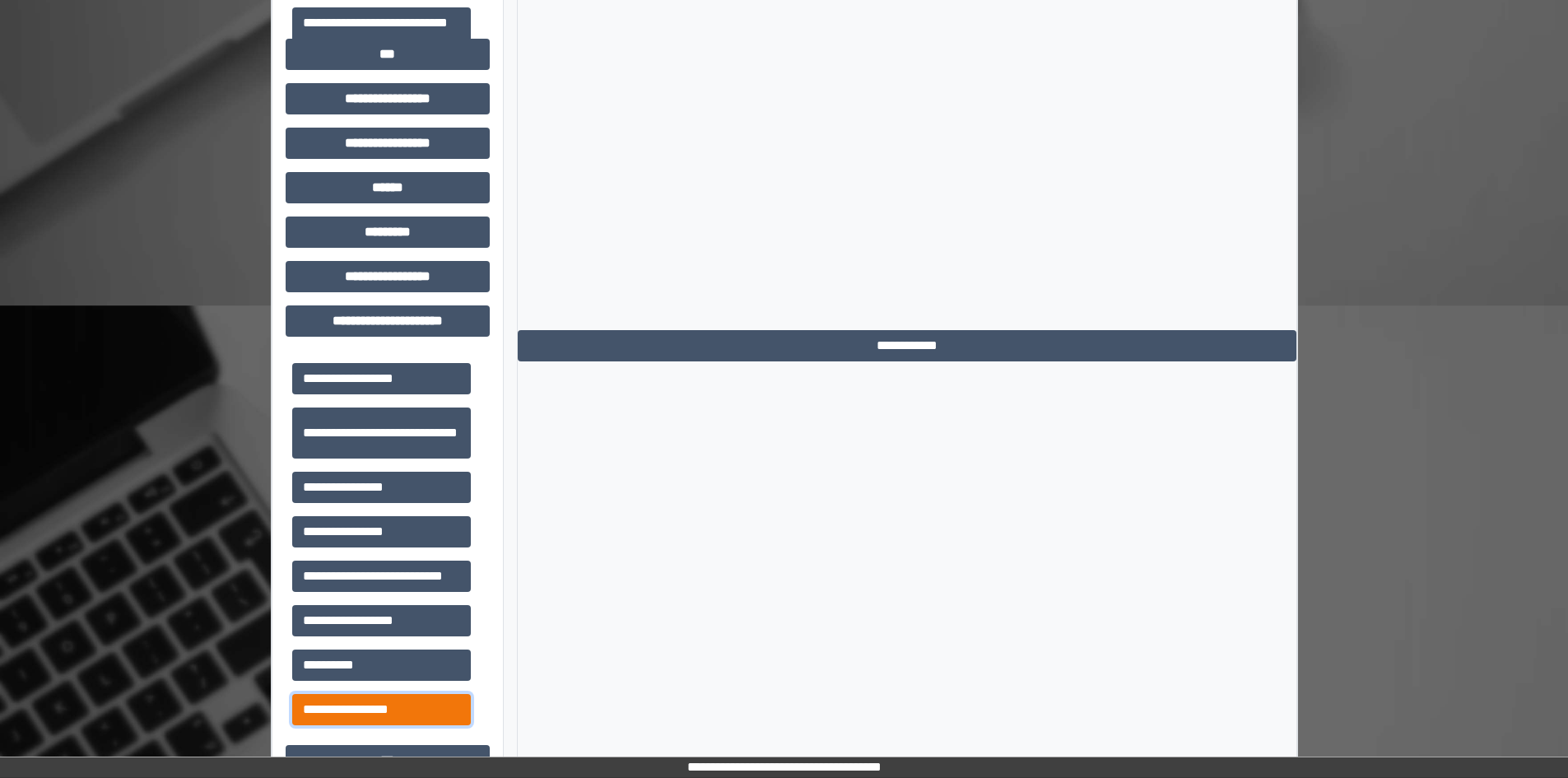 click on "**********" at bounding box center [381, 710] 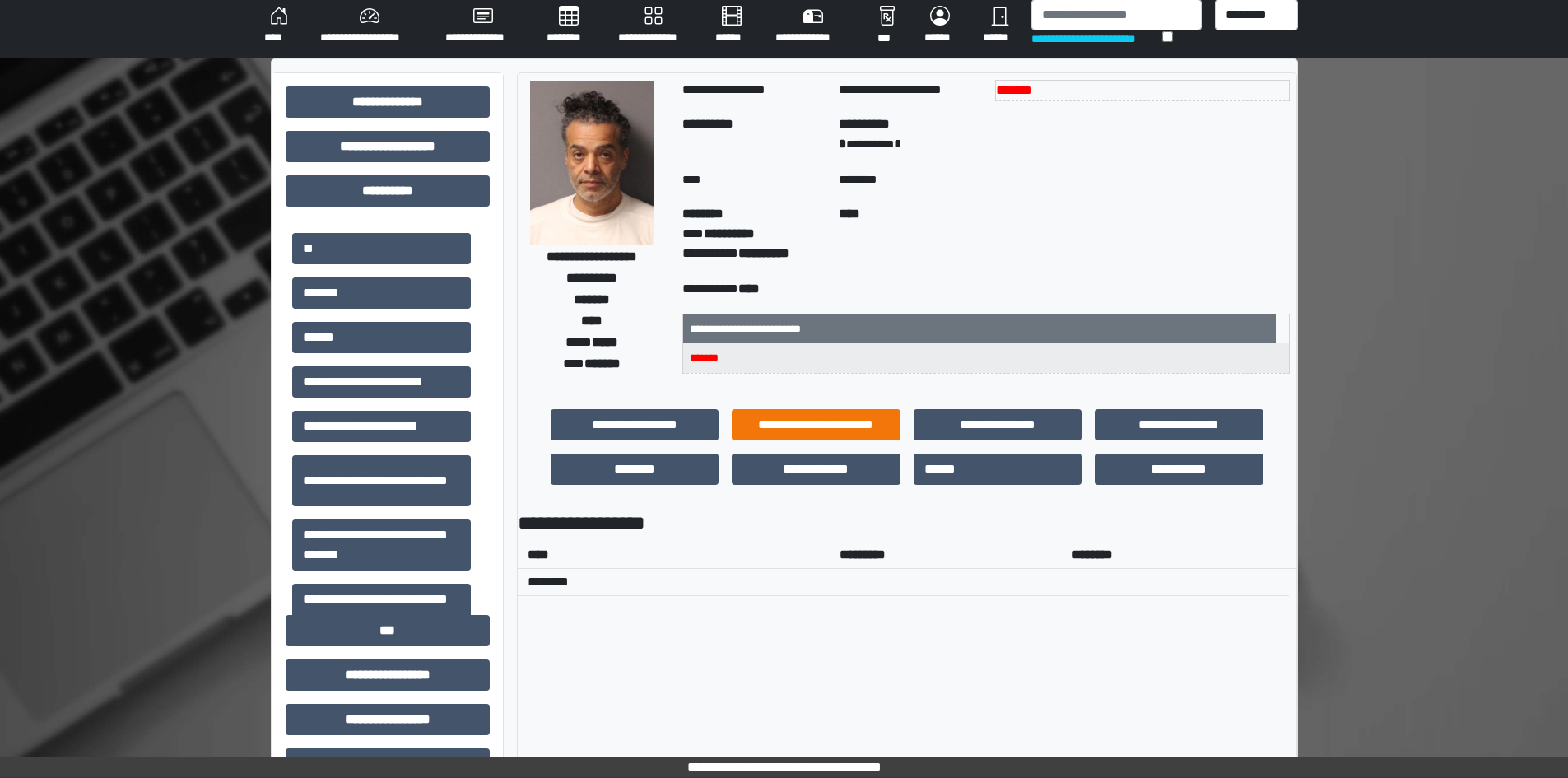 scroll, scrollTop: 0, scrollLeft: 0, axis: both 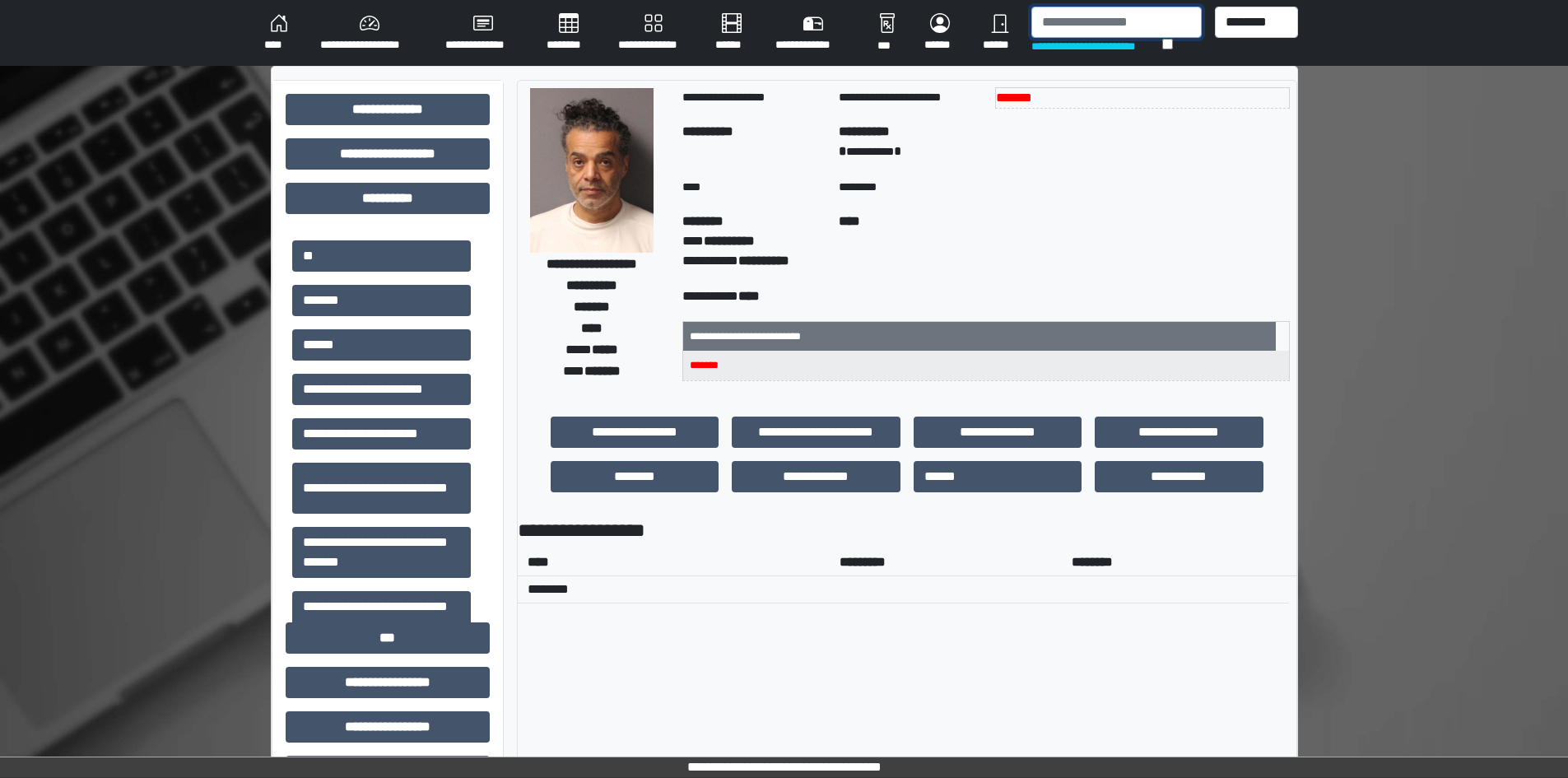 click at bounding box center (1116, 22) 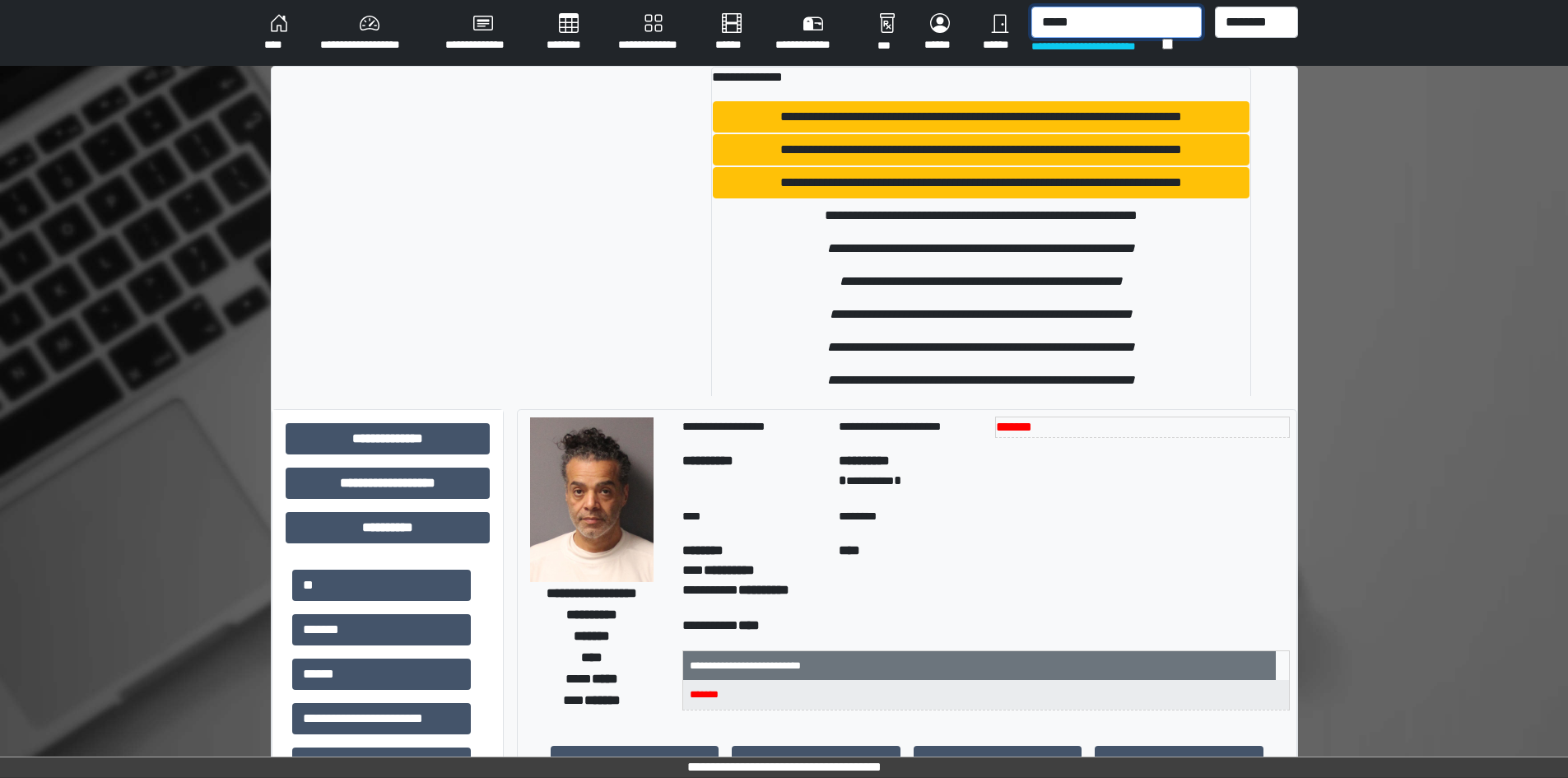 type on "*****" 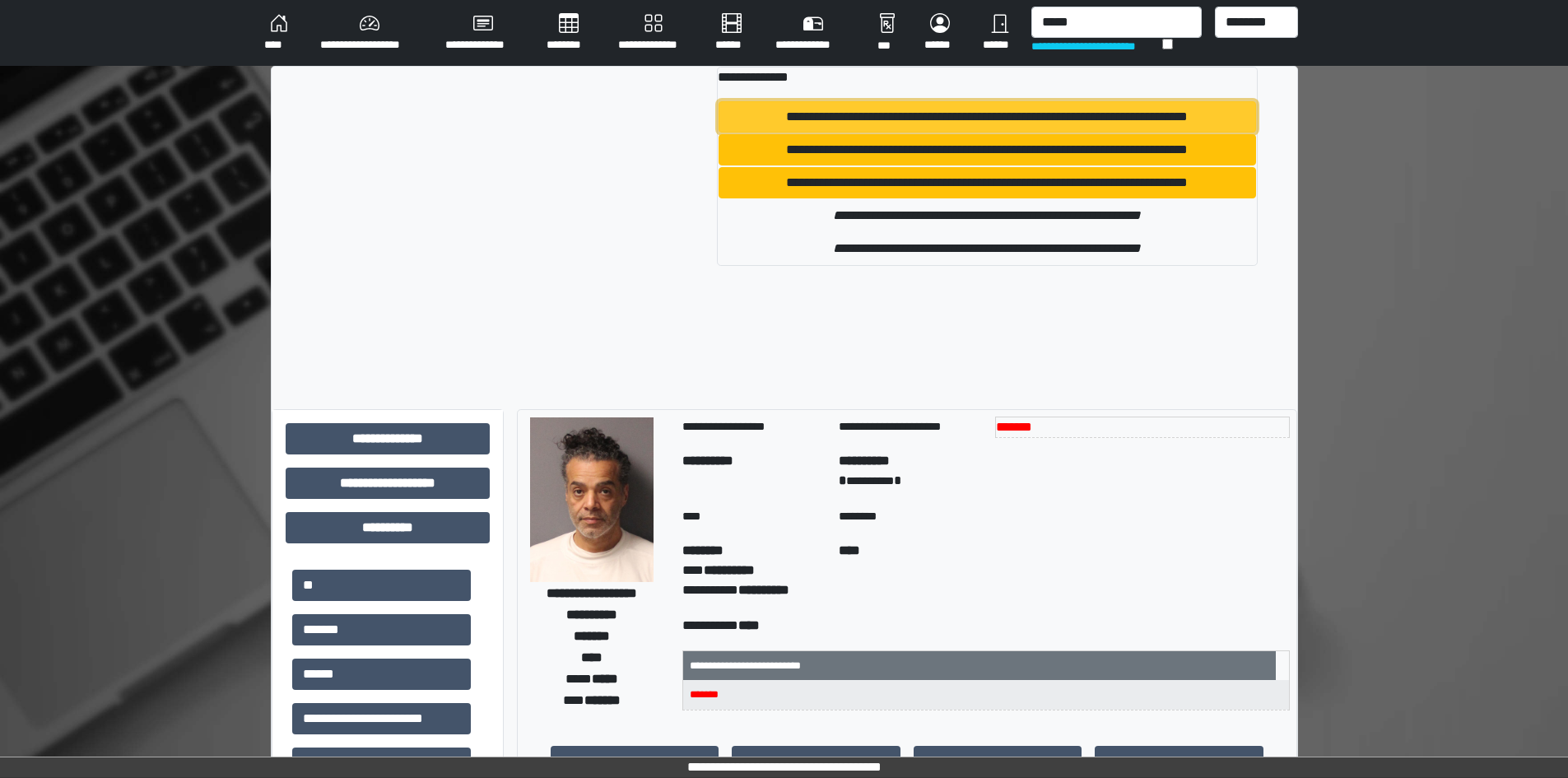 click on "**********" at bounding box center (987, 117) 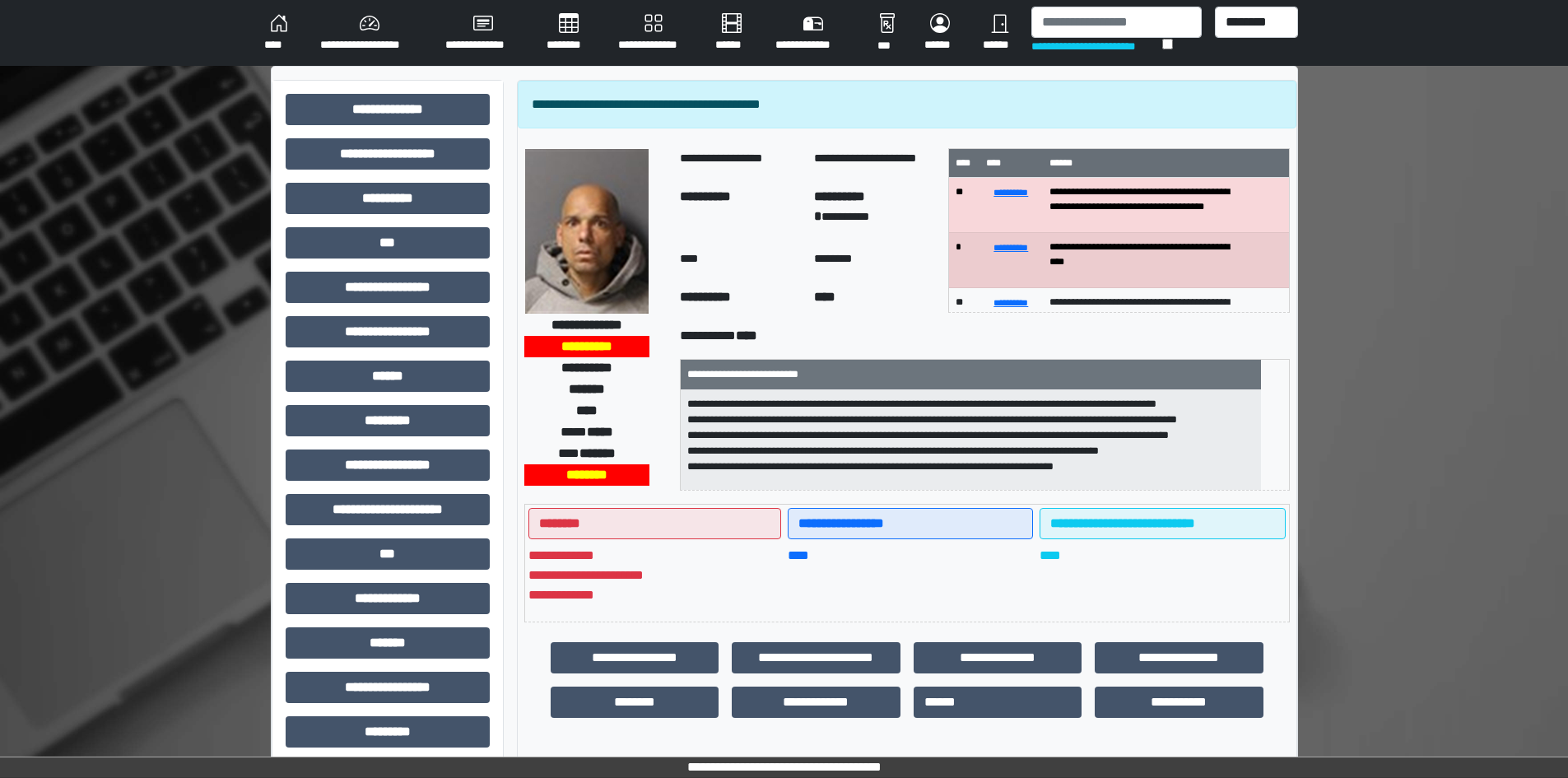 scroll, scrollTop: 36, scrollLeft: 0, axis: vertical 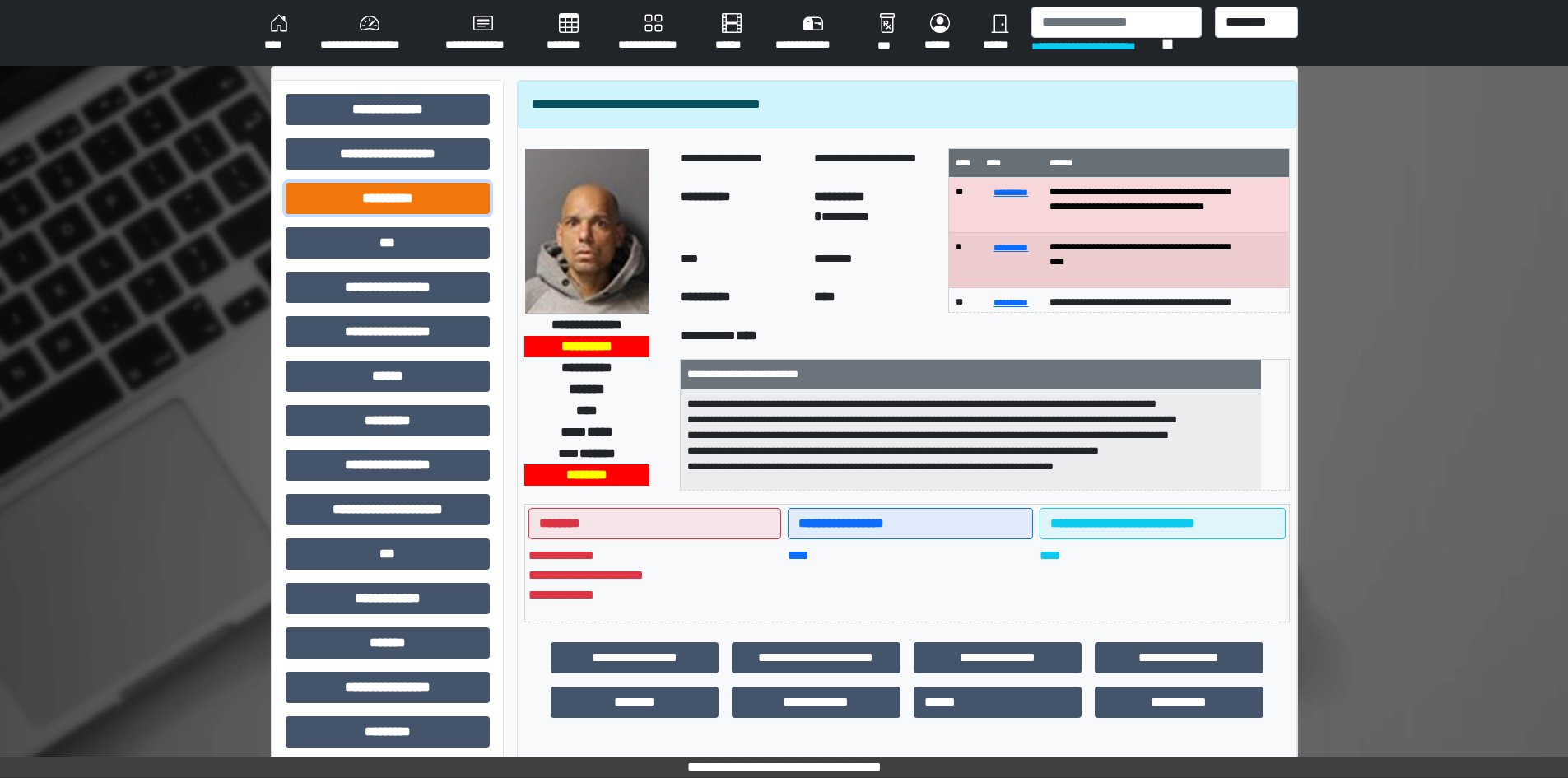 click on "**********" at bounding box center [388, 198] 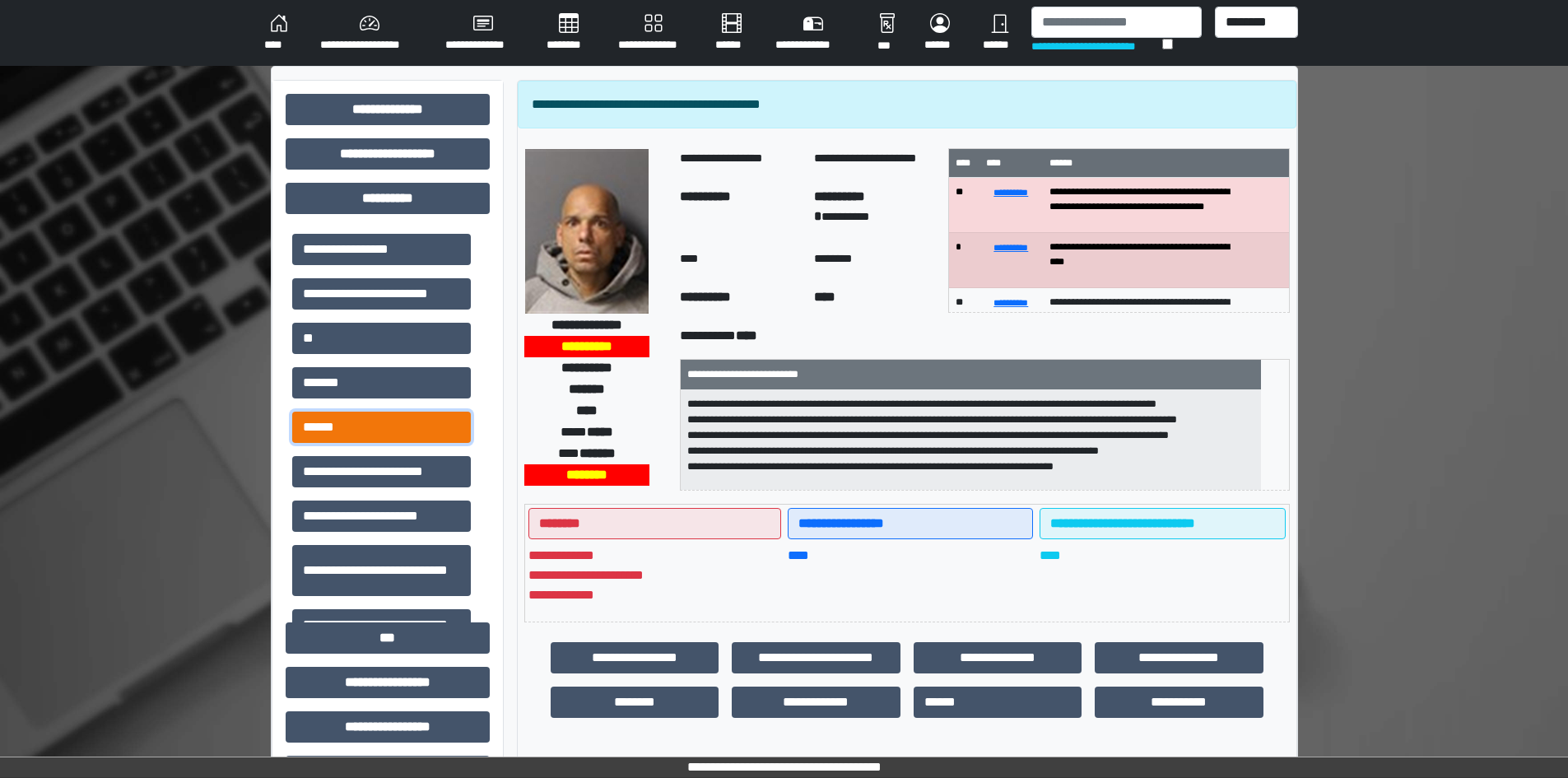 click on "******" at bounding box center [381, 427] 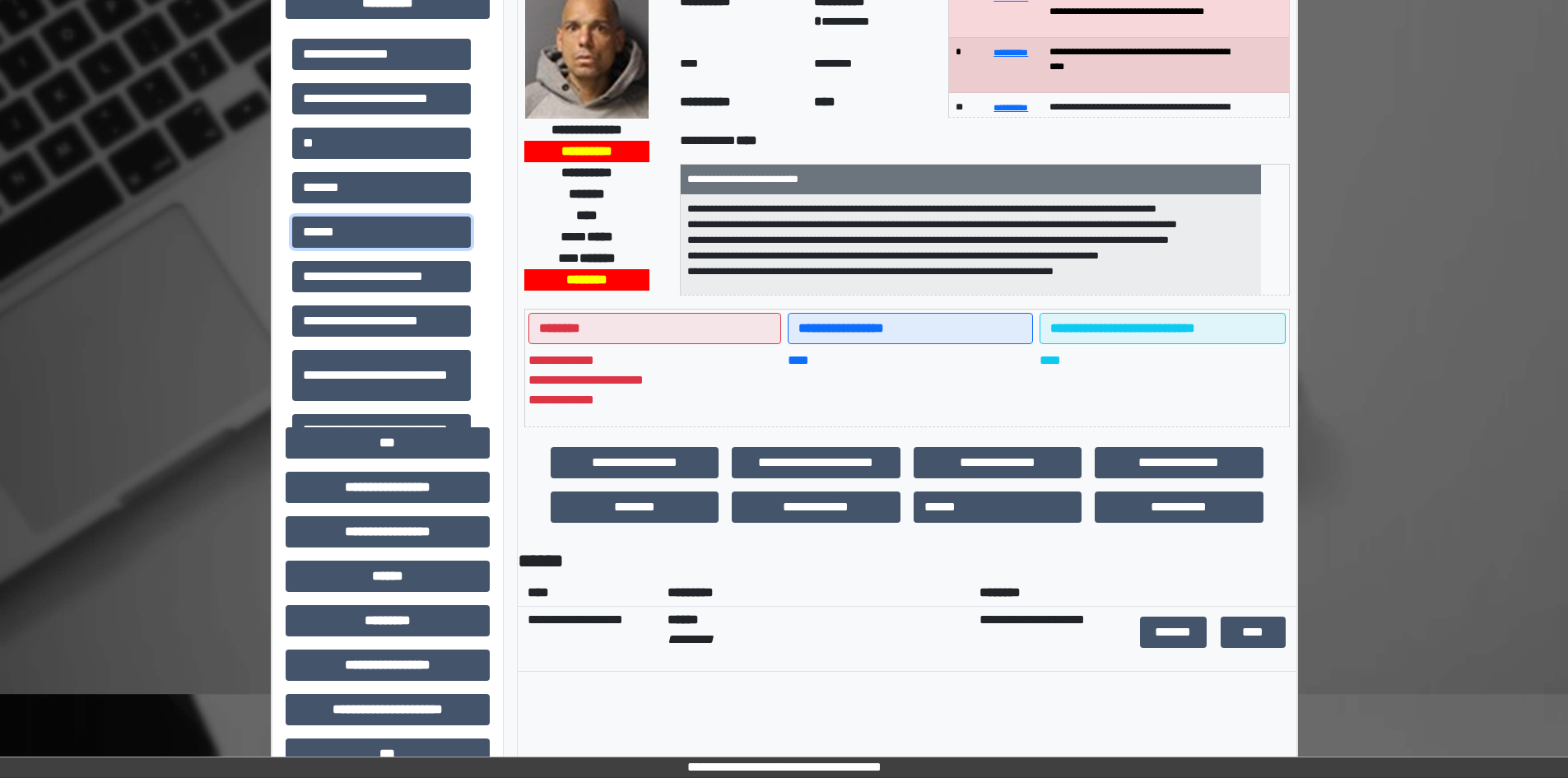 scroll, scrollTop: 247, scrollLeft: 0, axis: vertical 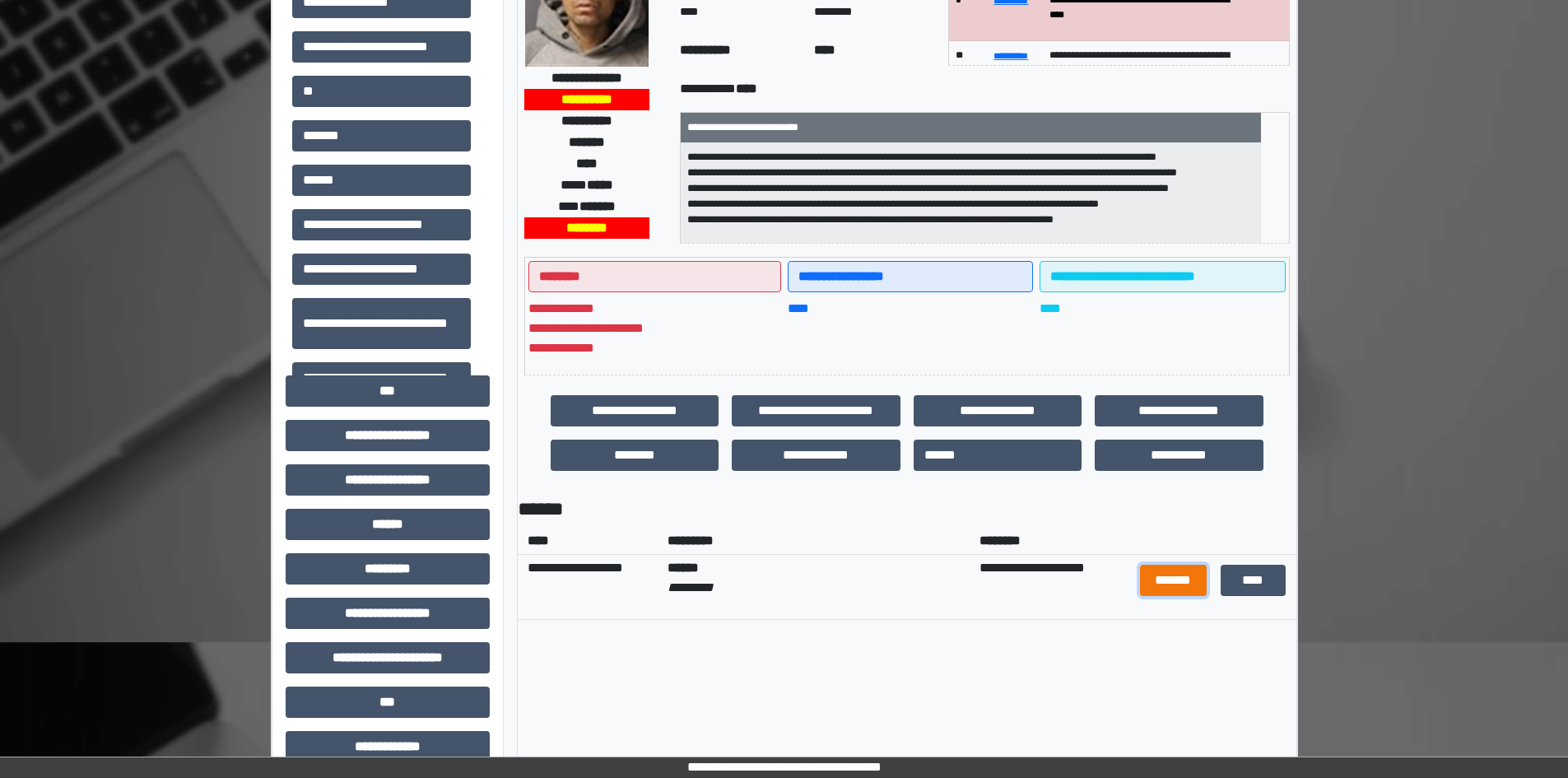 click on "*******" at bounding box center [1173, 580] 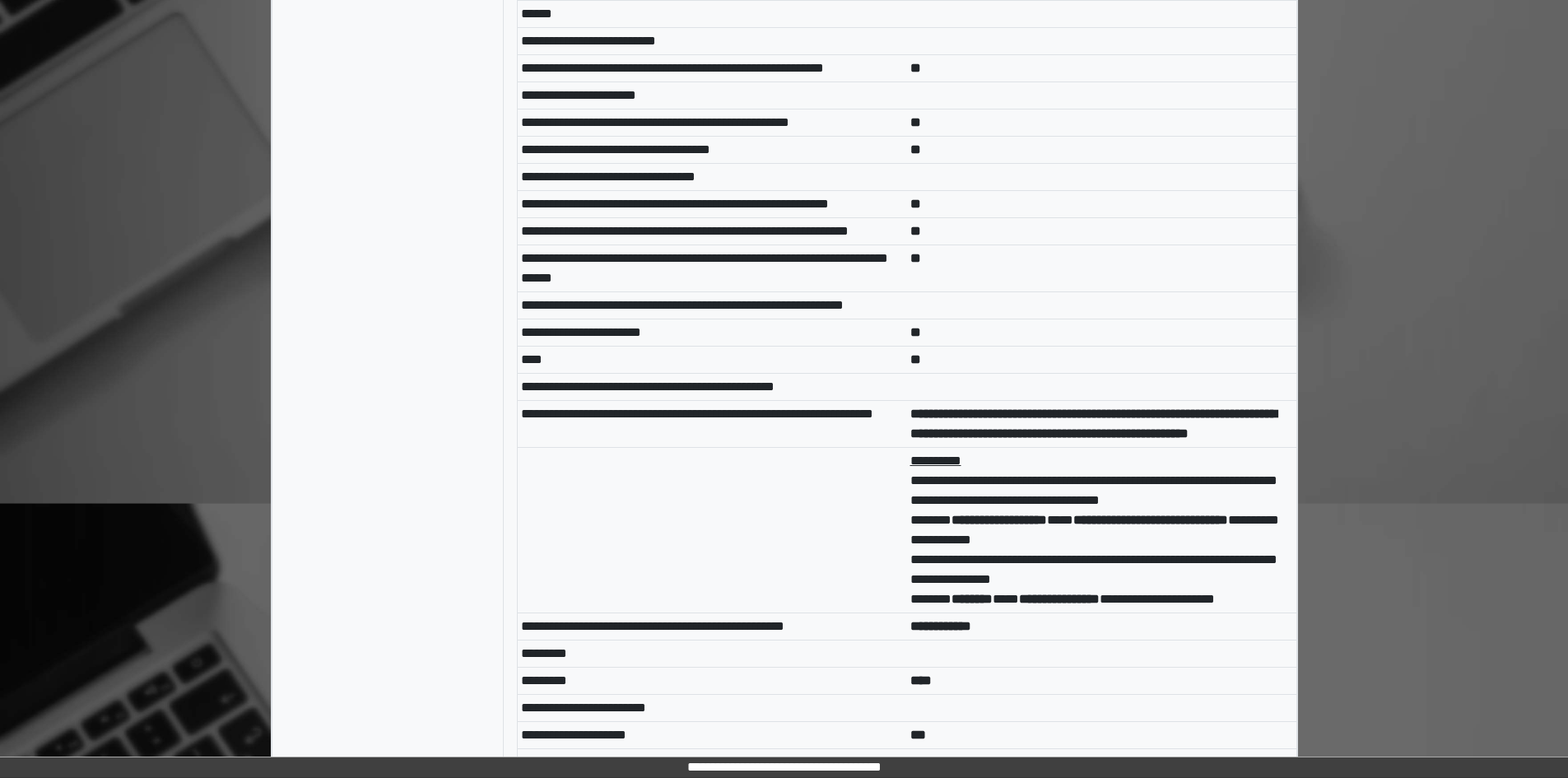 scroll, scrollTop: 15, scrollLeft: 0, axis: vertical 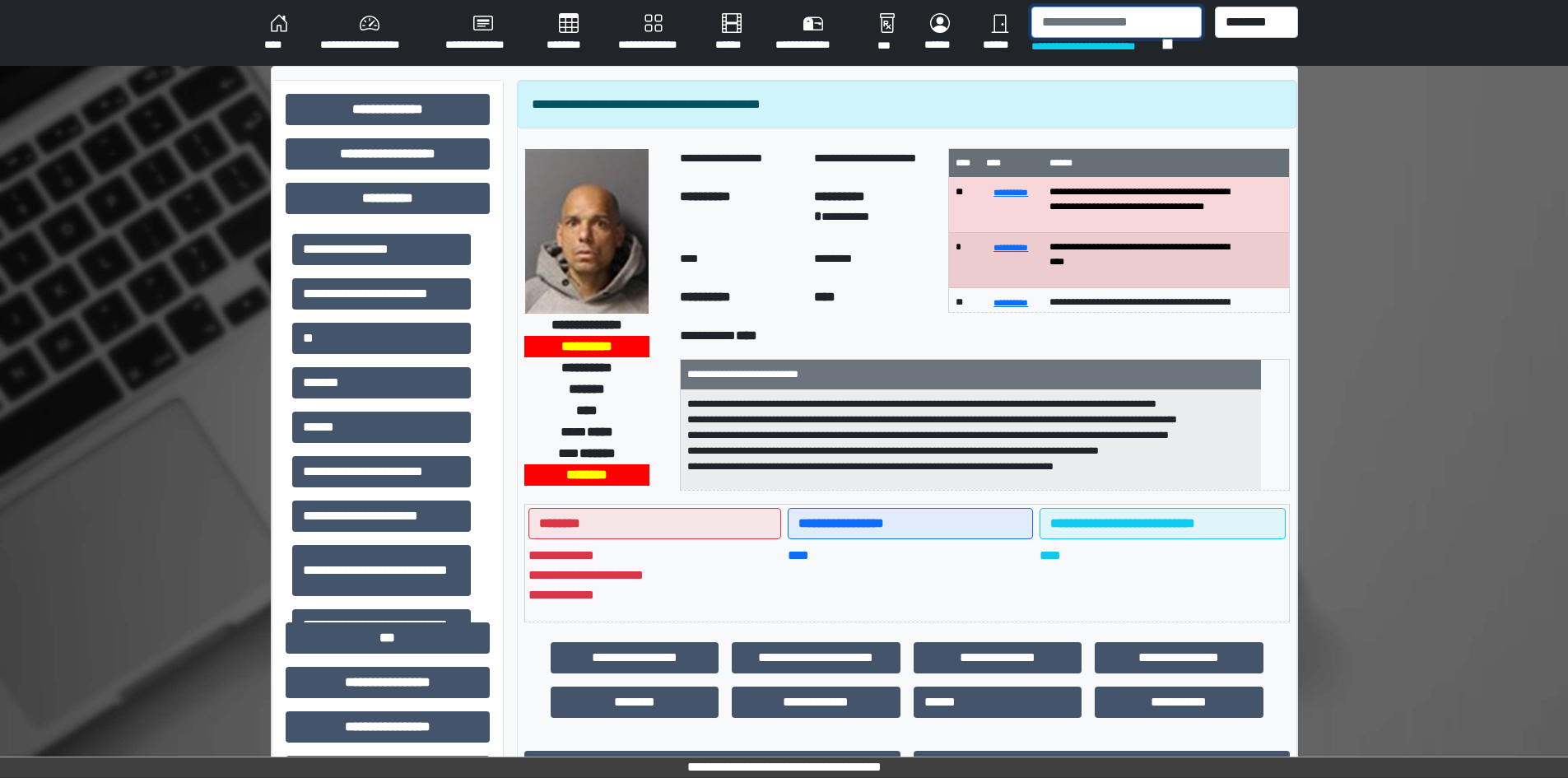 click at bounding box center (1116, 22) 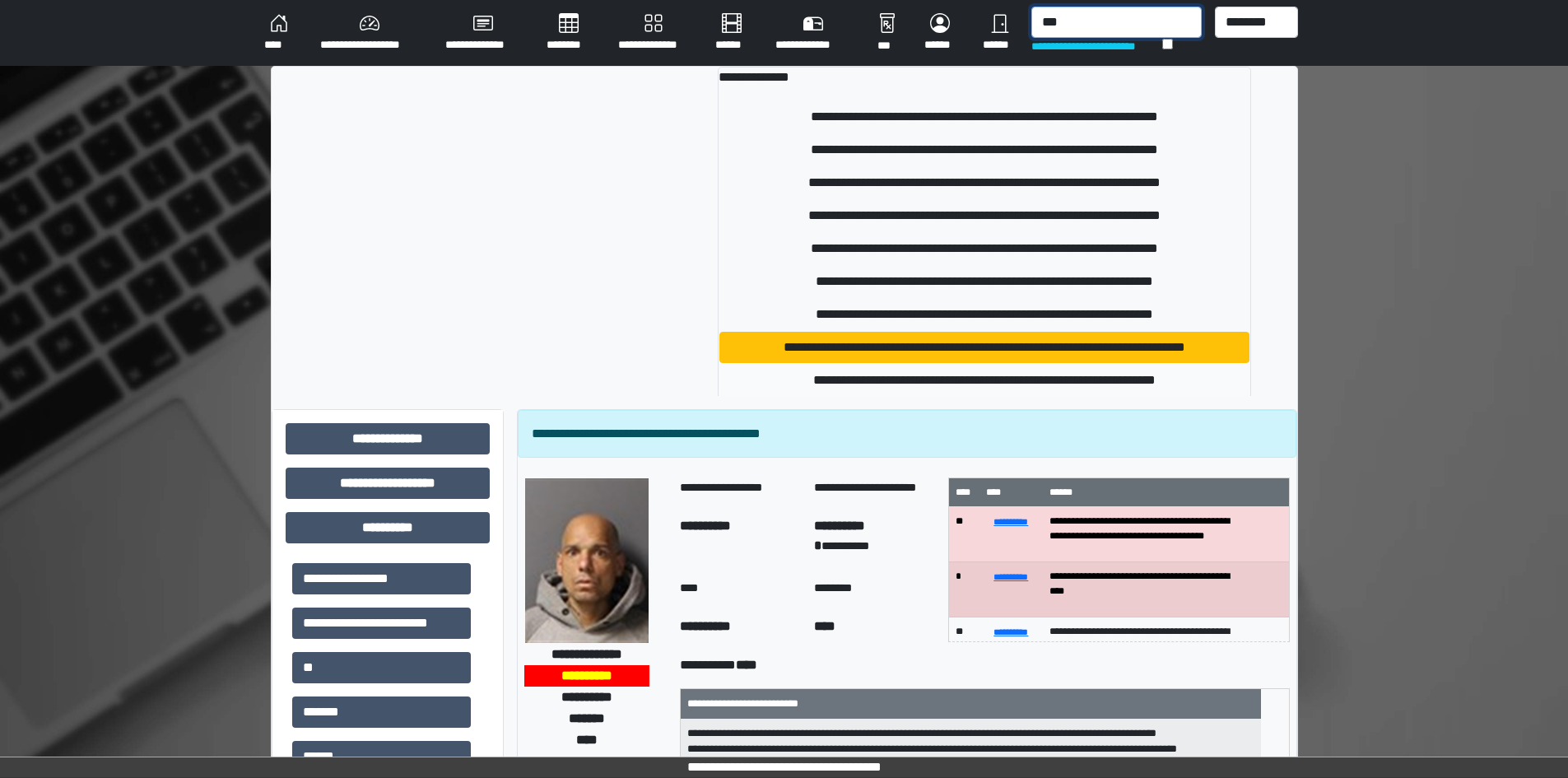 type on "***" 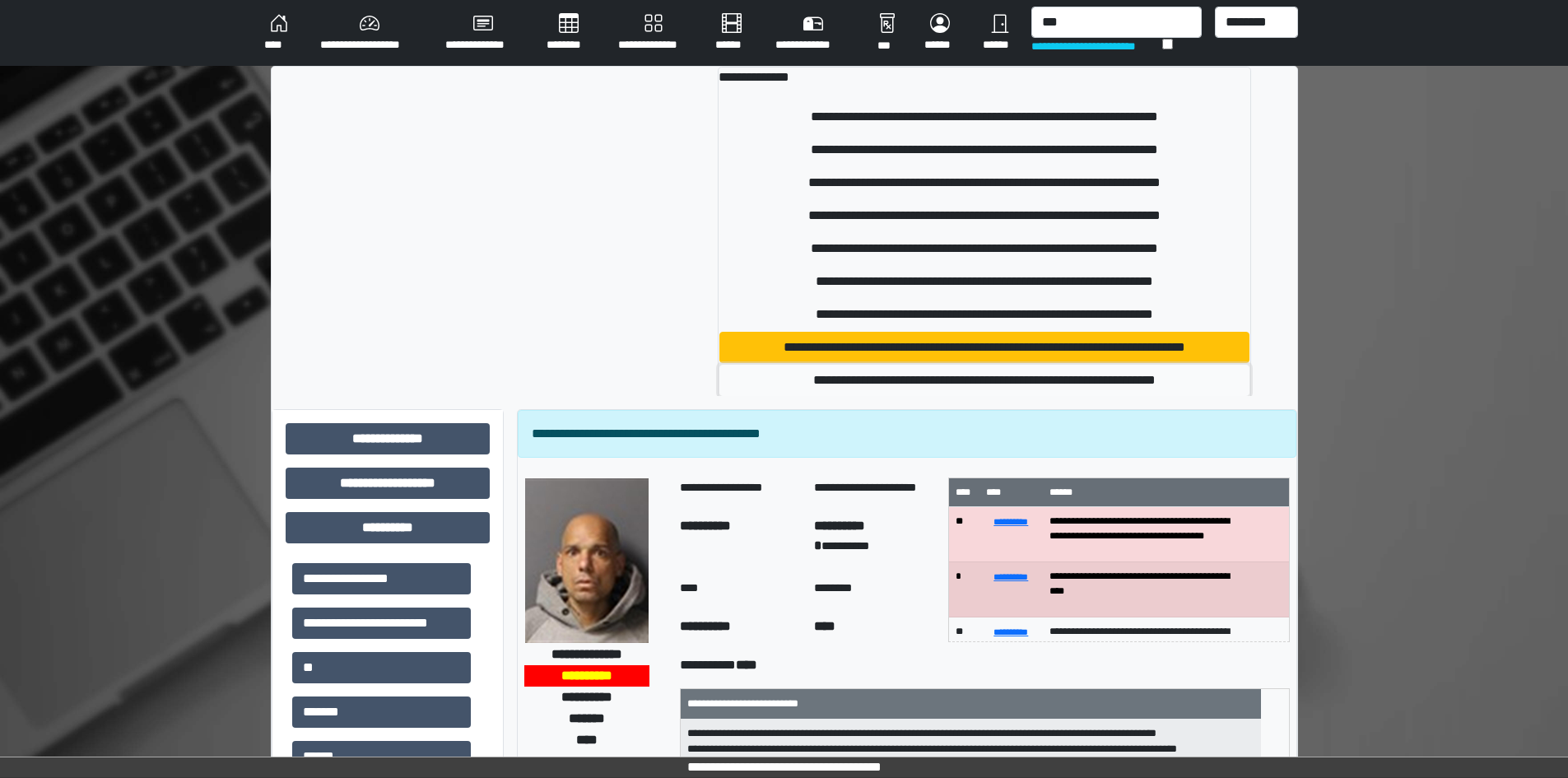 click on "**********" at bounding box center [984, 380] 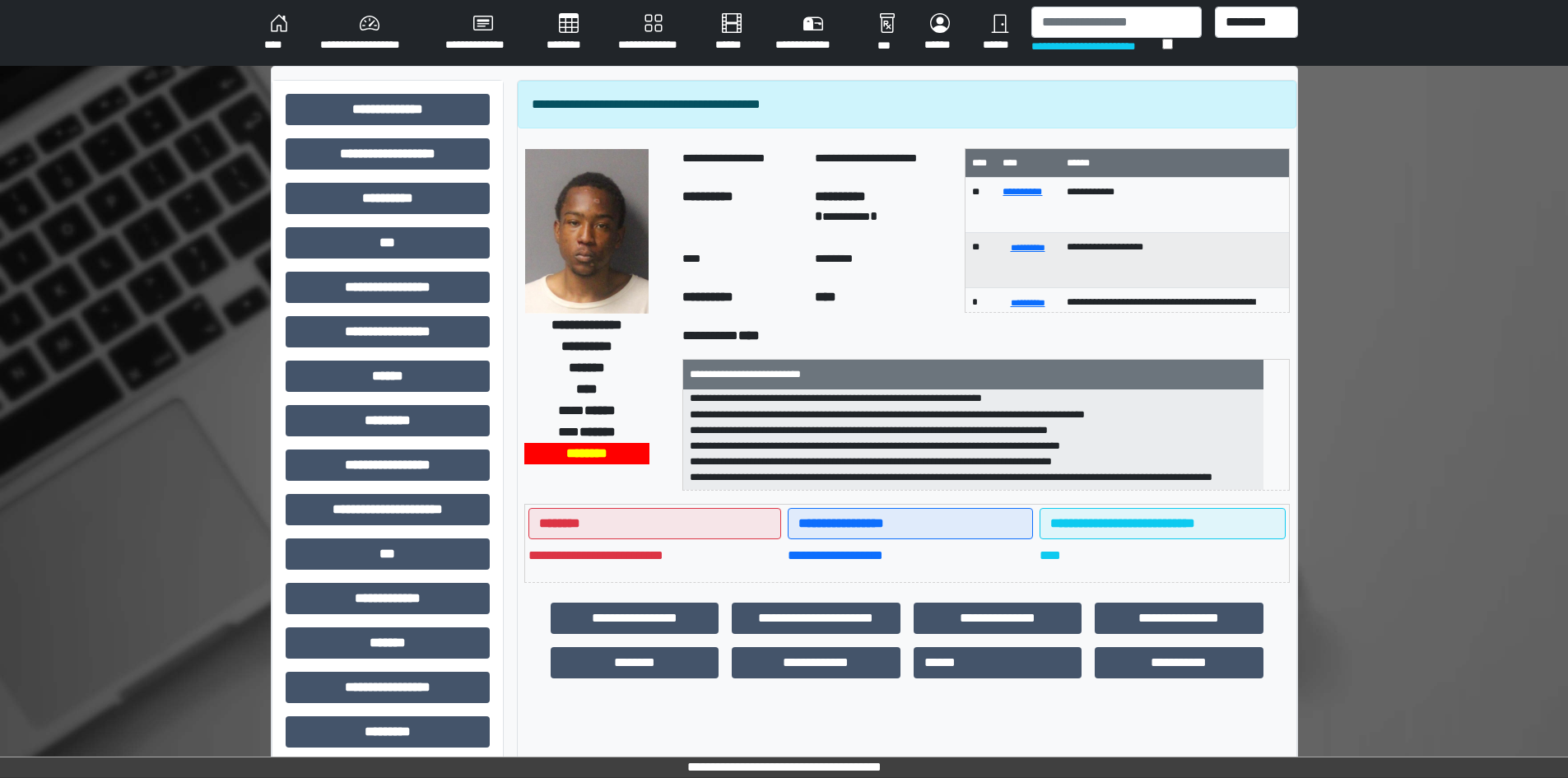 scroll, scrollTop: 131, scrollLeft: 0, axis: vertical 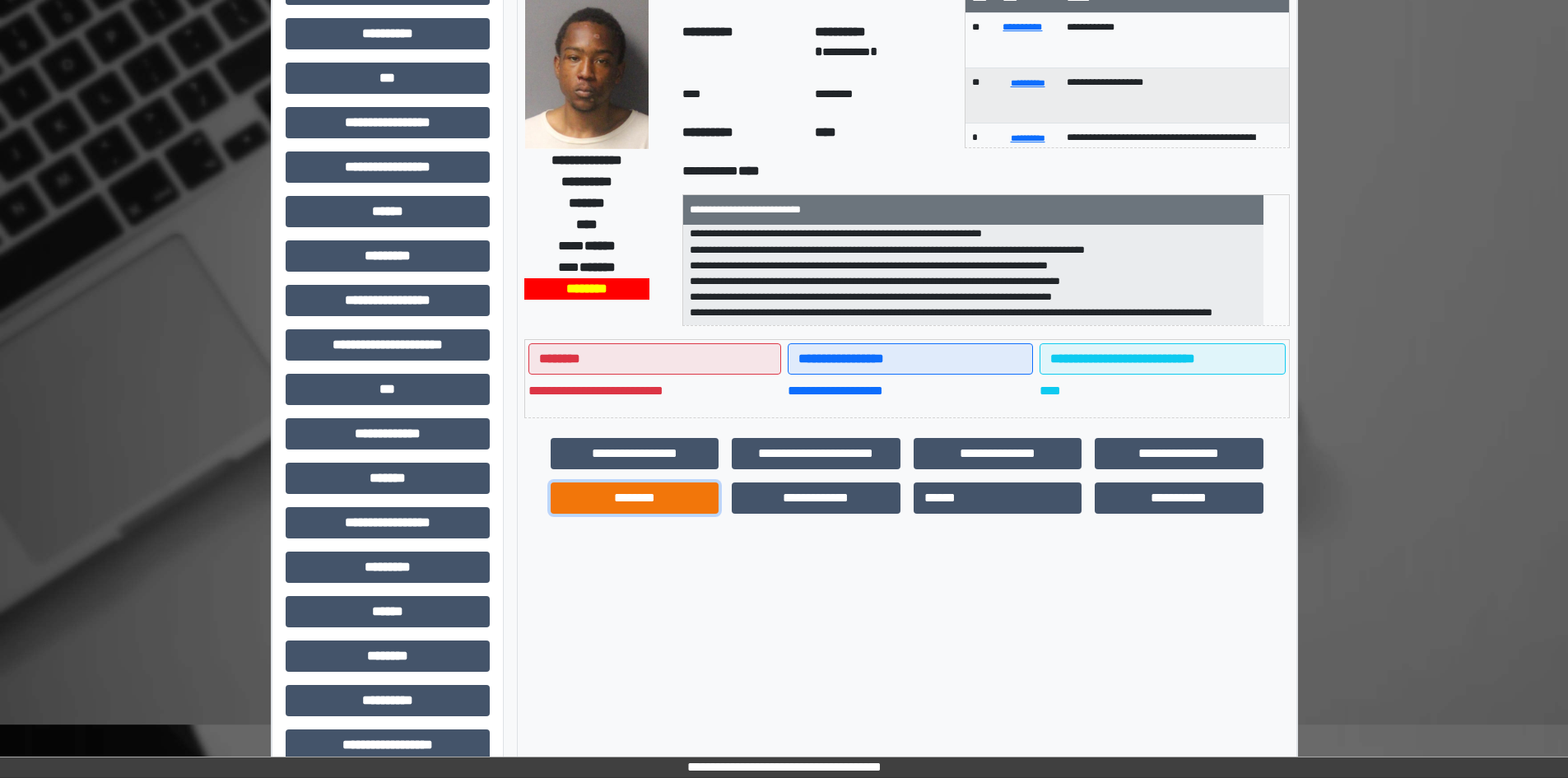 click on "********" at bounding box center (635, 498) 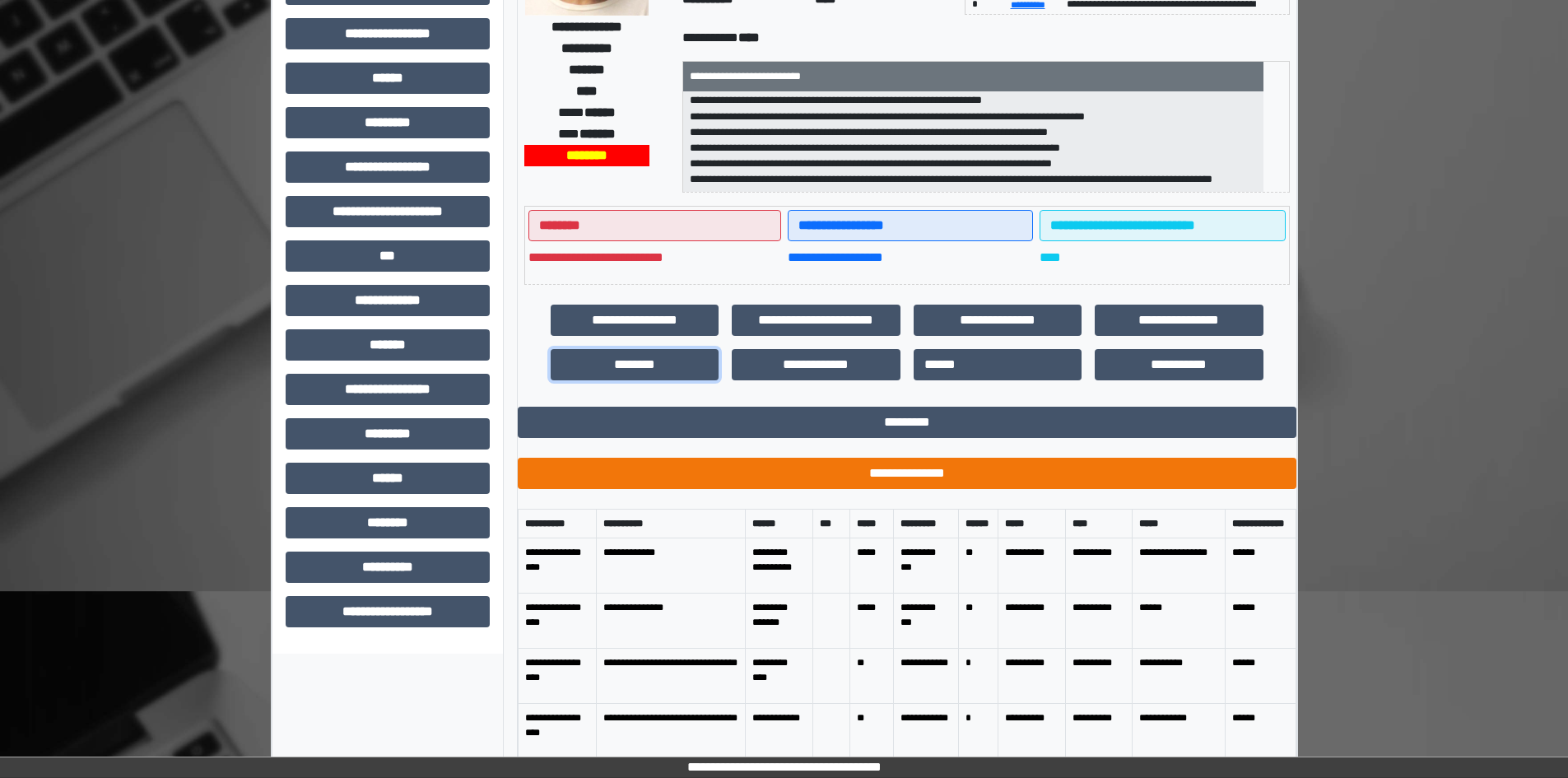 scroll, scrollTop: 412, scrollLeft: 0, axis: vertical 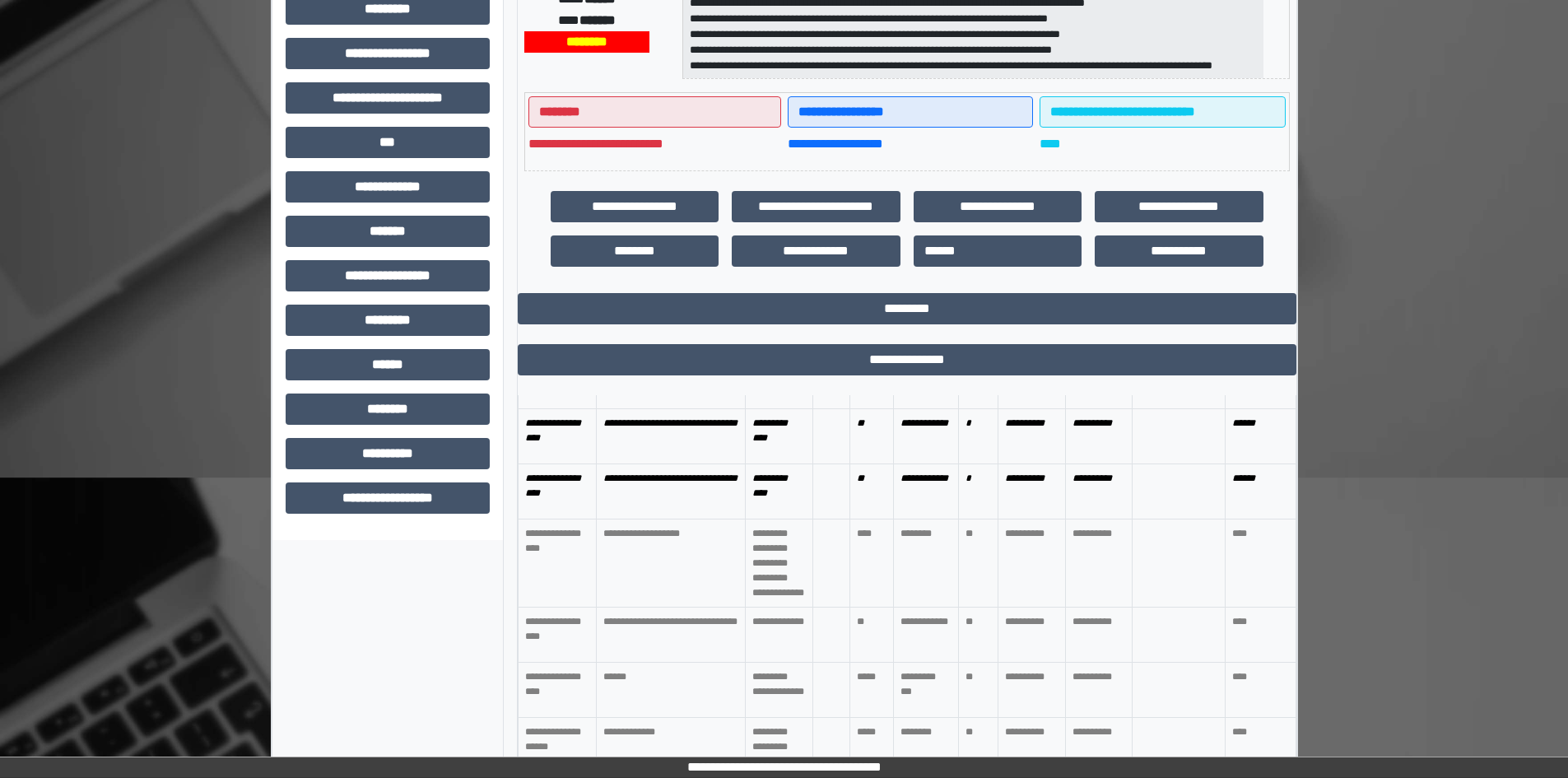 click on "**********" at bounding box center (1099, 491) 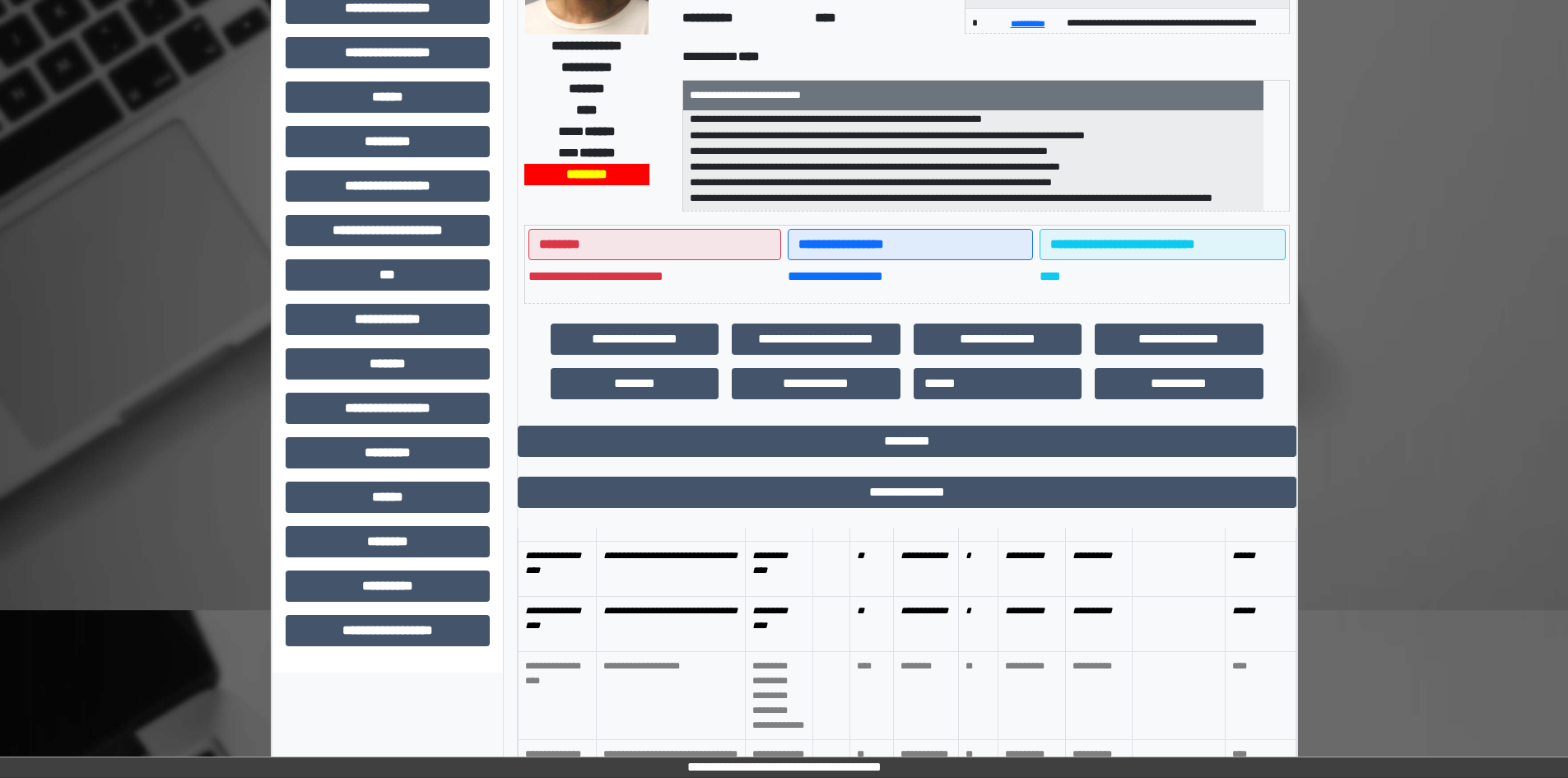 scroll, scrollTop: 0, scrollLeft: 0, axis: both 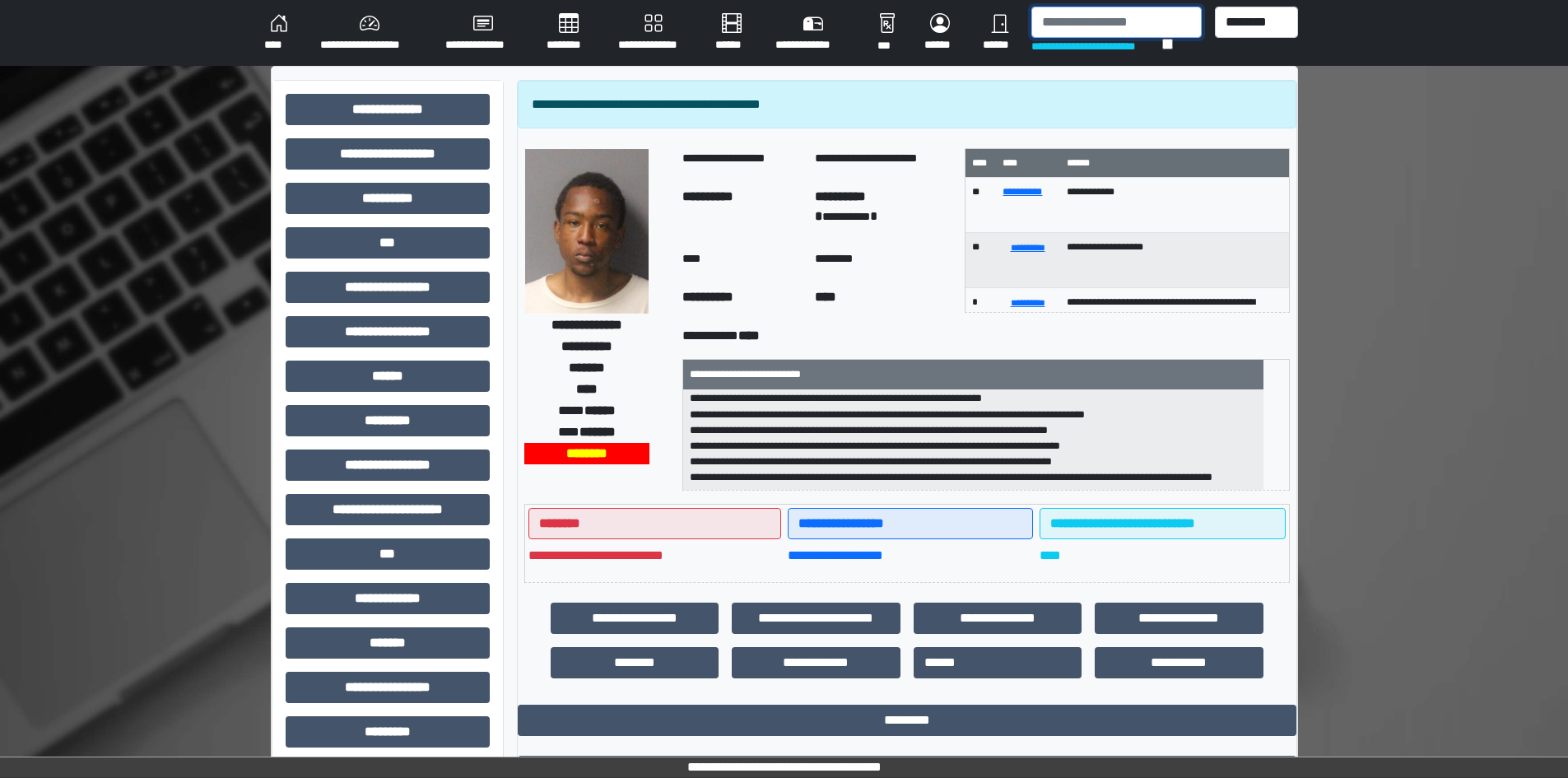 click at bounding box center [1116, 22] 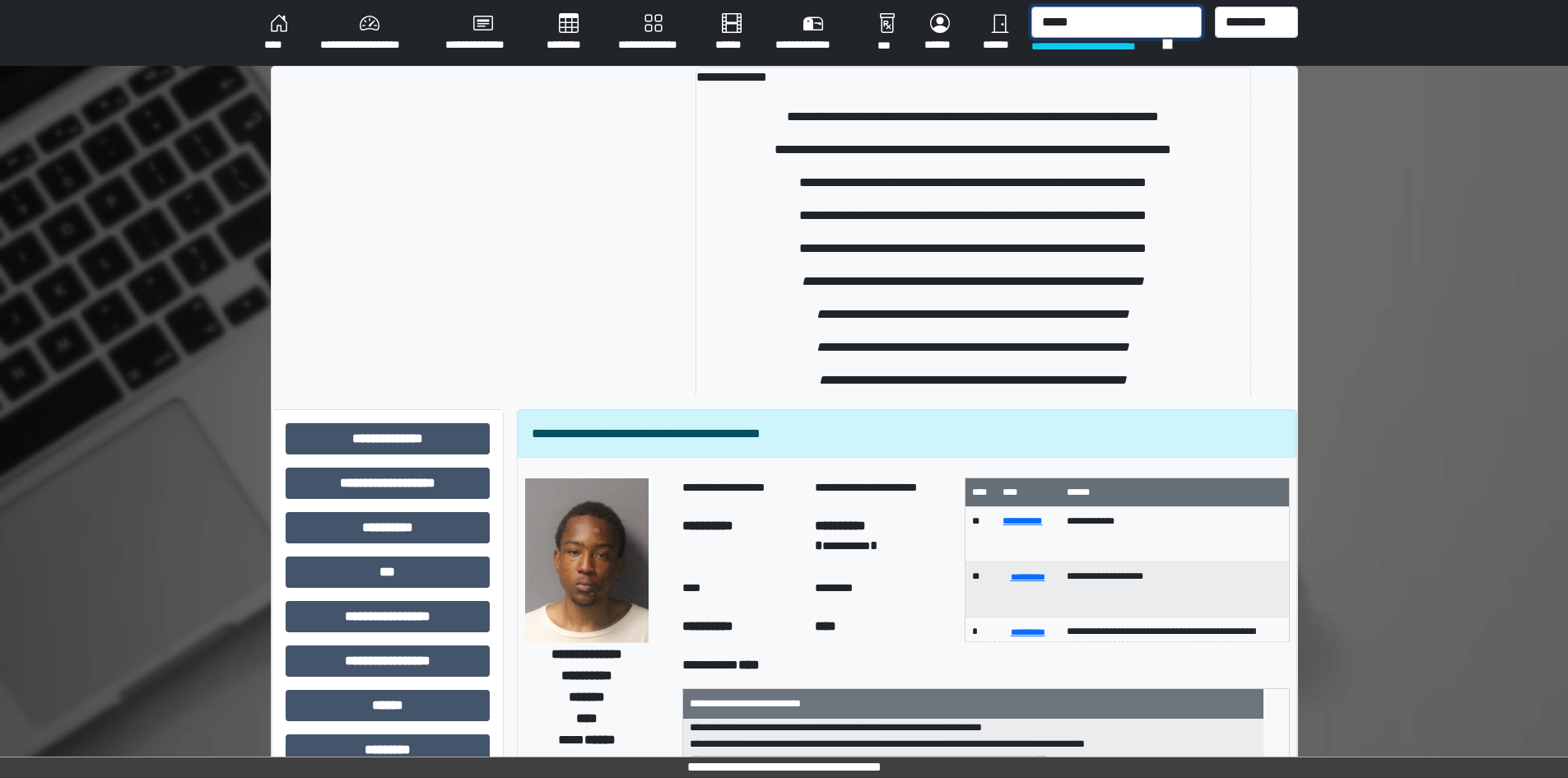 type on "*****" 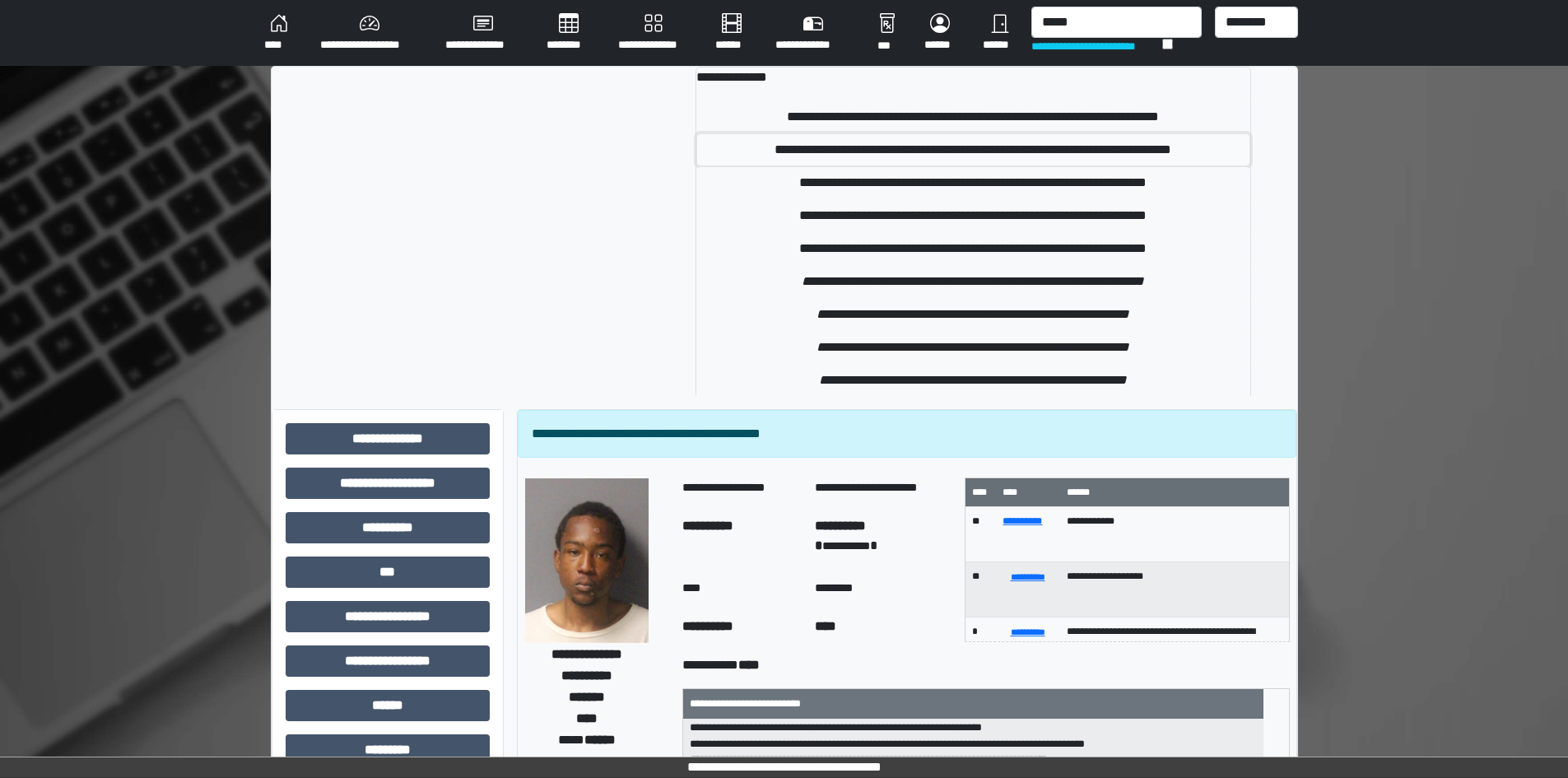 click on "**********" at bounding box center [973, 150] 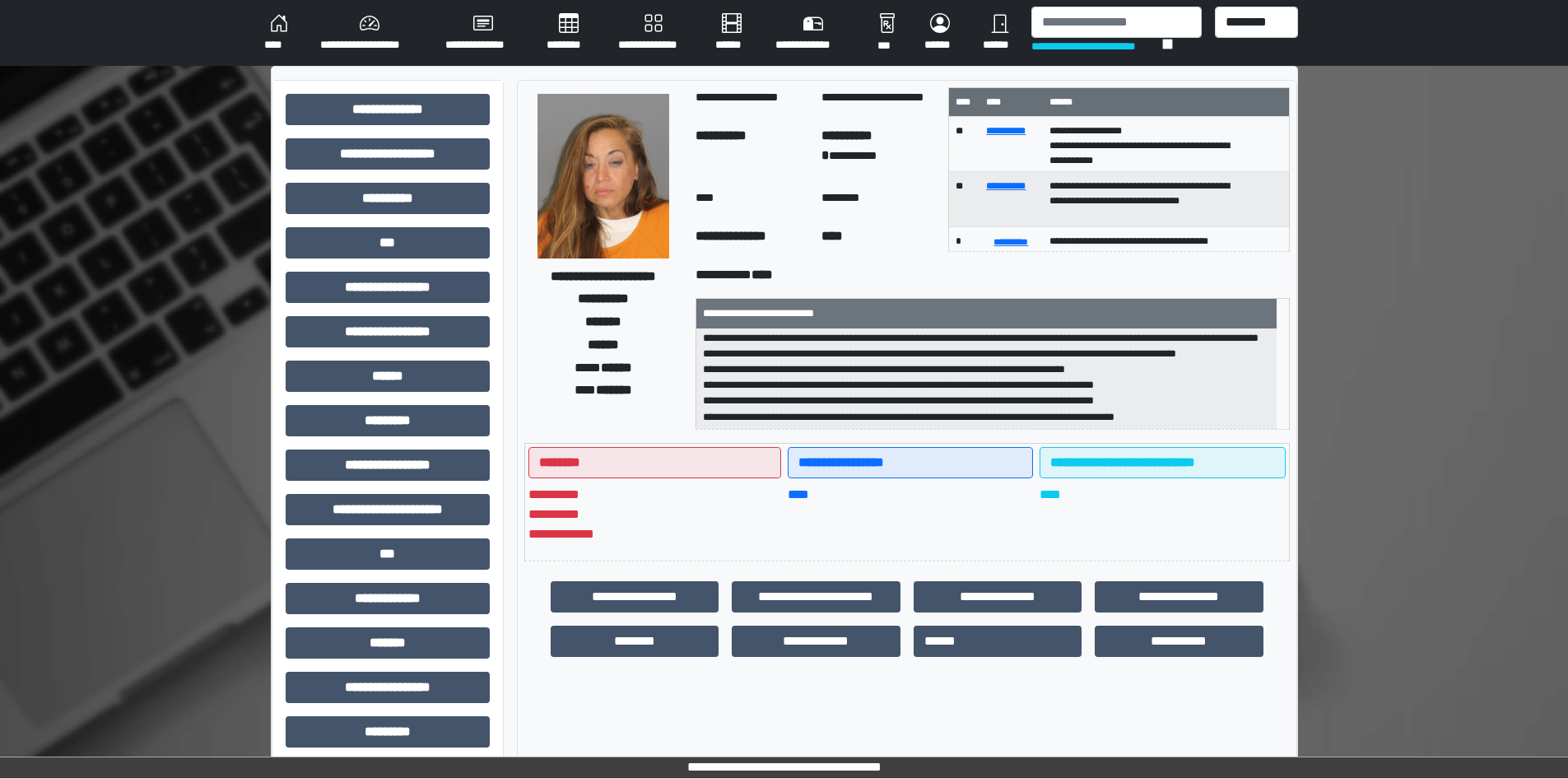 scroll, scrollTop: 179, scrollLeft: 0, axis: vertical 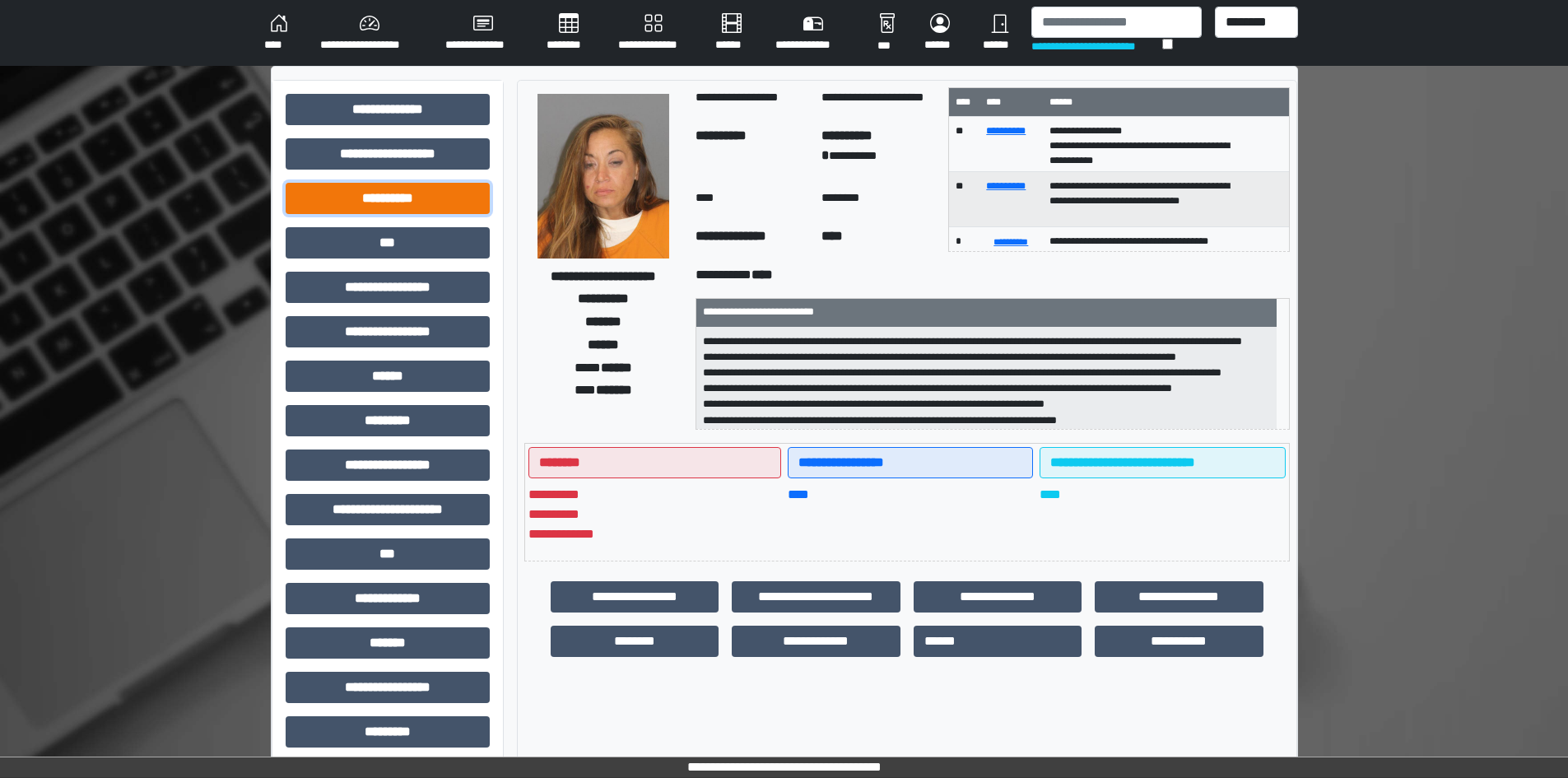 click on "**********" at bounding box center (388, 198) 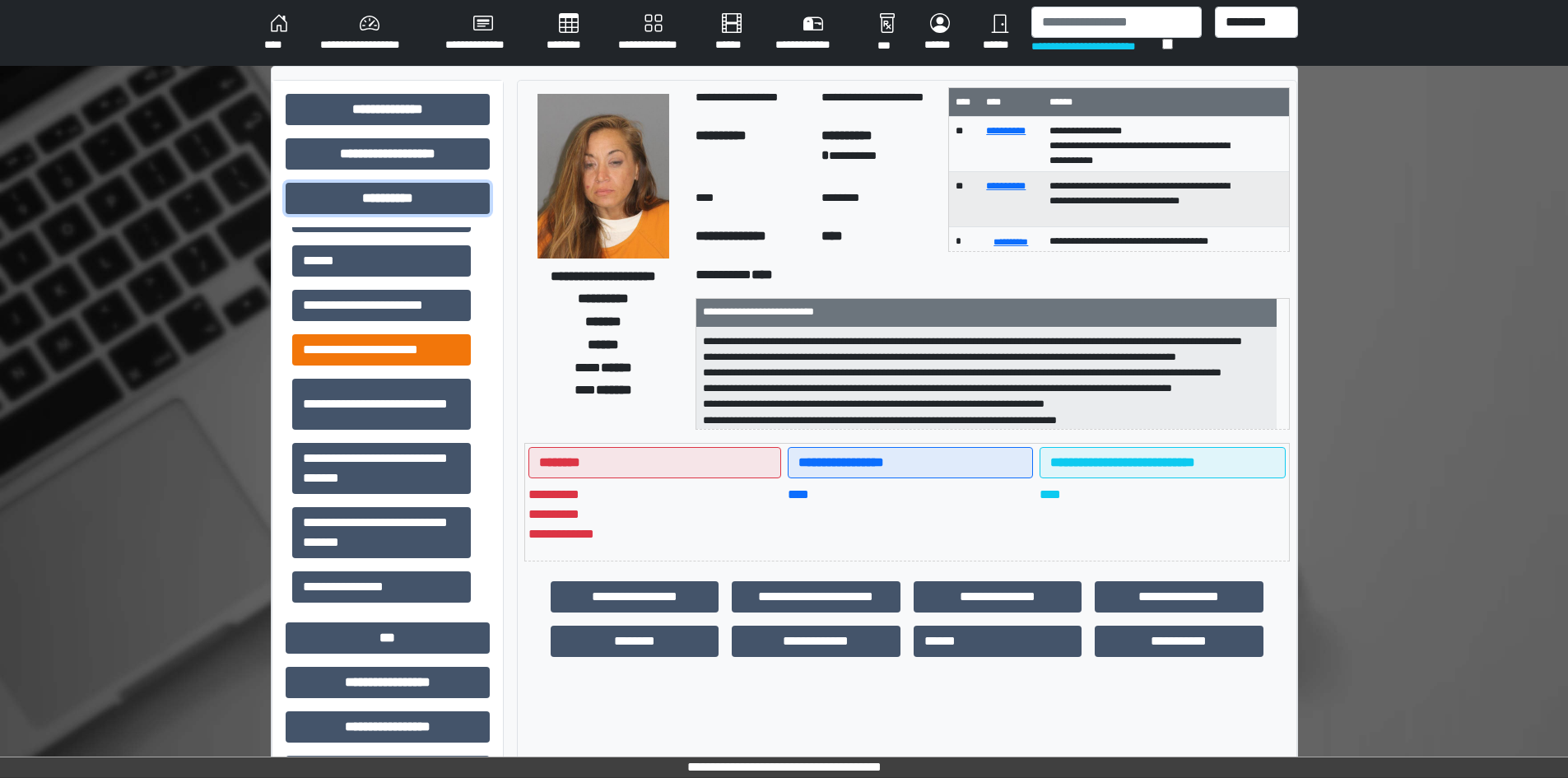 scroll, scrollTop: 84, scrollLeft: 0, axis: vertical 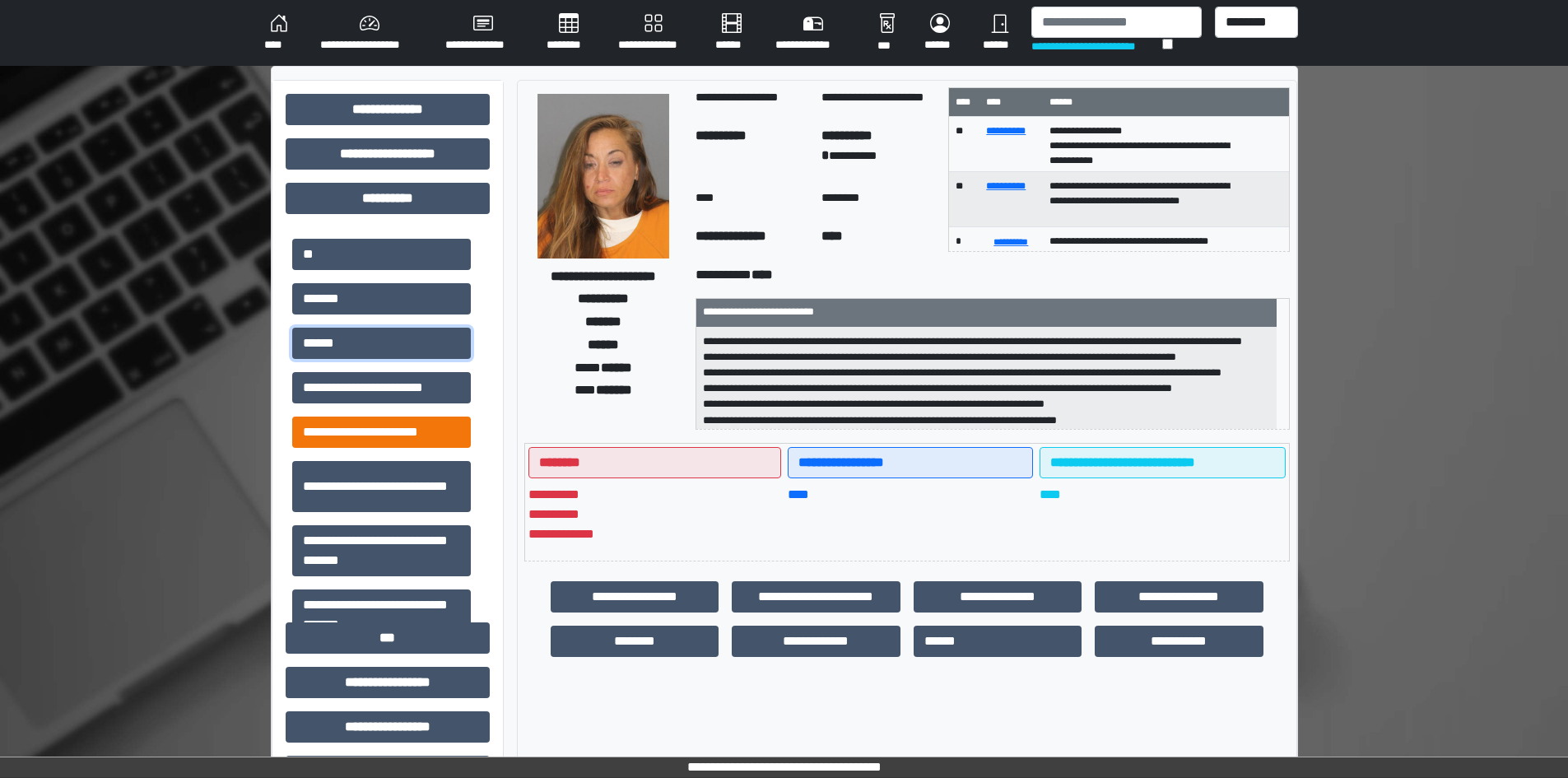 click on "******" at bounding box center (381, 343) 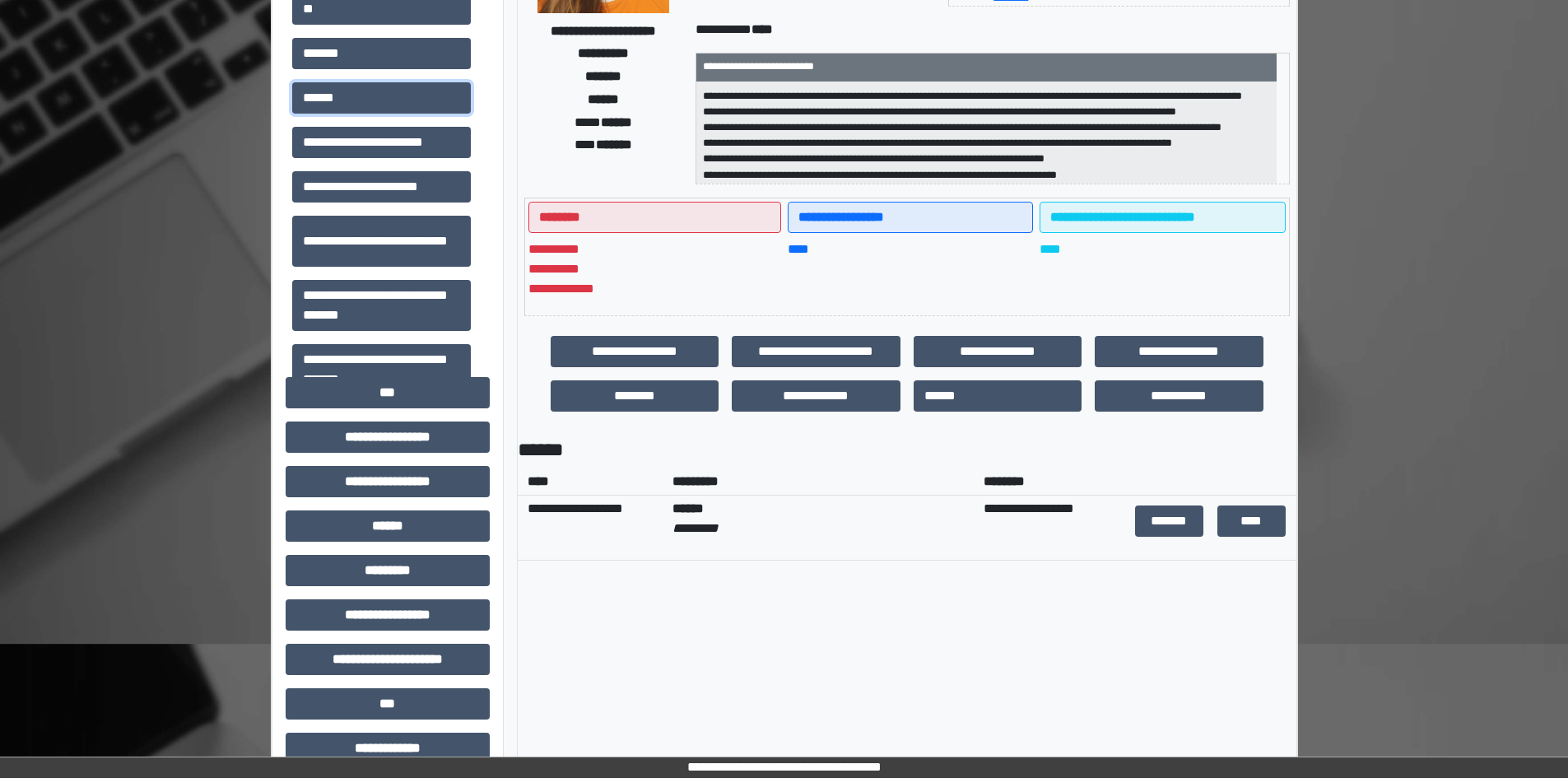 scroll, scrollTop: 247, scrollLeft: 0, axis: vertical 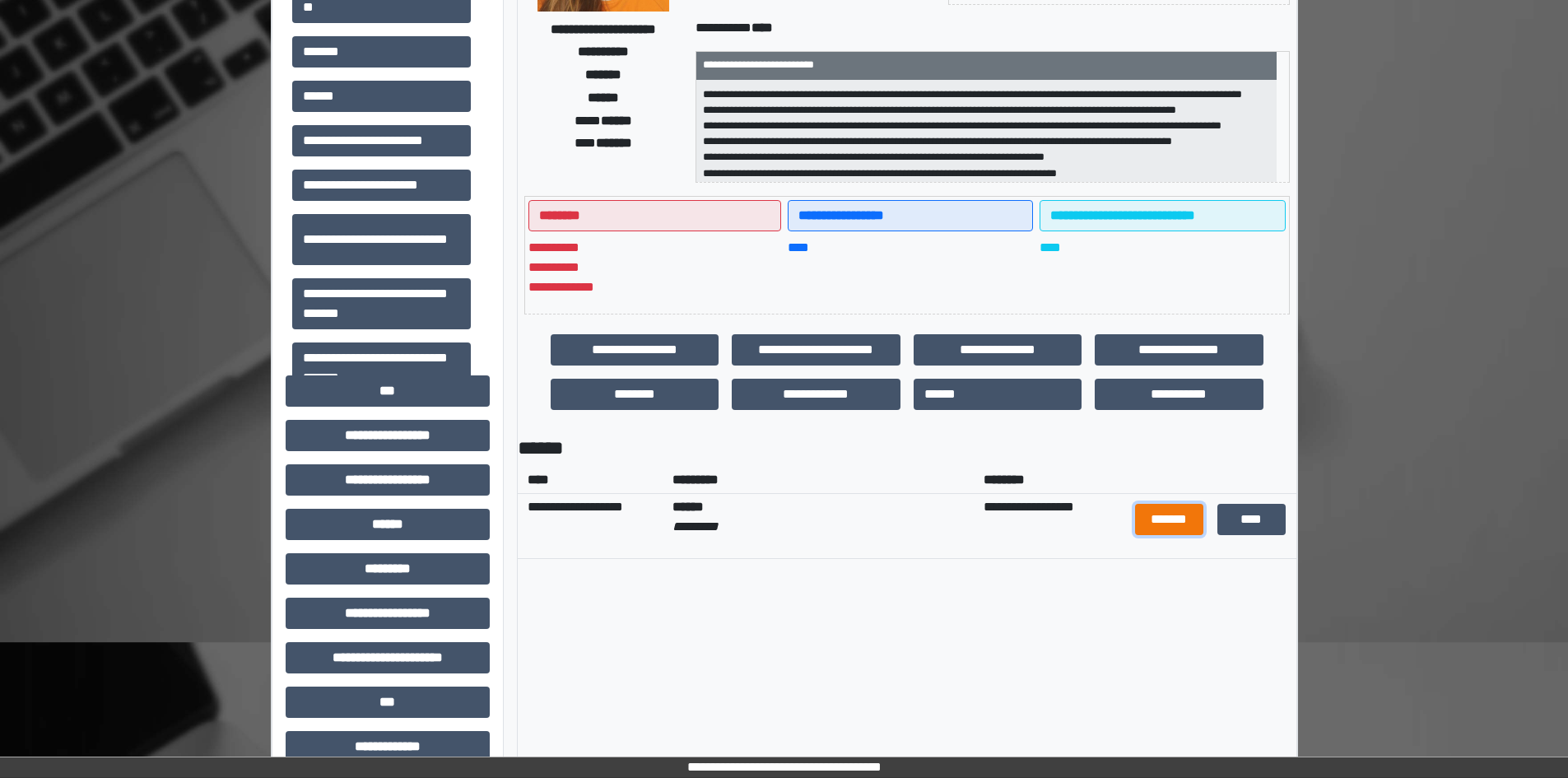 click on "*******" at bounding box center [1170, 519] 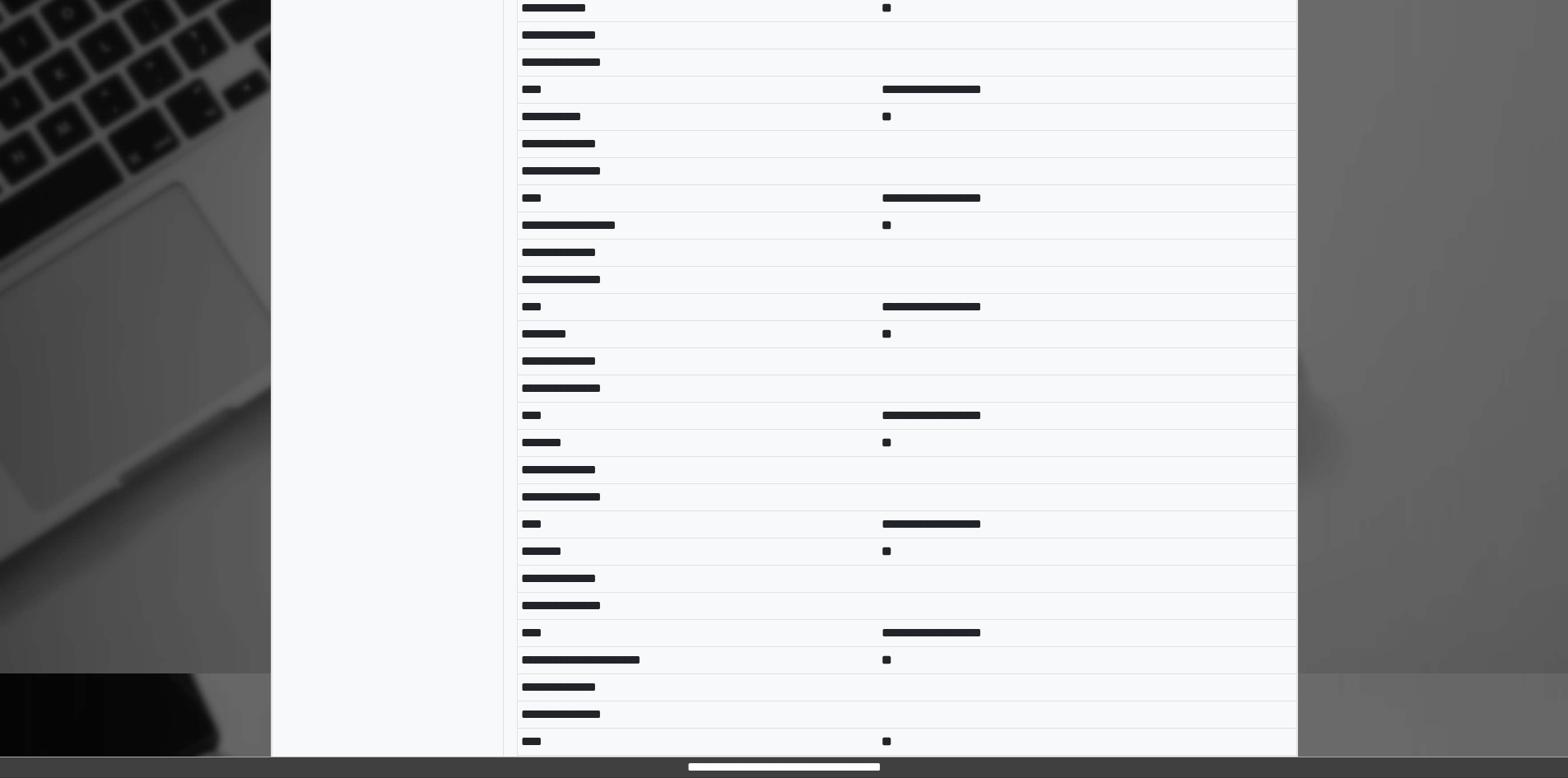 scroll, scrollTop: 3979, scrollLeft: 0, axis: vertical 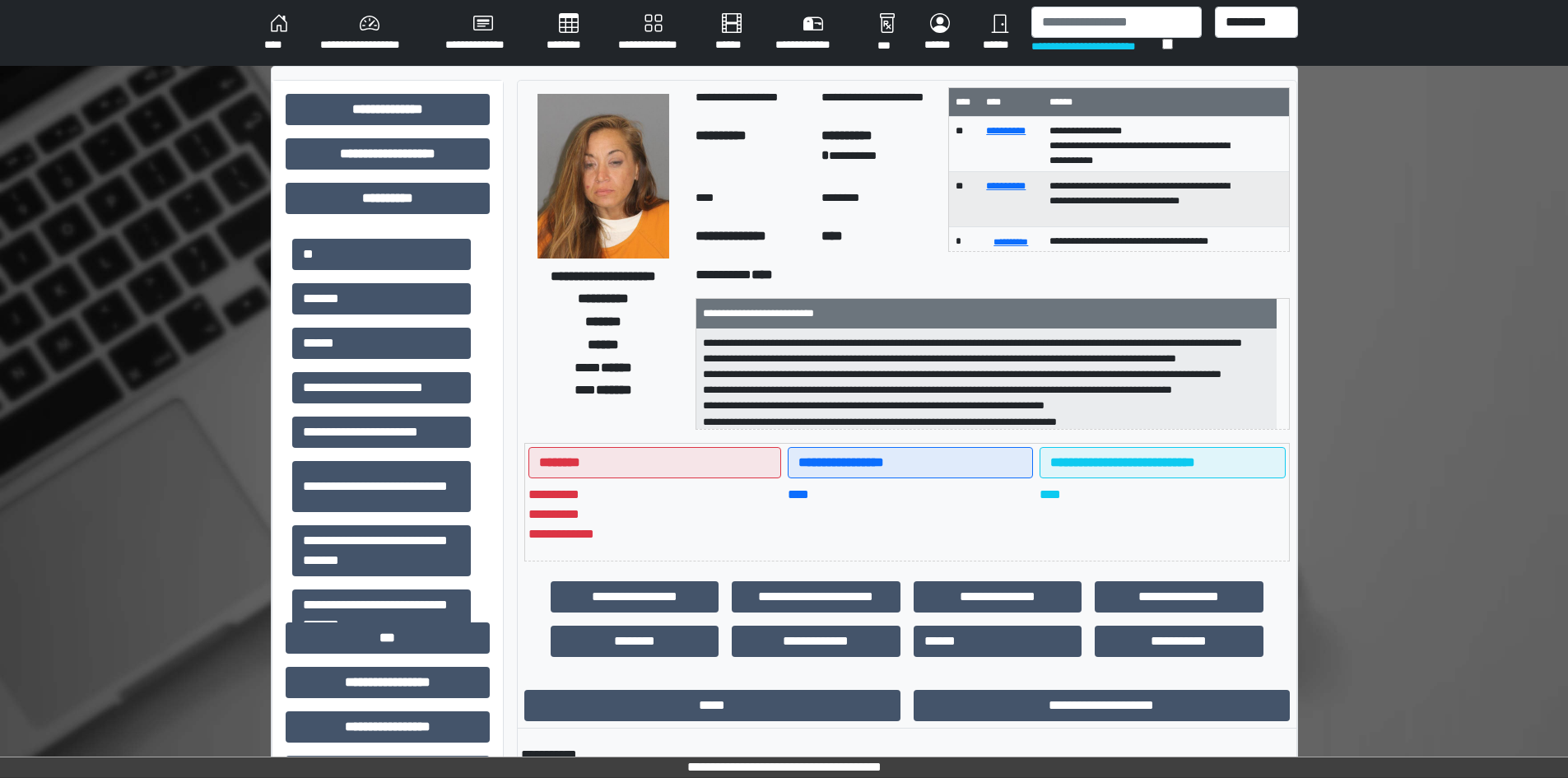 click on "**********" at bounding box center [1096, 46] 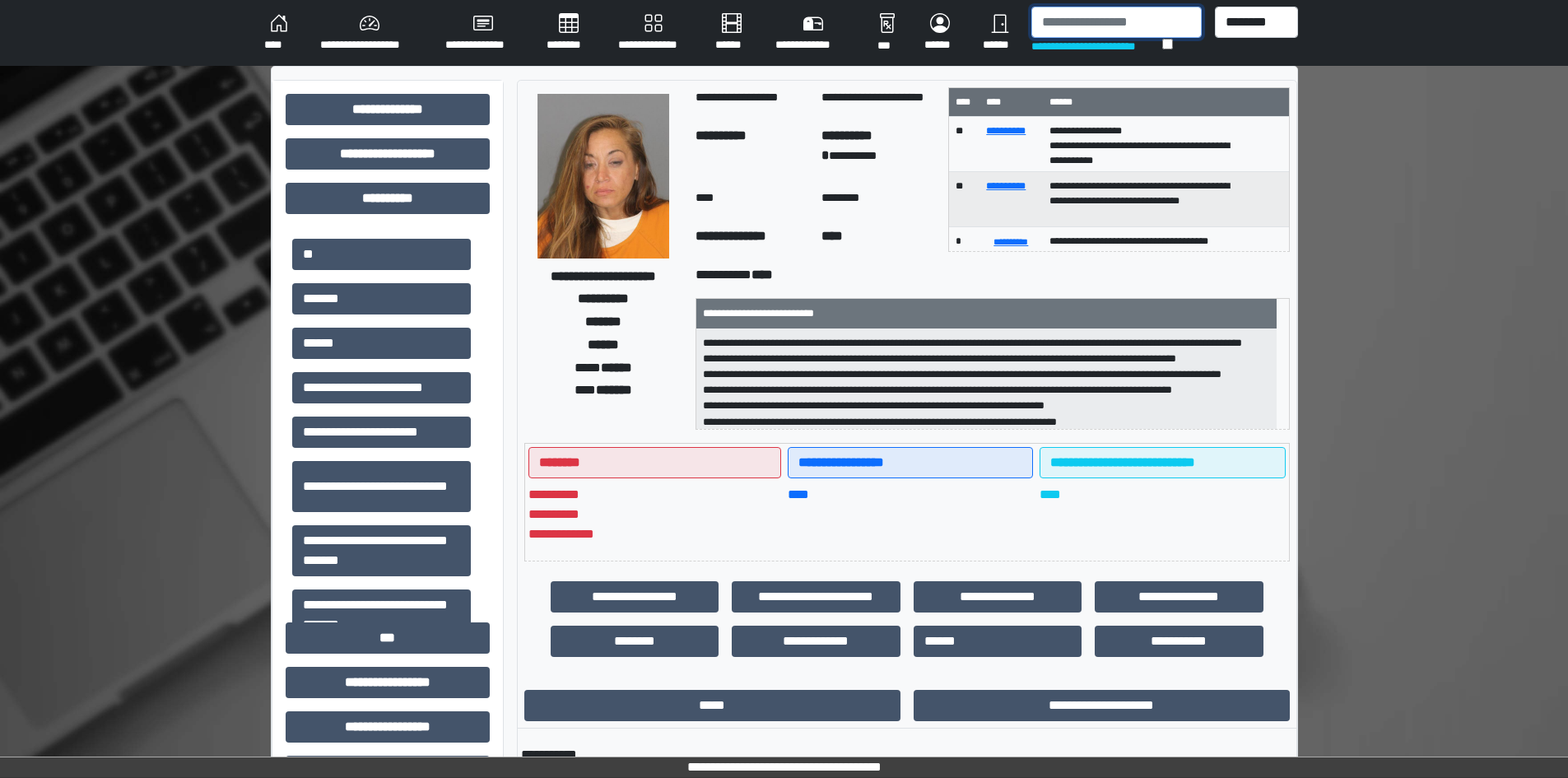 click at bounding box center [1116, 22] 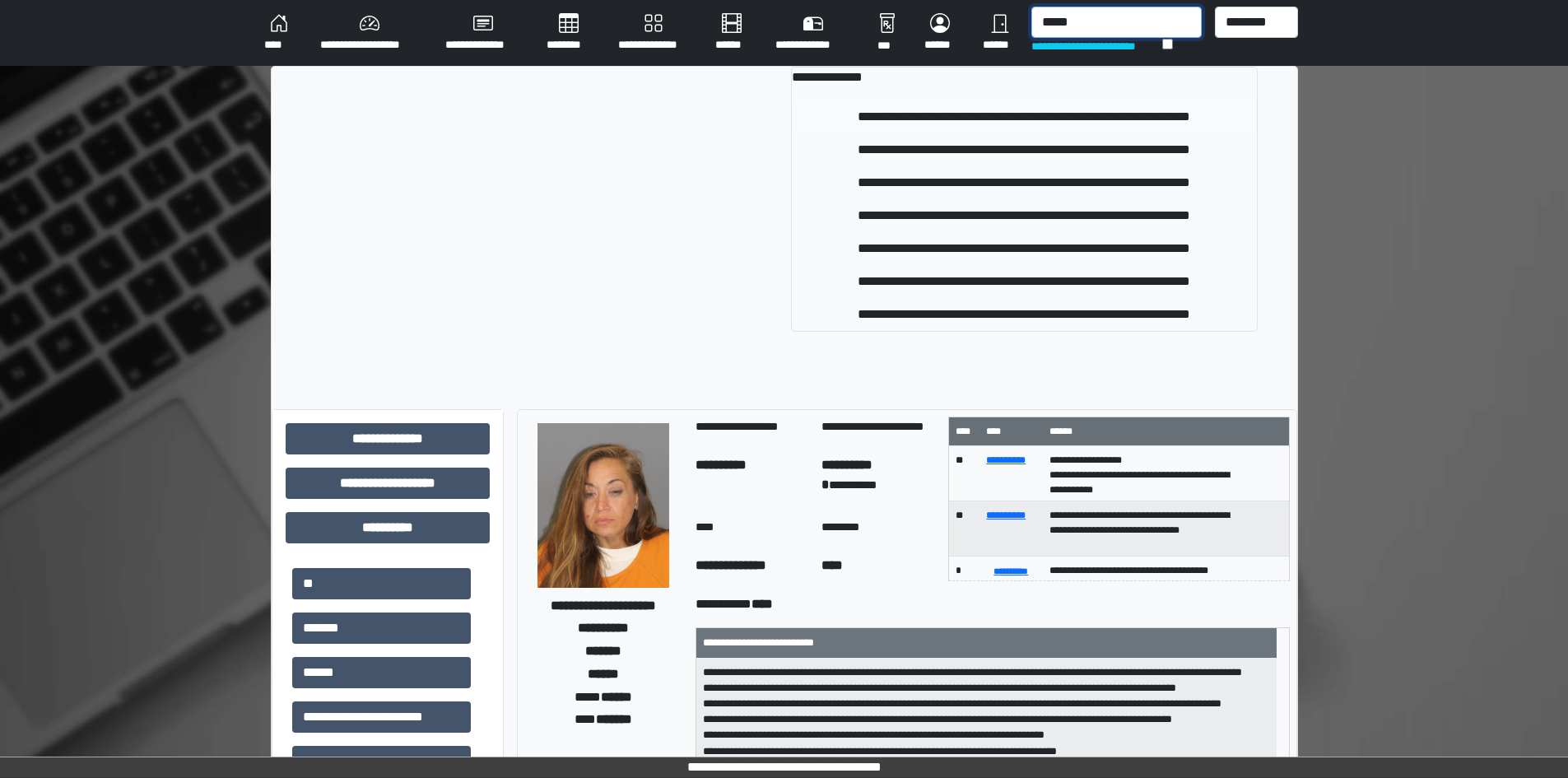 type on "*****" 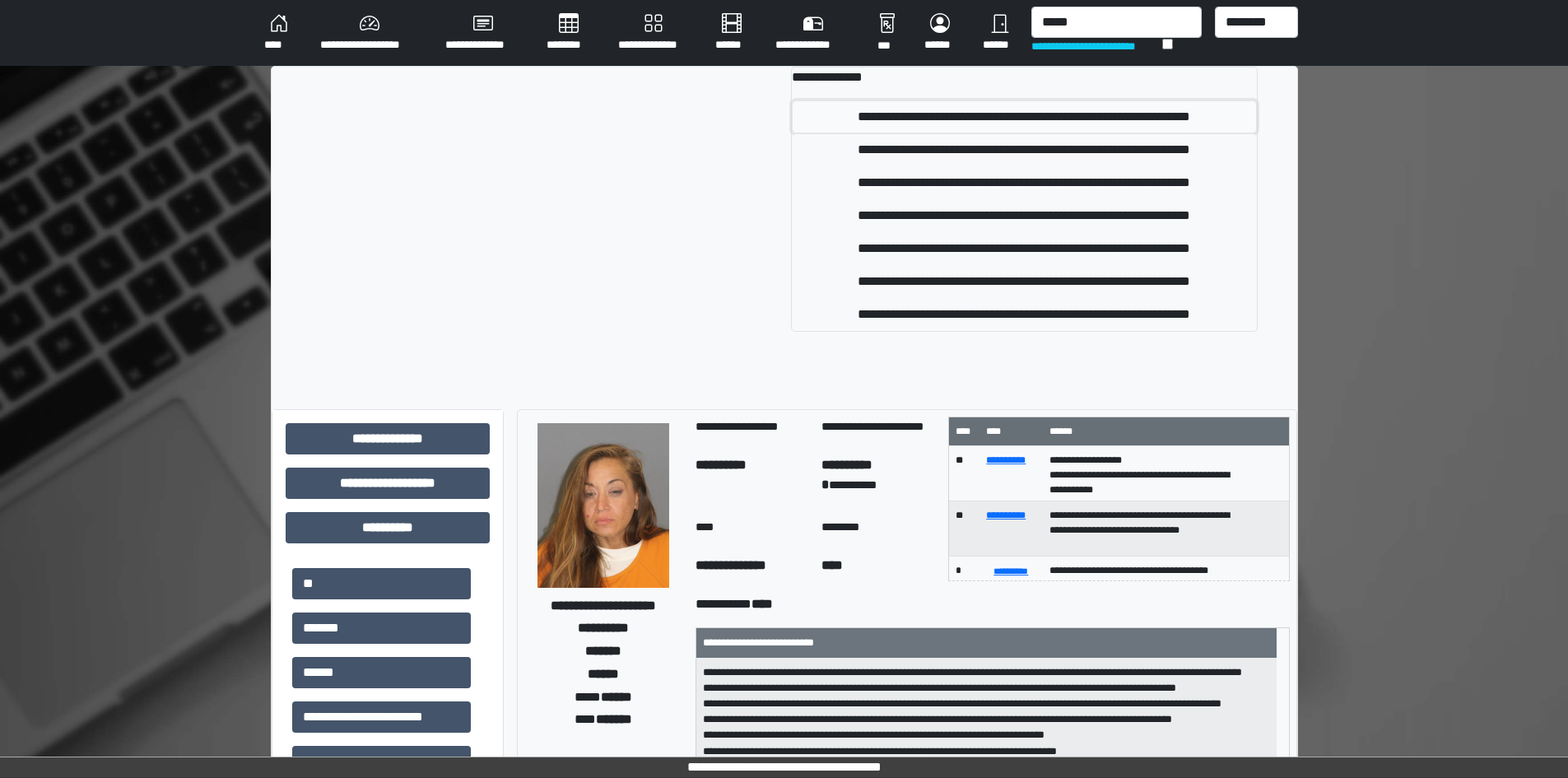 click on "**********" at bounding box center [1024, 117] 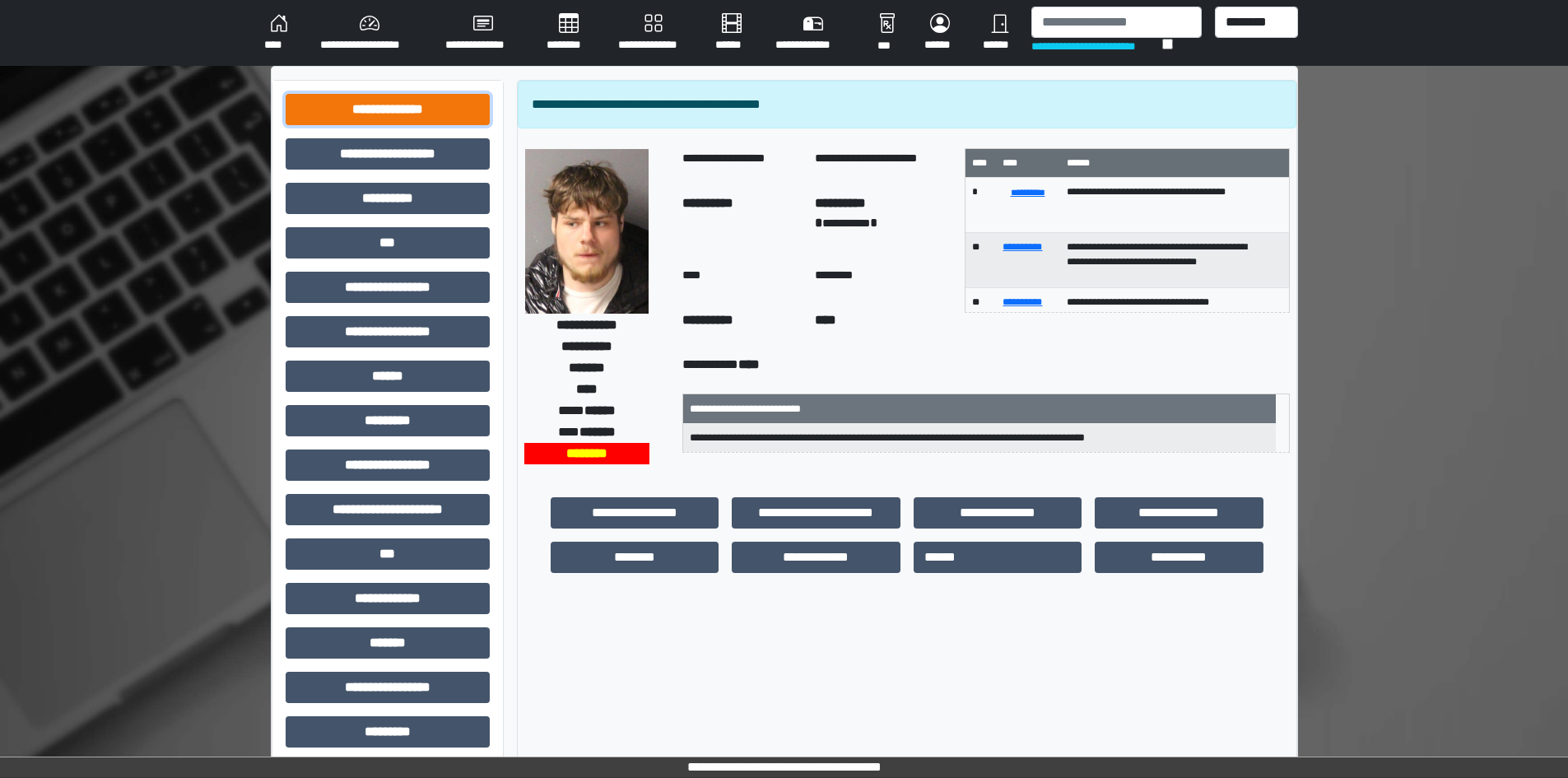 click on "**********" at bounding box center (388, 109) 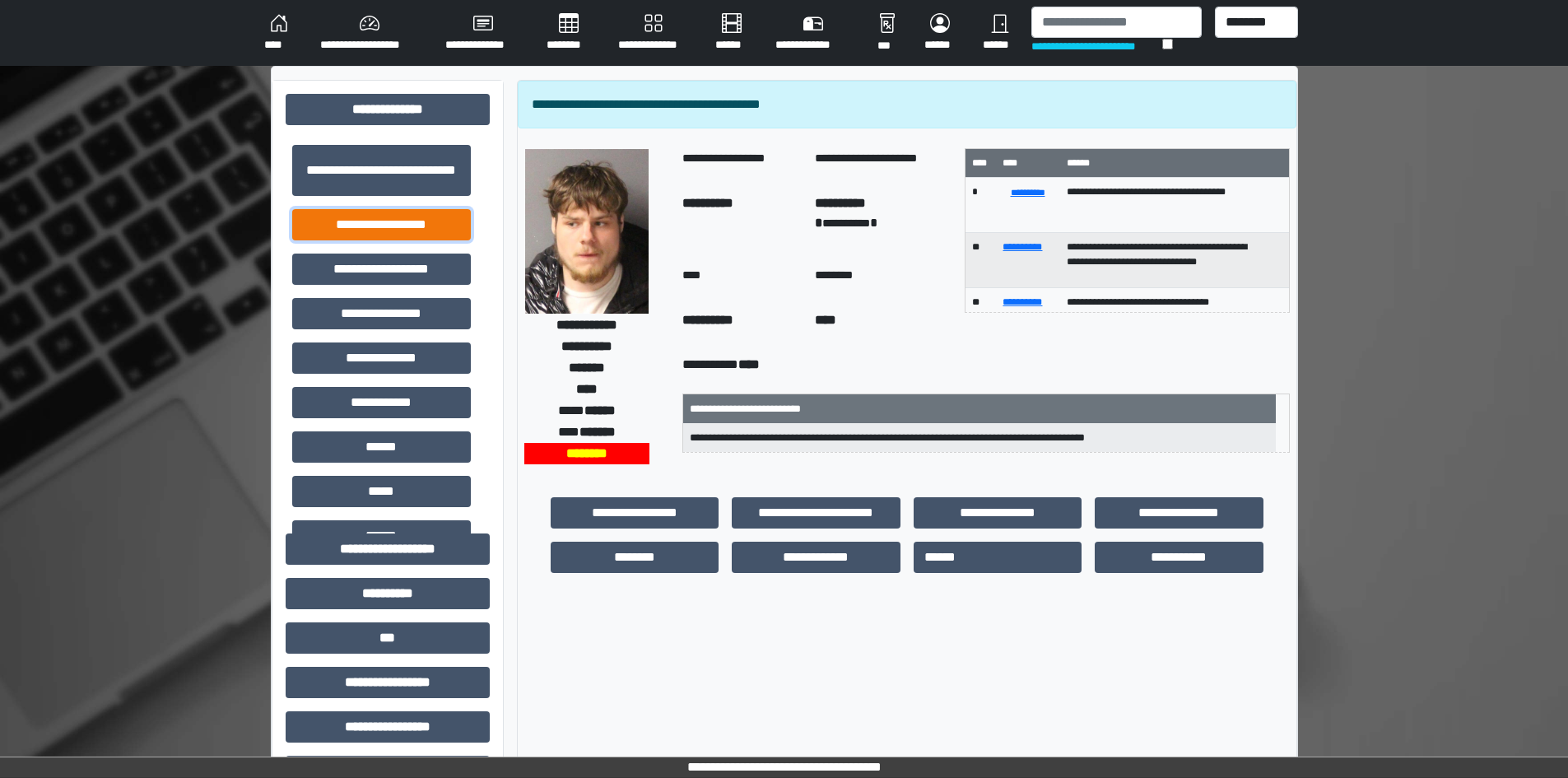 click on "**********" at bounding box center [381, 225] 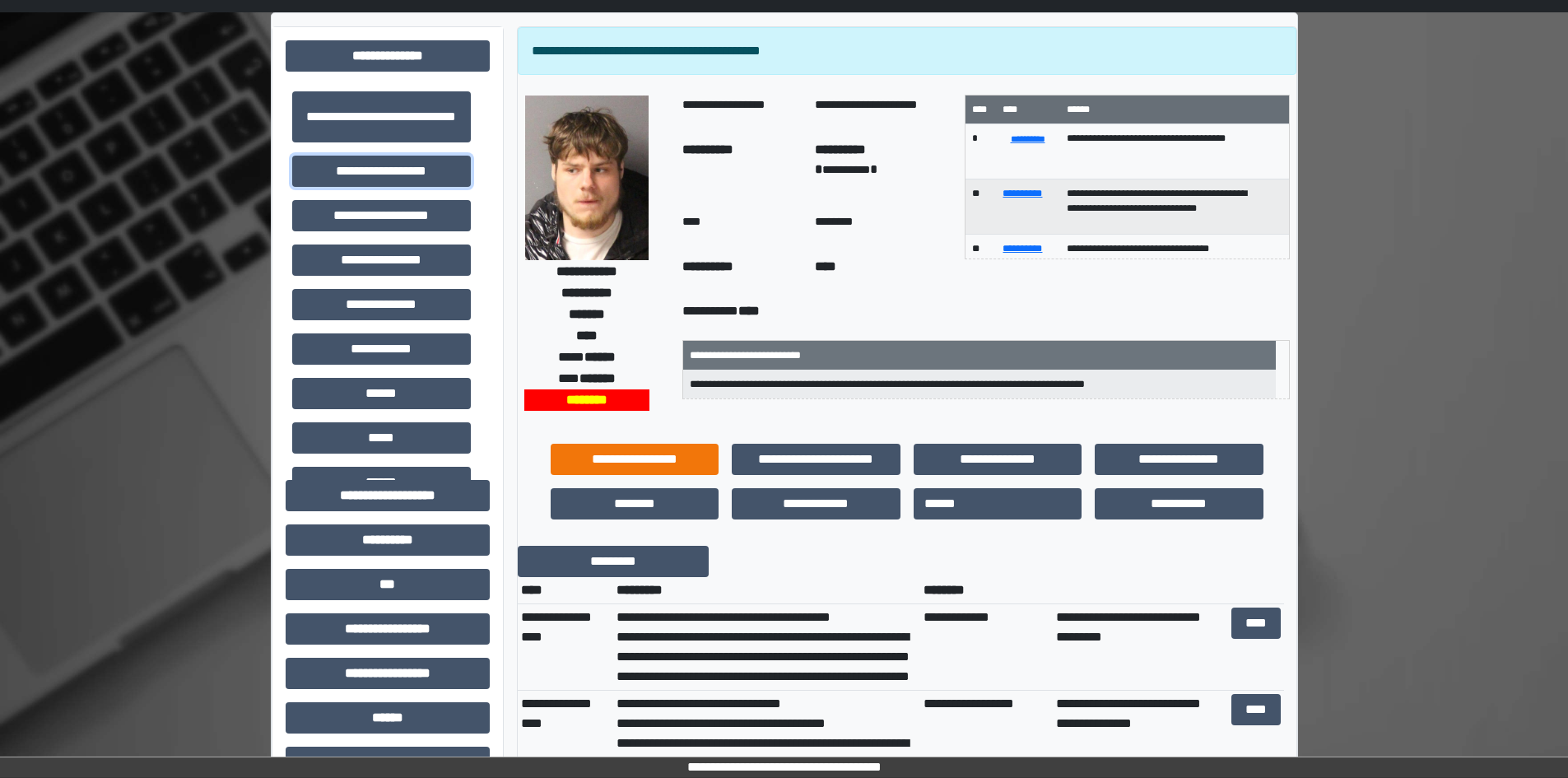 scroll, scrollTop: 82, scrollLeft: 0, axis: vertical 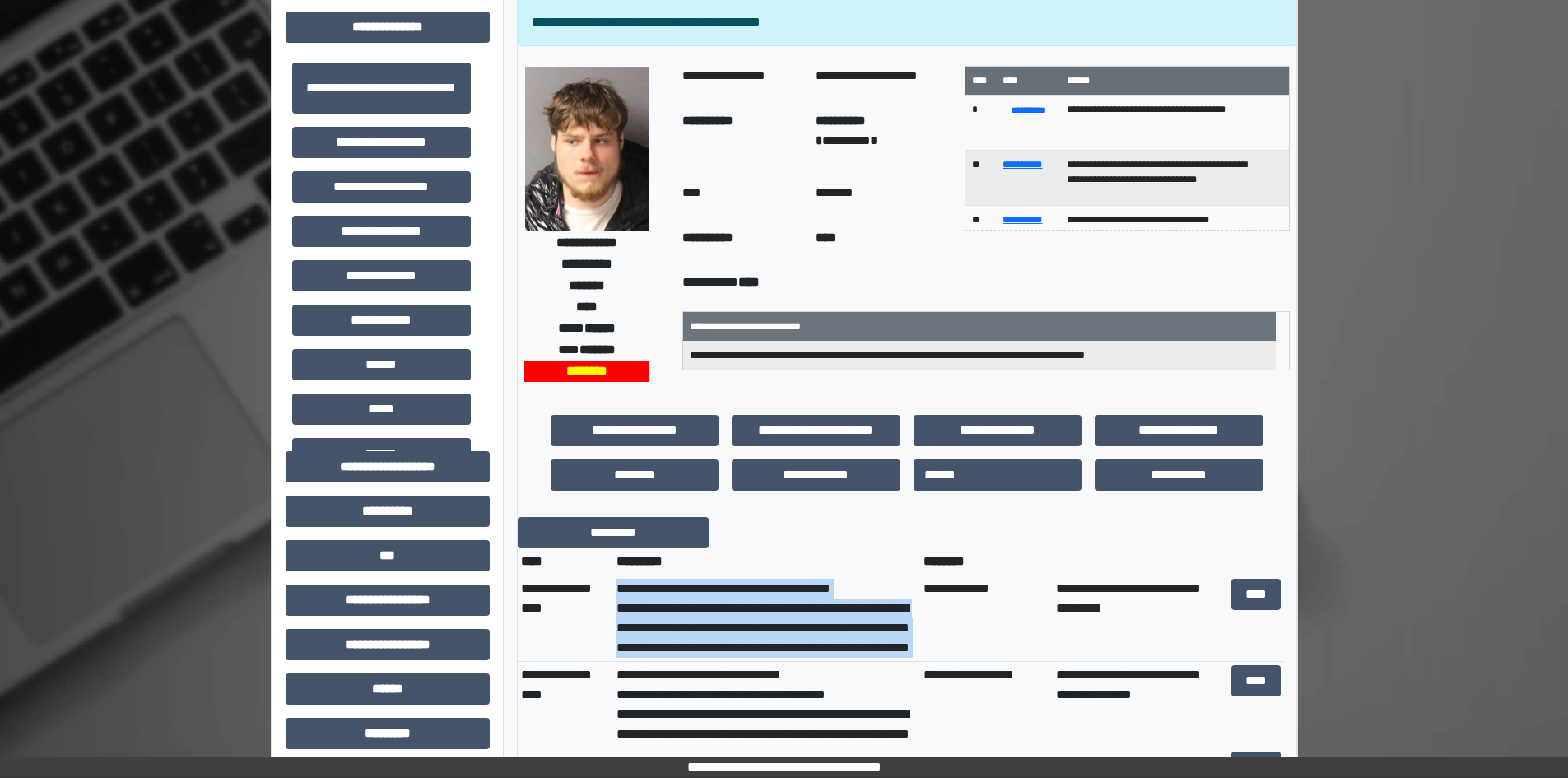 drag, startPoint x: 871, startPoint y: 568, endPoint x: 618, endPoint y: 584, distance: 253.50542 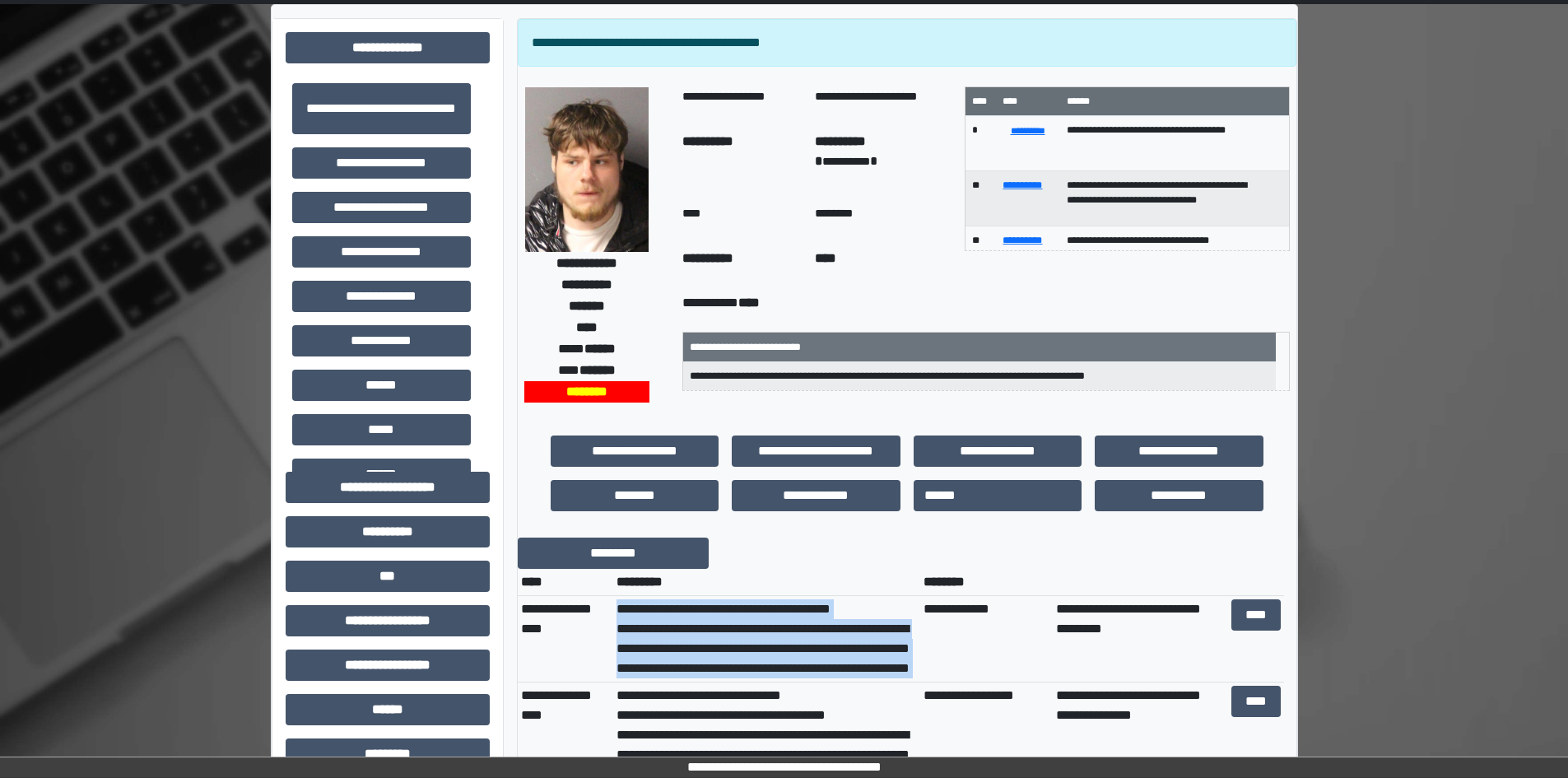 scroll, scrollTop: 0, scrollLeft: 0, axis: both 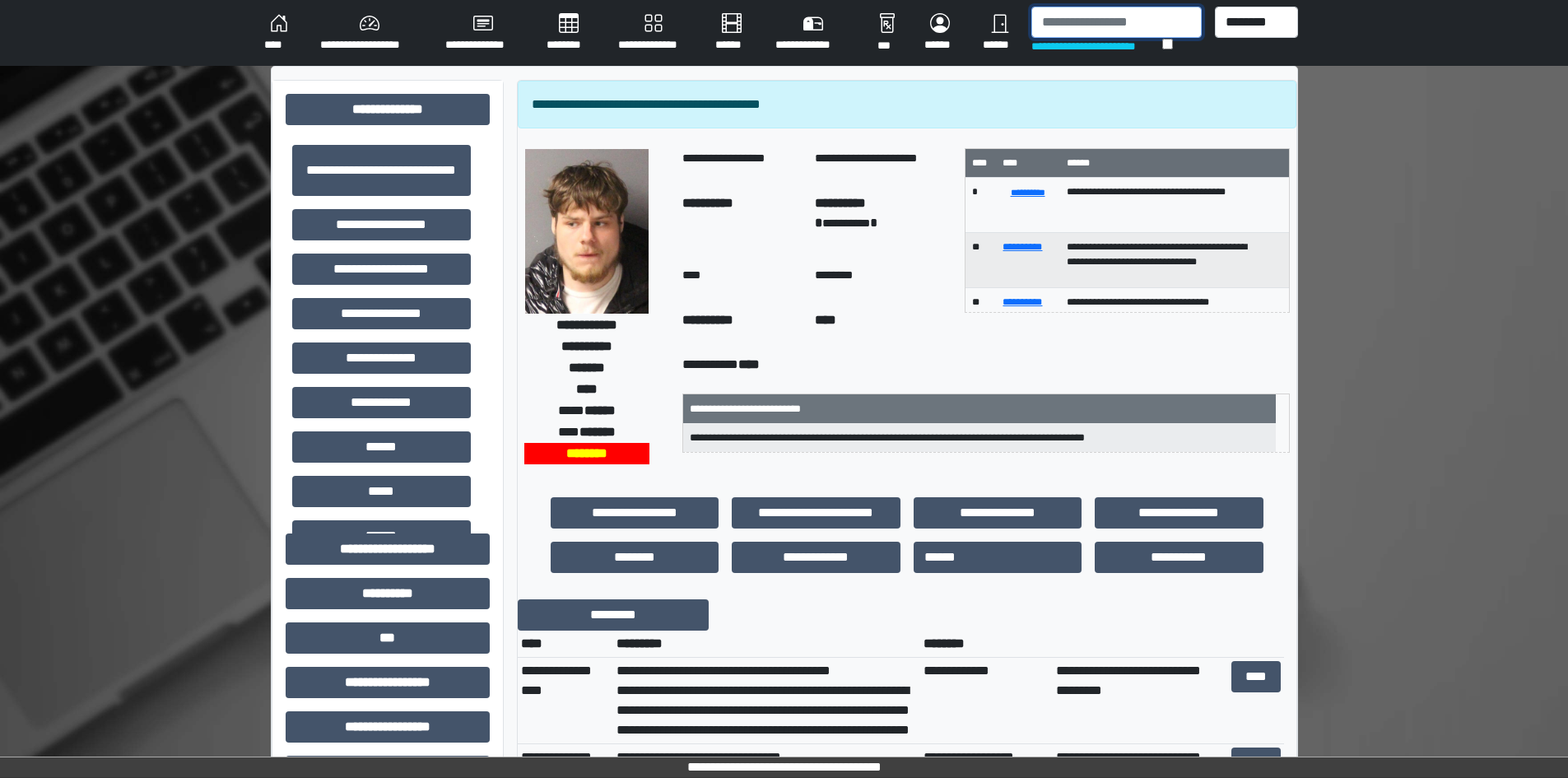 click at bounding box center (1116, 22) 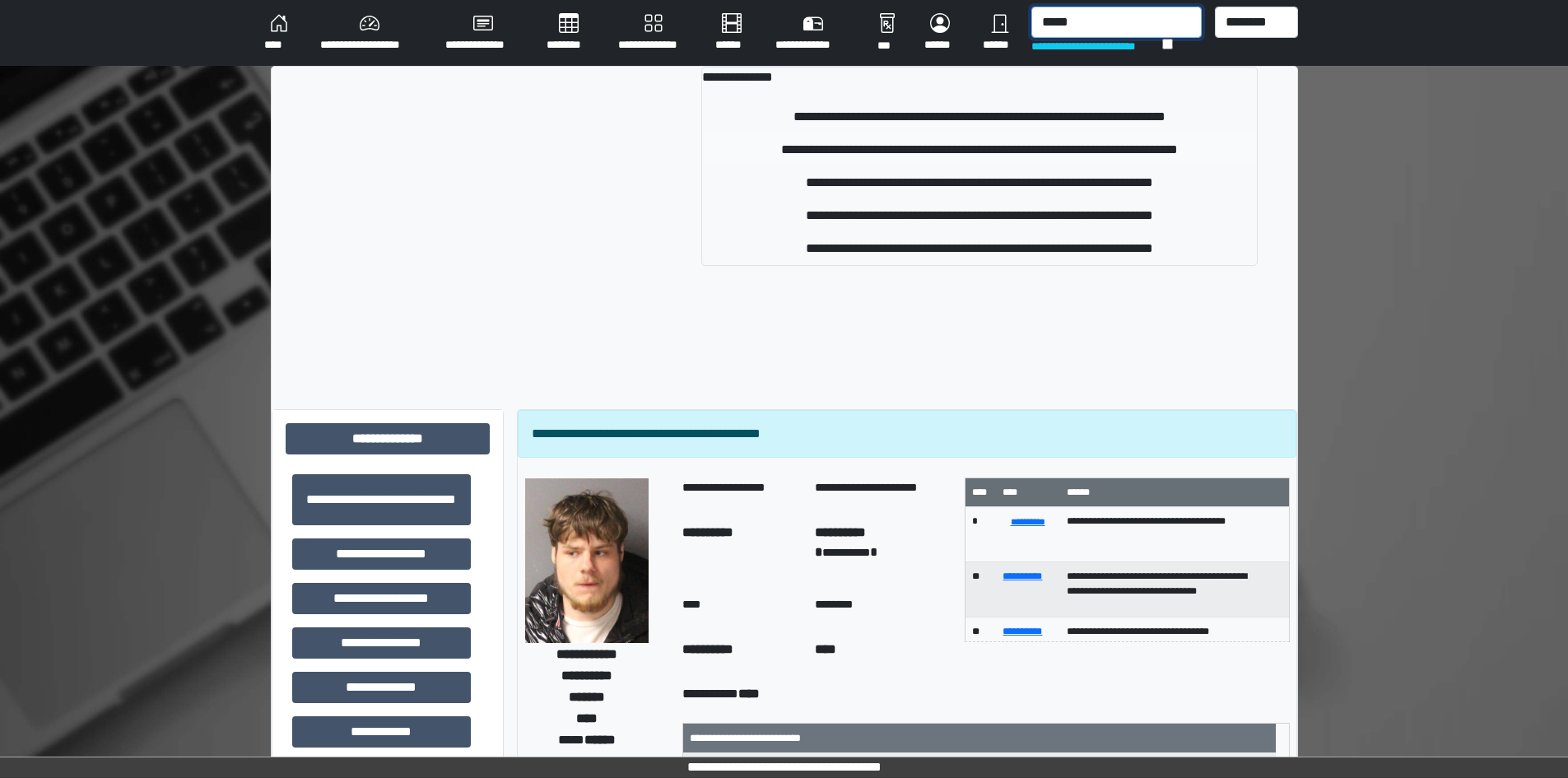 type on "*****" 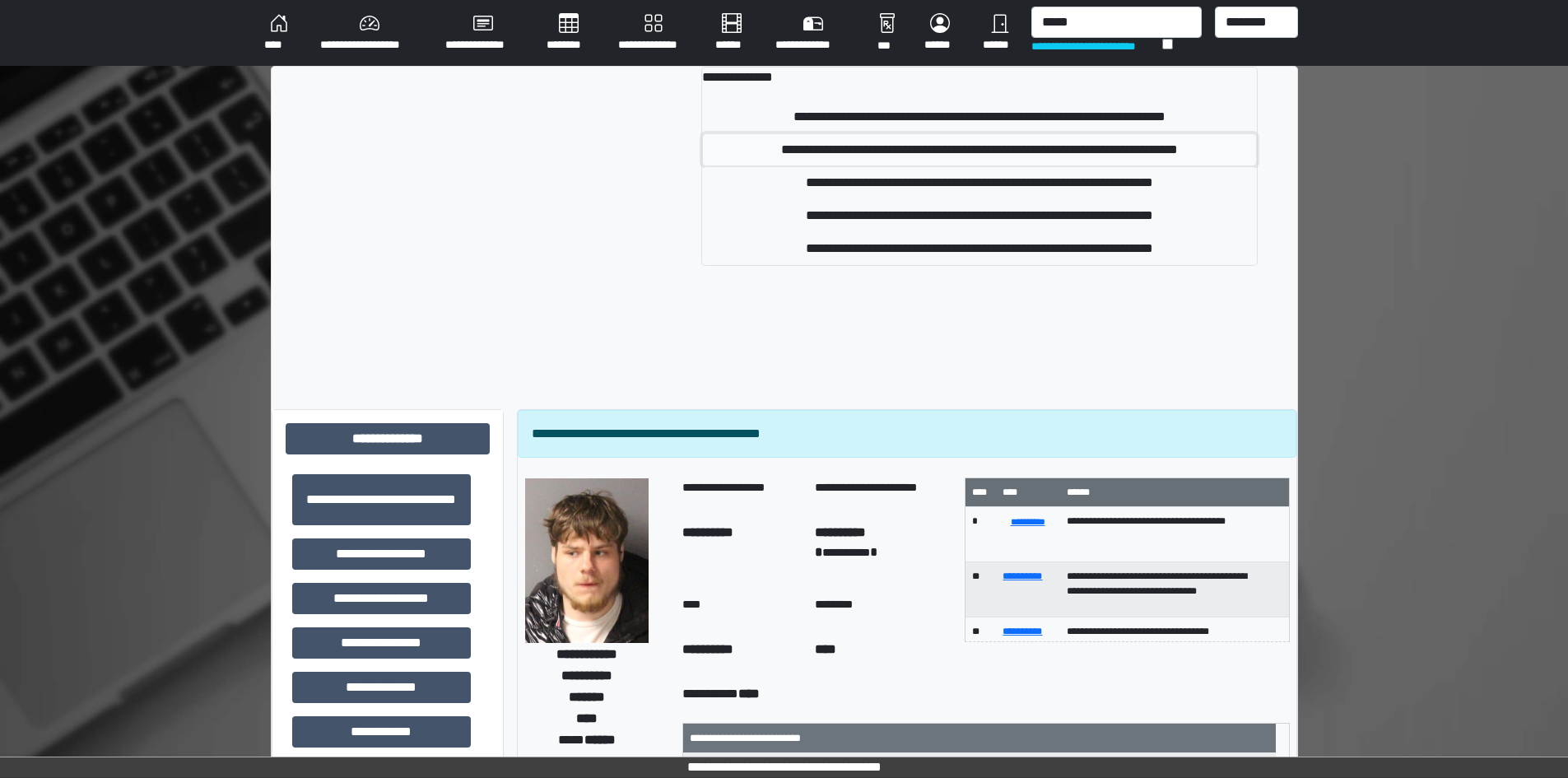 click on "**********" at bounding box center [979, 150] 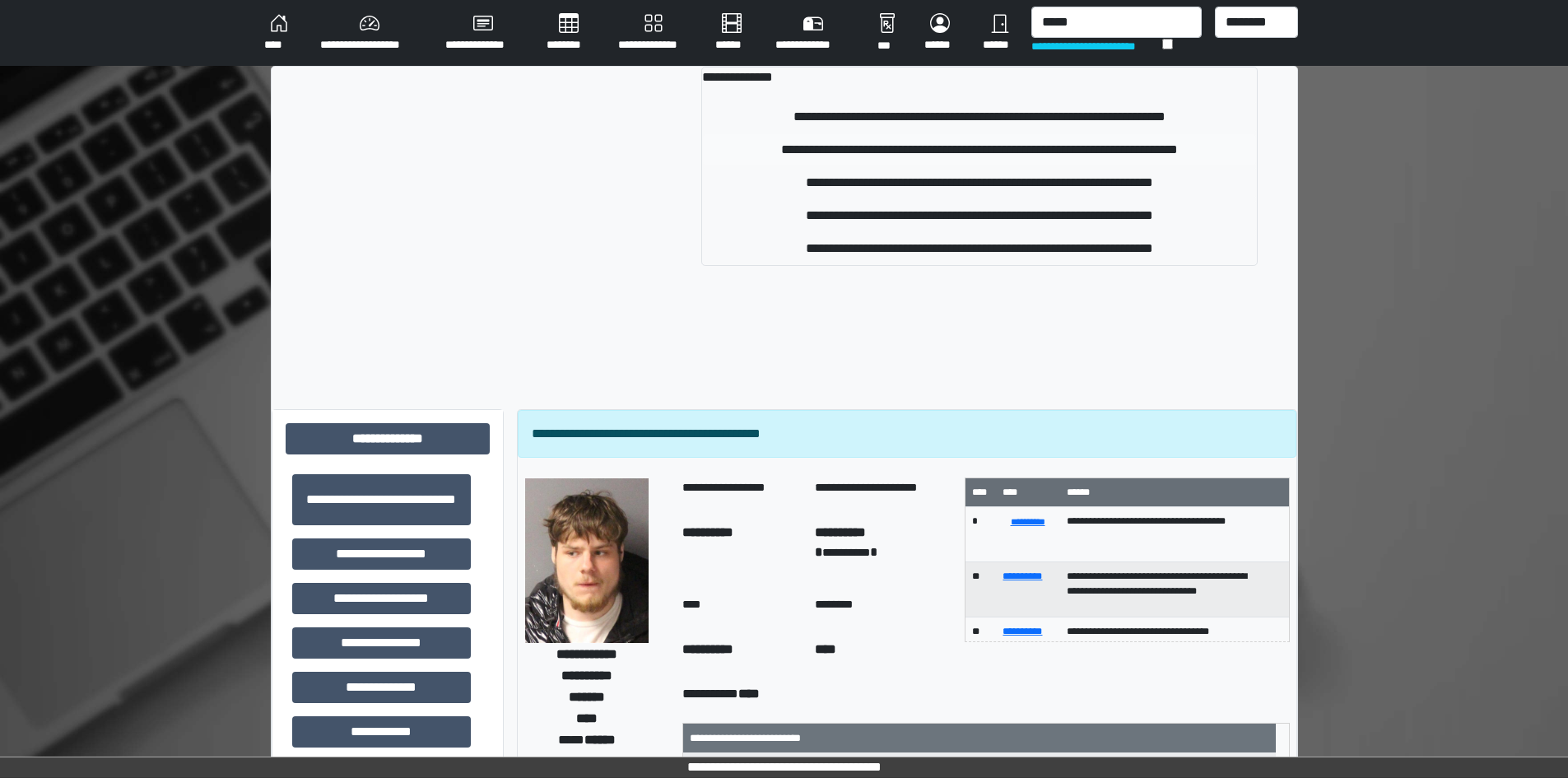 type 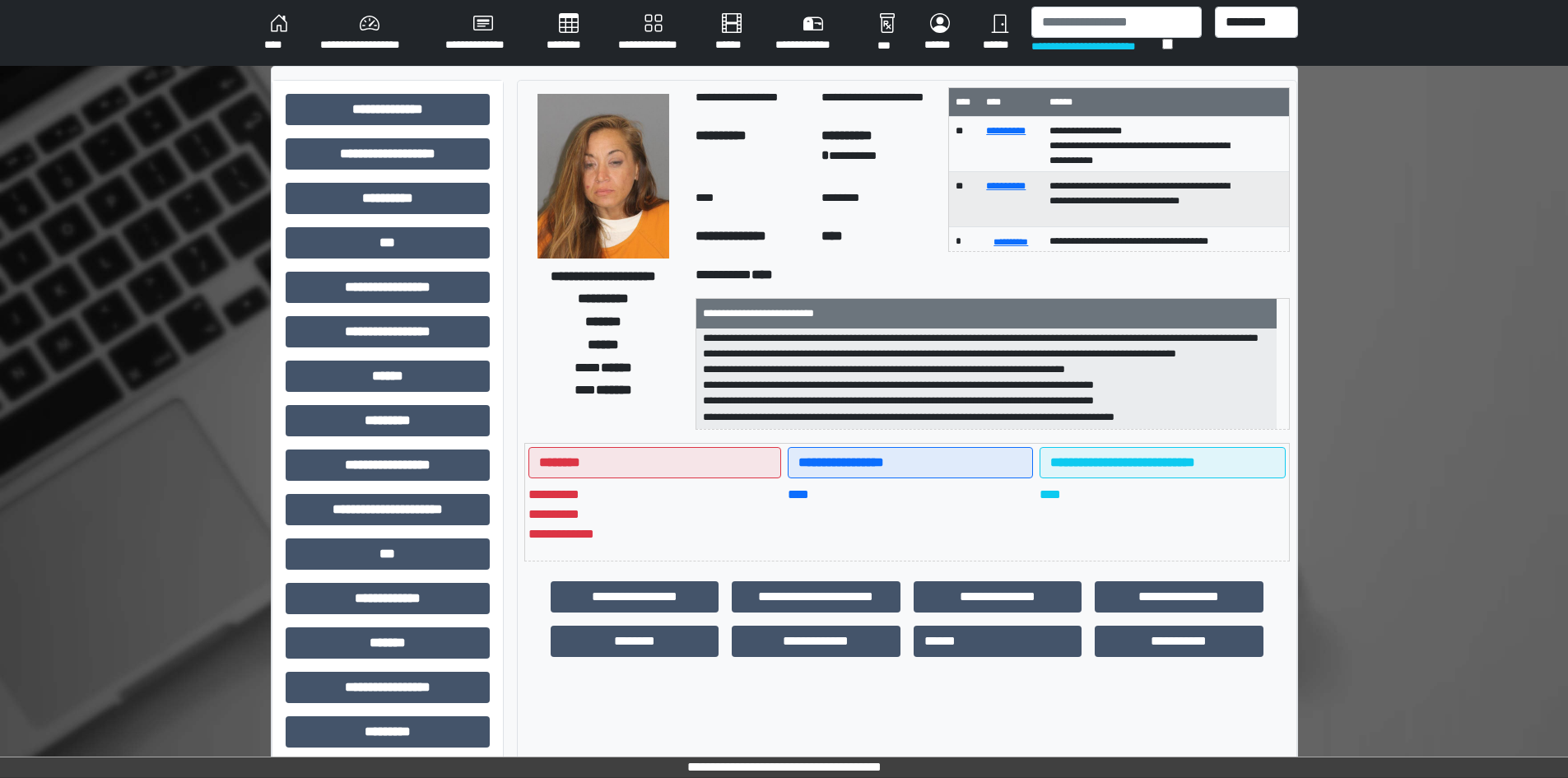 scroll, scrollTop: 179, scrollLeft: 0, axis: vertical 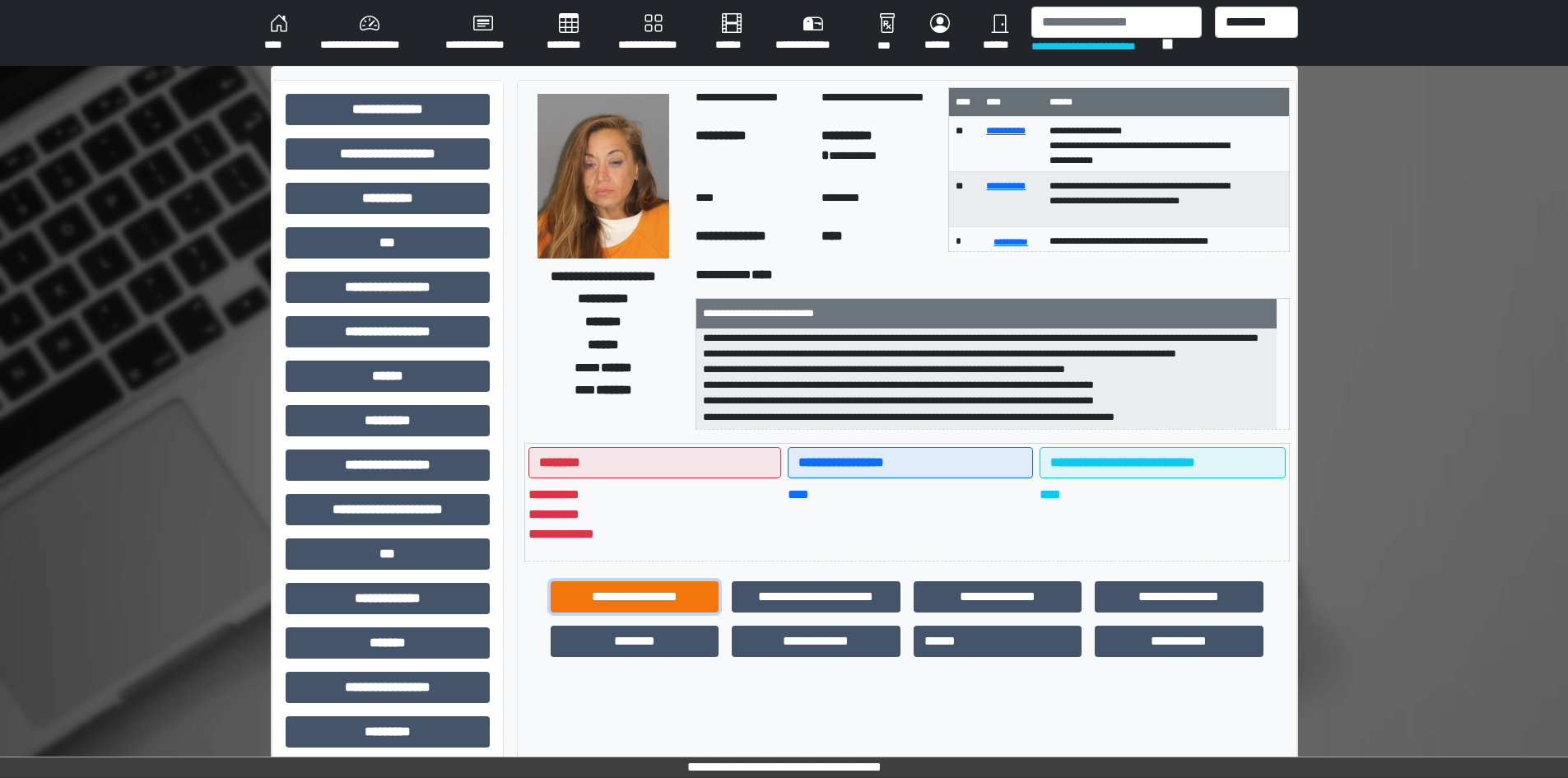 click on "**********" at bounding box center [635, 597] 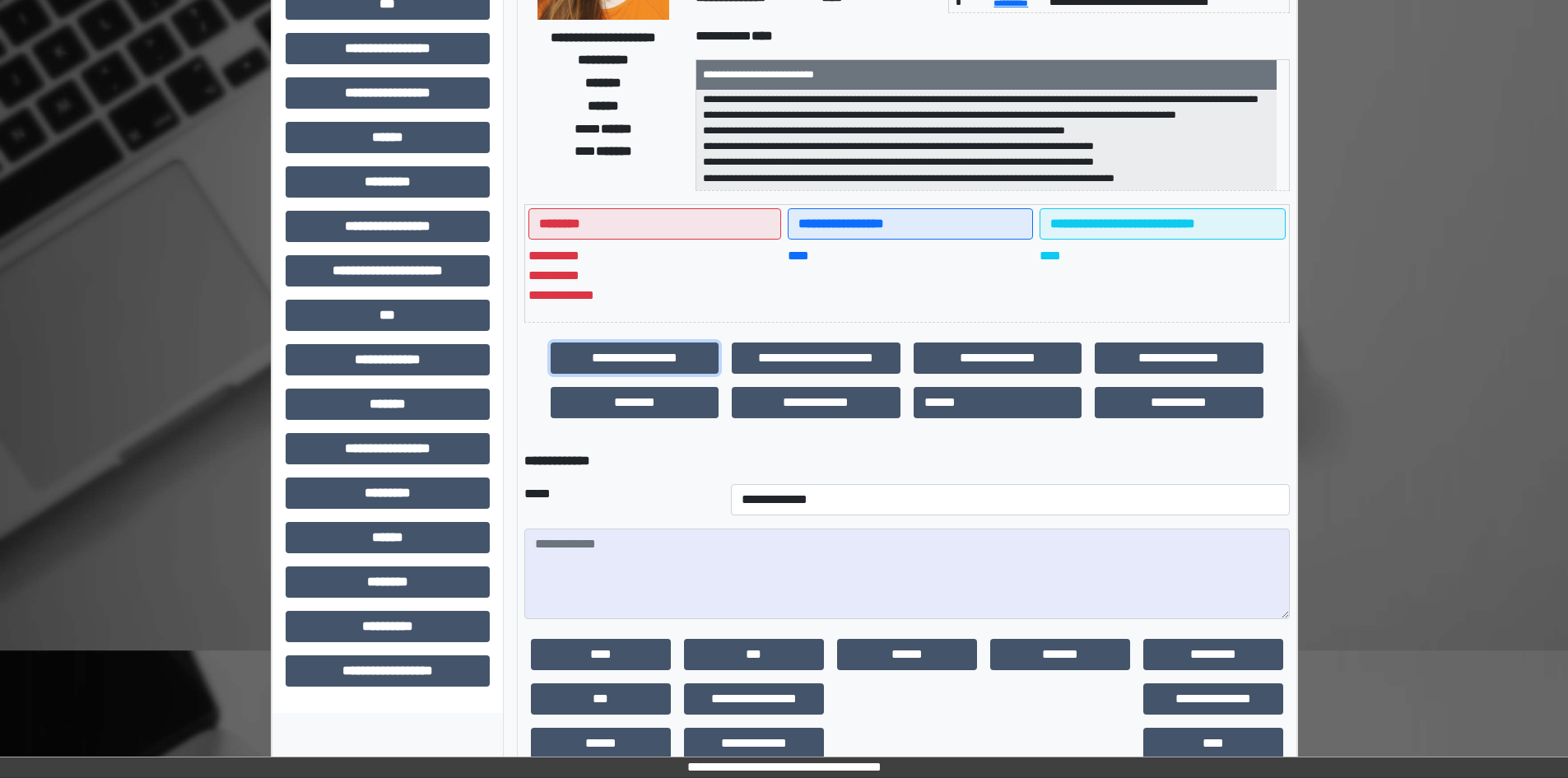 scroll, scrollTop: 247, scrollLeft: 0, axis: vertical 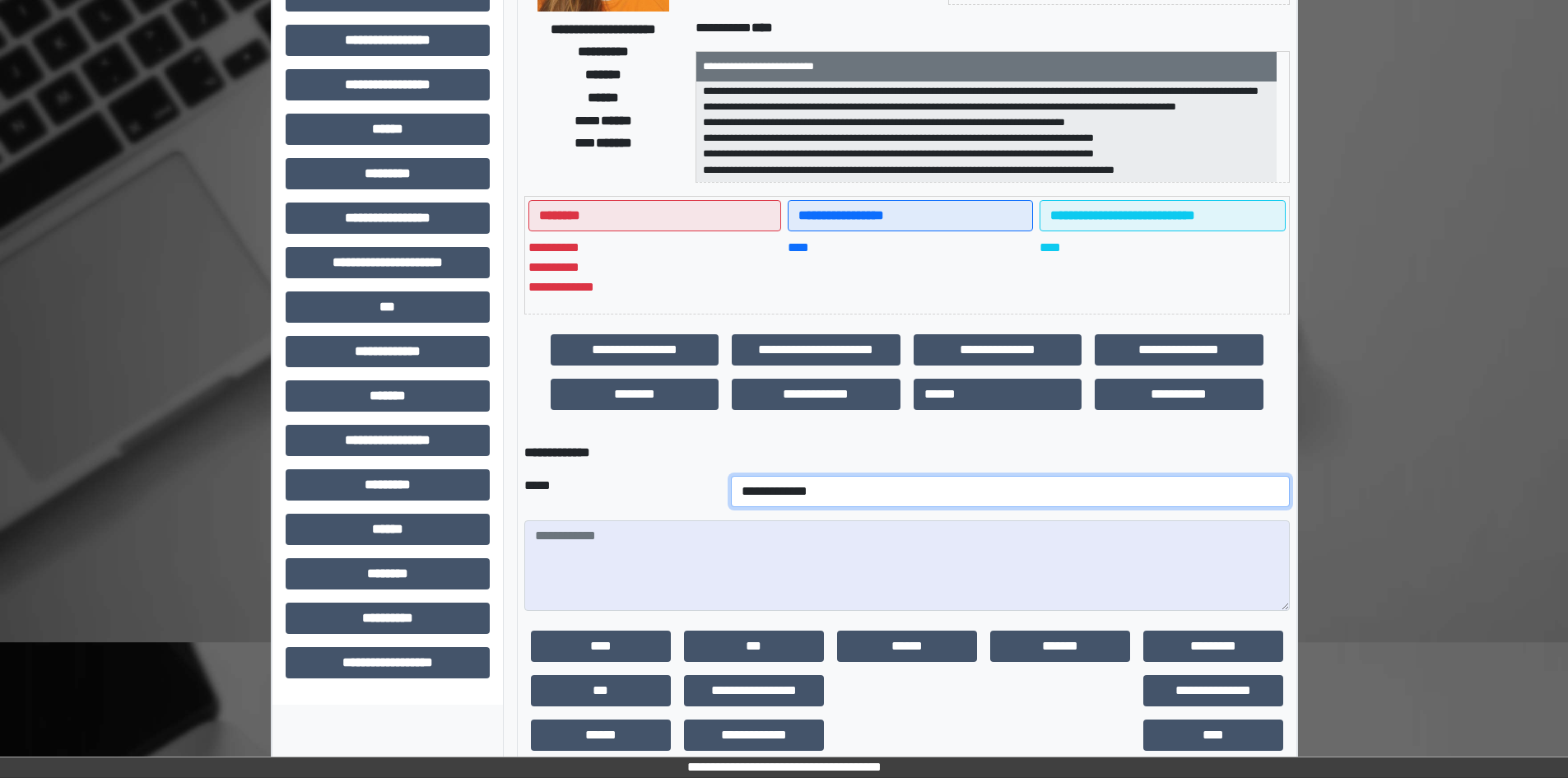 click on "**********" at bounding box center [1010, 491] 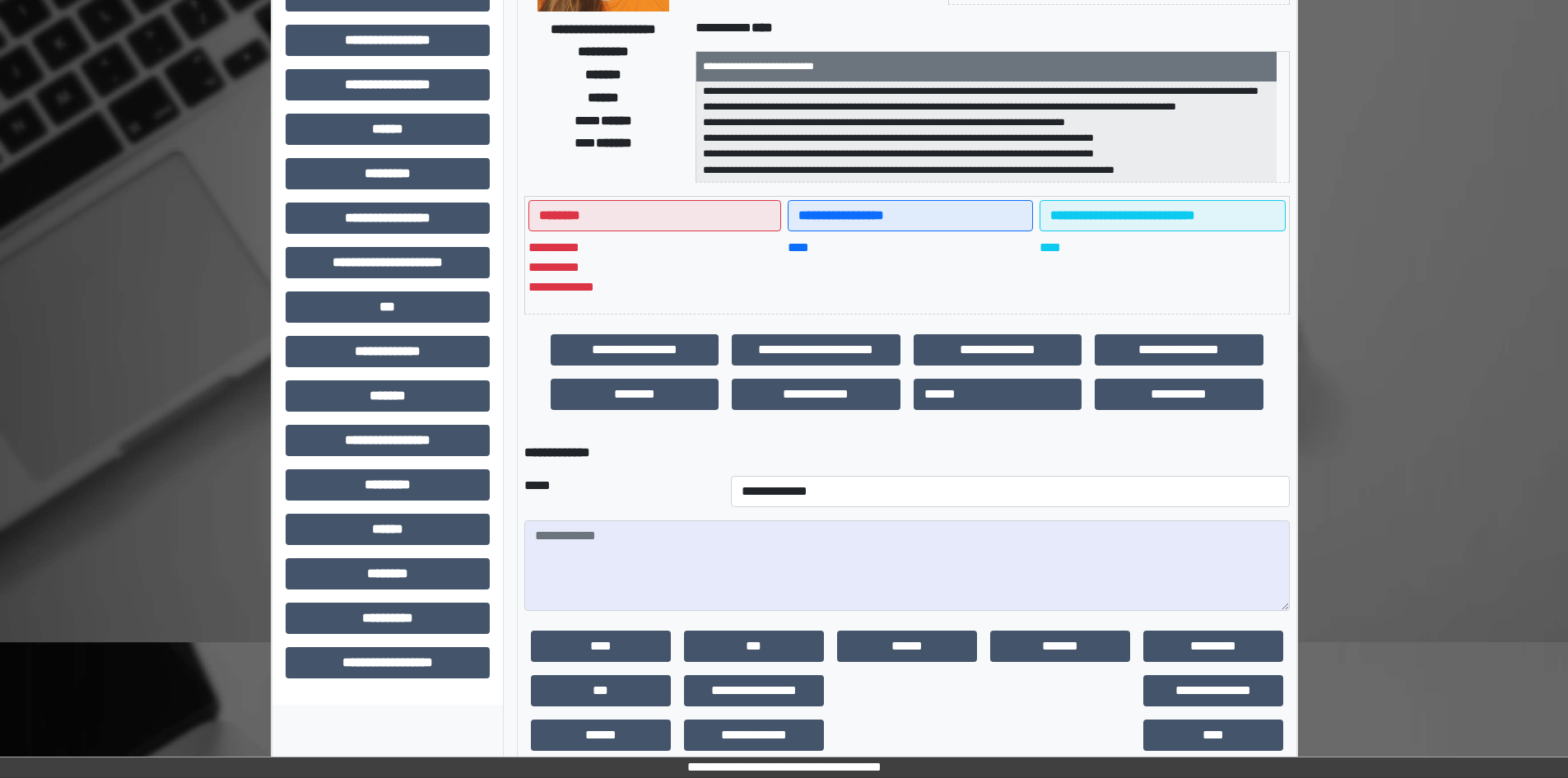 click on "*****" at bounding box center [621, 491] 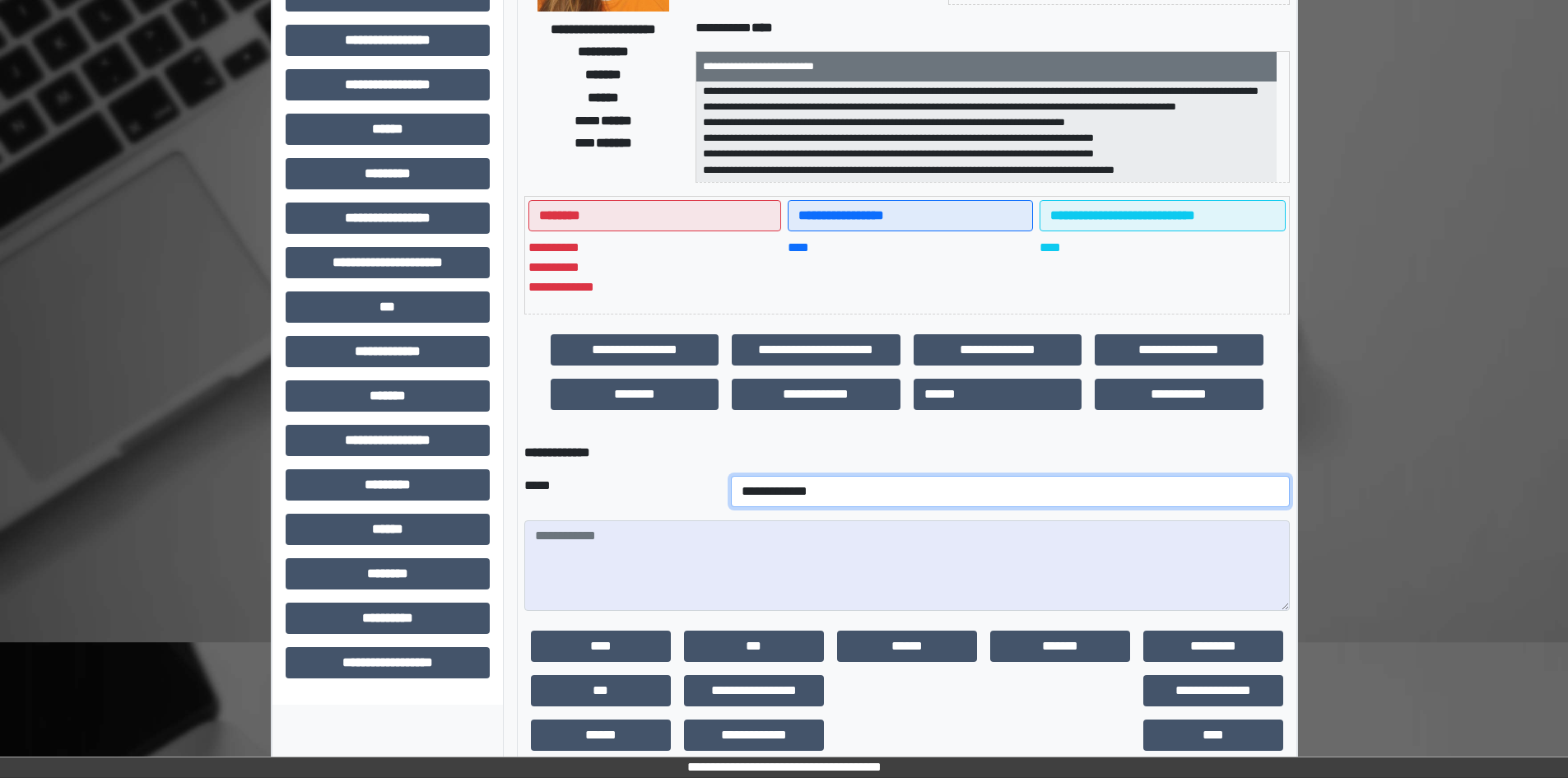 click on "**********" at bounding box center [1010, 491] 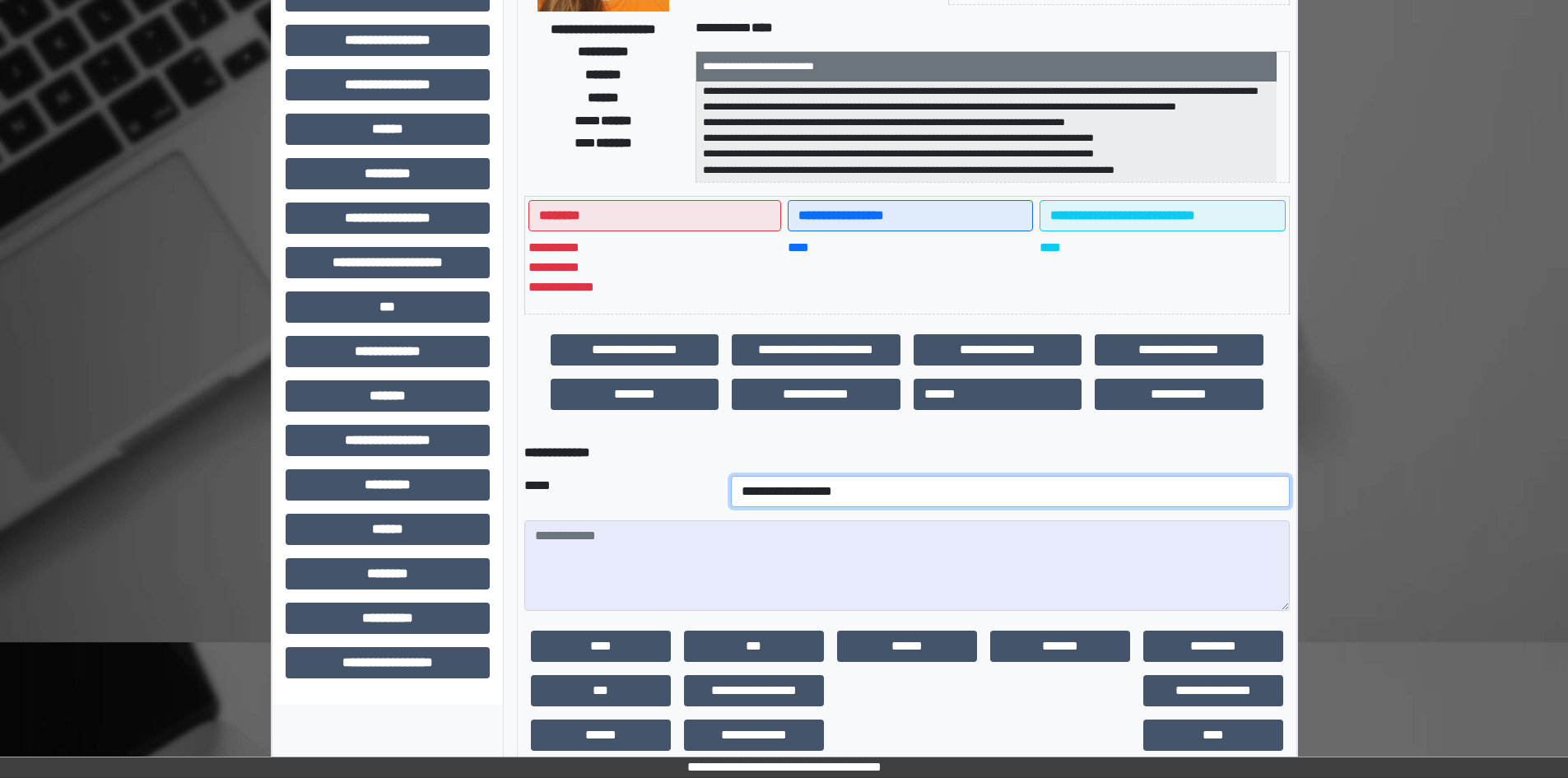 click on "**********" at bounding box center (1010, 491) 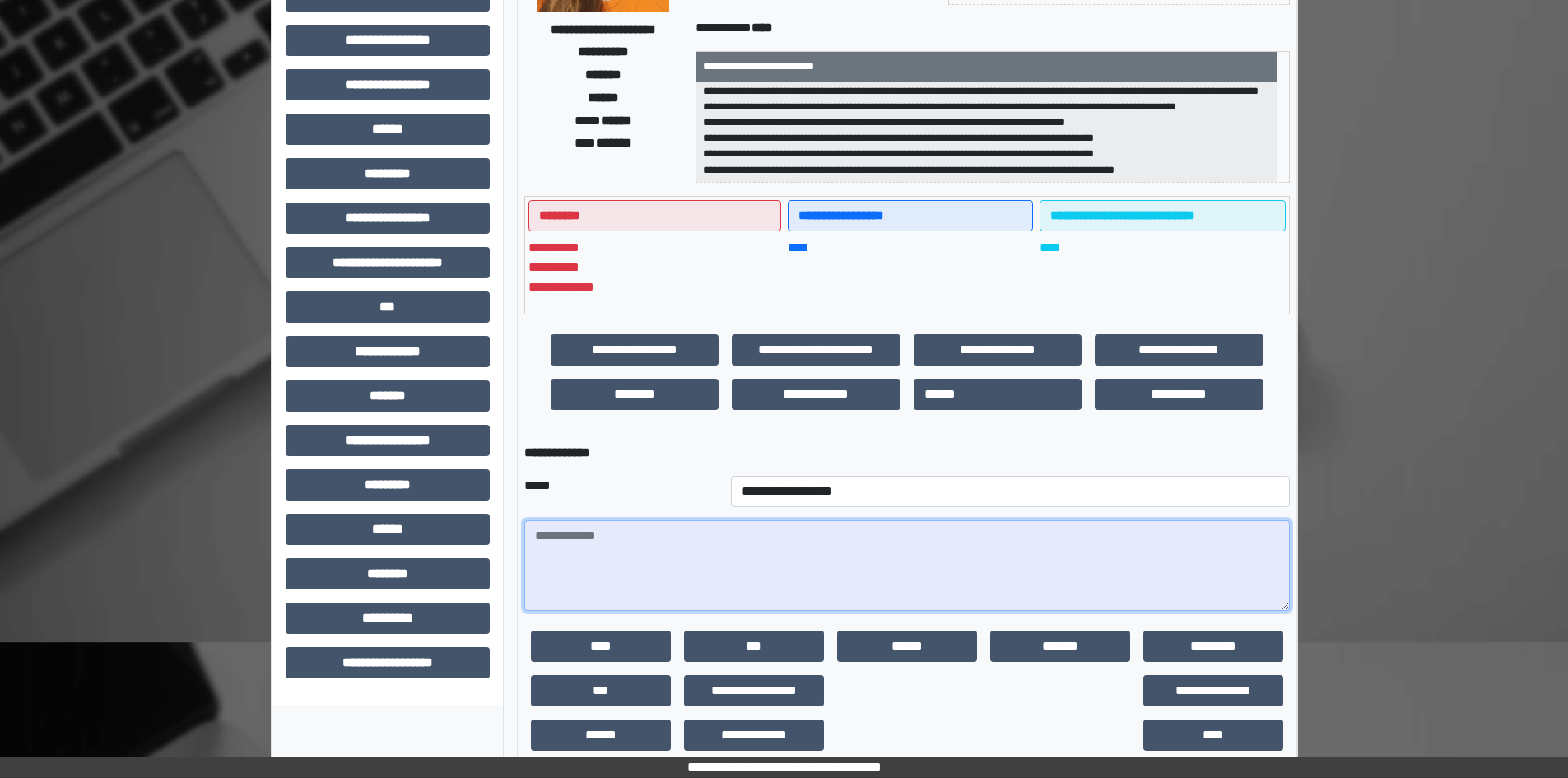 click at bounding box center [907, 566] 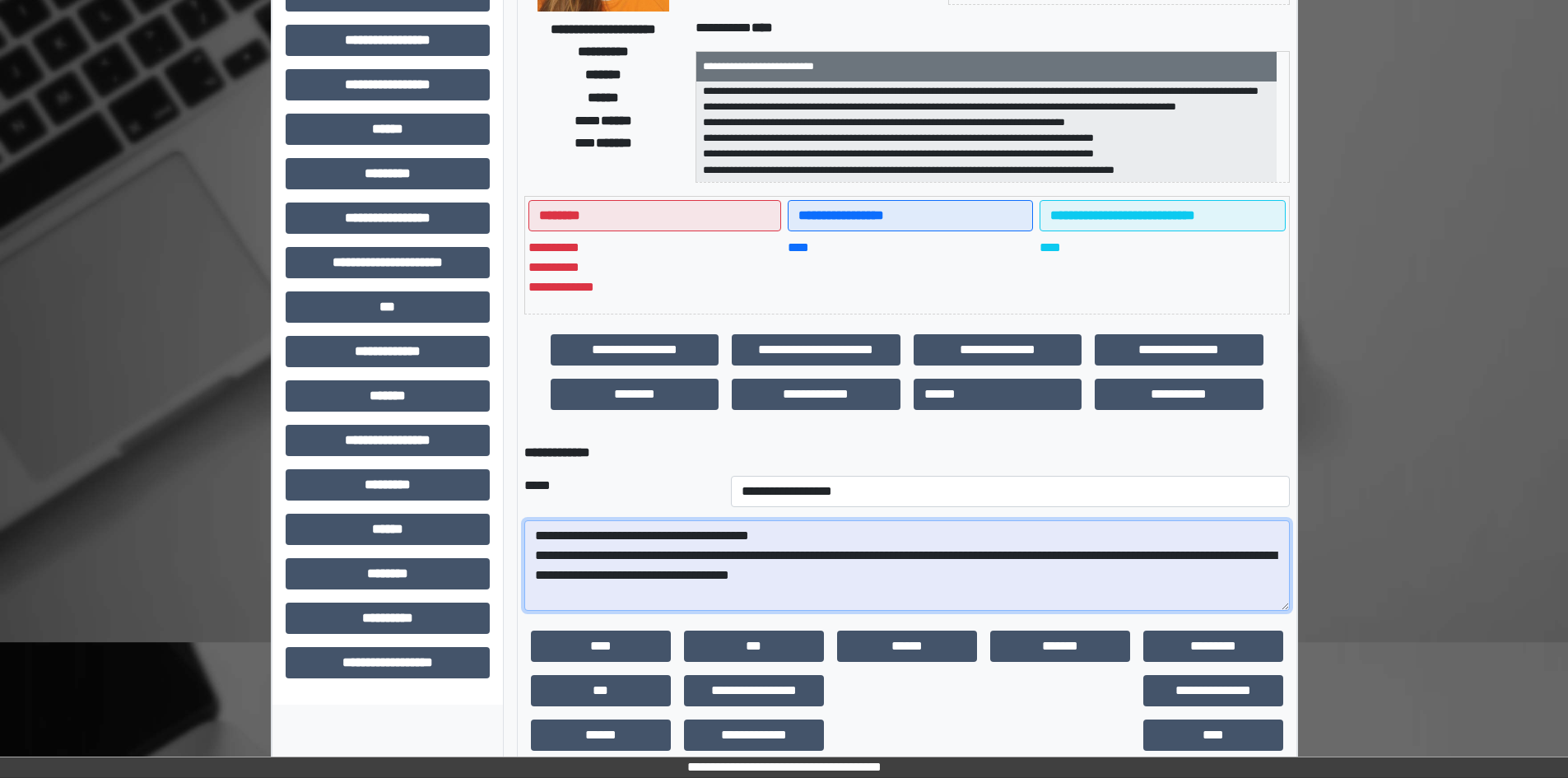 drag, startPoint x: 753, startPoint y: 540, endPoint x: 801, endPoint y: 543, distance: 48.093659 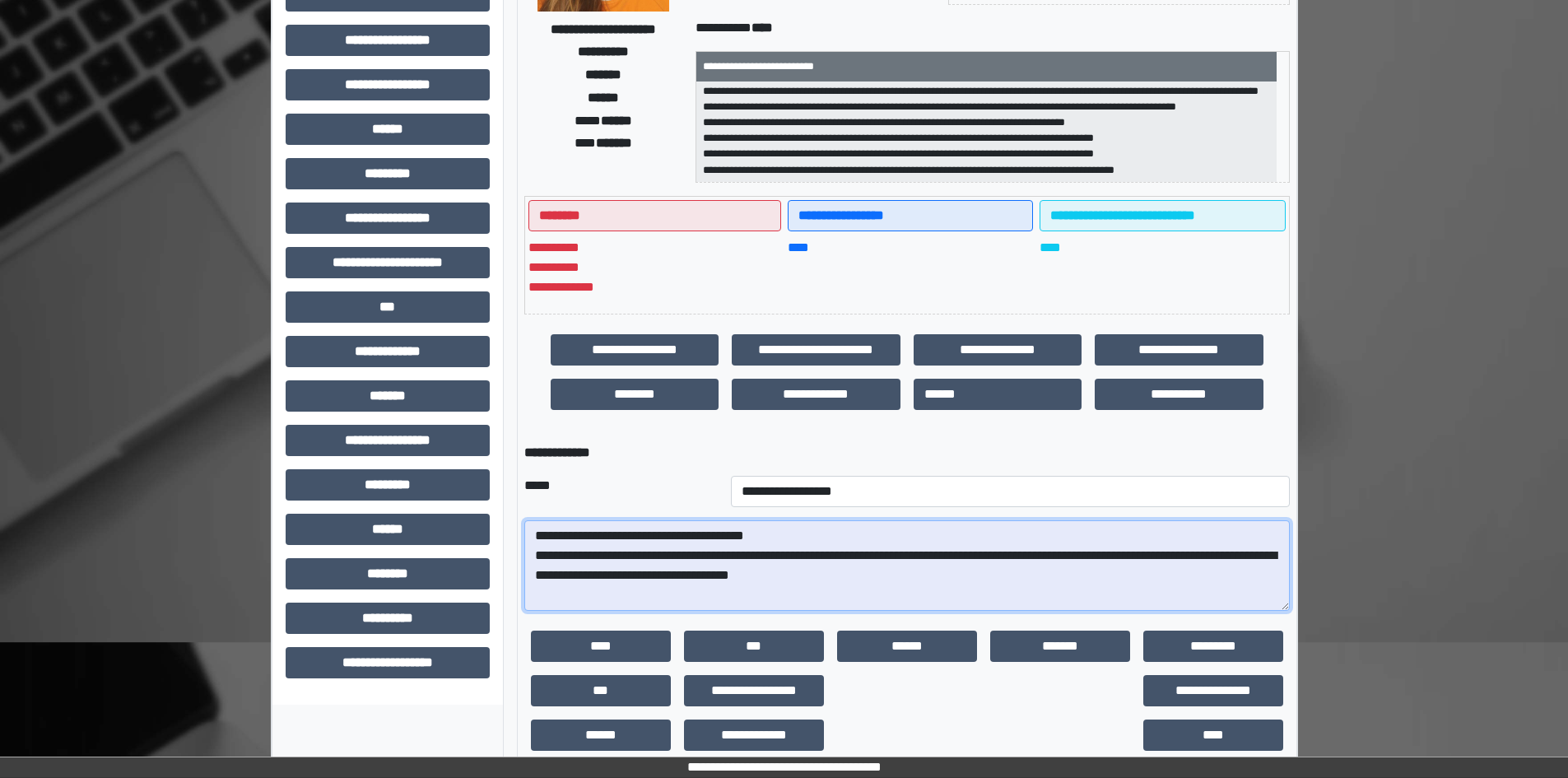 click on "**********" at bounding box center [907, 566] 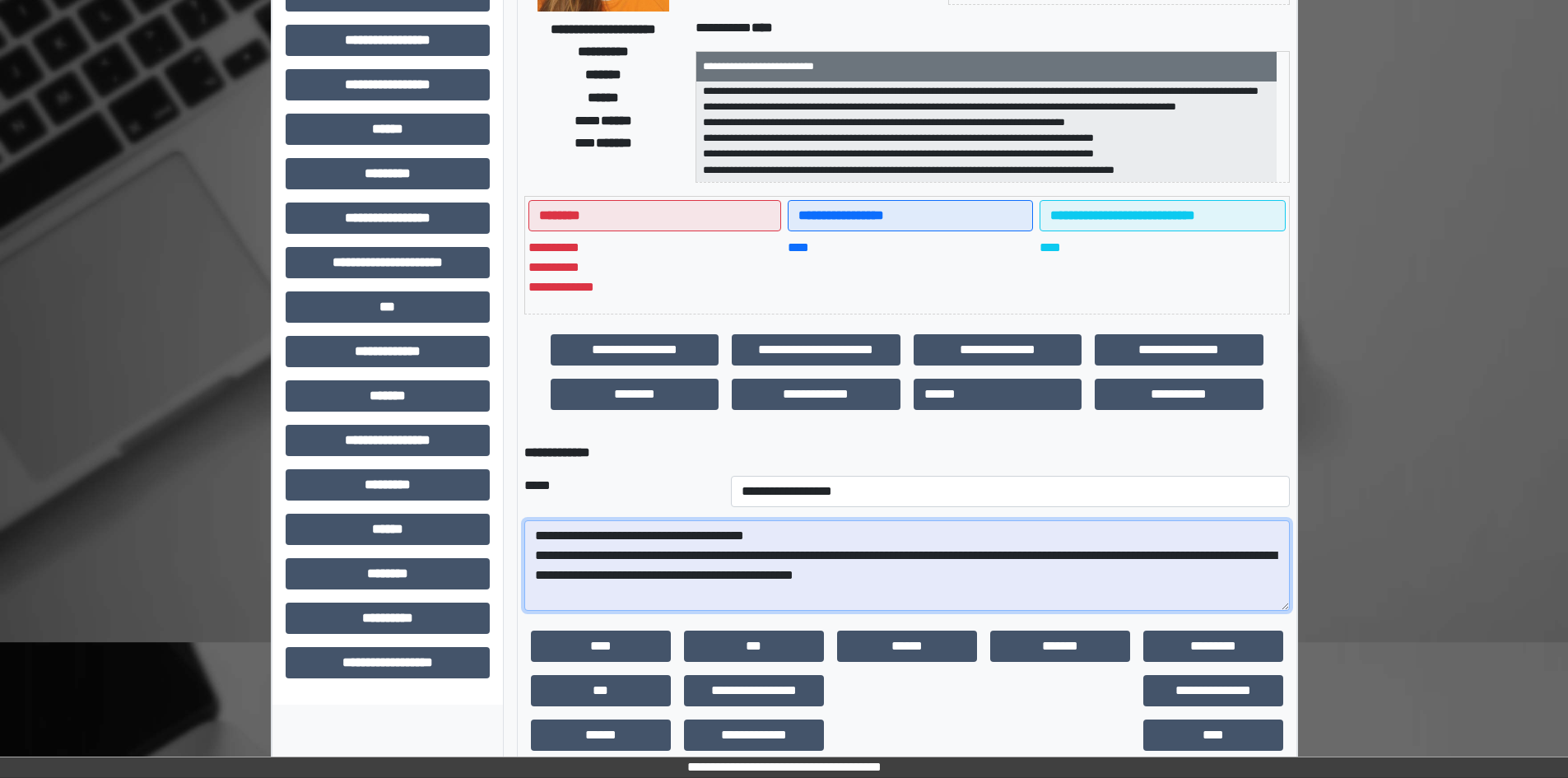 drag, startPoint x: 1142, startPoint y: 562, endPoint x: 1133, endPoint y: 581, distance: 21.023796 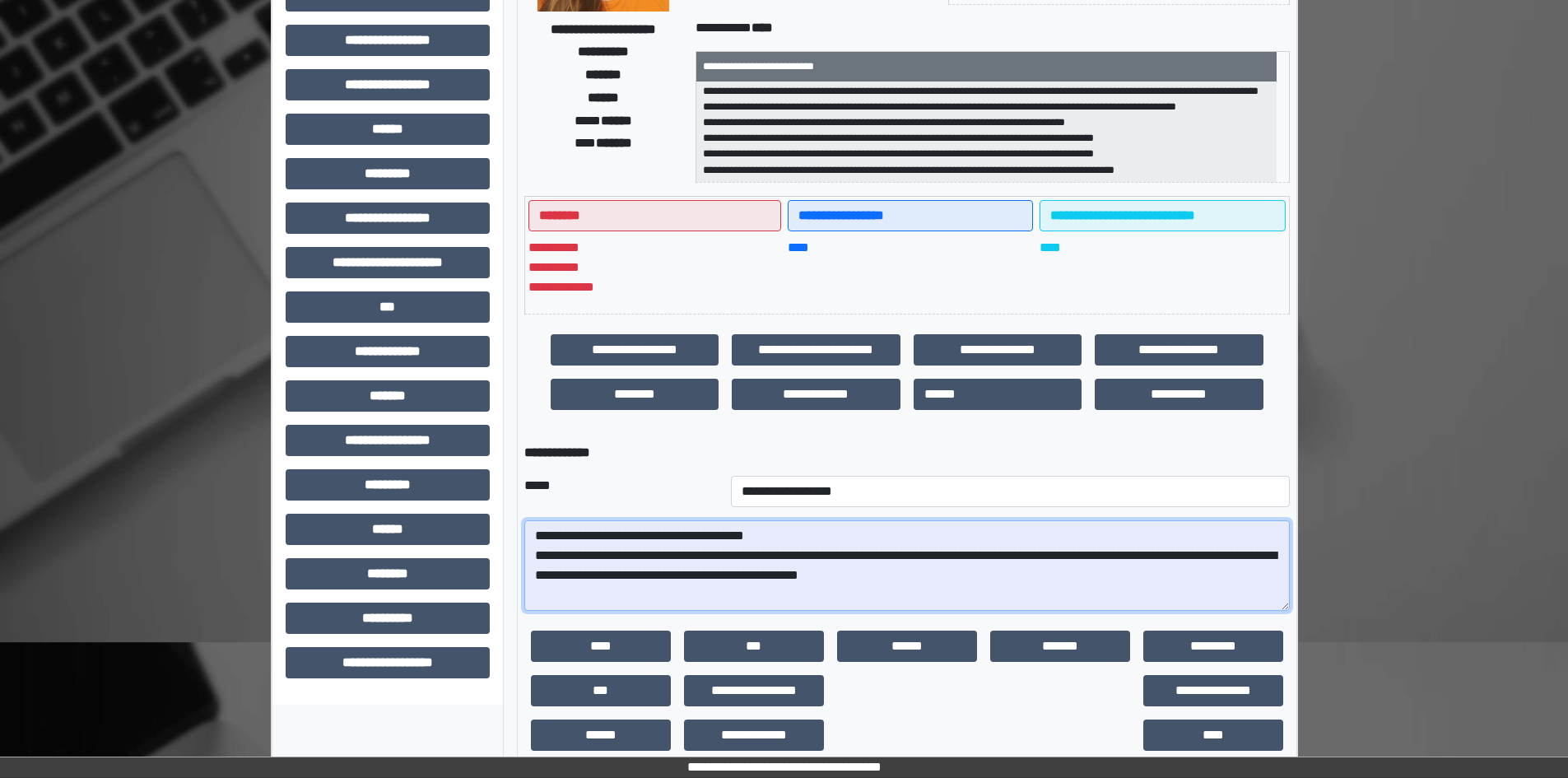drag, startPoint x: 1156, startPoint y: 558, endPoint x: 1149, endPoint y: 567, distance: 11.401754 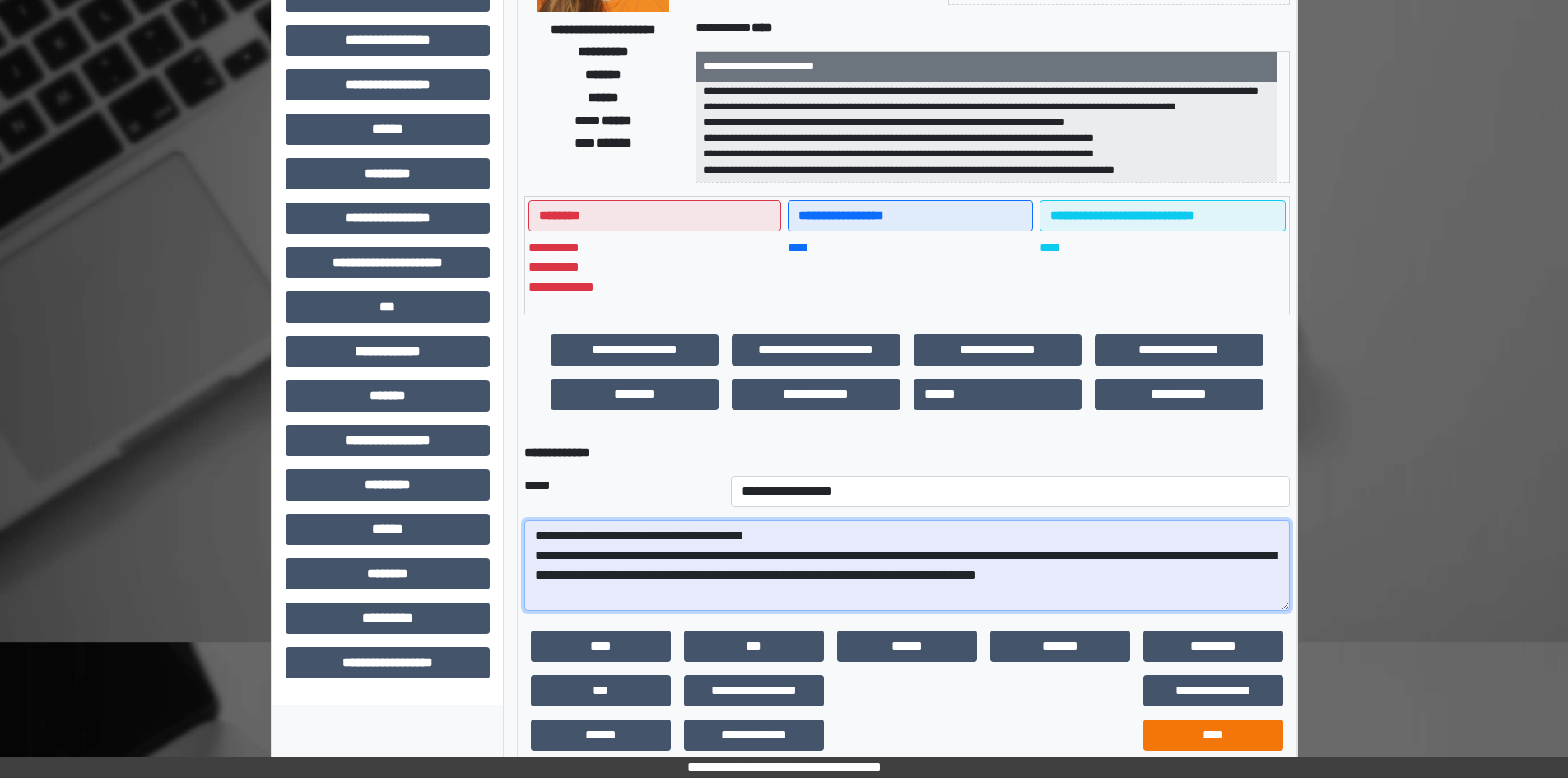 type on "**********" 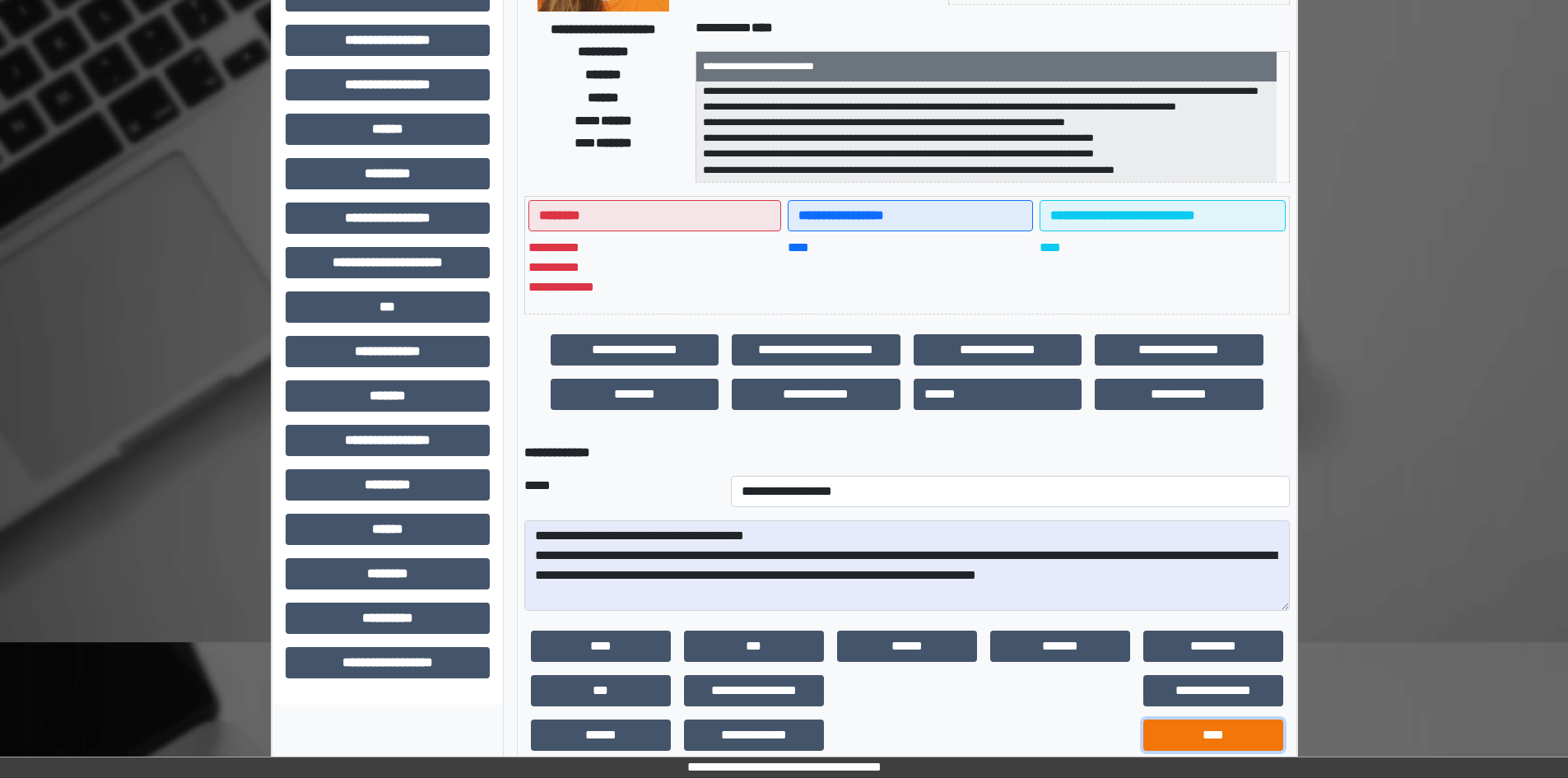 click on "****" at bounding box center [1213, 735] 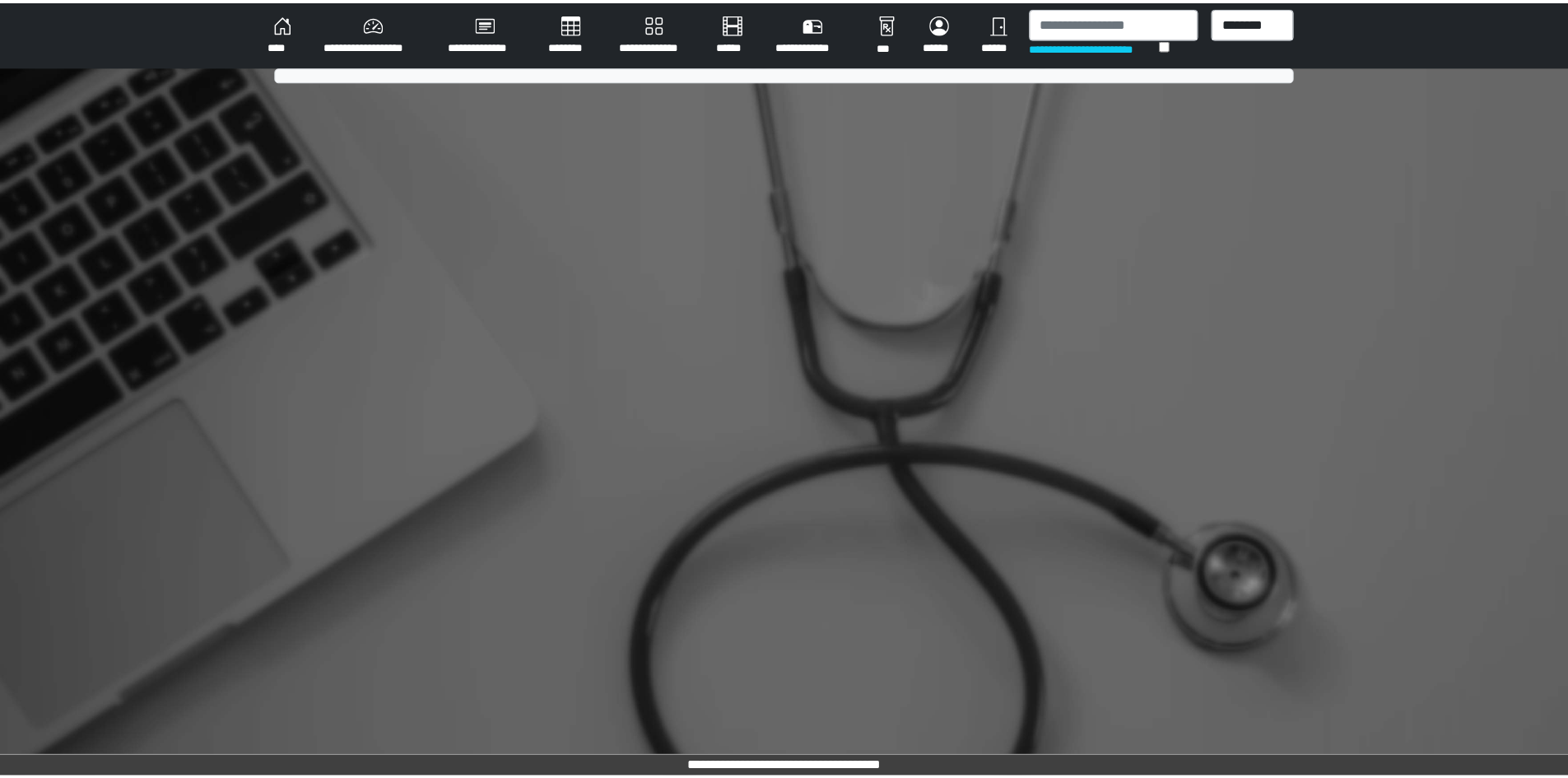 scroll, scrollTop: 0, scrollLeft: 0, axis: both 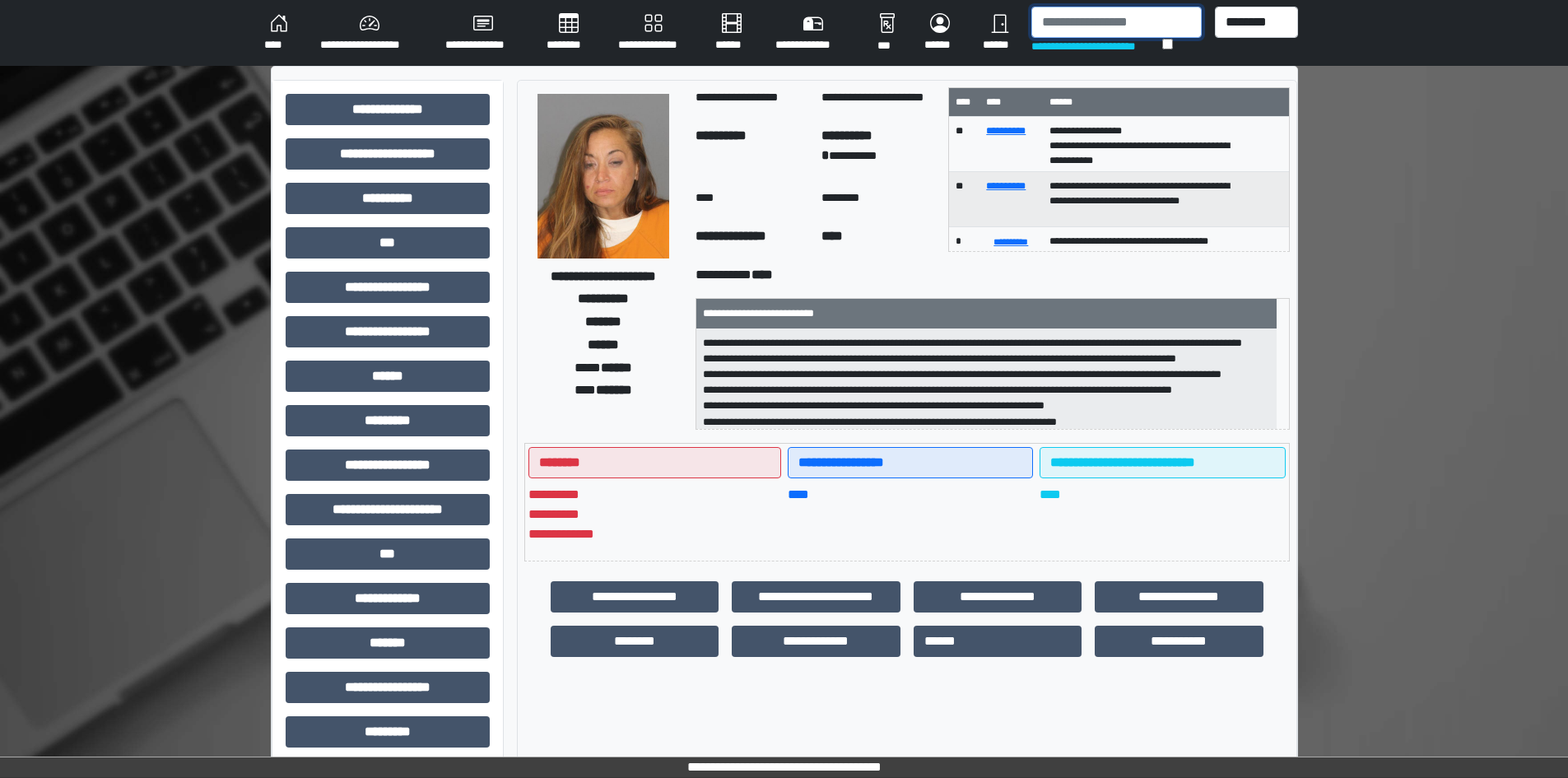 click at bounding box center (1116, 22) 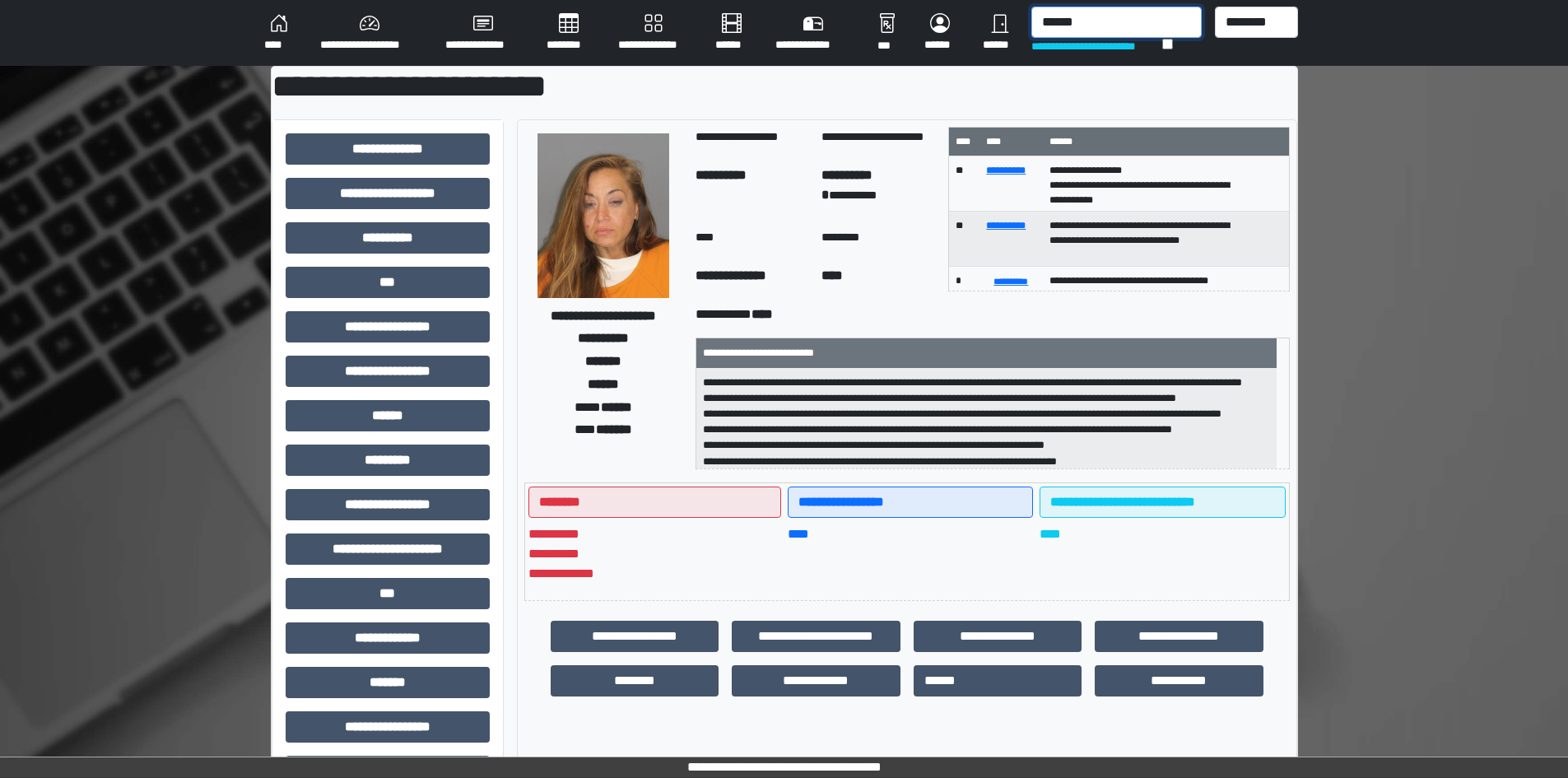 type on "******" 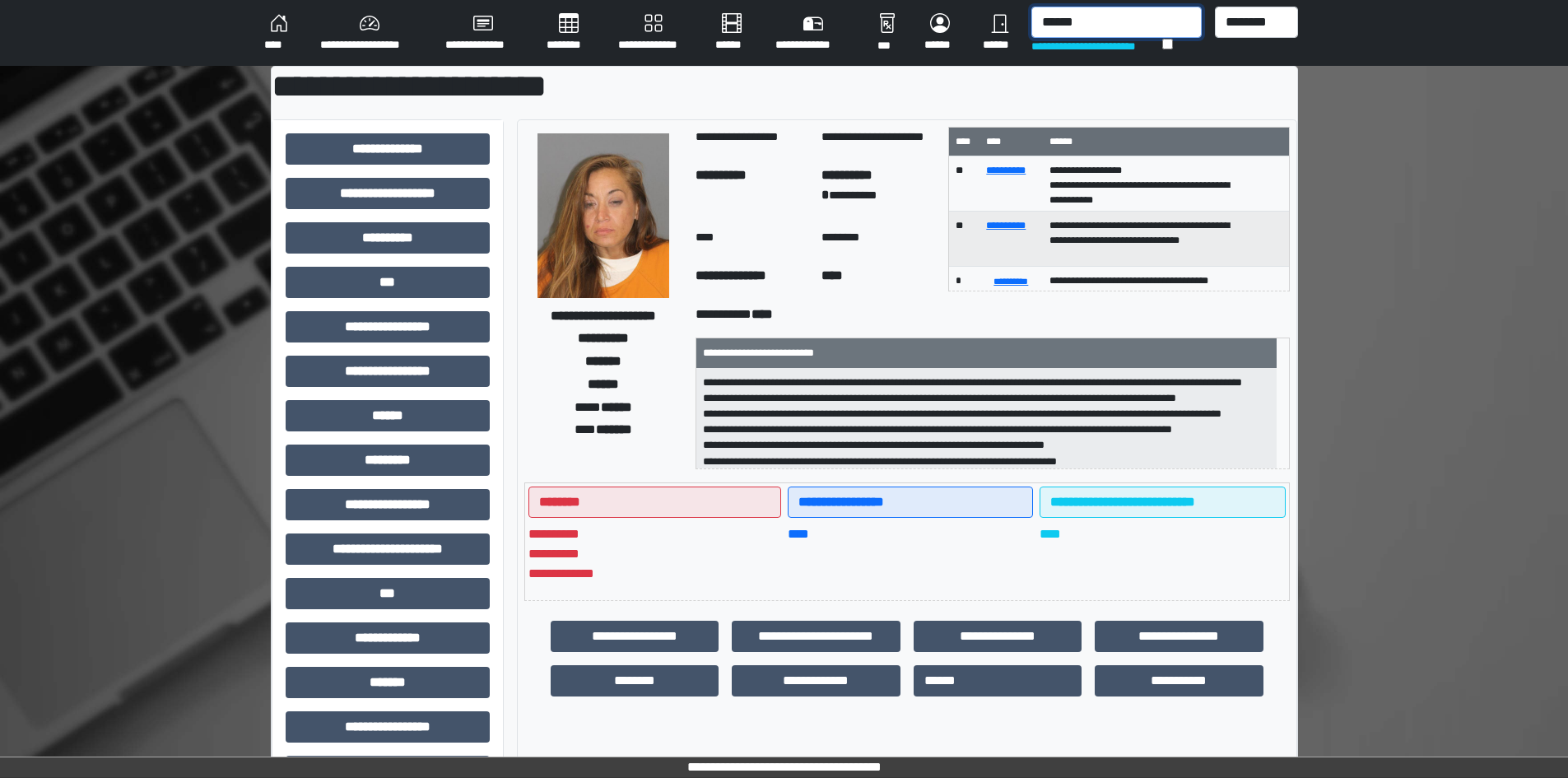 click on "******" at bounding box center (1116, 22) 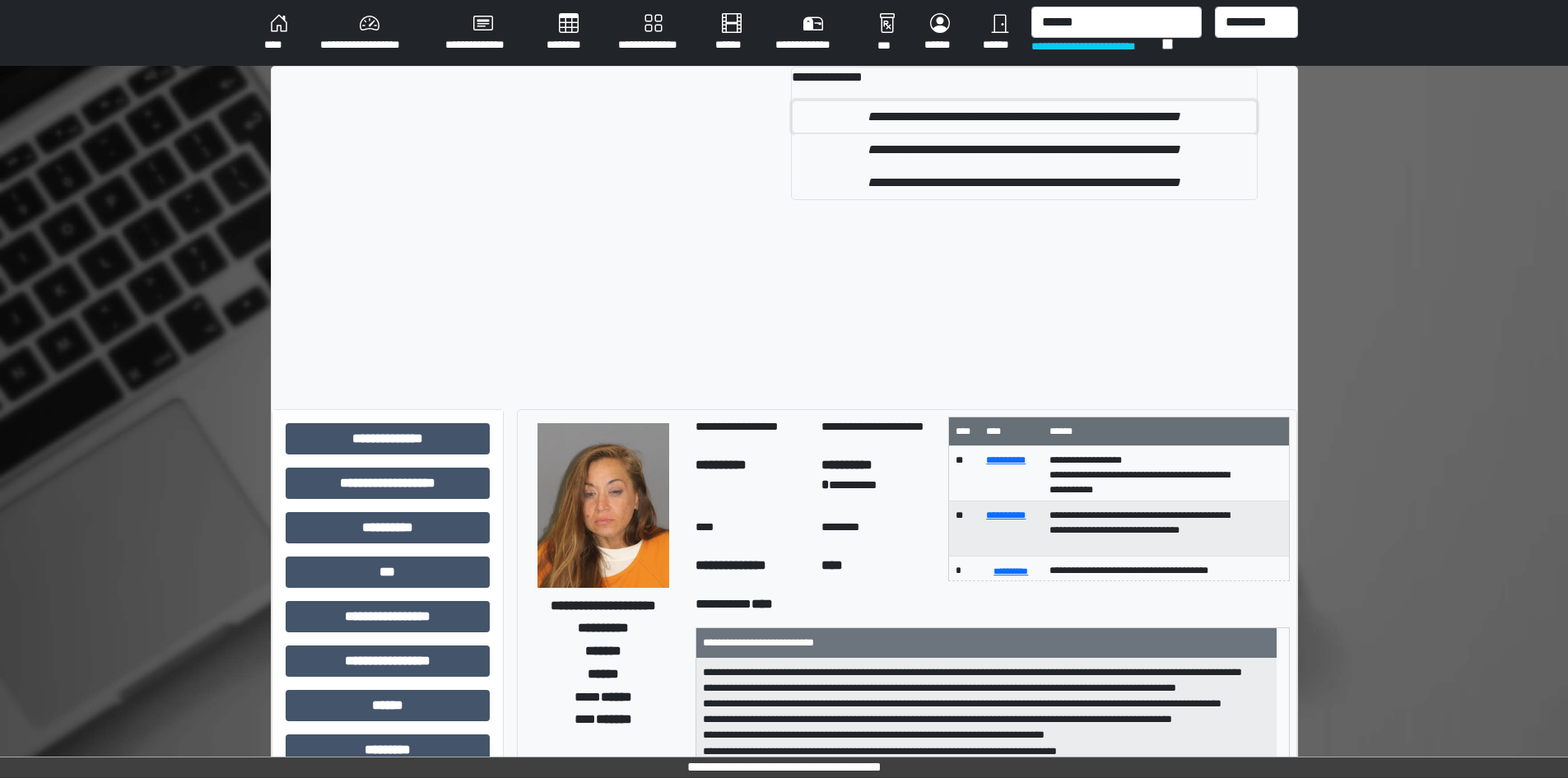 click on "**********" at bounding box center [1024, 117] 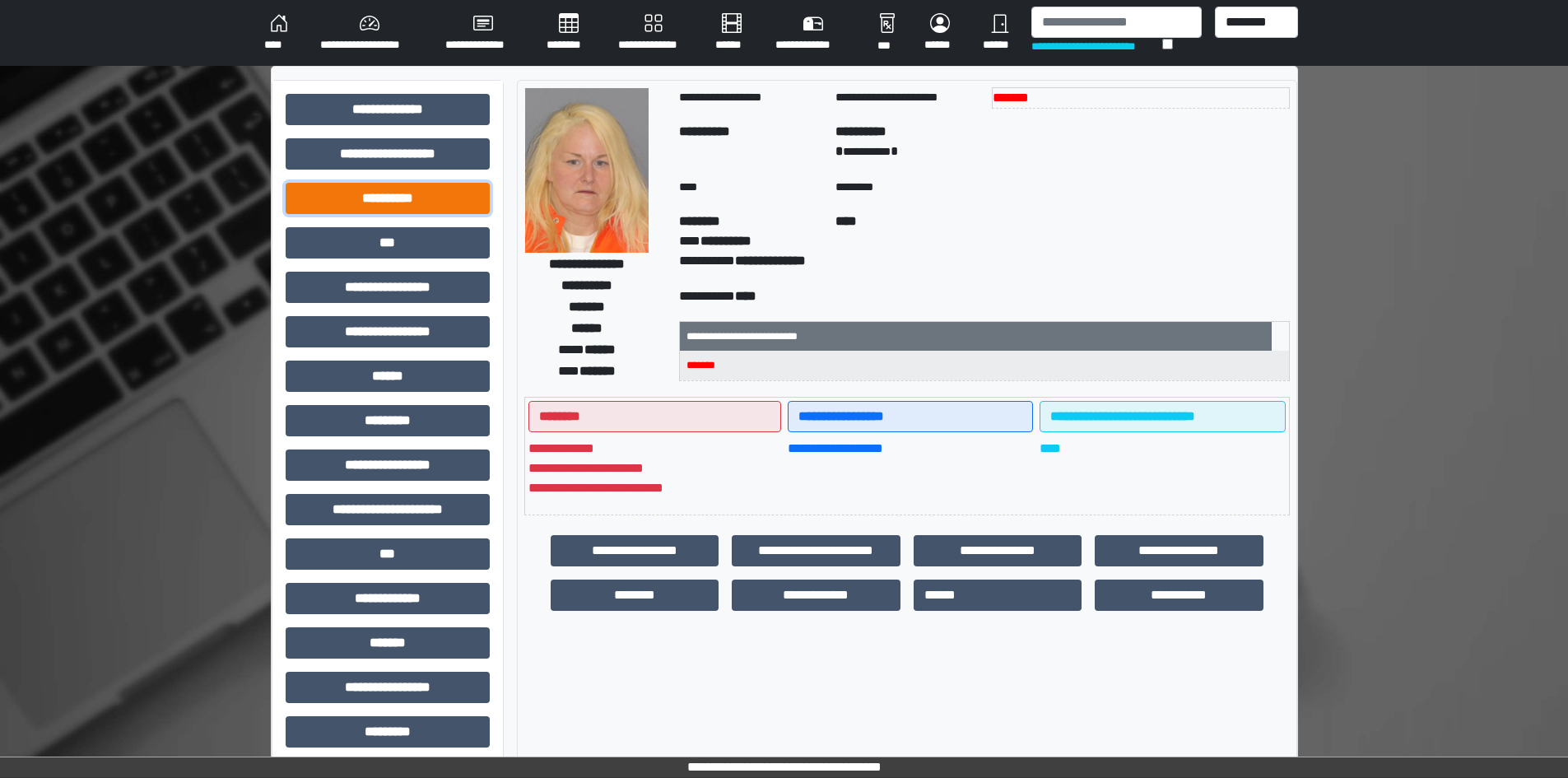 click on "**********" at bounding box center [388, 198] 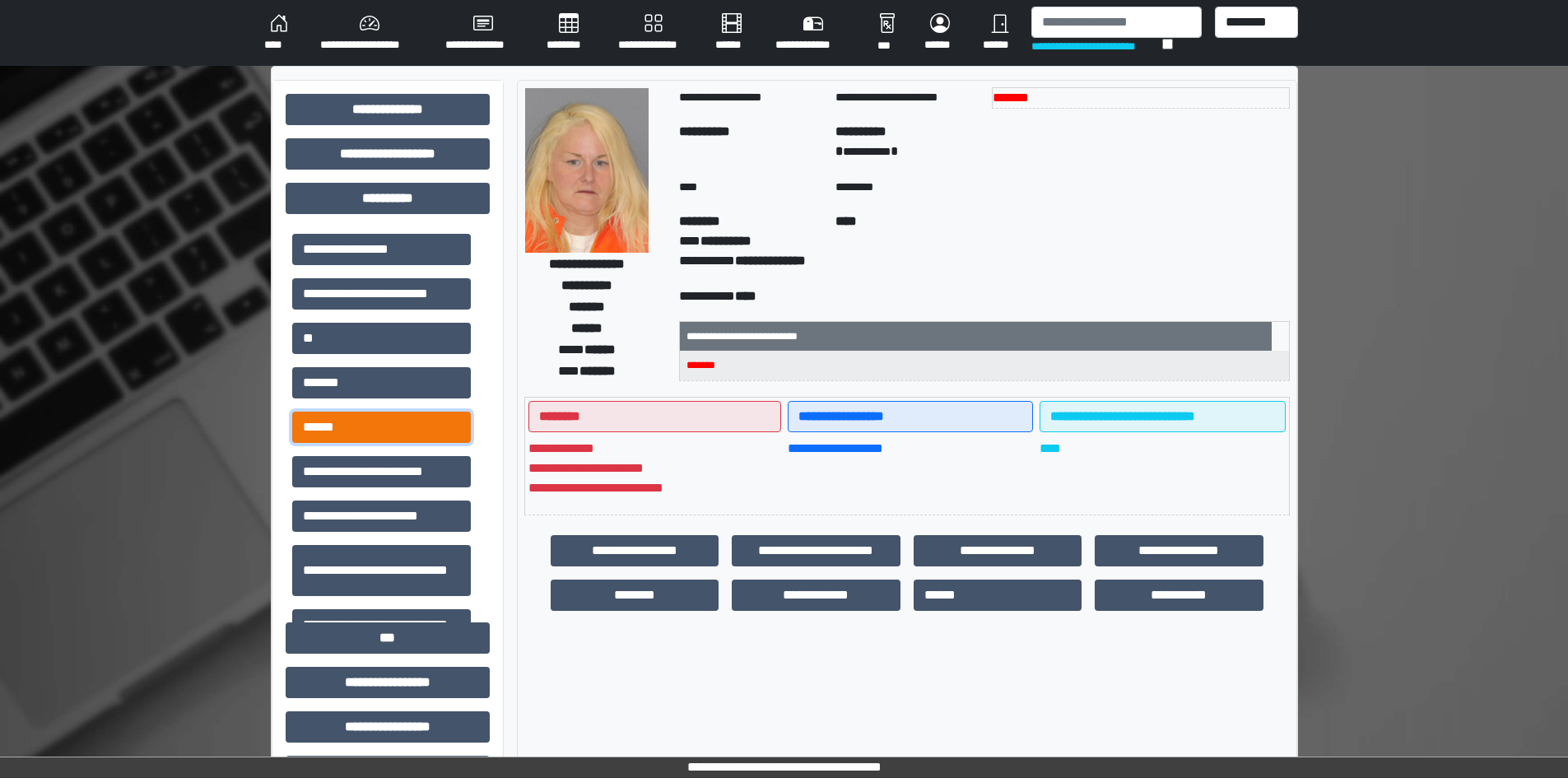 click on "******" at bounding box center (381, 427) 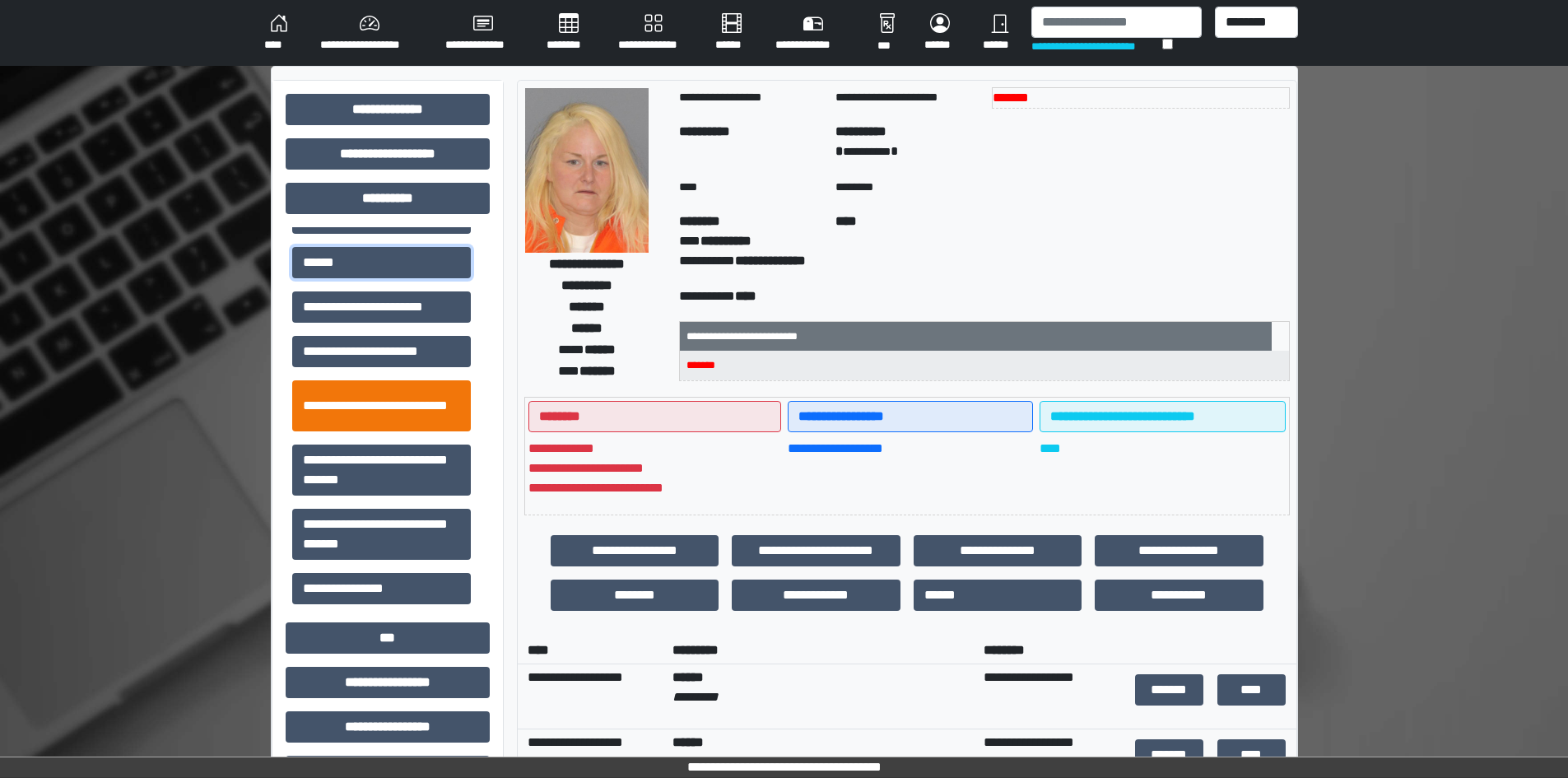 scroll, scrollTop: 166, scrollLeft: 0, axis: vertical 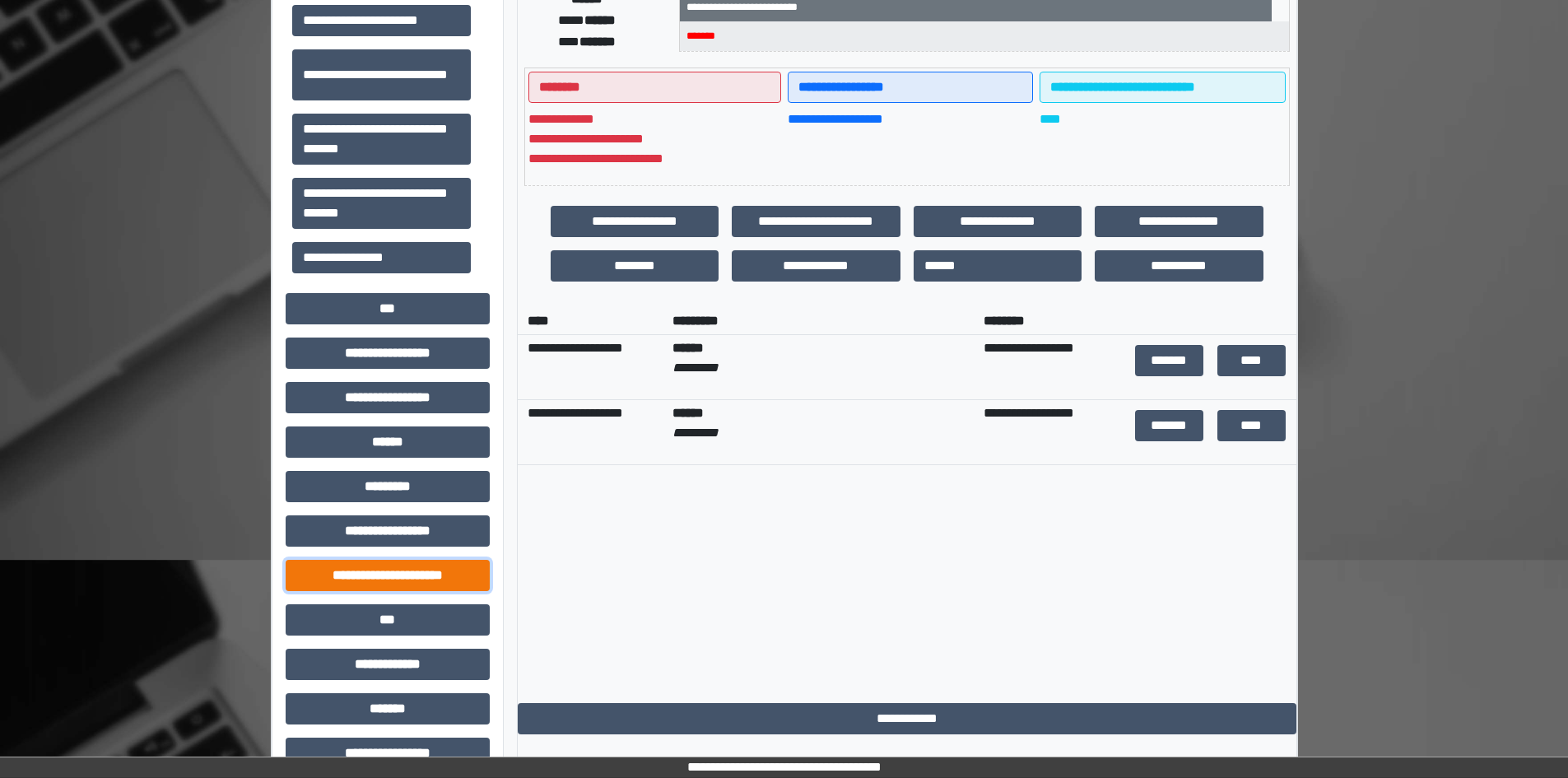 click on "**********" at bounding box center [388, 575] 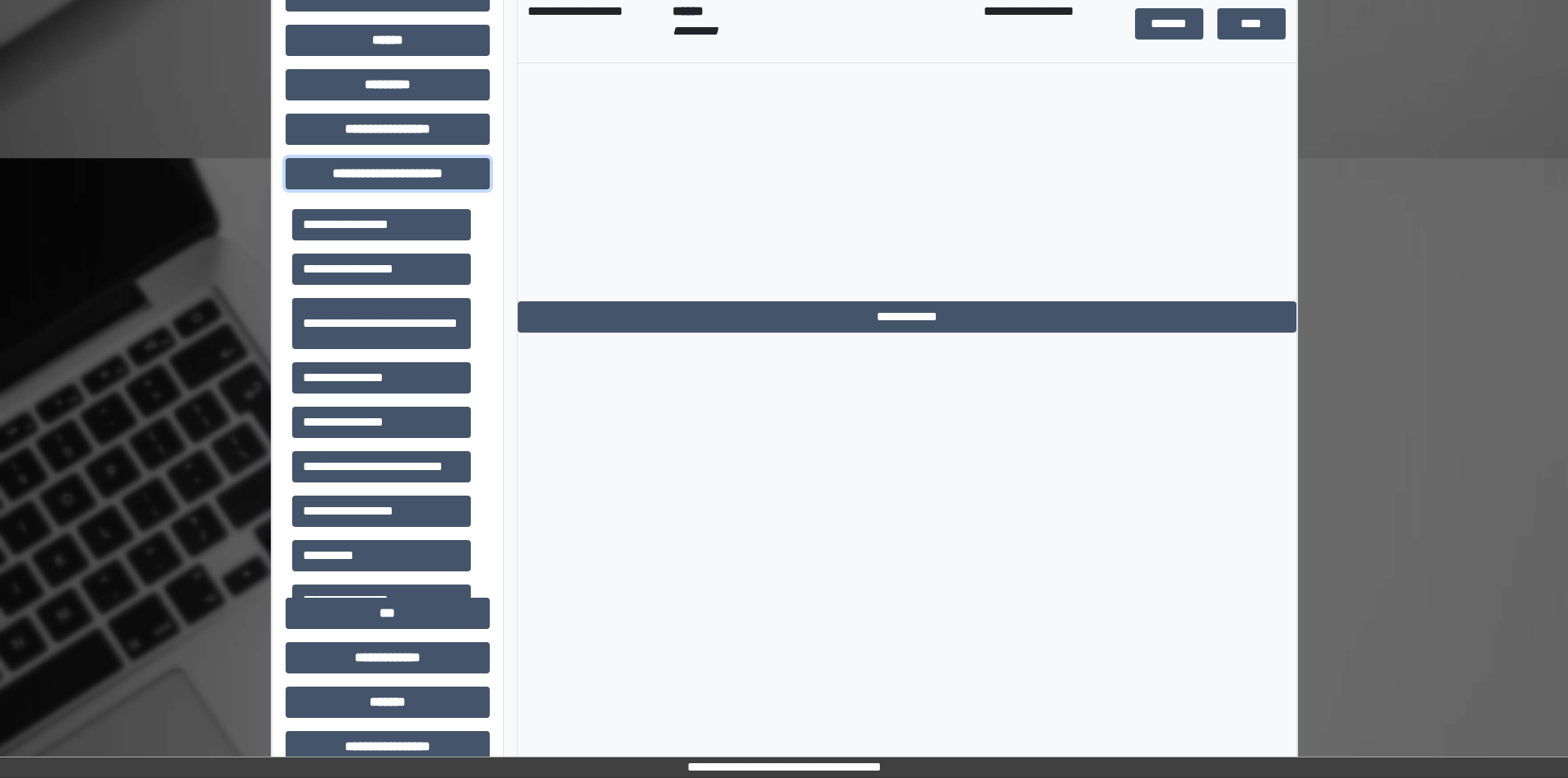 scroll, scrollTop: 741, scrollLeft: 0, axis: vertical 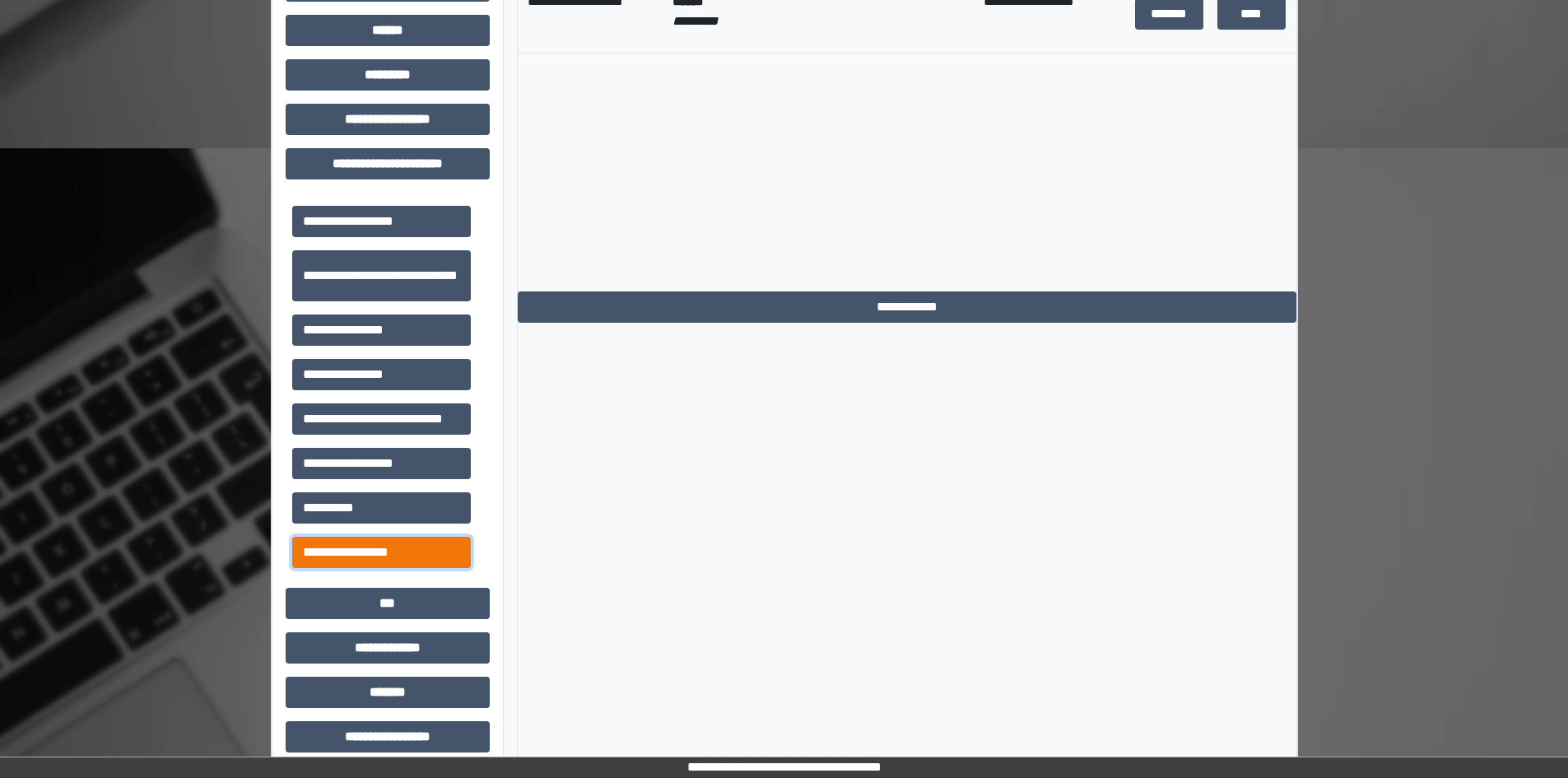 click on "**********" at bounding box center (381, 552) 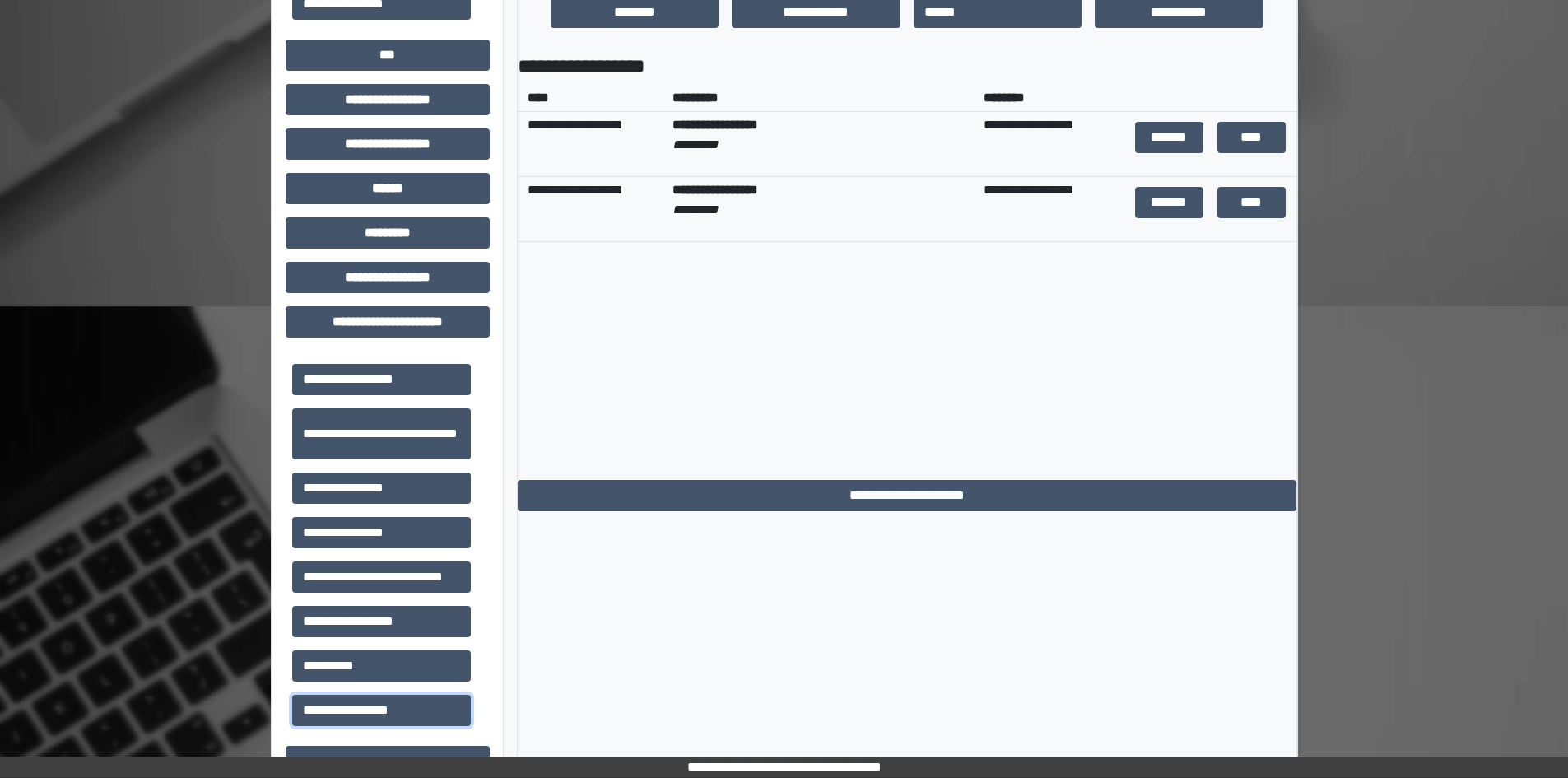 scroll, scrollTop: 576, scrollLeft: 0, axis: vertical 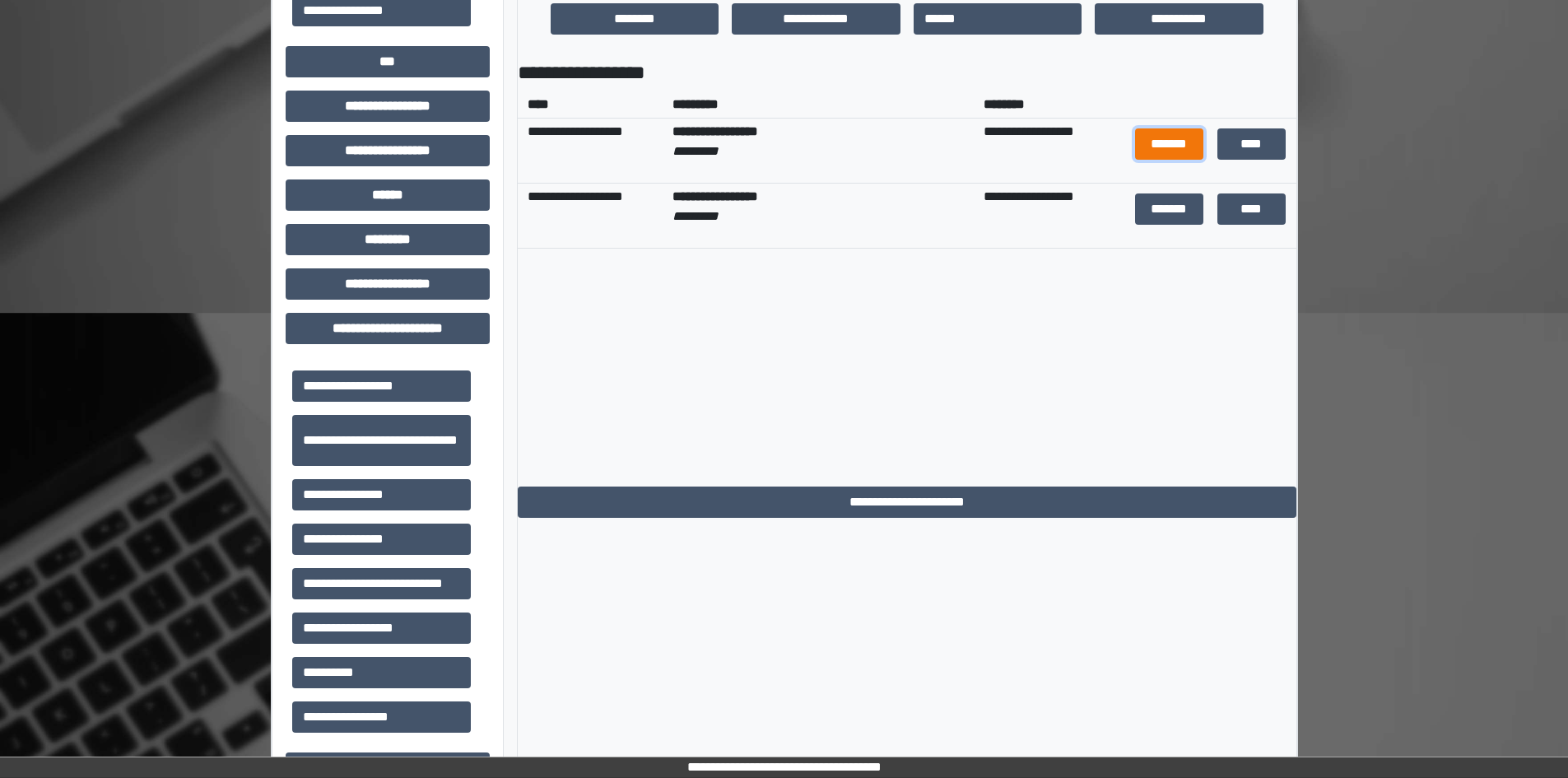 click on "*******" at bounding box center (1170, 144) 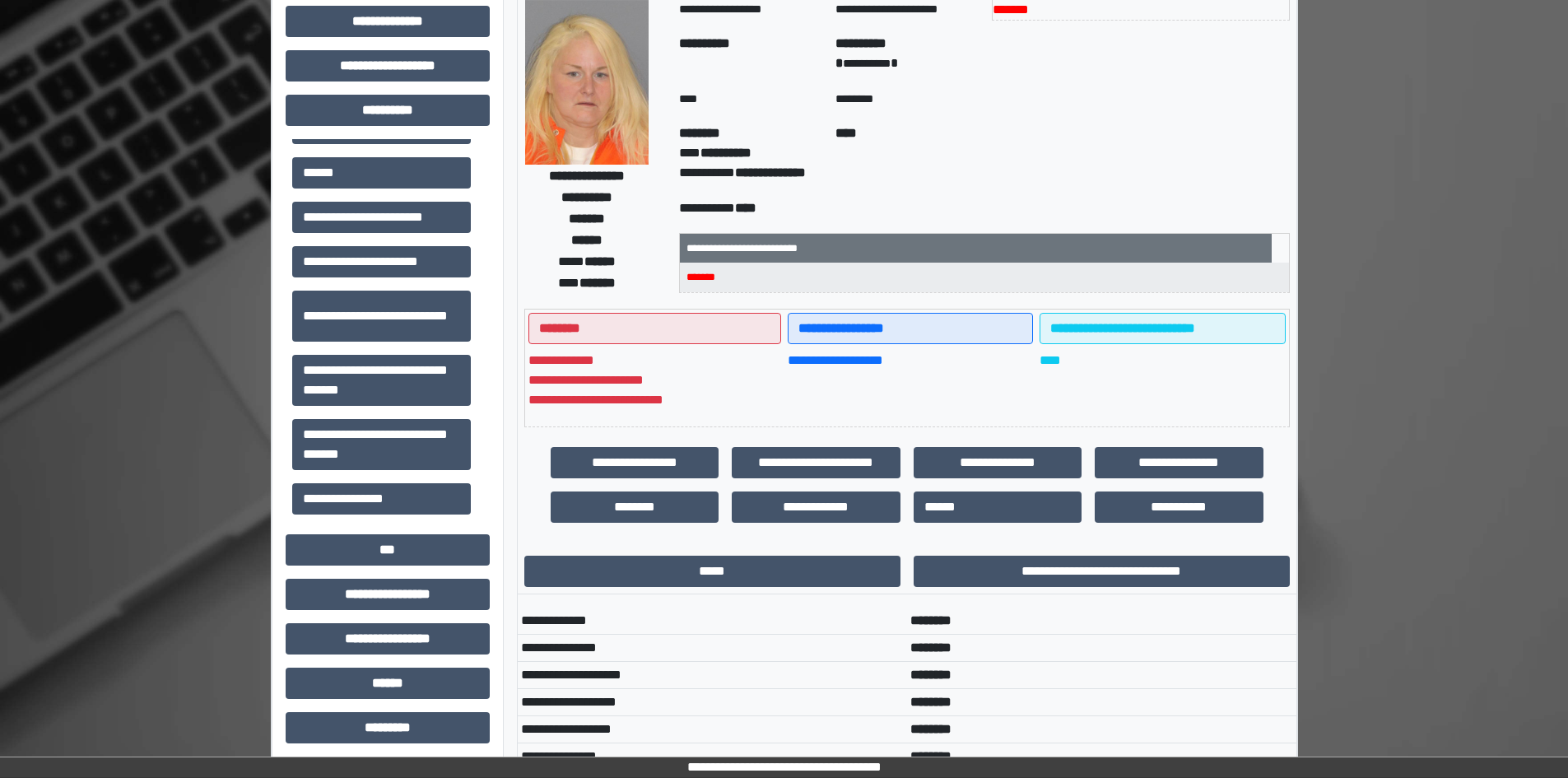 scroll, scrollTop: 0, scrollLeft: 0, axis: both 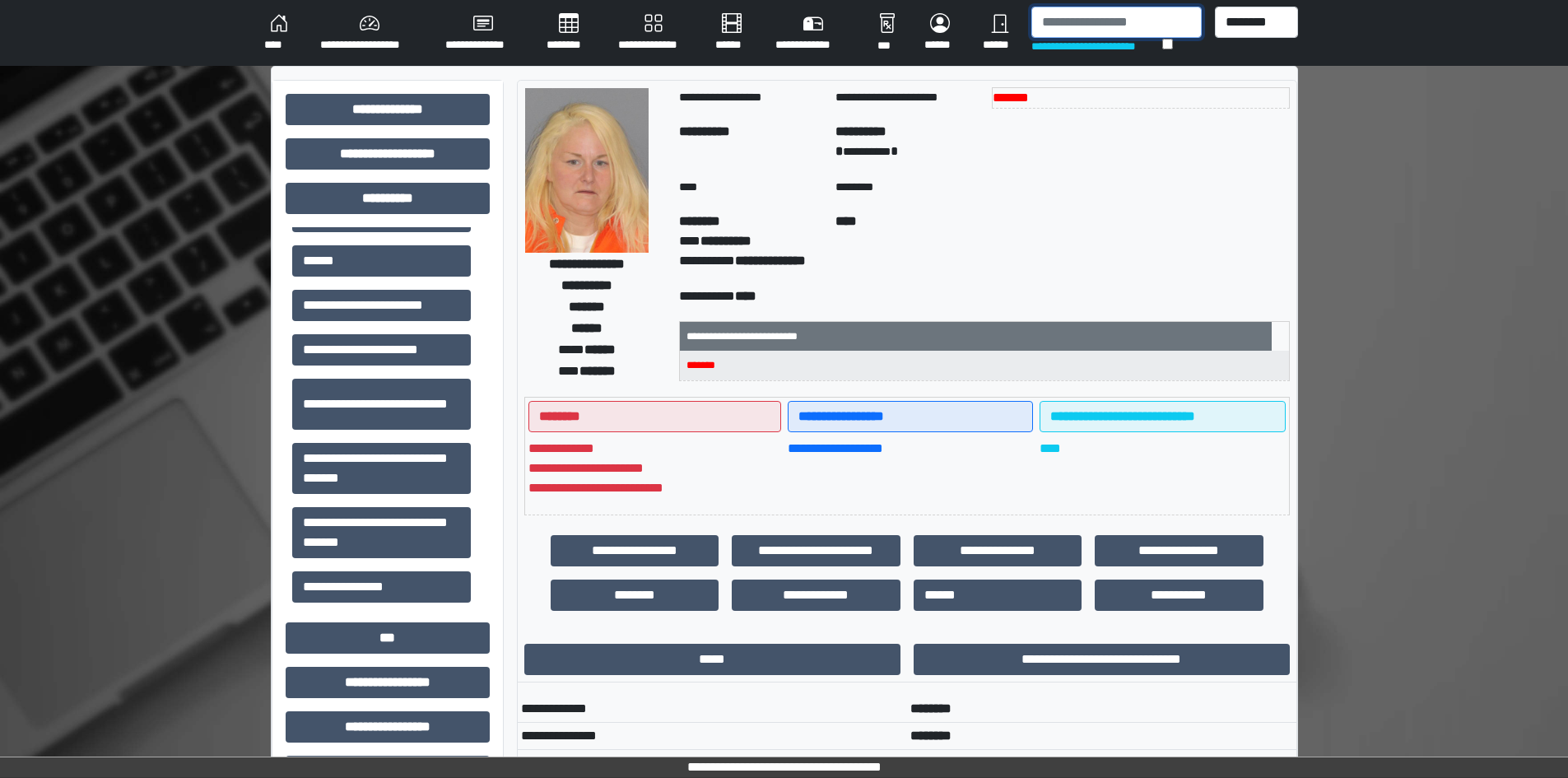 click at bounding box center (1116, 22) 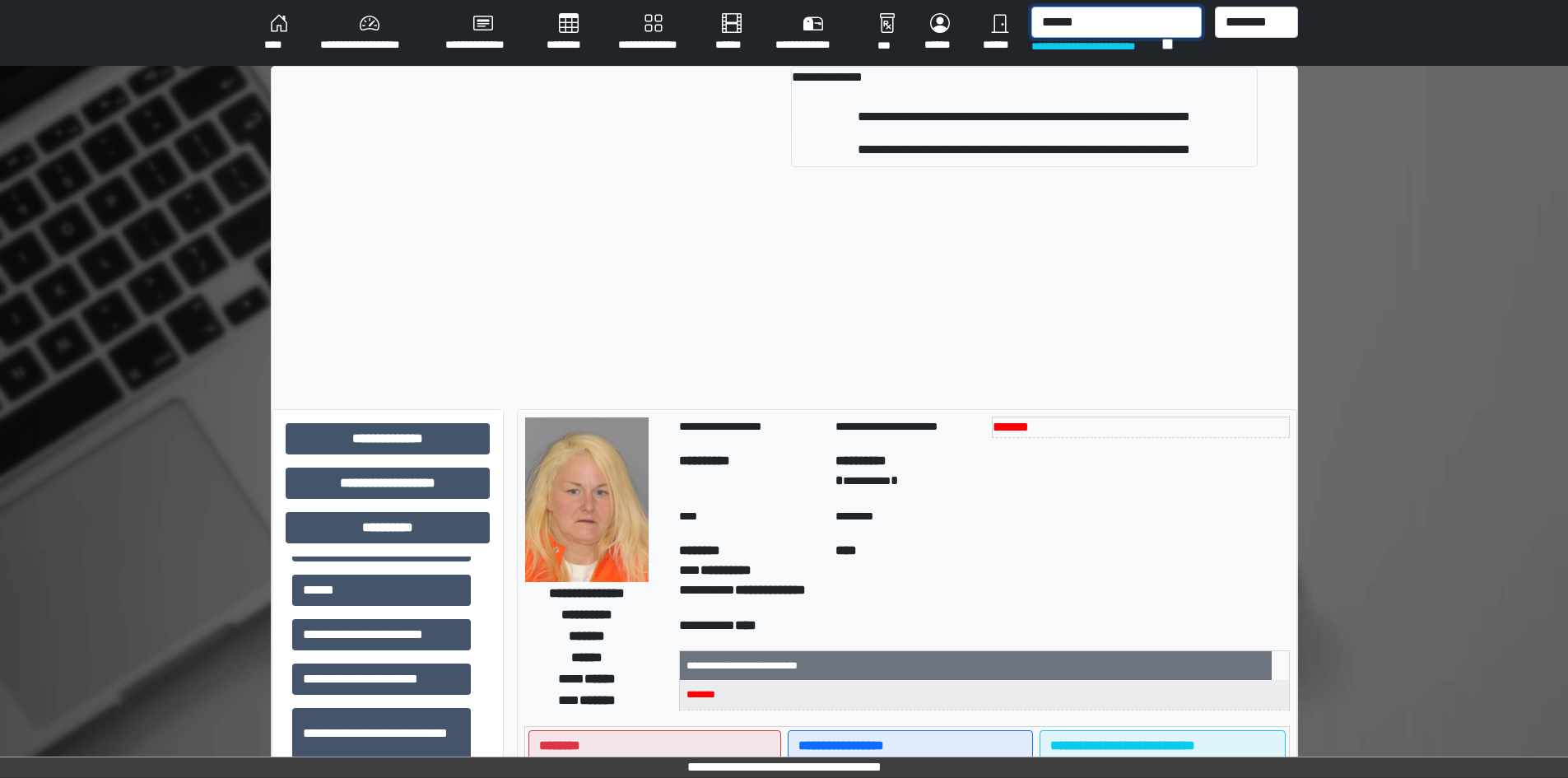 type on "******" 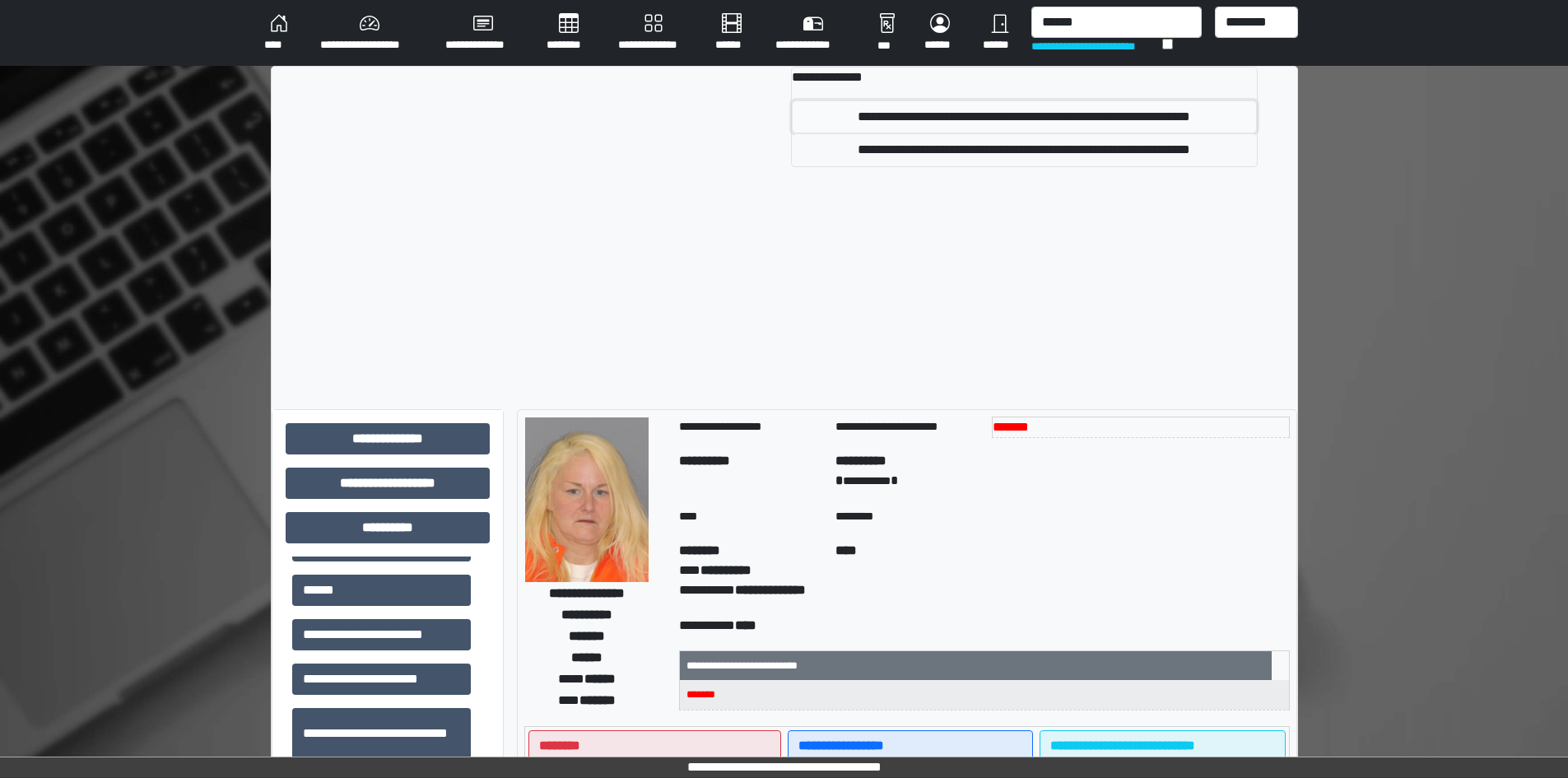 click on "**********" at bounding box center (1024, 117) 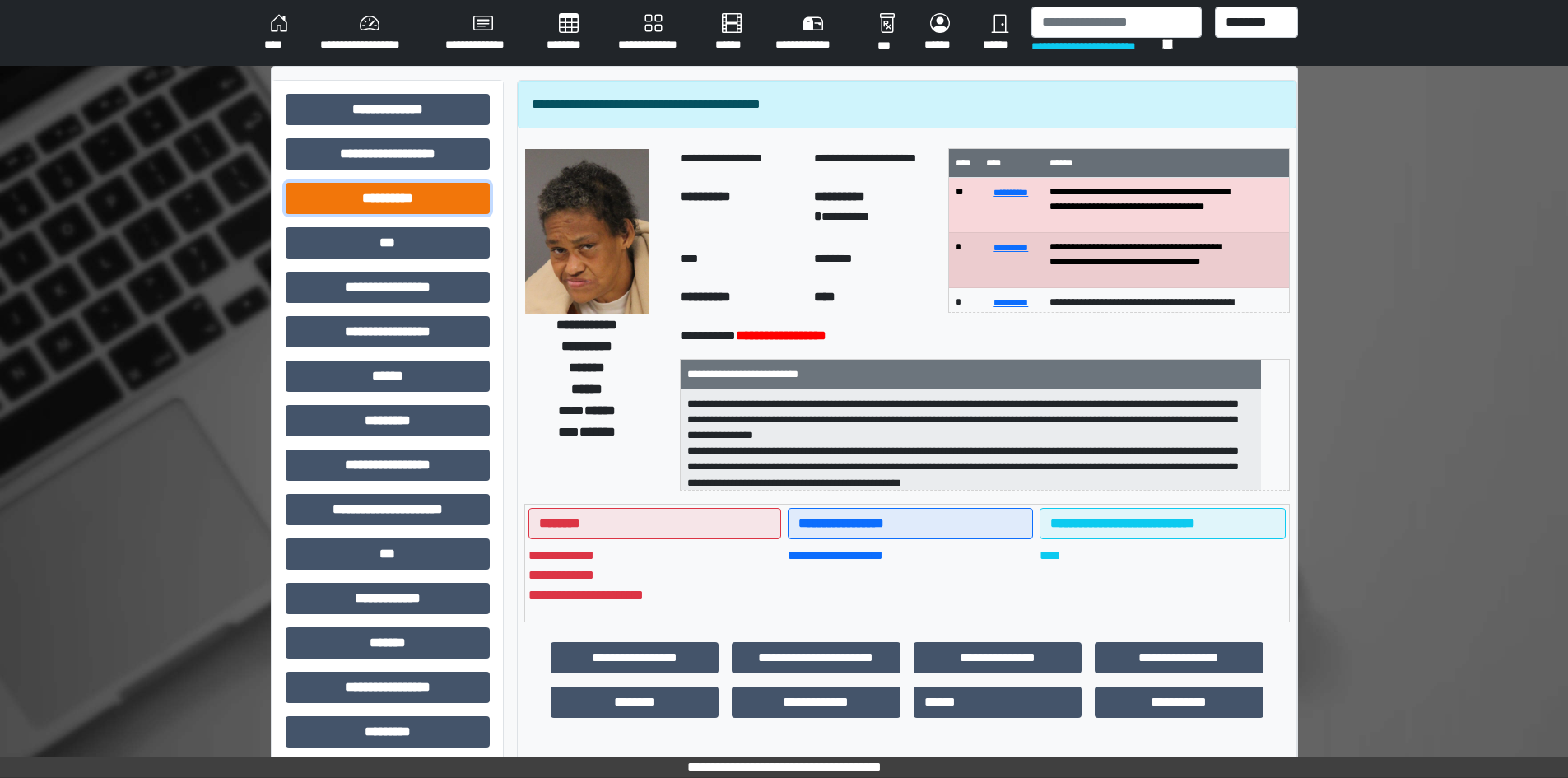 click on "**********" at bounding box center [388, 198] 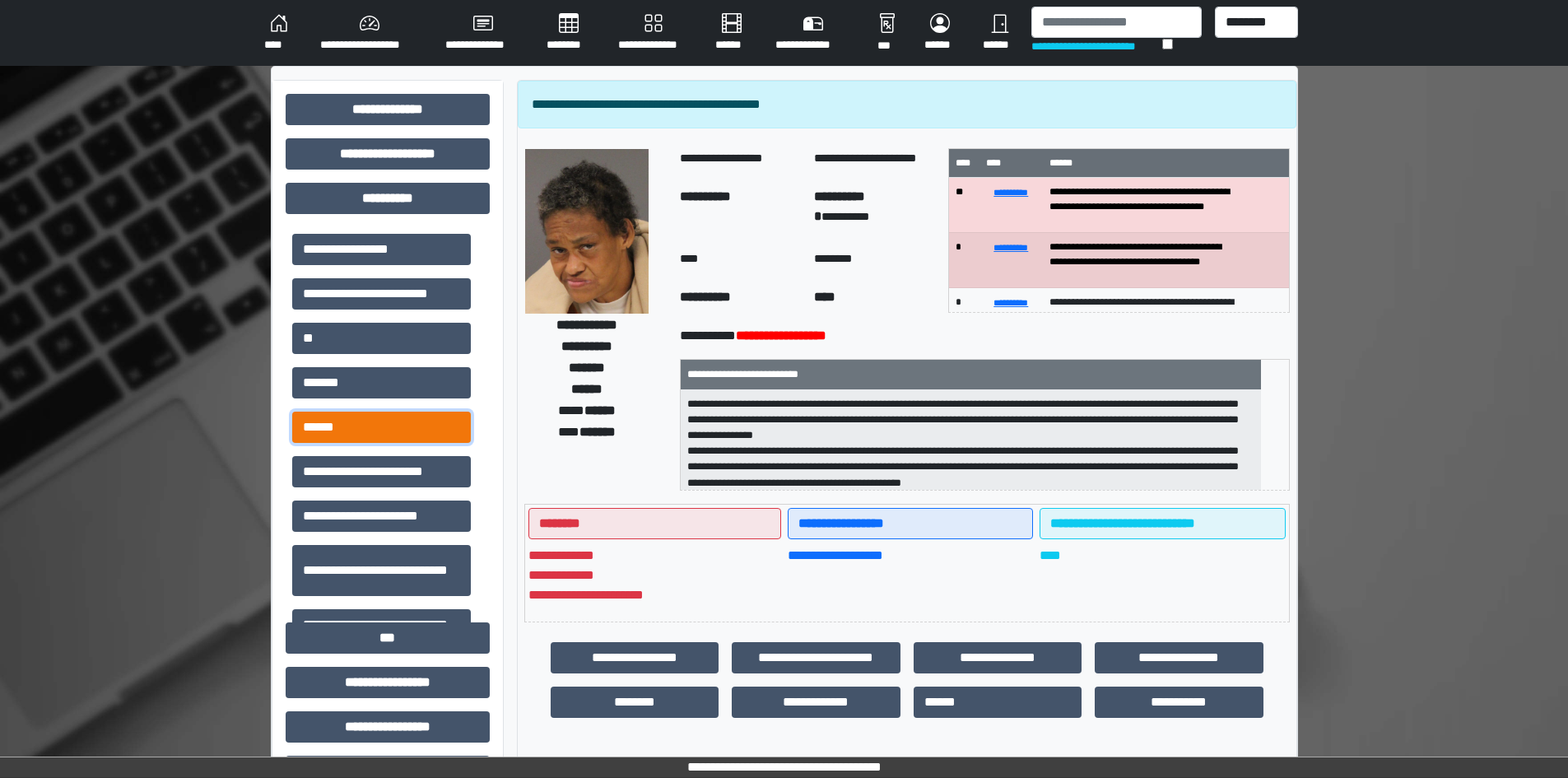 click on "******" at bounding box center [381, 427] 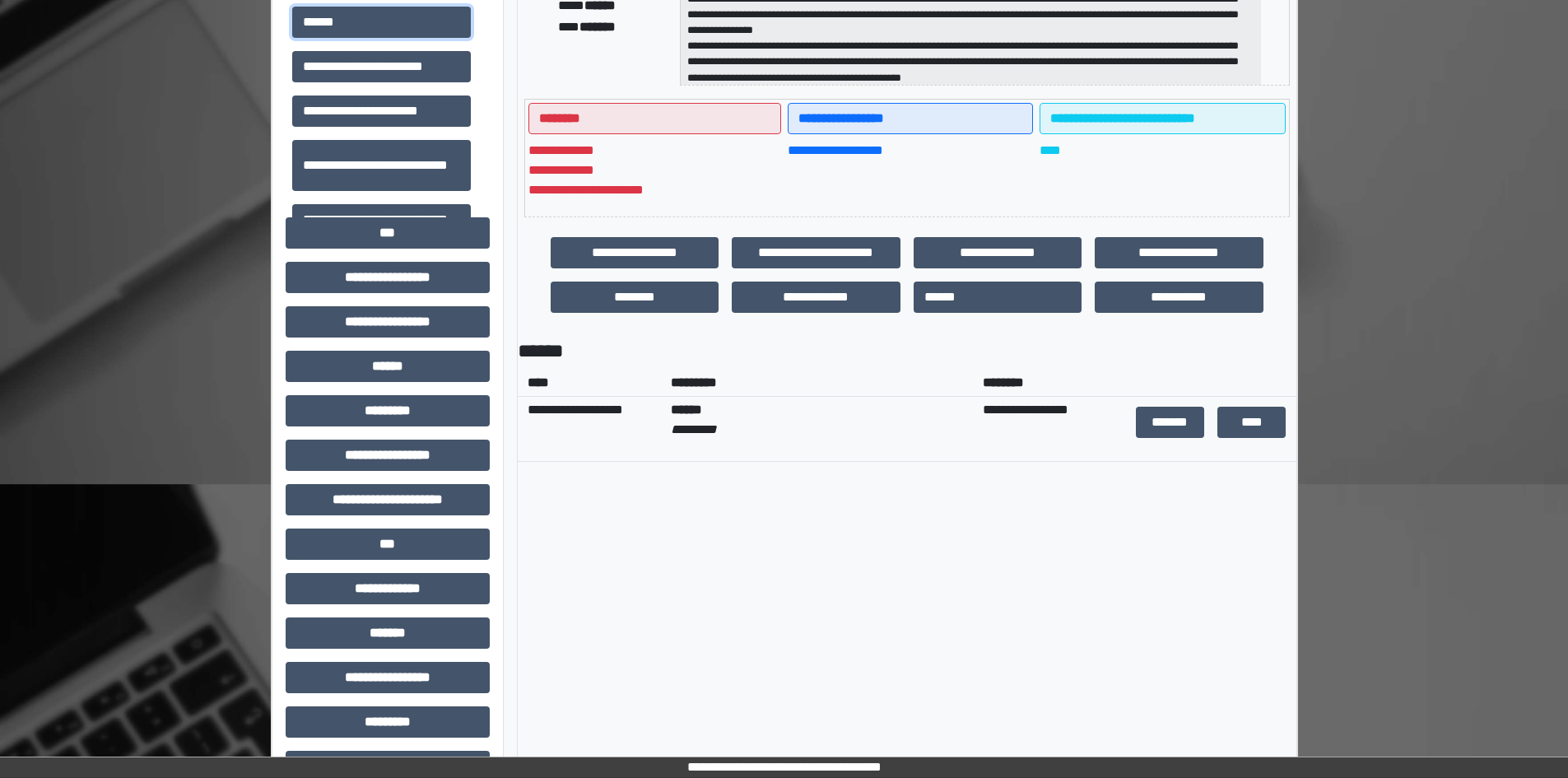 scroll, scrollTop: 412, scrollLeft: 0, axis: vertical 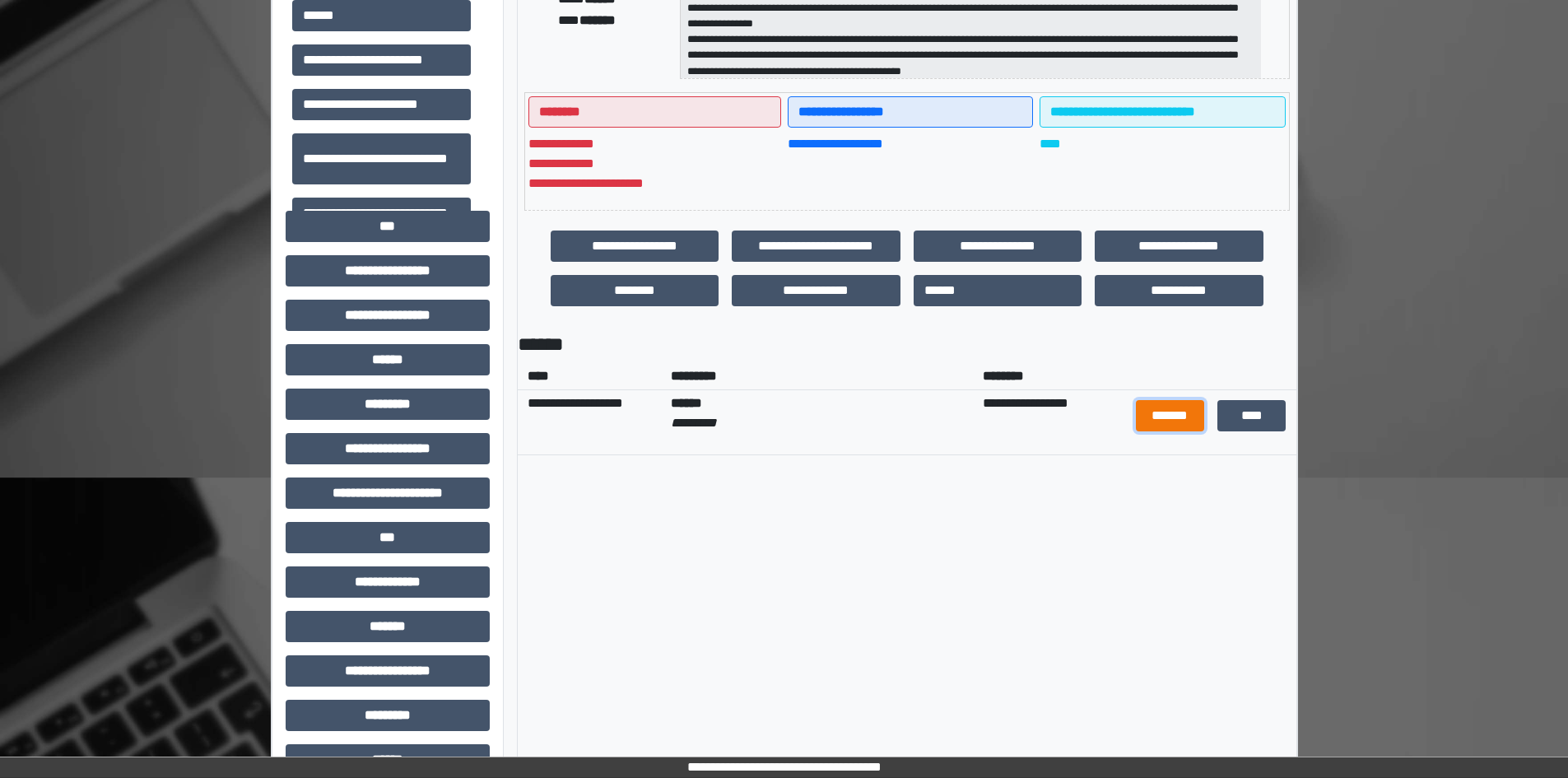 click on "*******" at bounding box center (1170, 416) 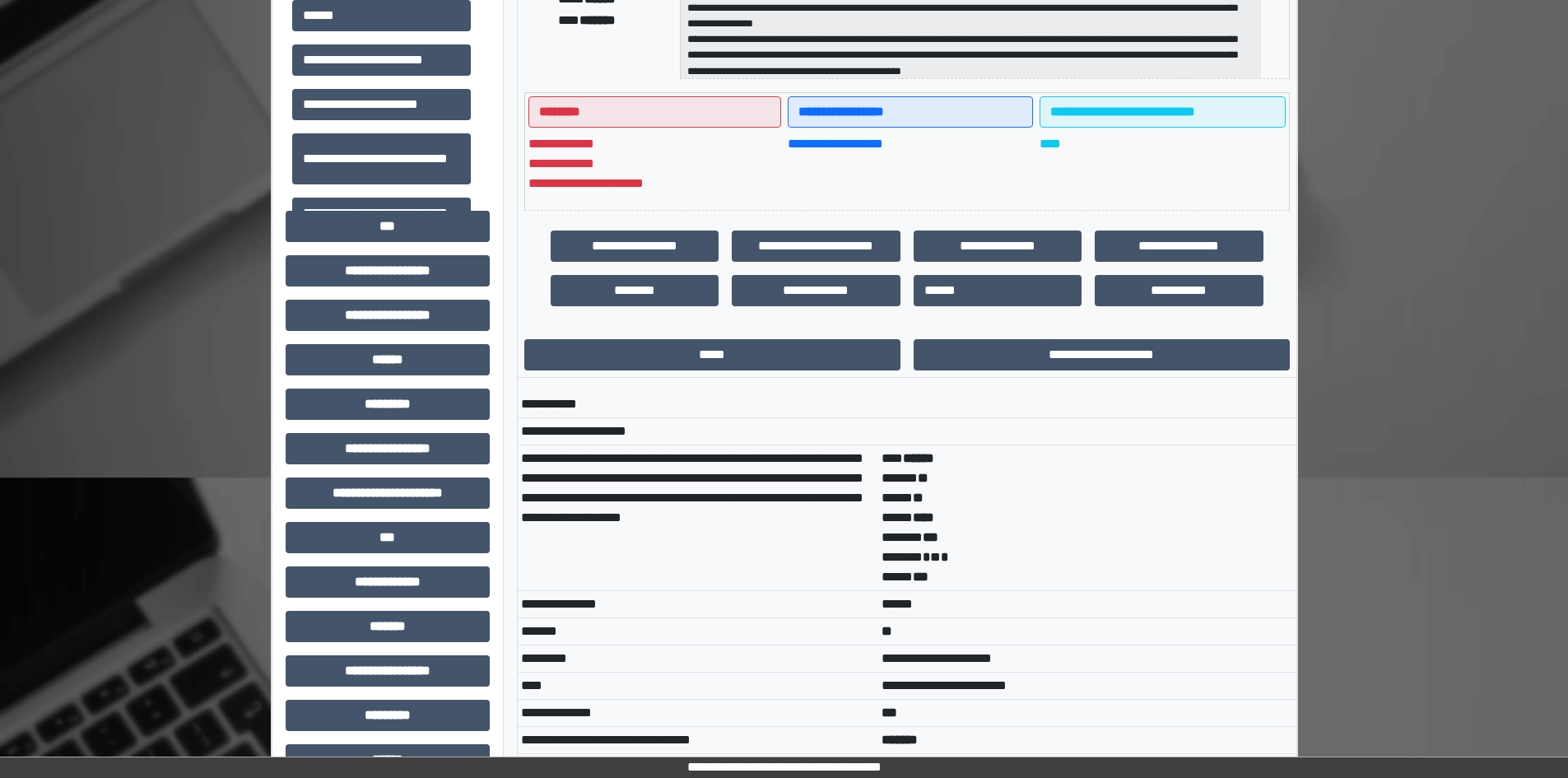 scroll, scrollTop: 12, scrollLeft: 0, axis: vertical 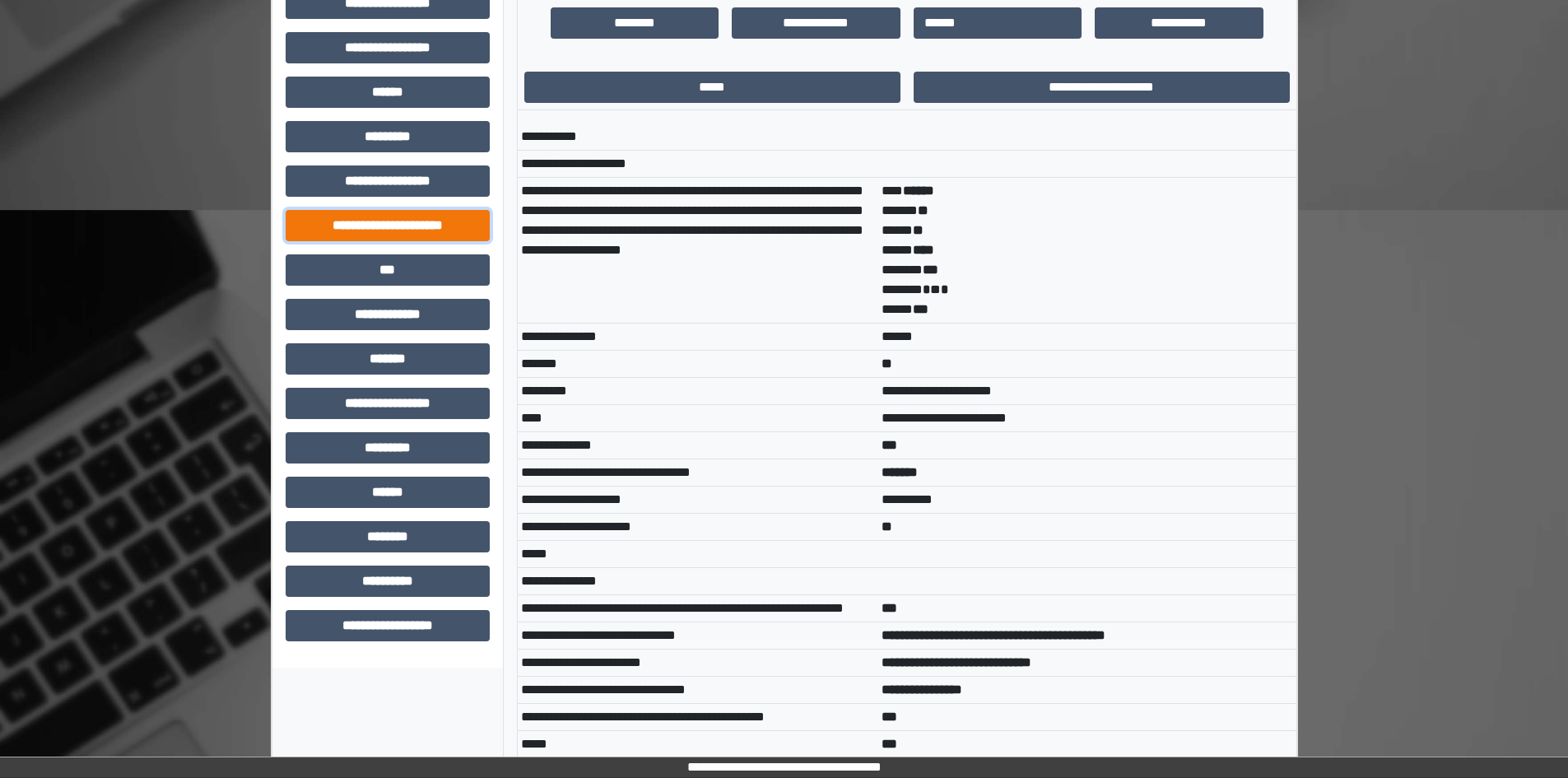 click on "**********" at bounding box center (388, 226) 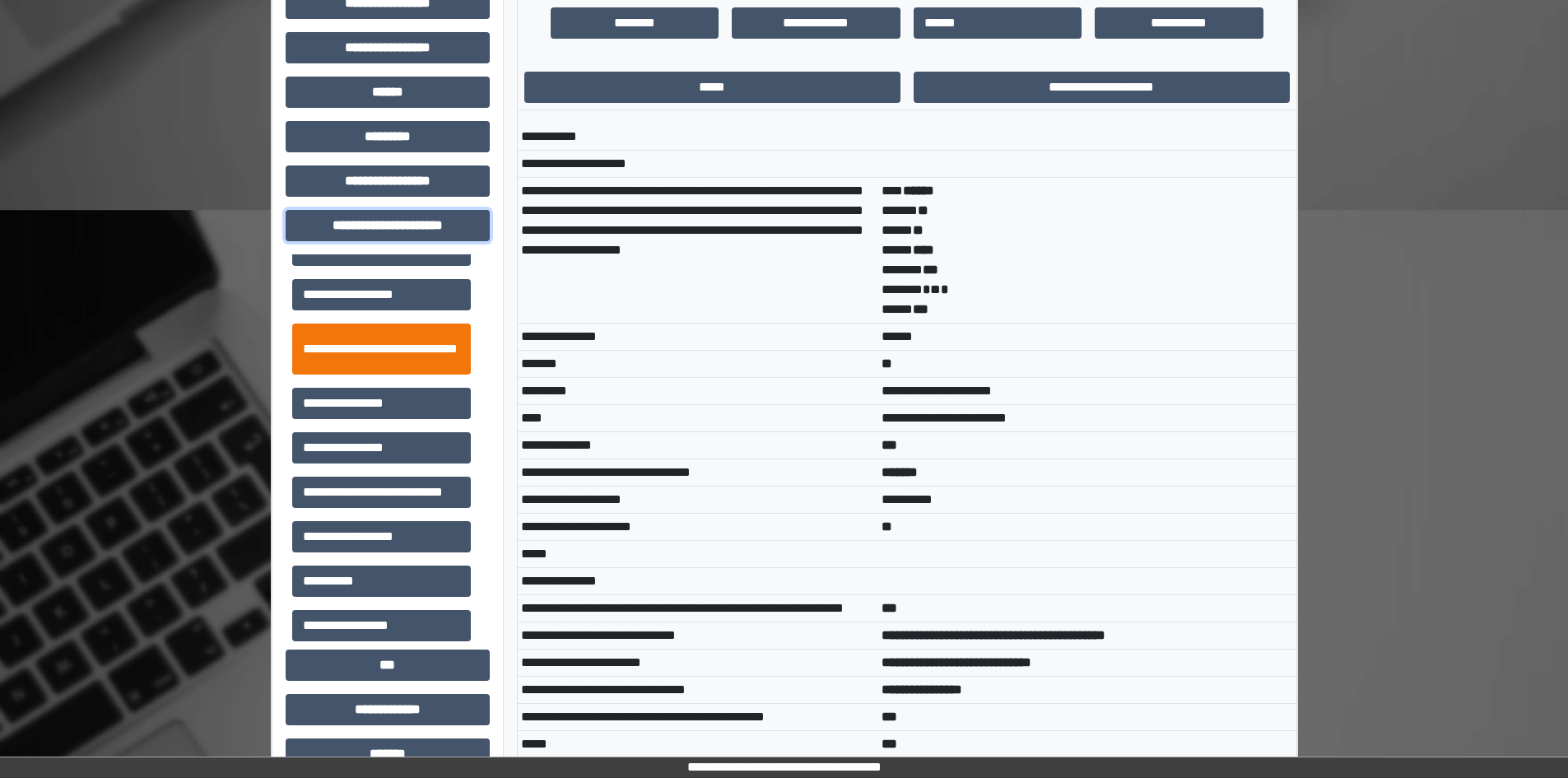 scroll, scrollTop: 38, scrollLeft: 0, axis: vertical 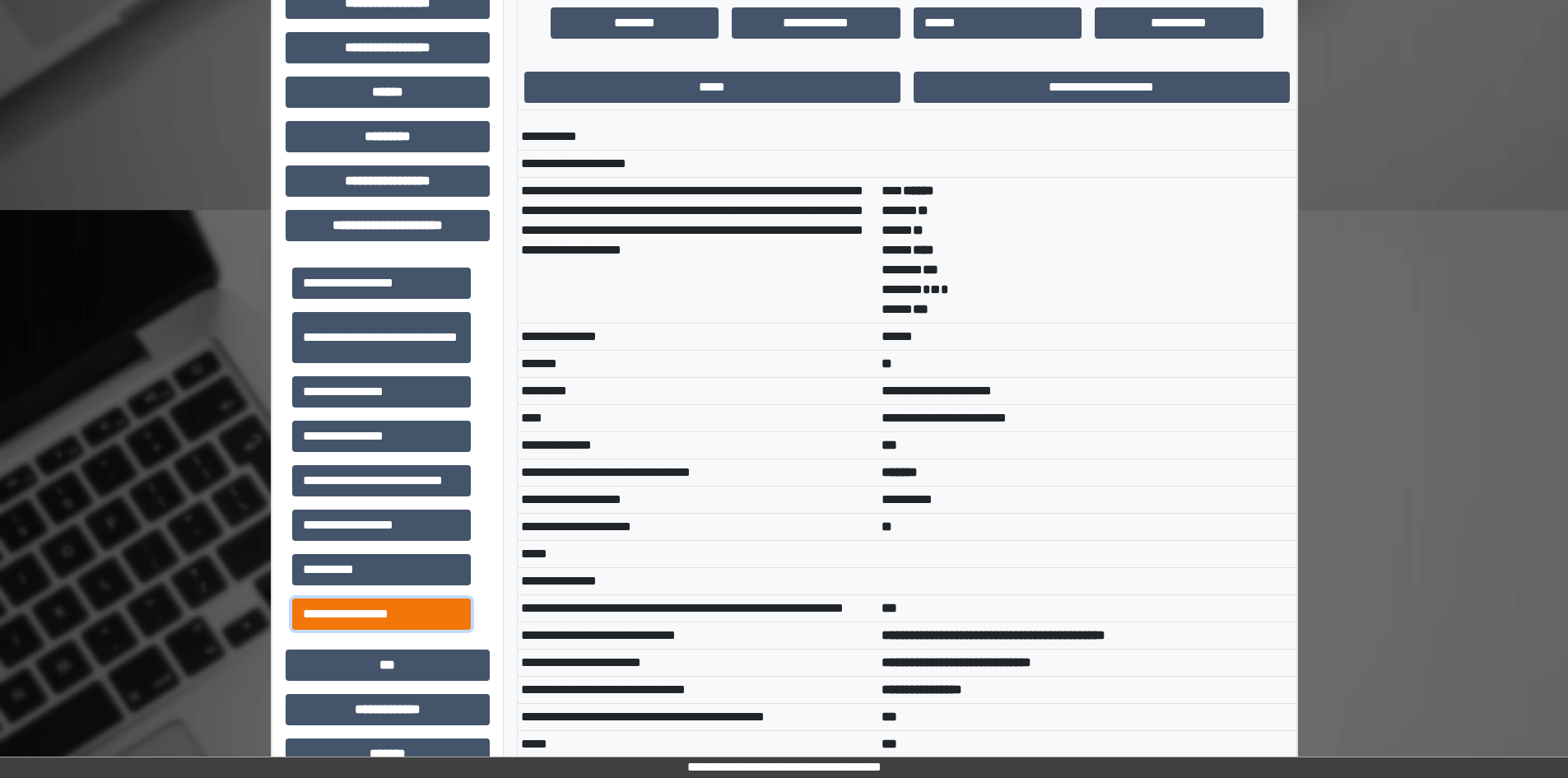 click on "**********" at bounding box center (381, 614) 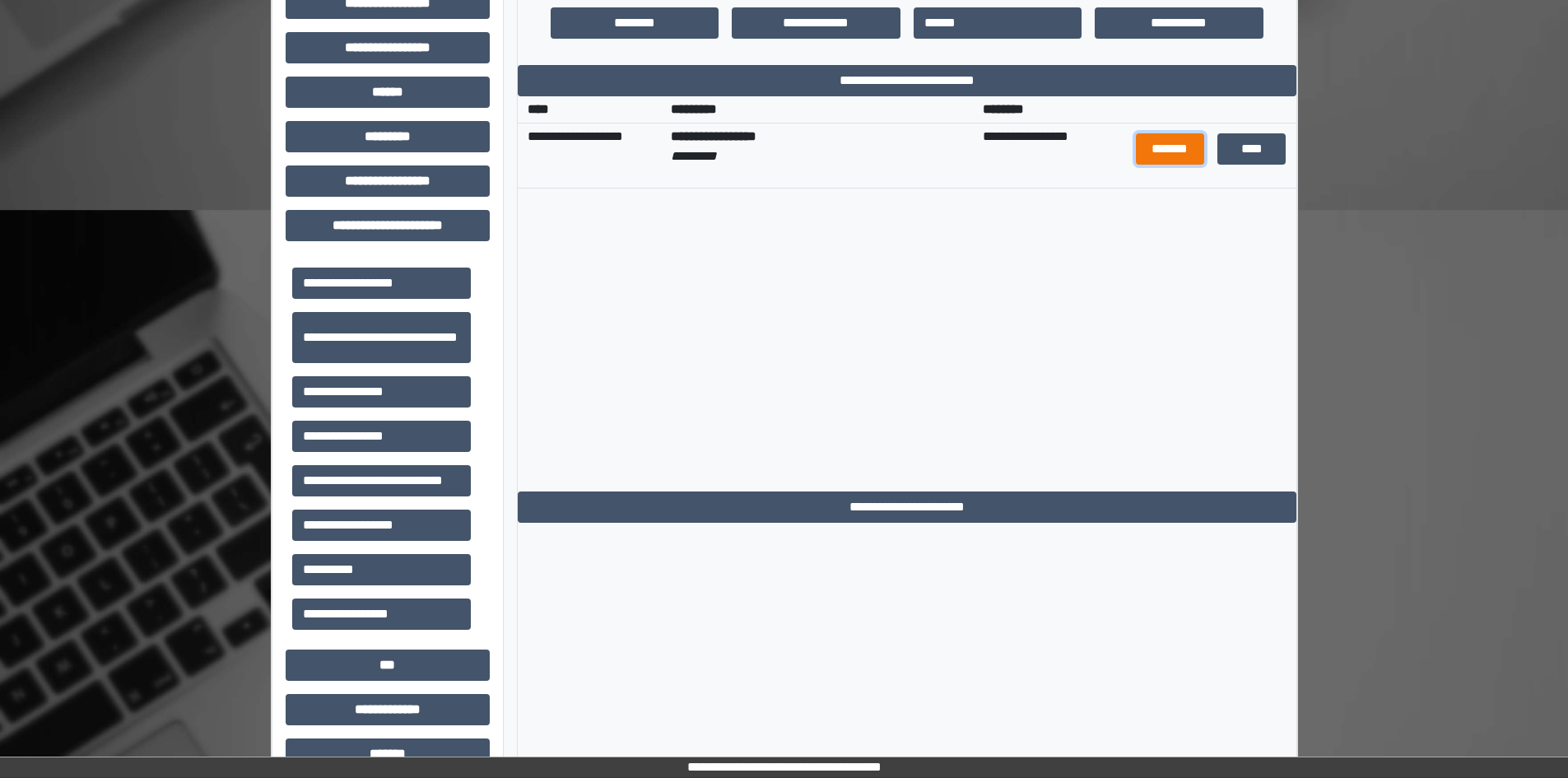 click on "*******" at bounding box center [1170, 149] 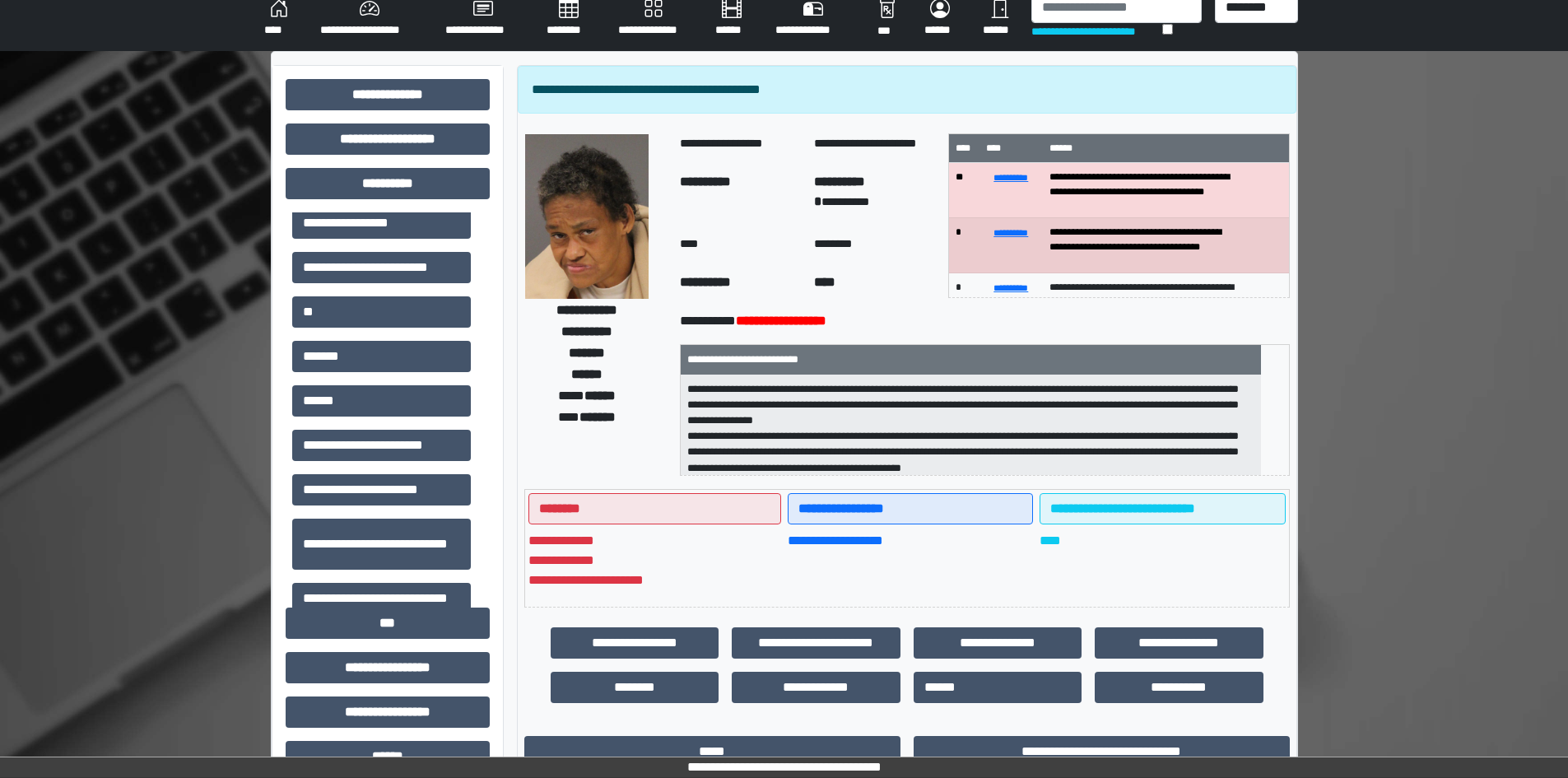scroll, scrollTop: 0, scrollLeft: 0, axis: both 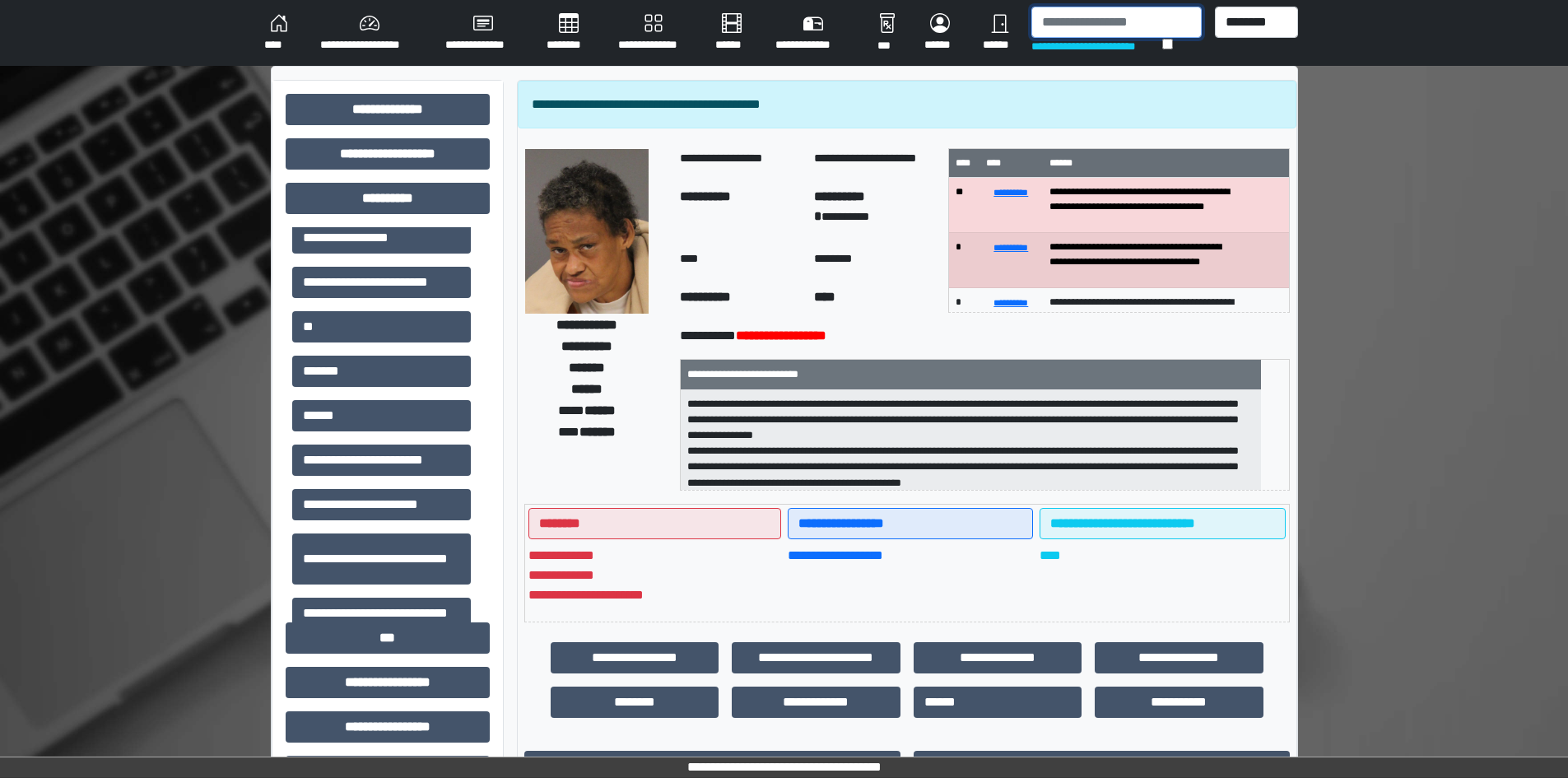 click at bounding box center (1116, 22) 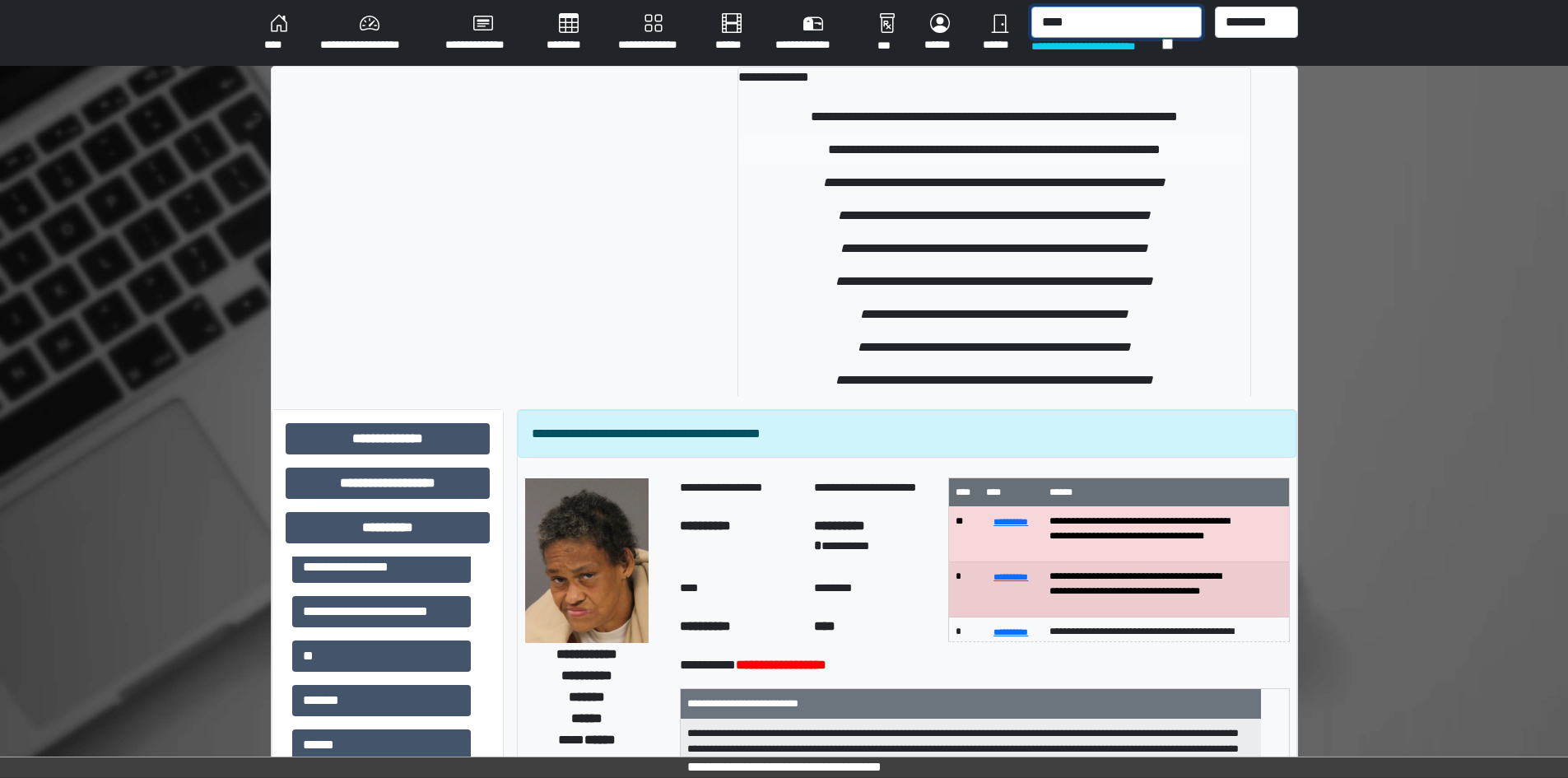 type on "****" 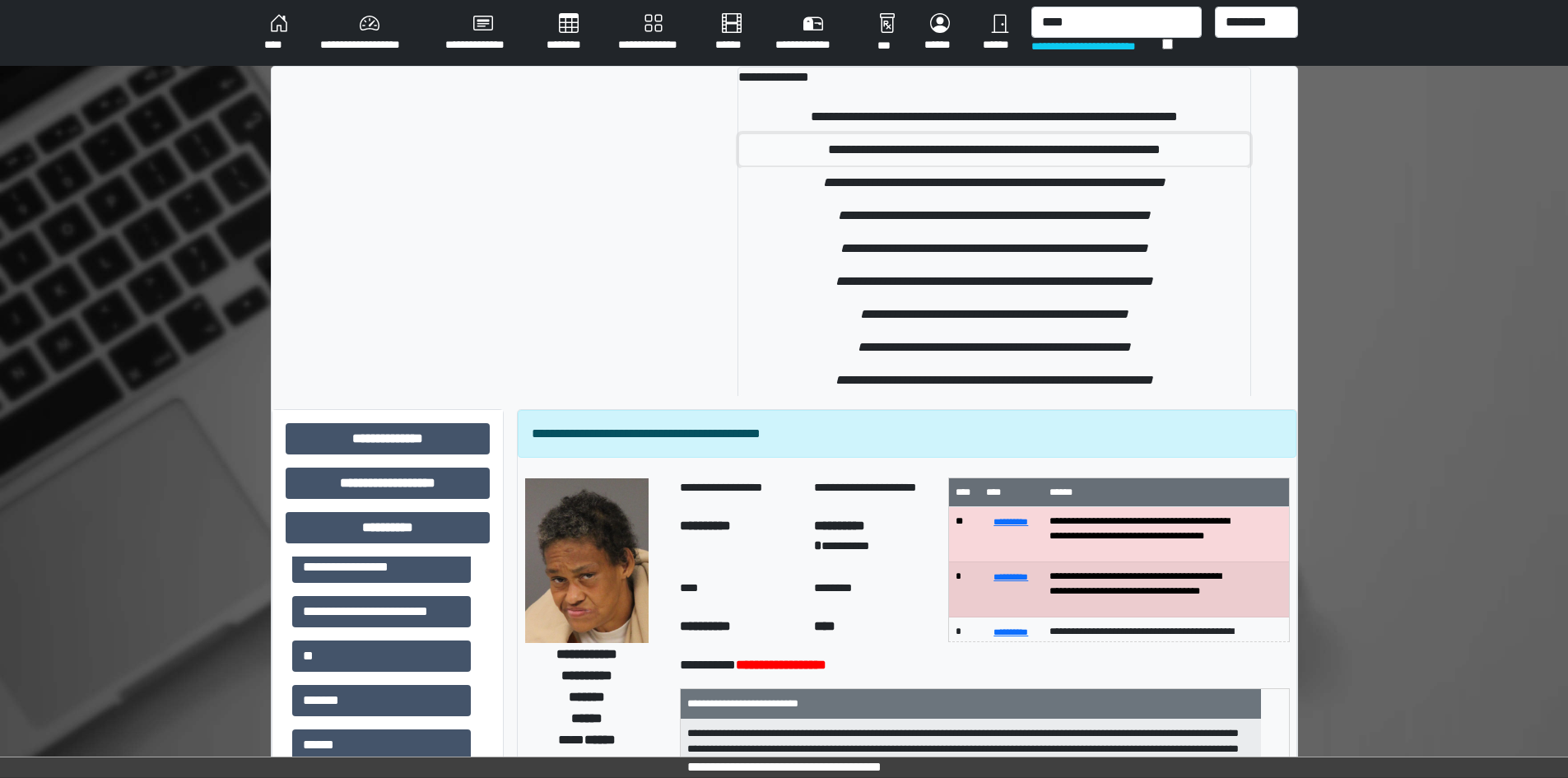 click on "**********" at bounding box center [994, 150] 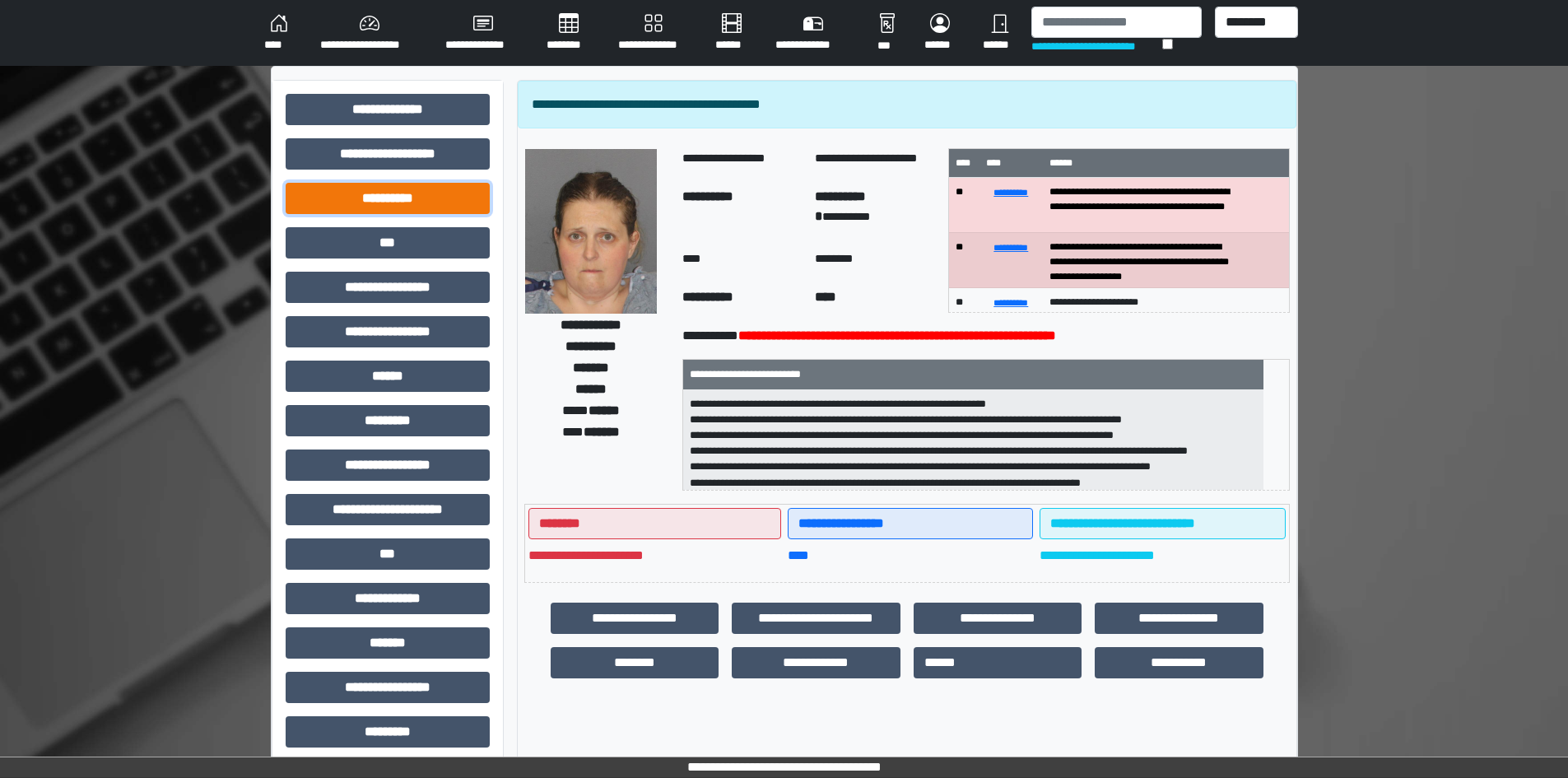 click on "**********" at bounding box center (388, 198) 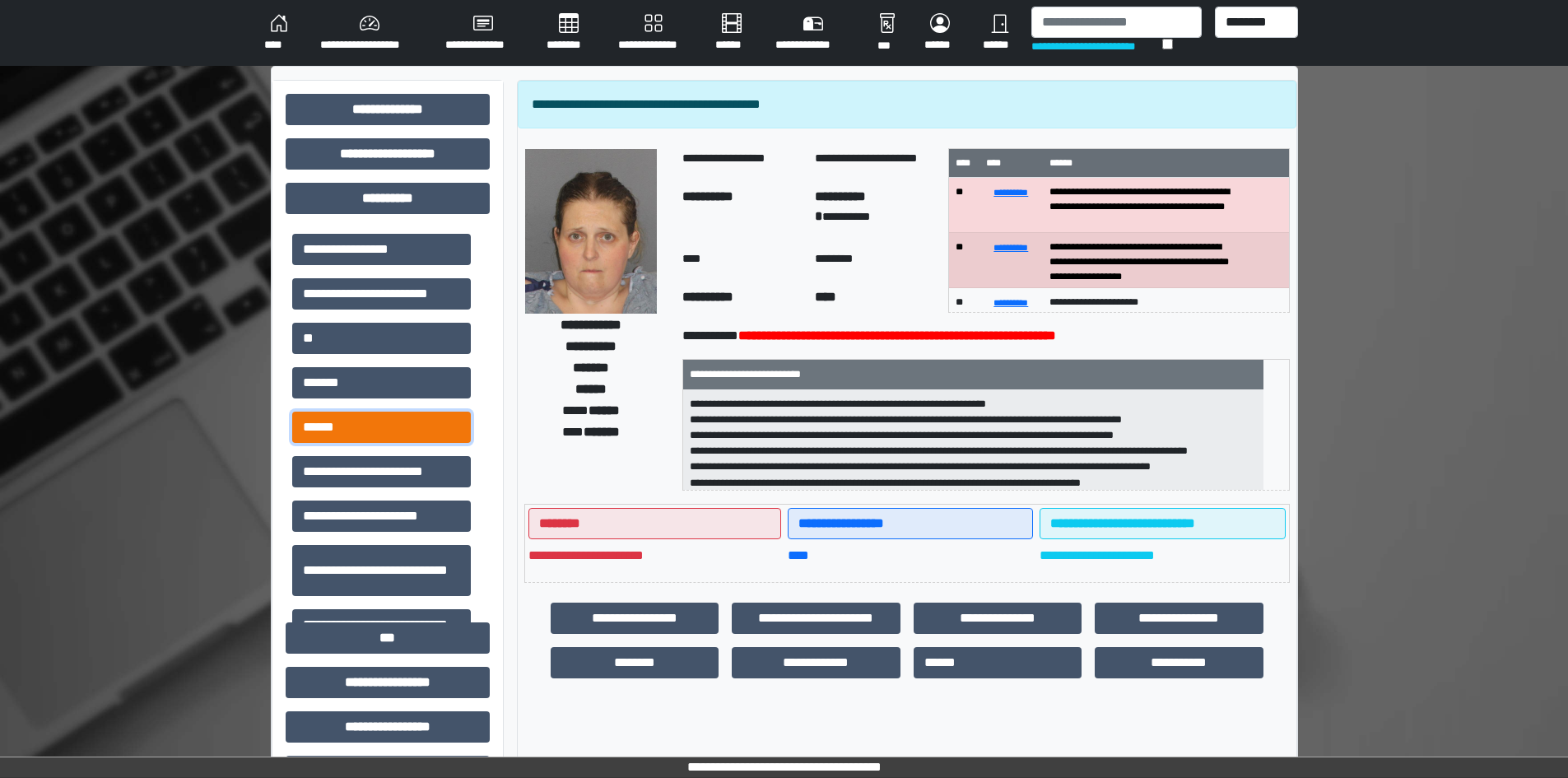 click on "******" at bounding box center (381, 427) 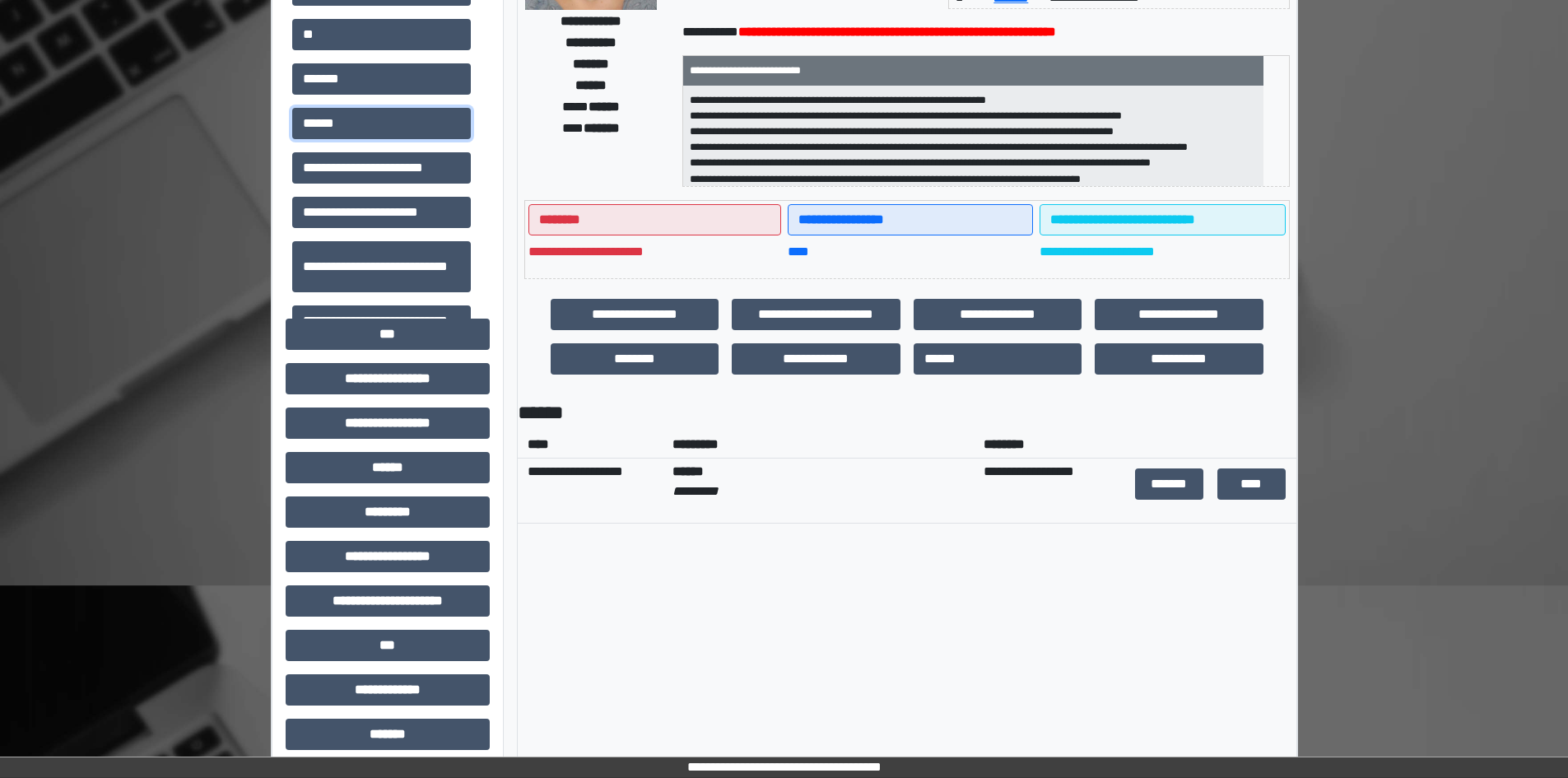 scroll, scrollTop: 329, scrollLeft: 0, axis: vertical 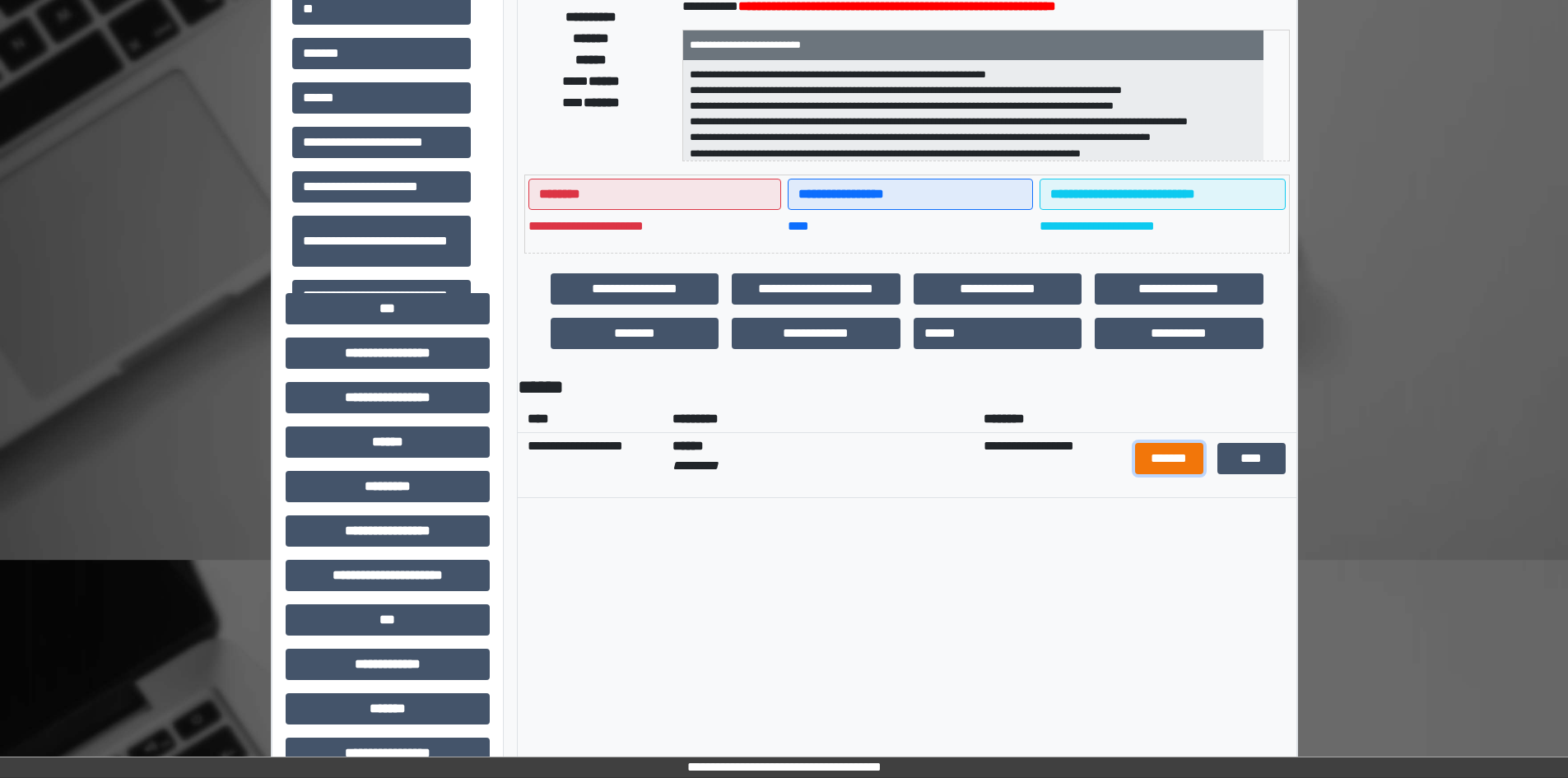 click on "*******" at bounding box center [1170, 459] 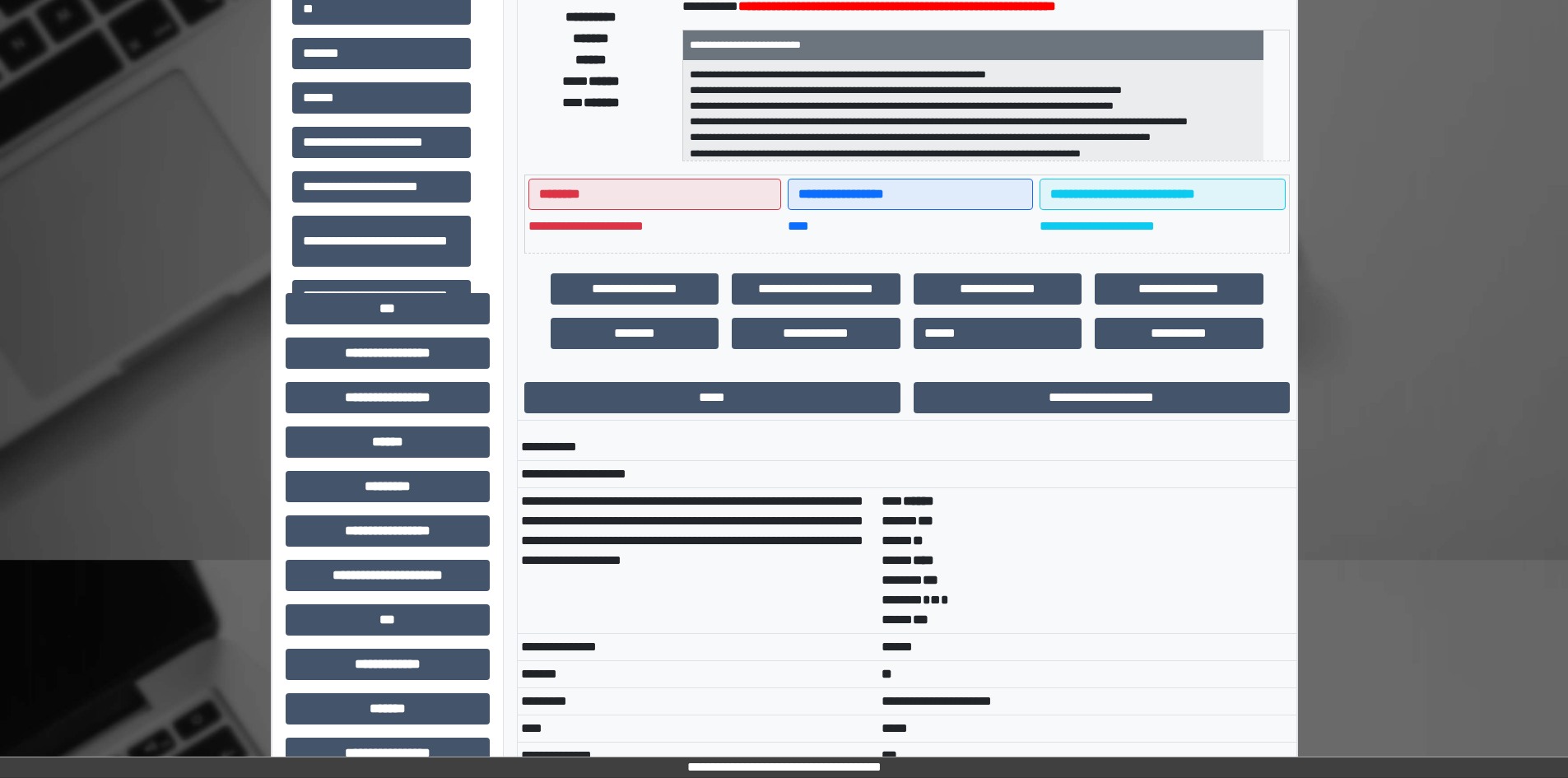scroll, scrollTop: 872, scrollLeft: 0, axis: vertical 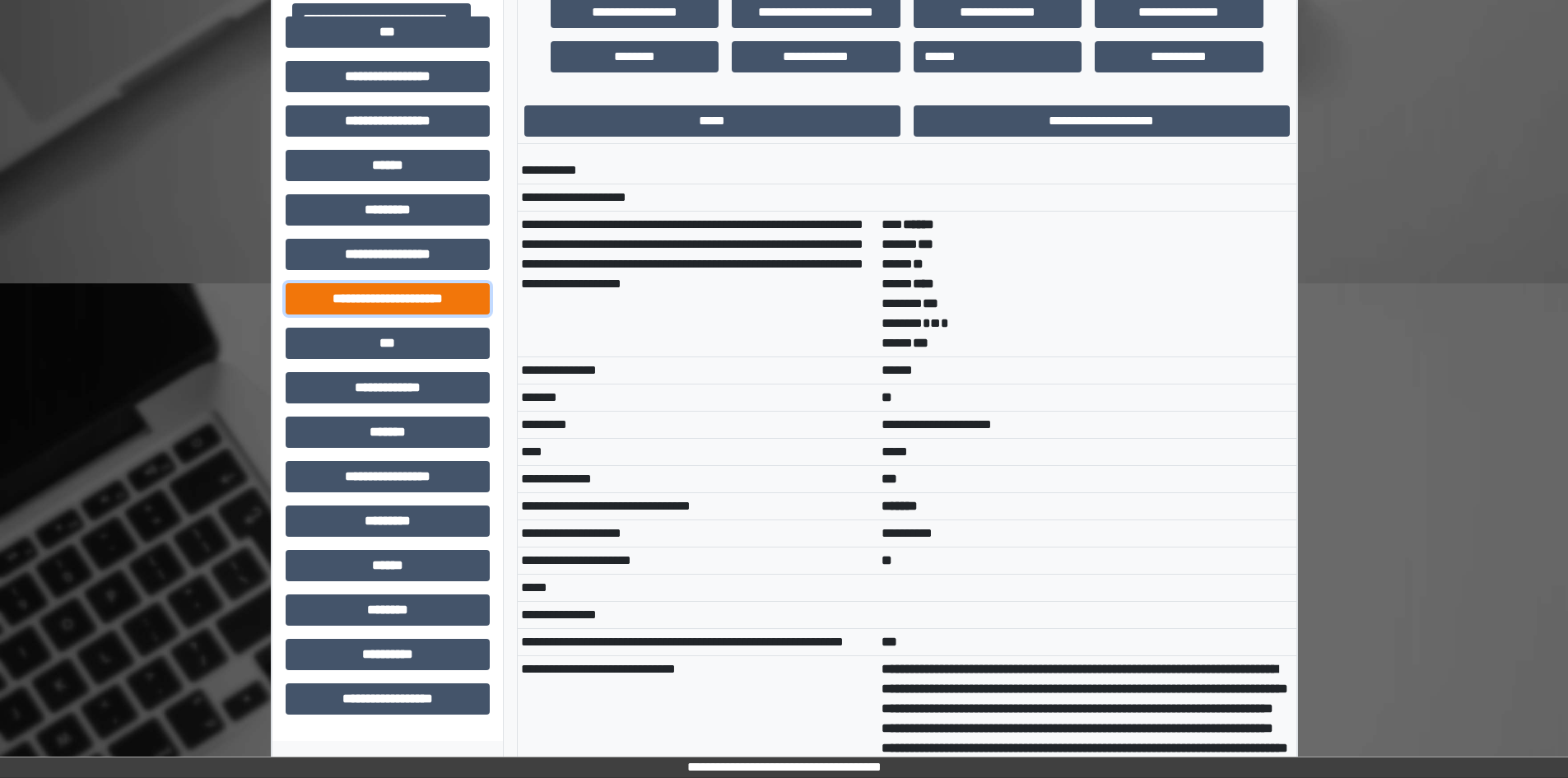 click on "**********" at bounding box center [388, 299] 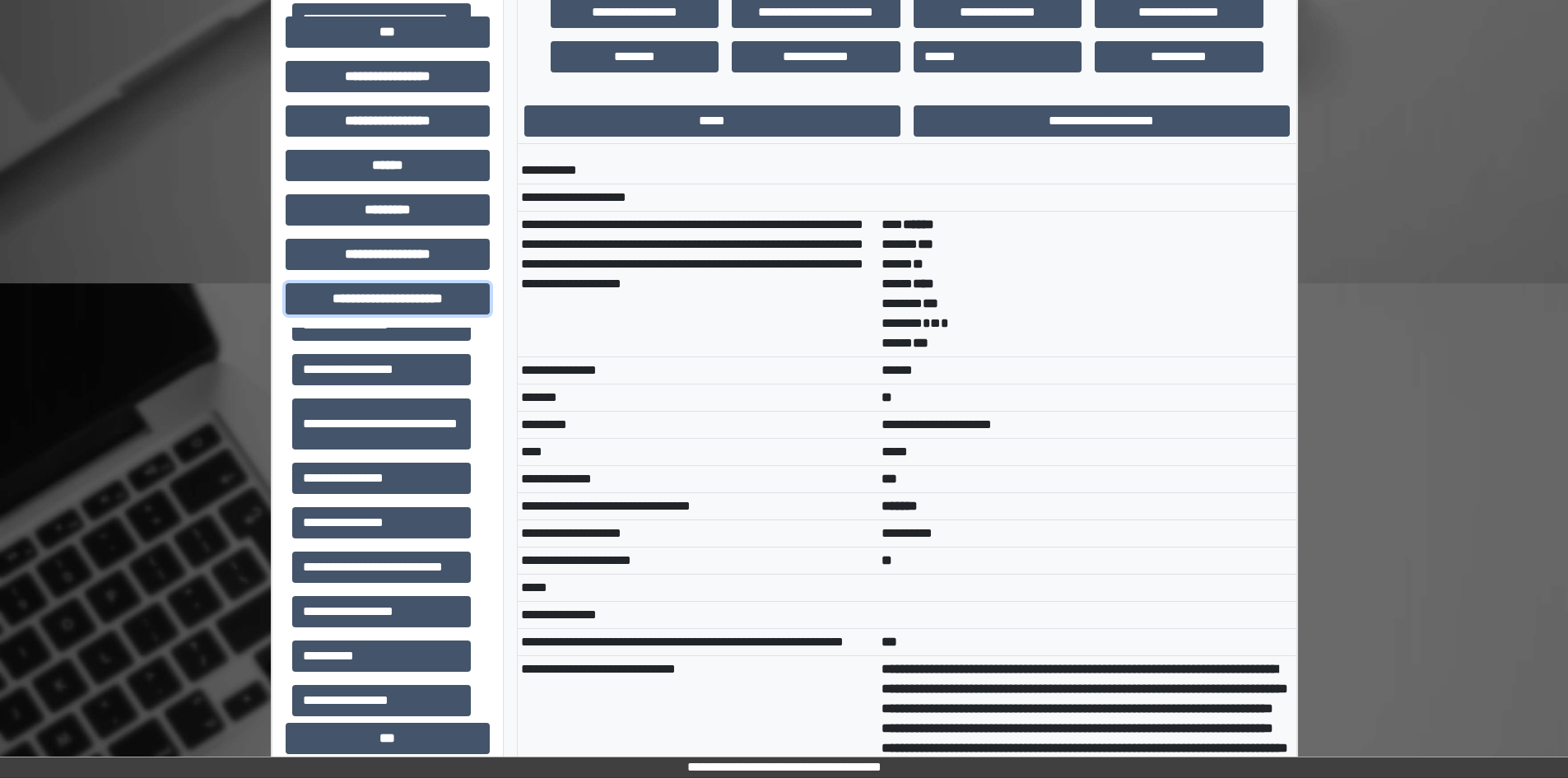 scroll, scrollTop: 38, scrollLeft: 0, axis: vertical 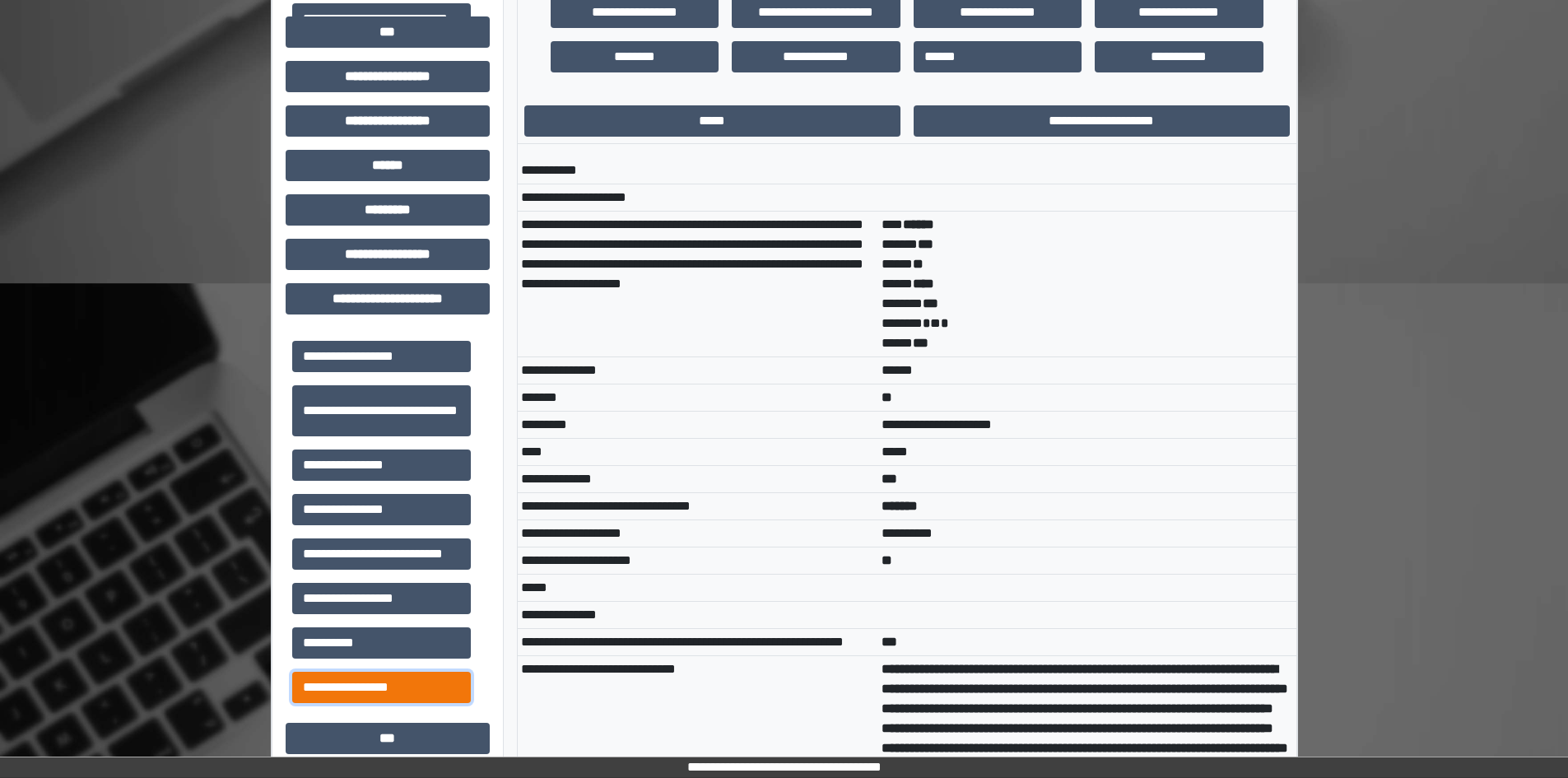 click on "**********" at bounding box center (381, 687) 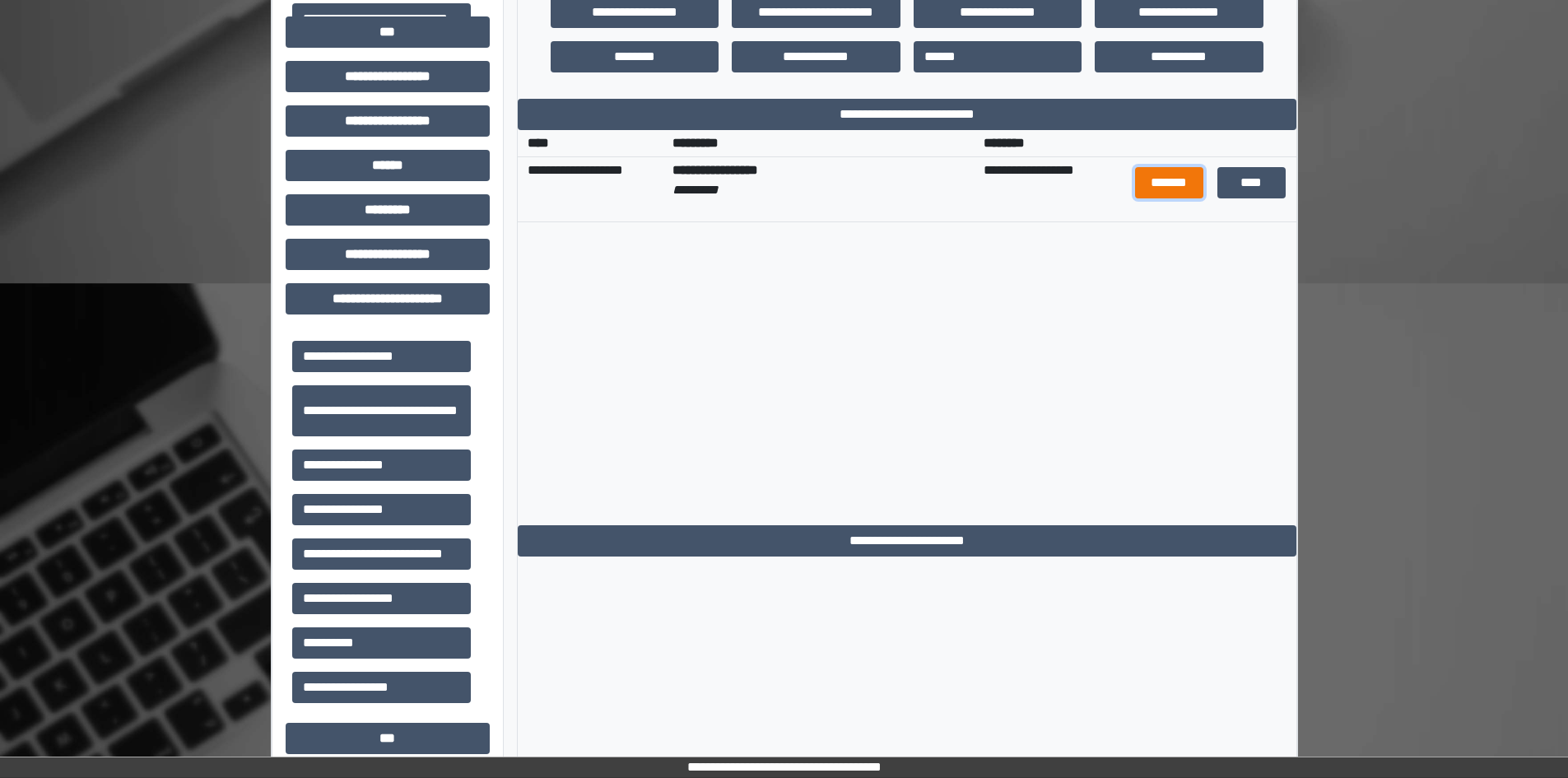 click on "*******" at bounding box center [1170, 183] 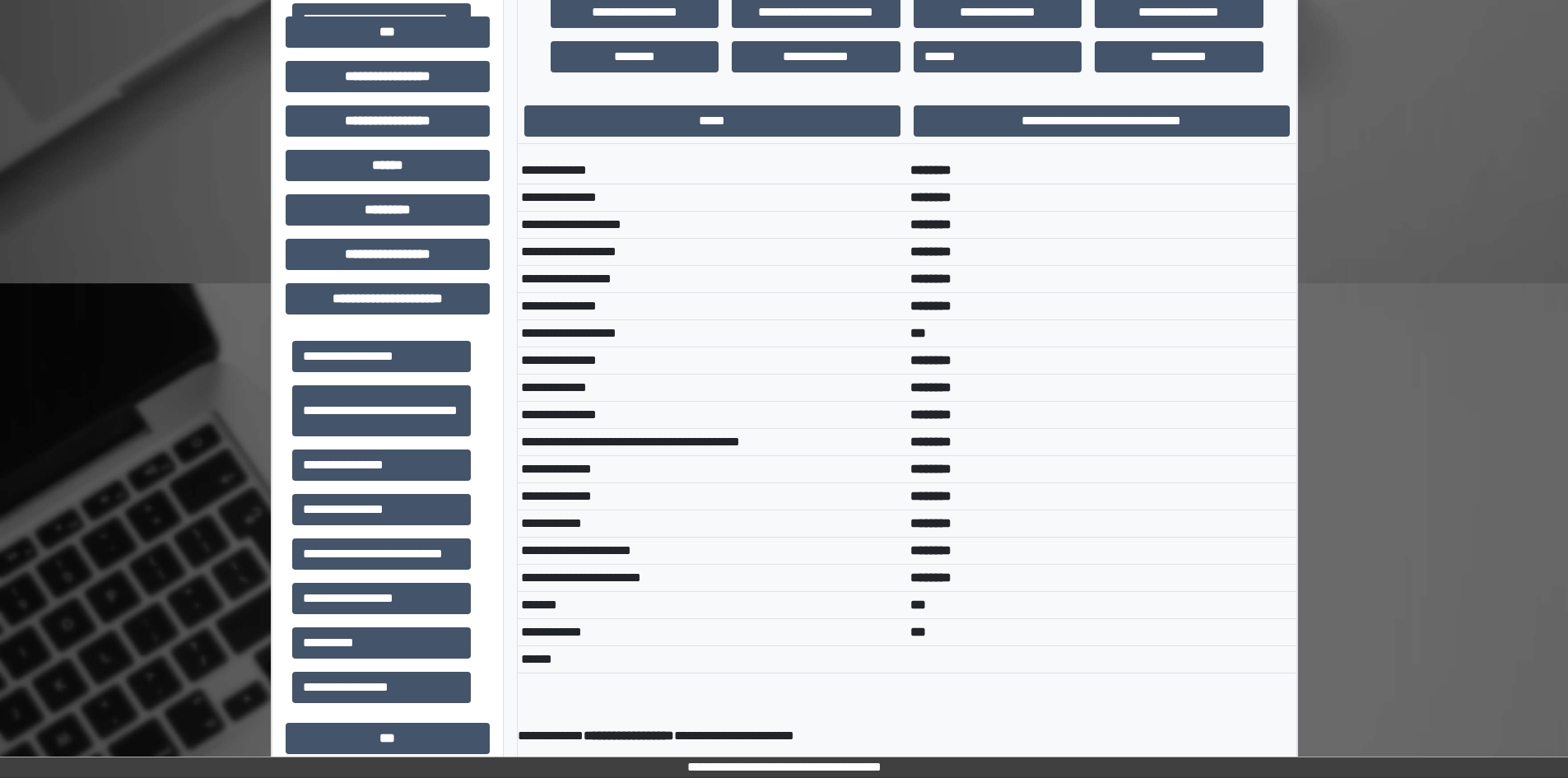 click on "********" at bounding box center [1101, 306] 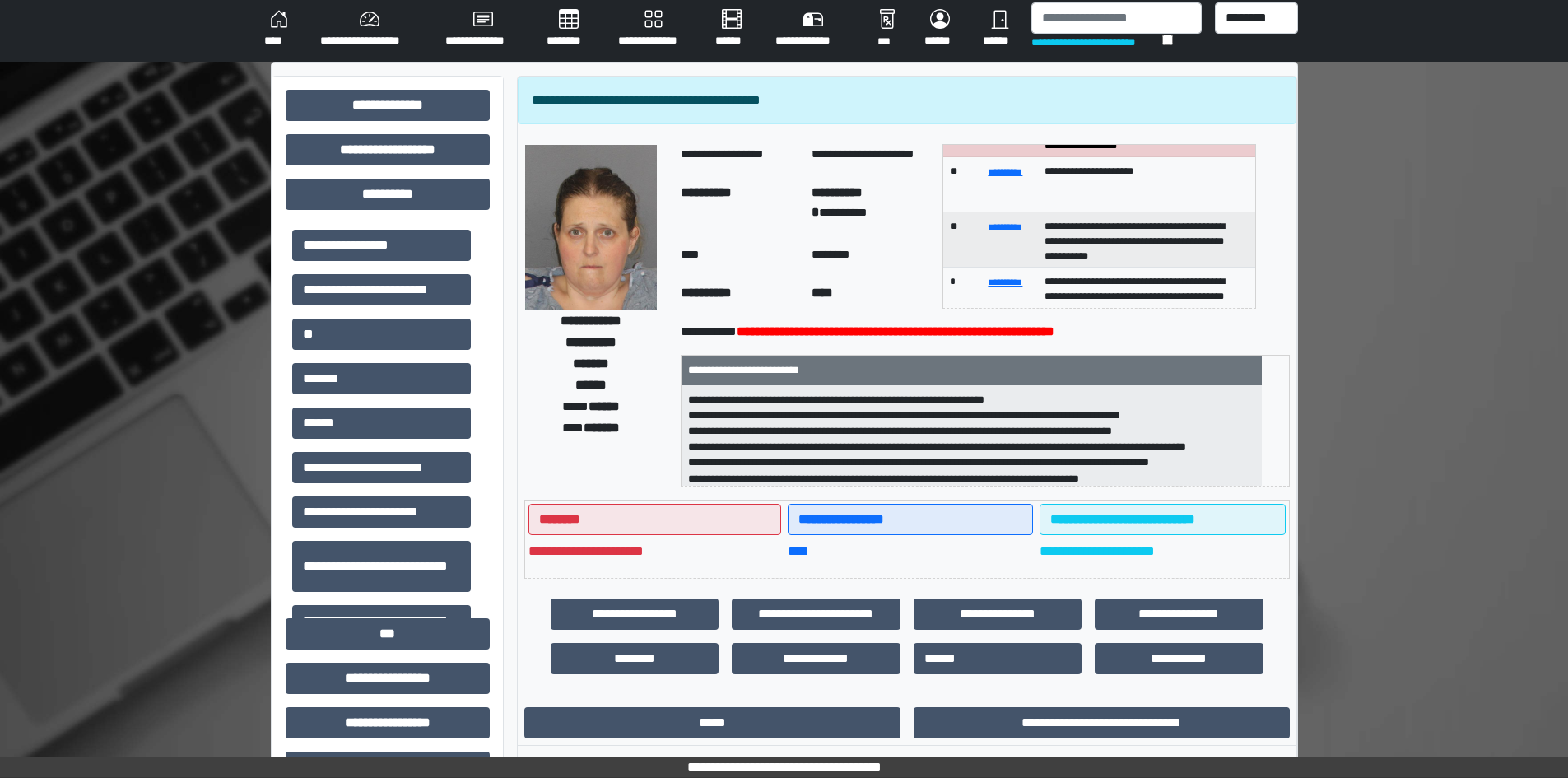 scroll, scrollTop: 0, scrollLeft: 0, axis: both 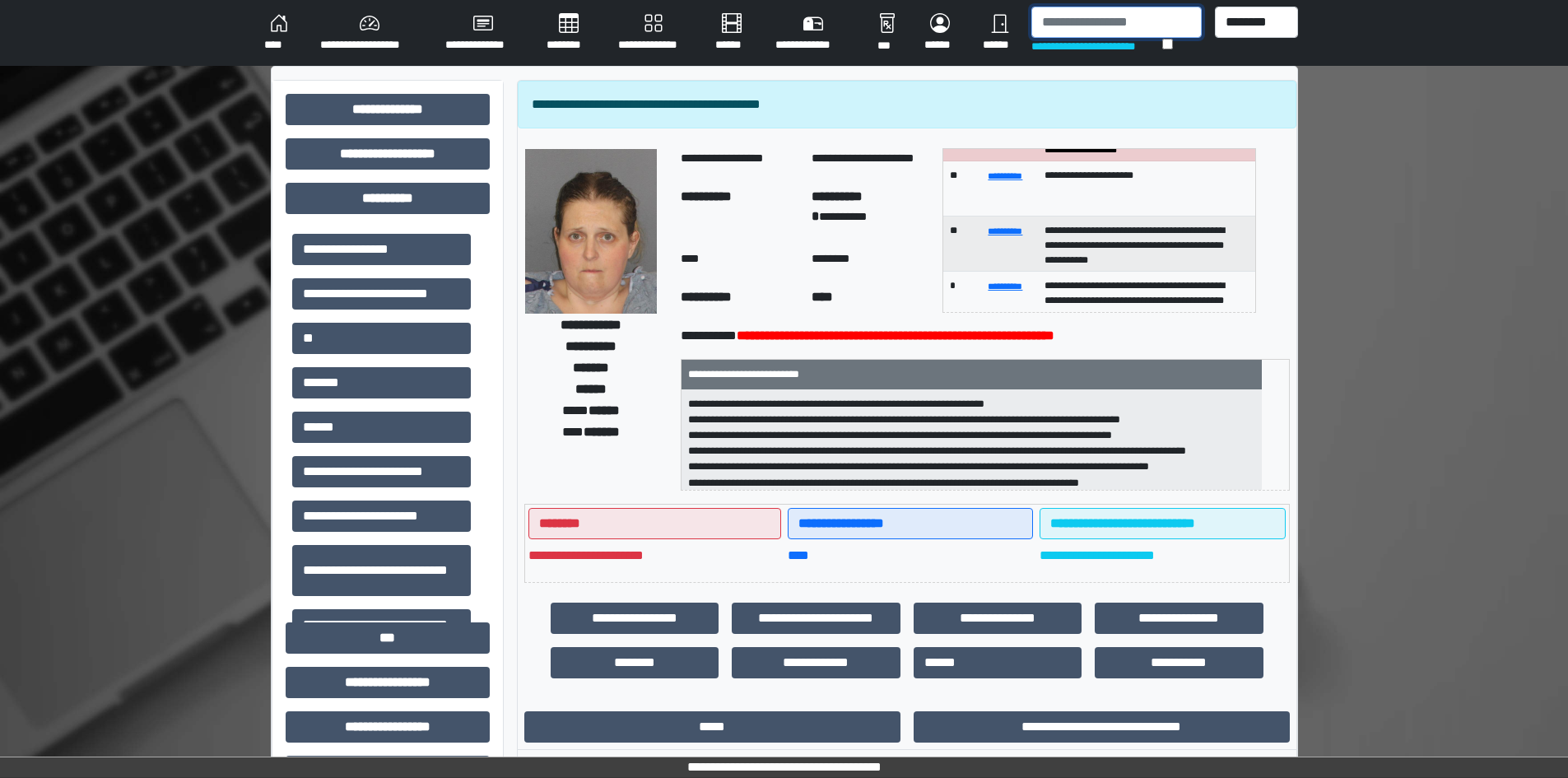 click at bounding box center [1116, 22] 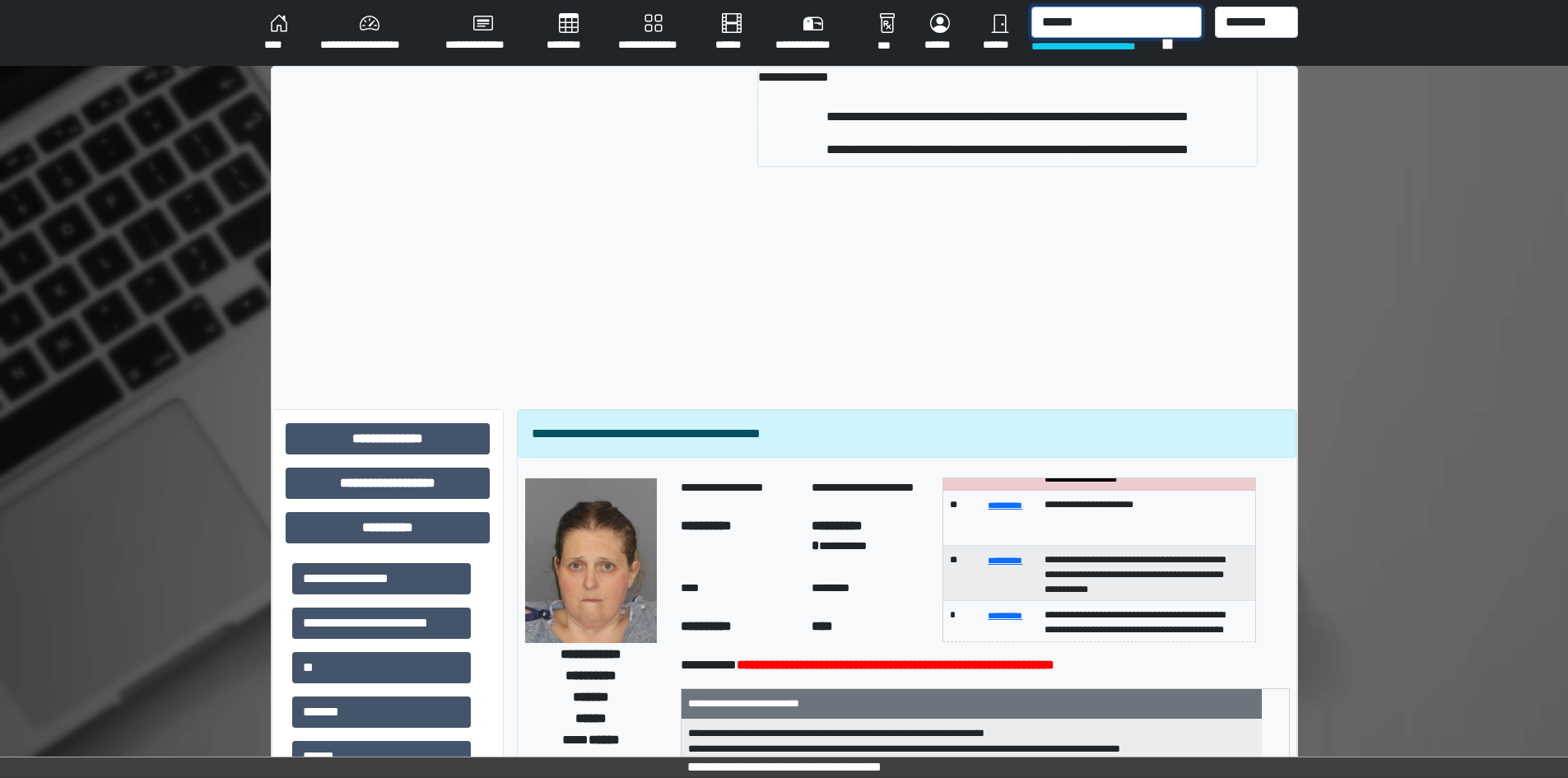 type on "******" 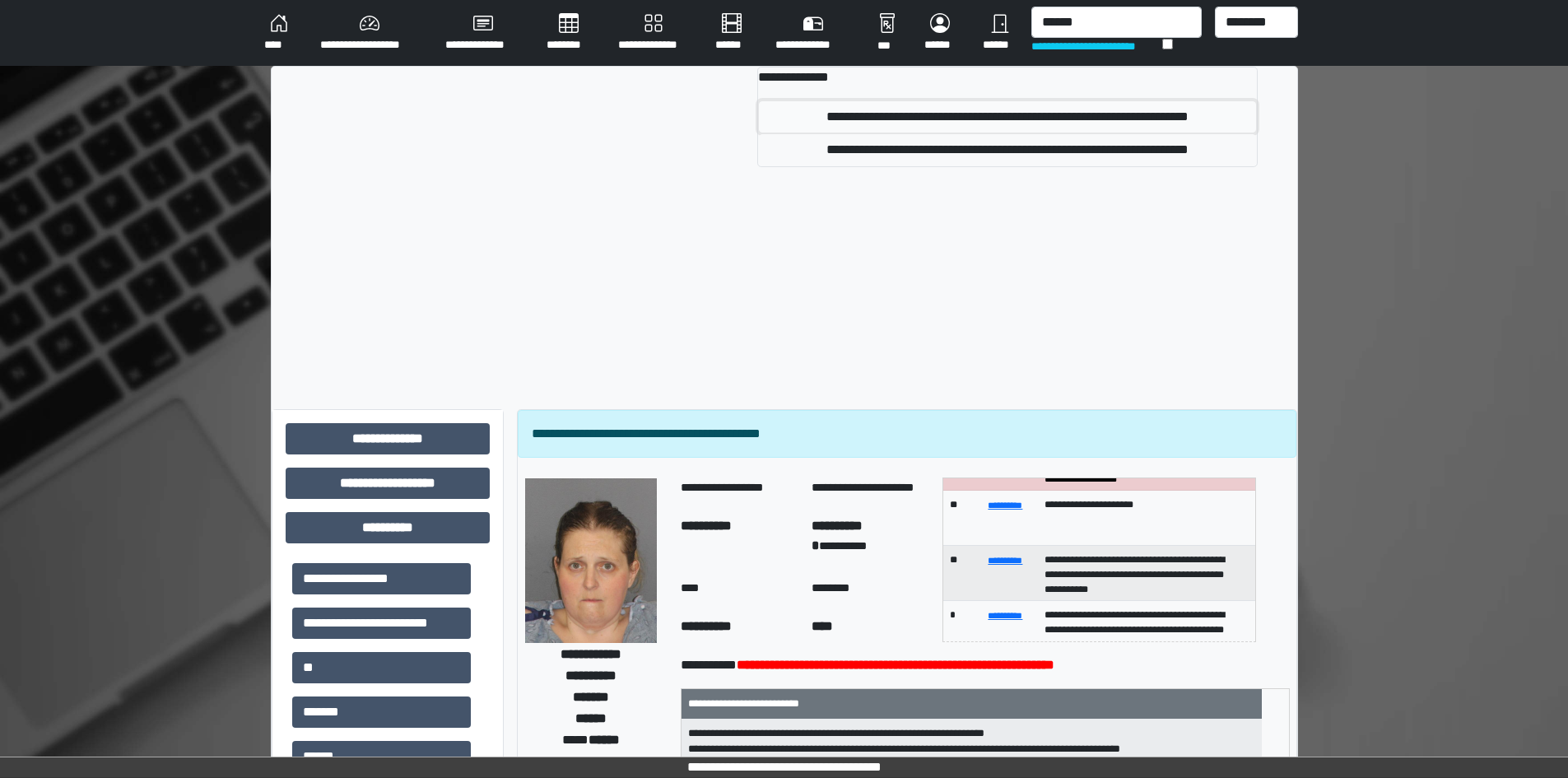 click on "**********" at bounding box center (1007, 117) 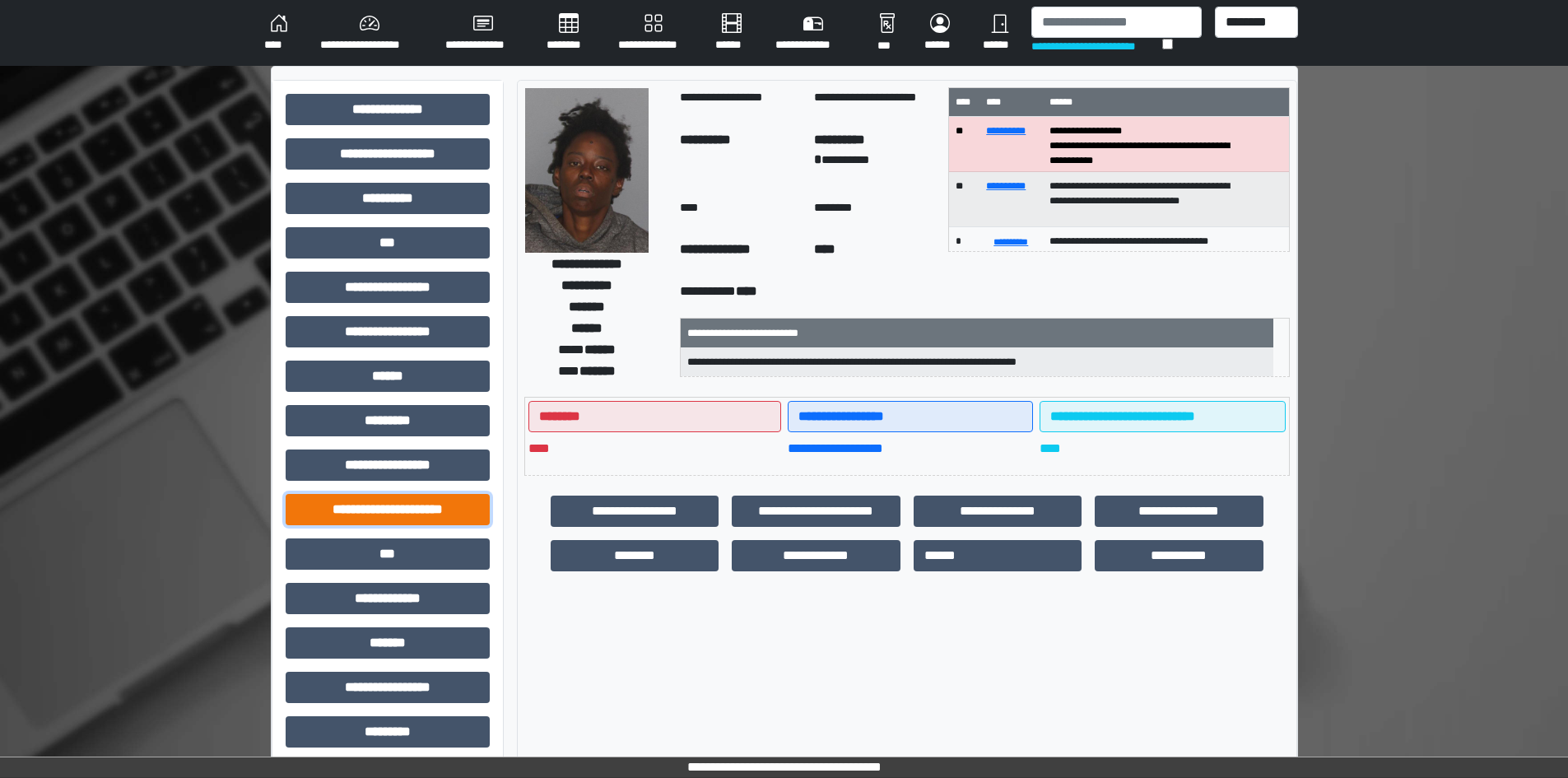 click on "**********" at bounding box center [388, 510] 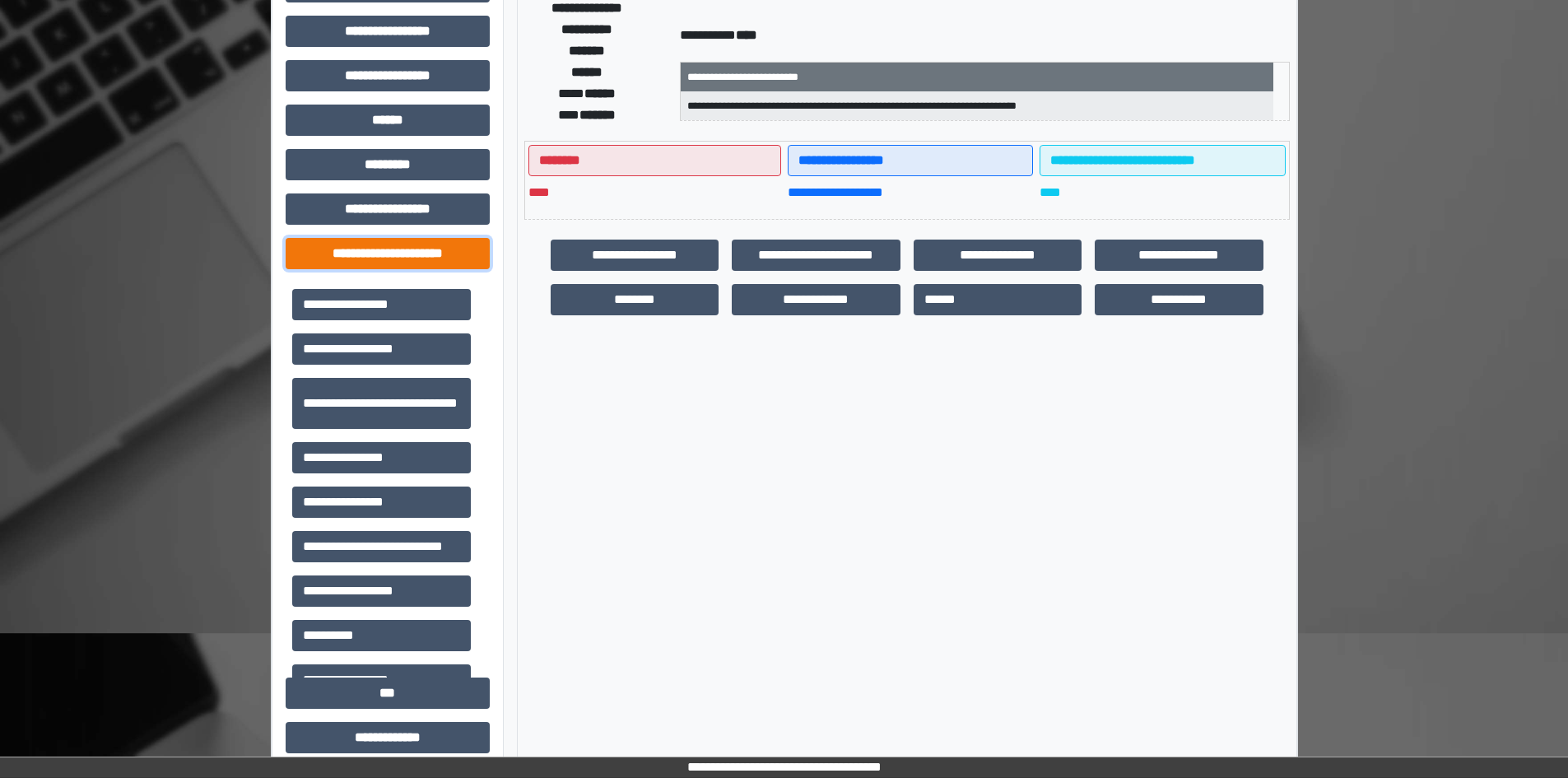 scroll, scrollTop: 494, scrollLeft: 0, axis: vertical 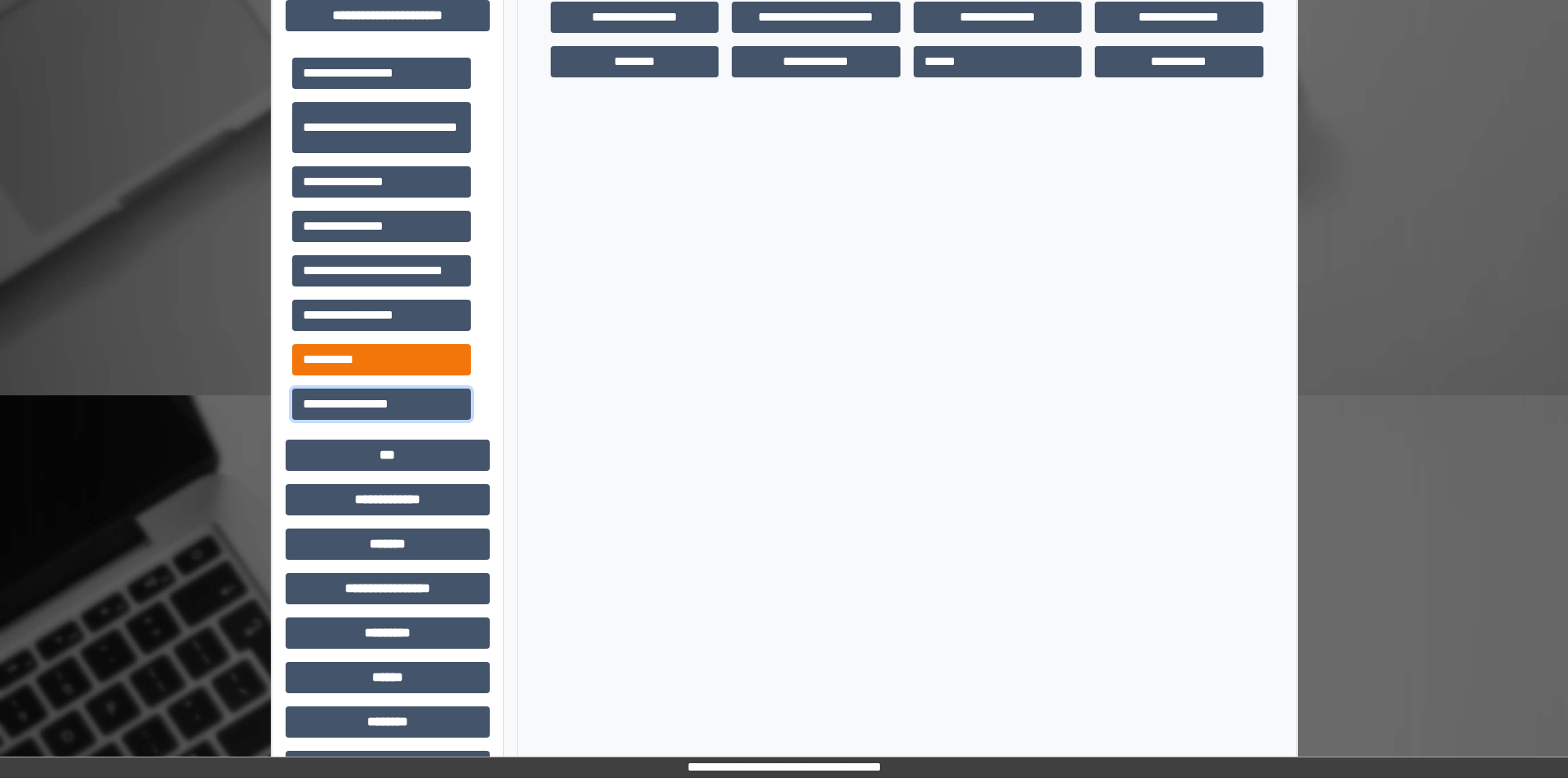 click on "**********" at bounding box center [381, 404] 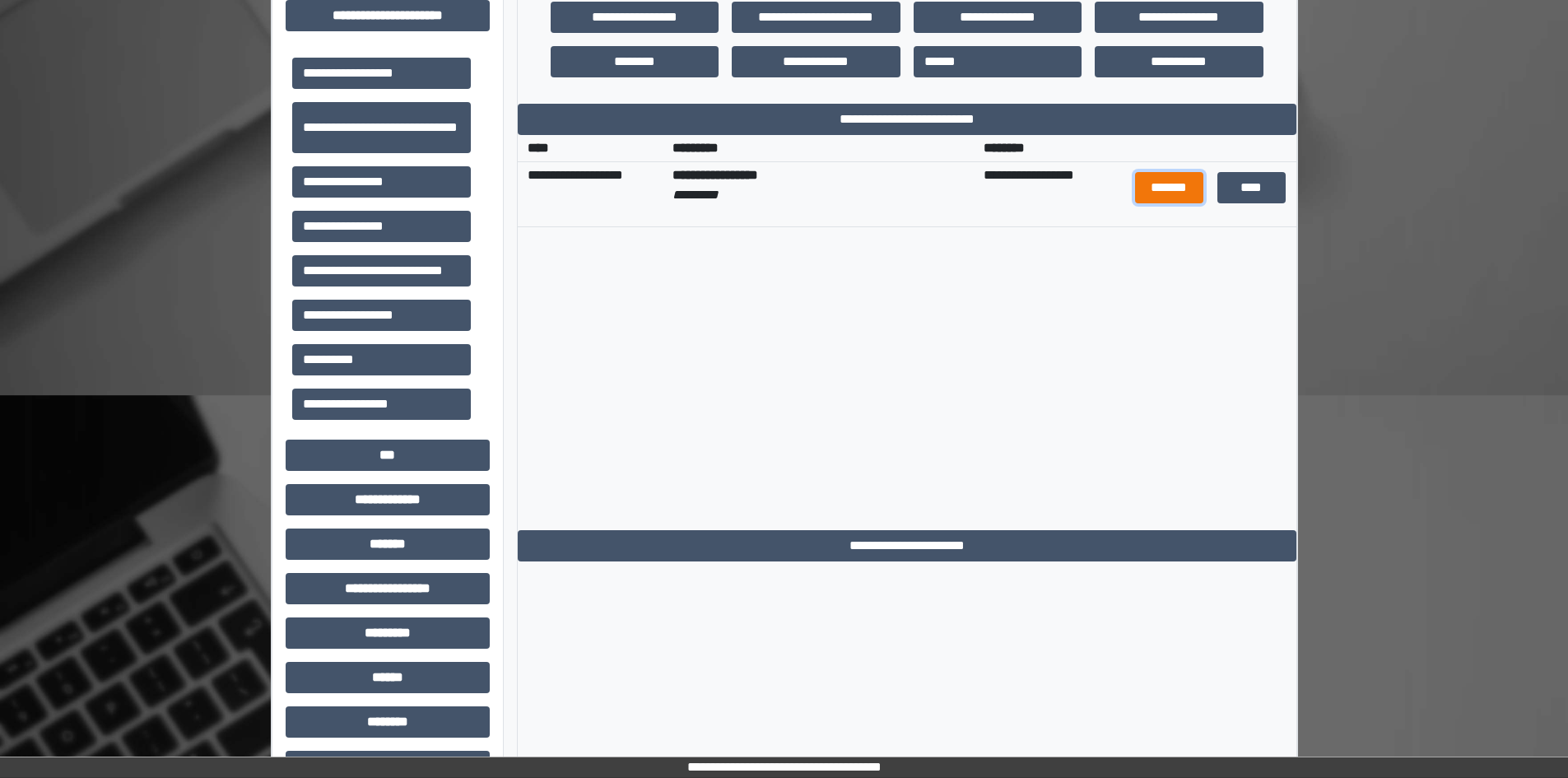 click on "*******" at bounding box center [1170, 188] 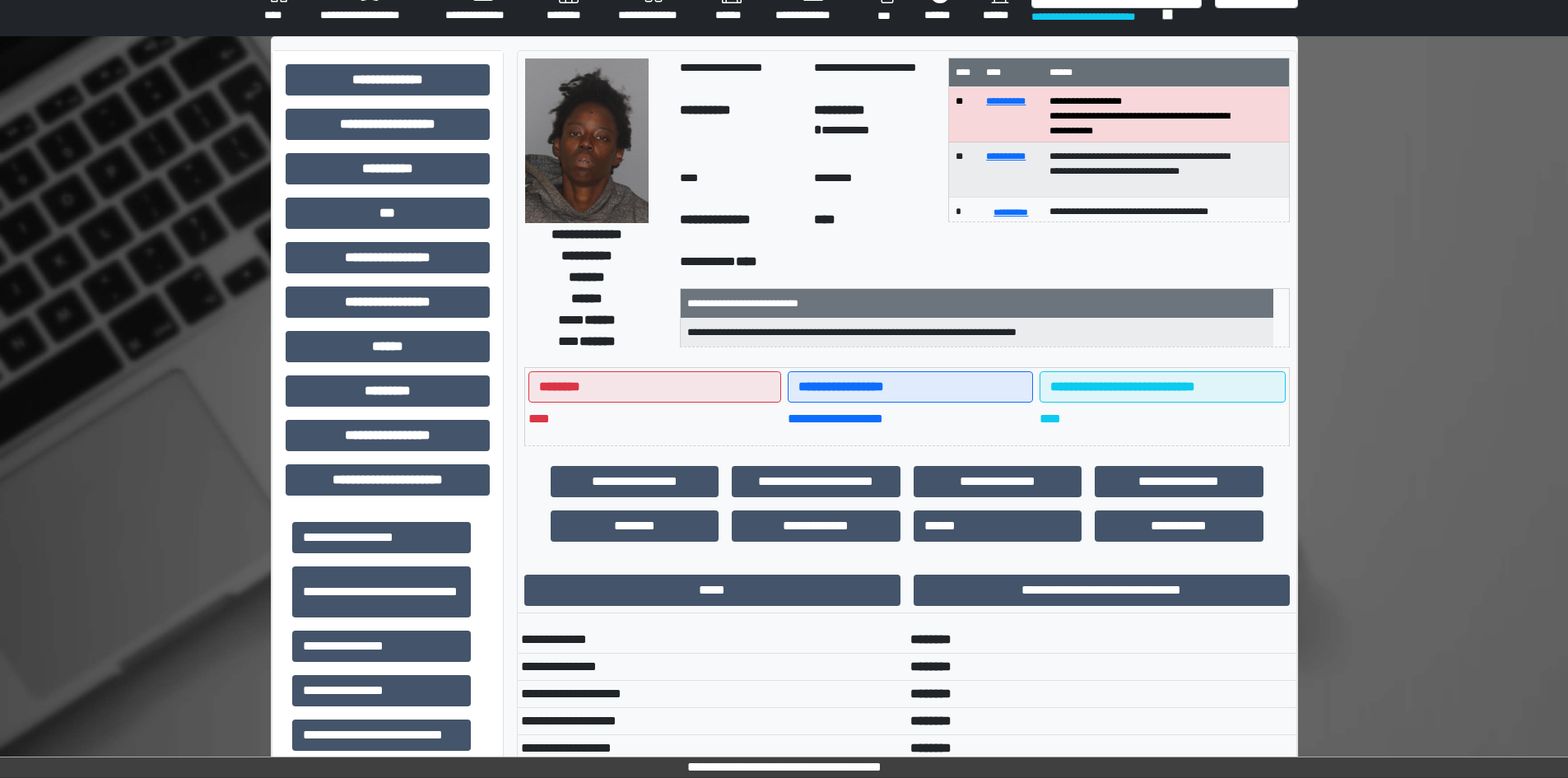 scroll, scrollTop: 0, scrollLeft: 0, axis: both 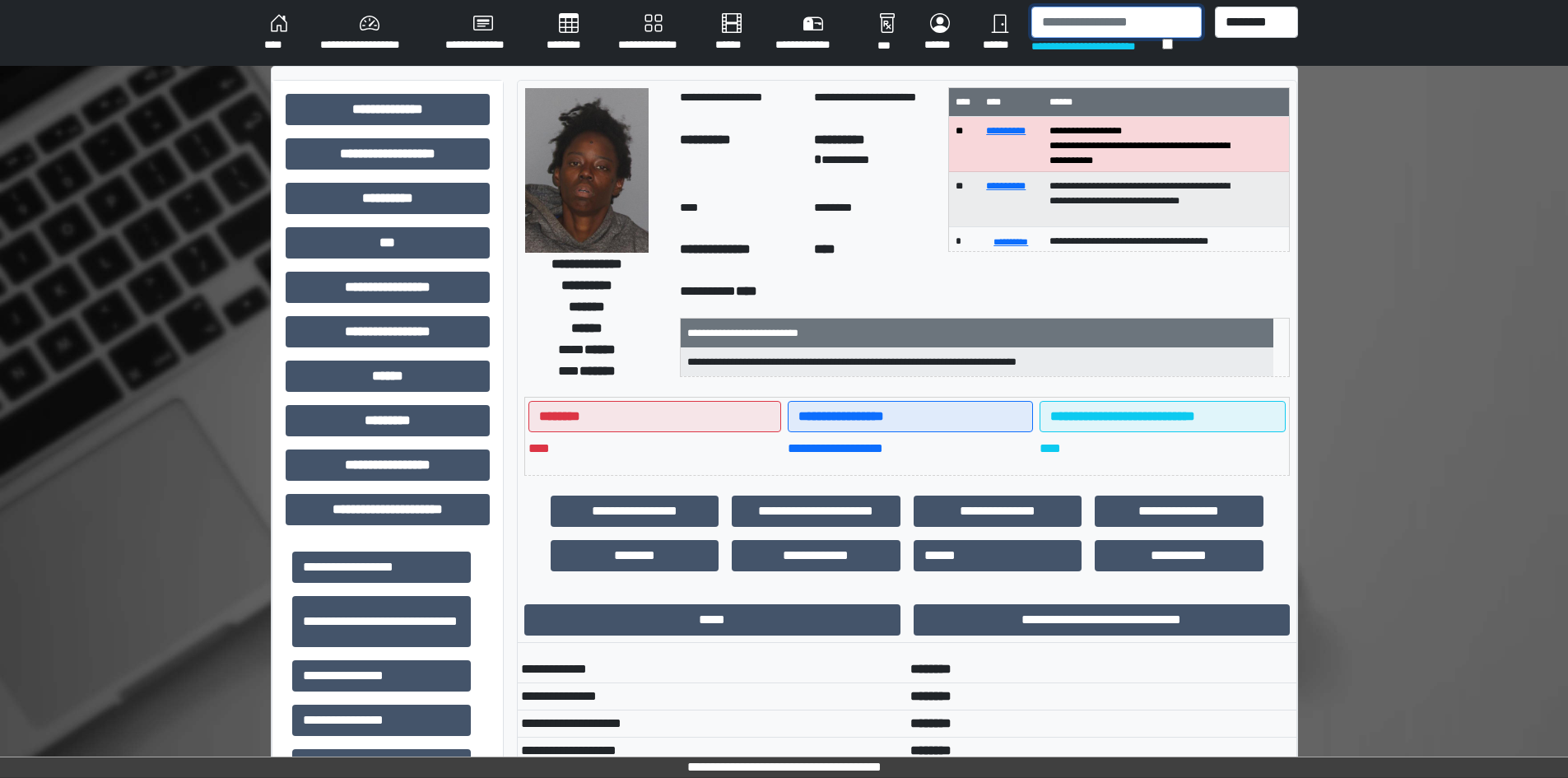 click at bounding box center [1116, 22] 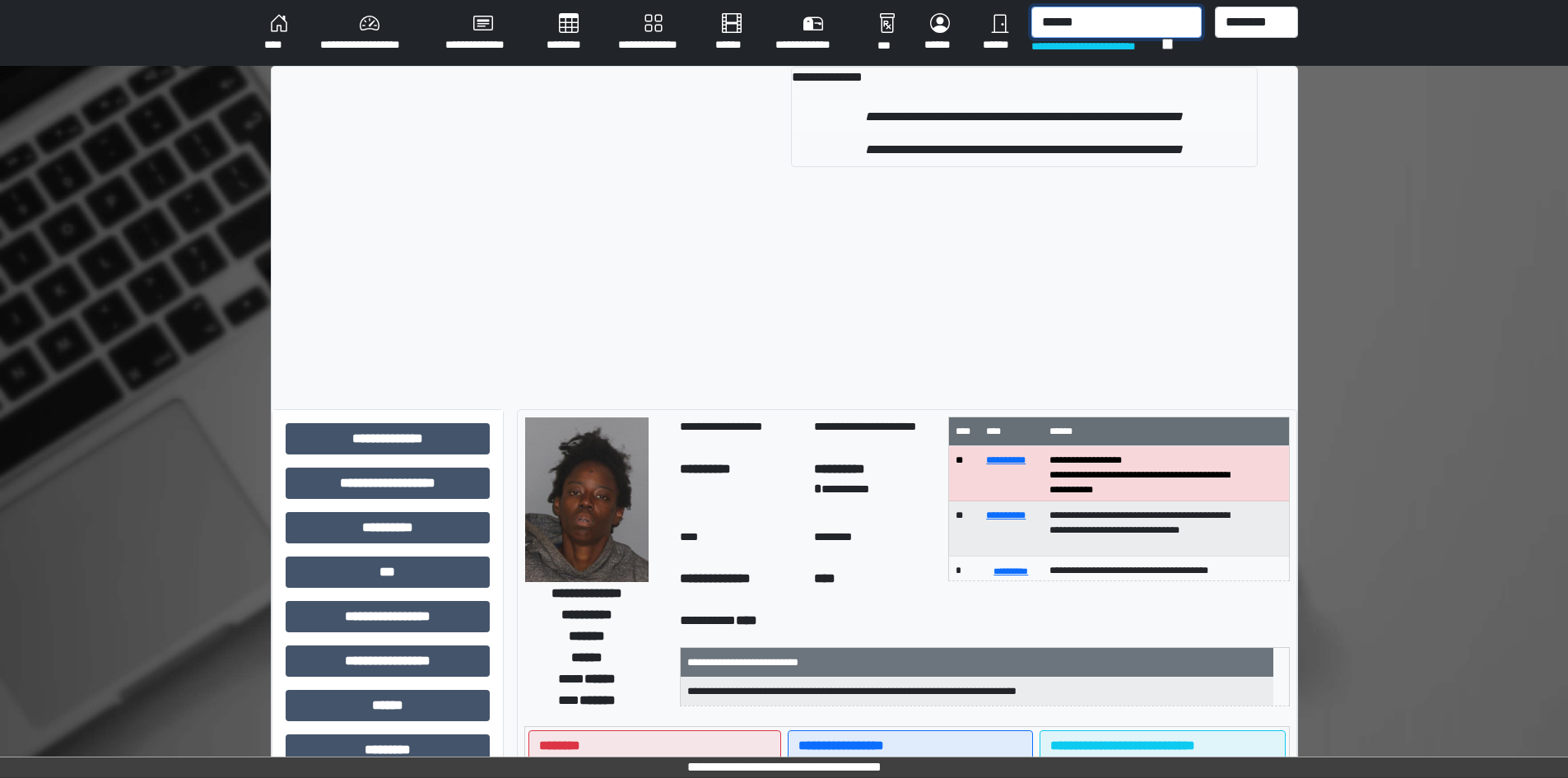 type on "******" 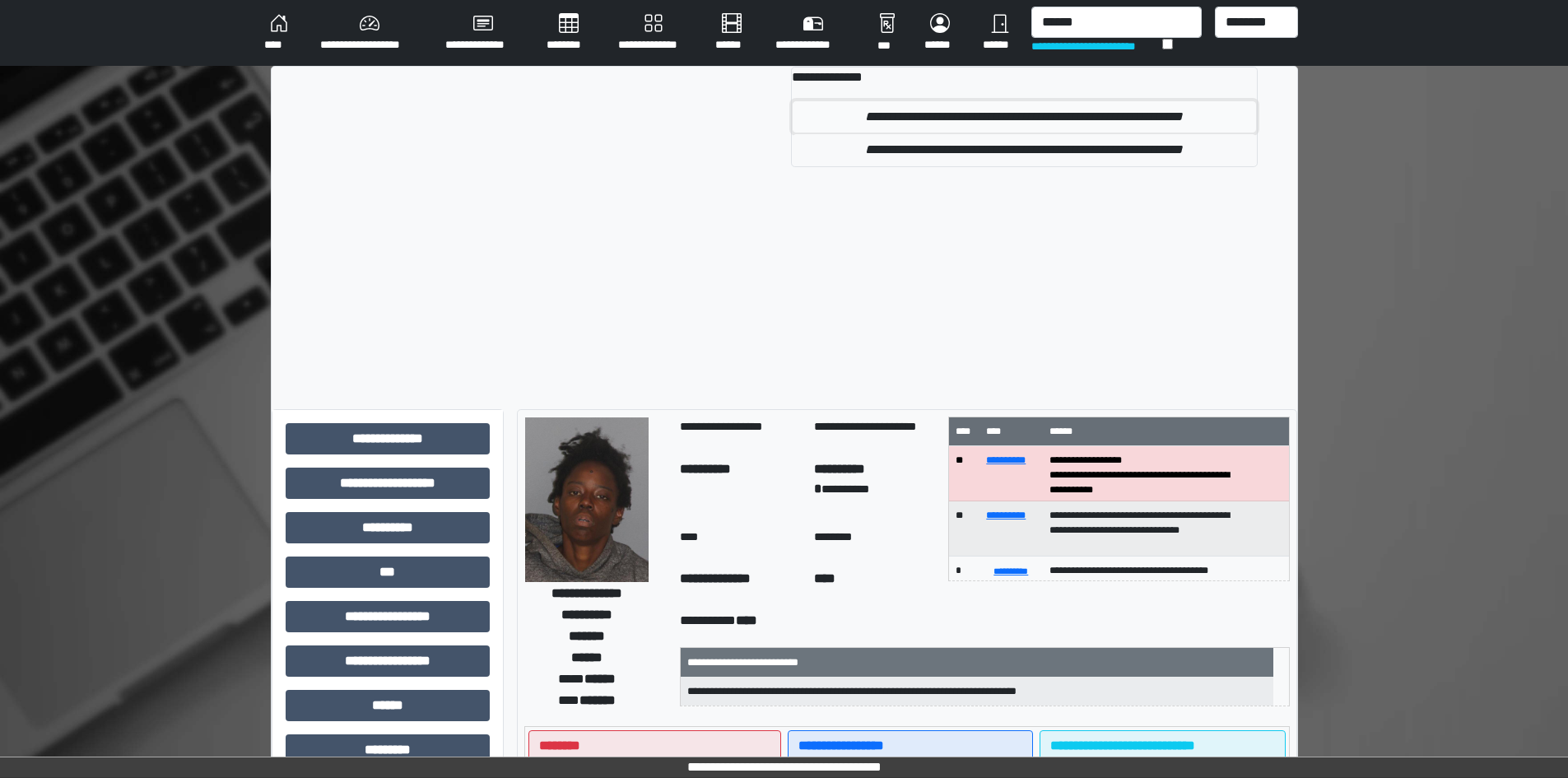 click on "**********" at bounding box center [1024, 117] 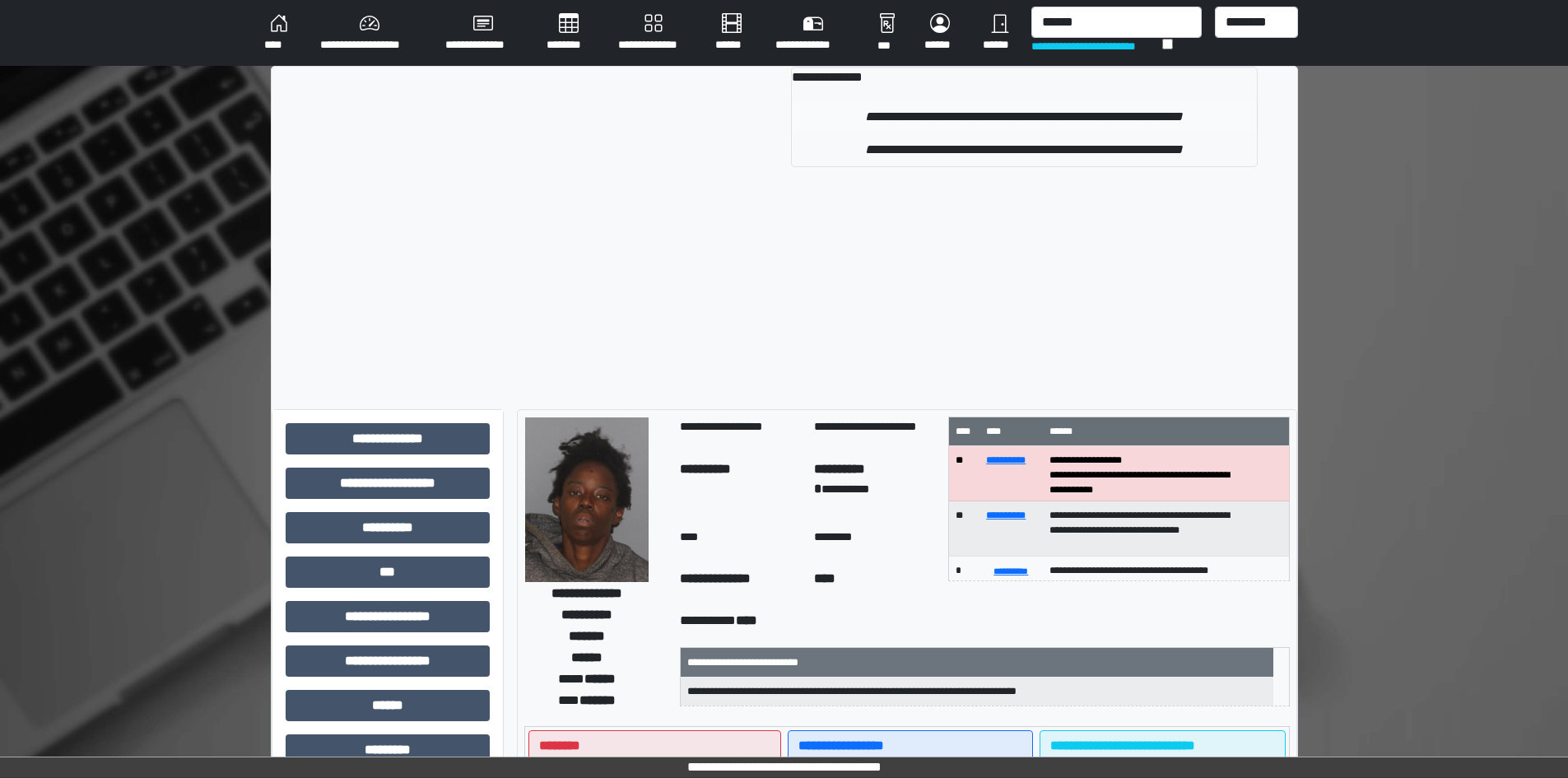 type 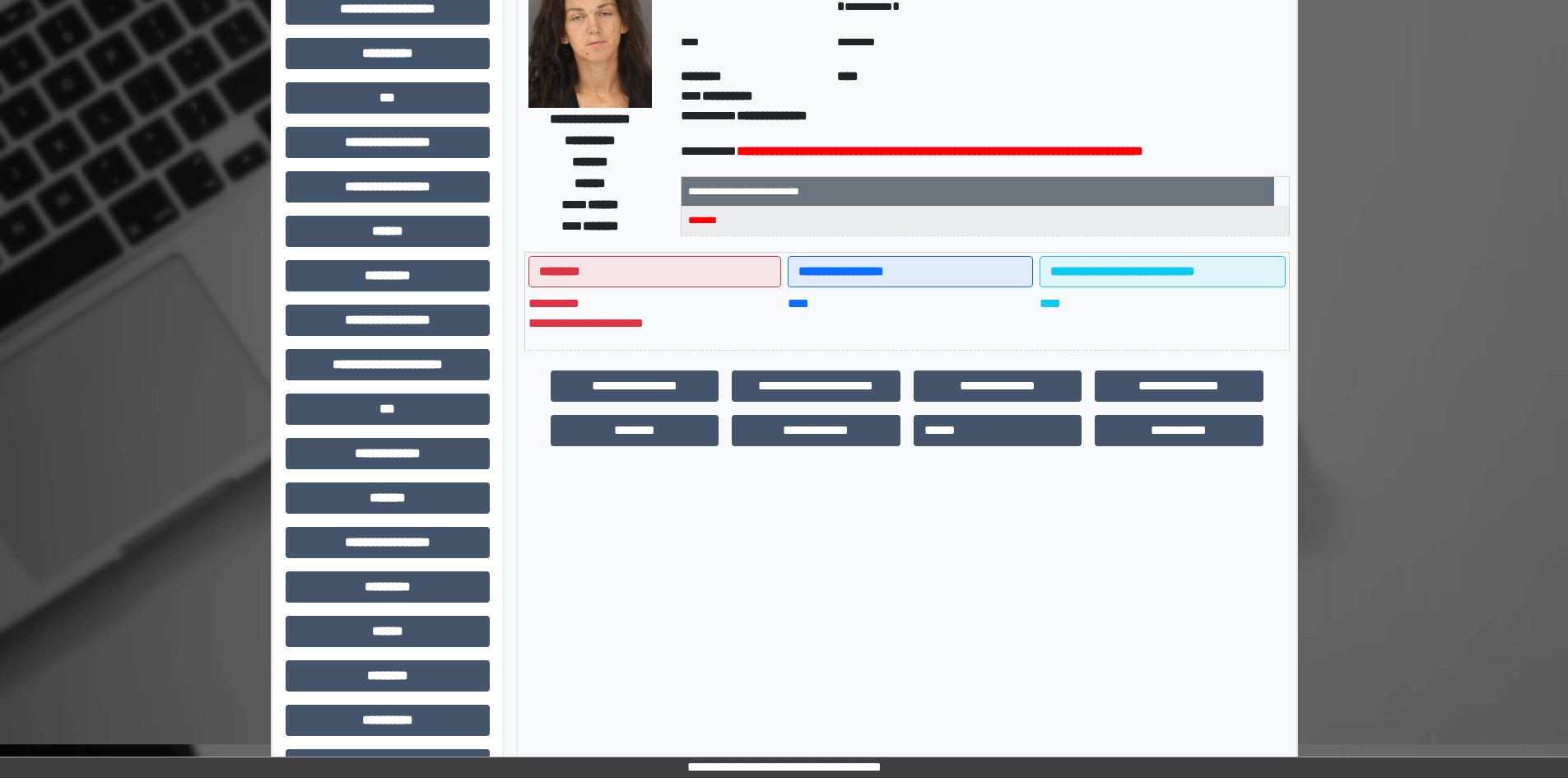 scroll, scrollTop: 165, scrollLeft: 0, axis: vertical 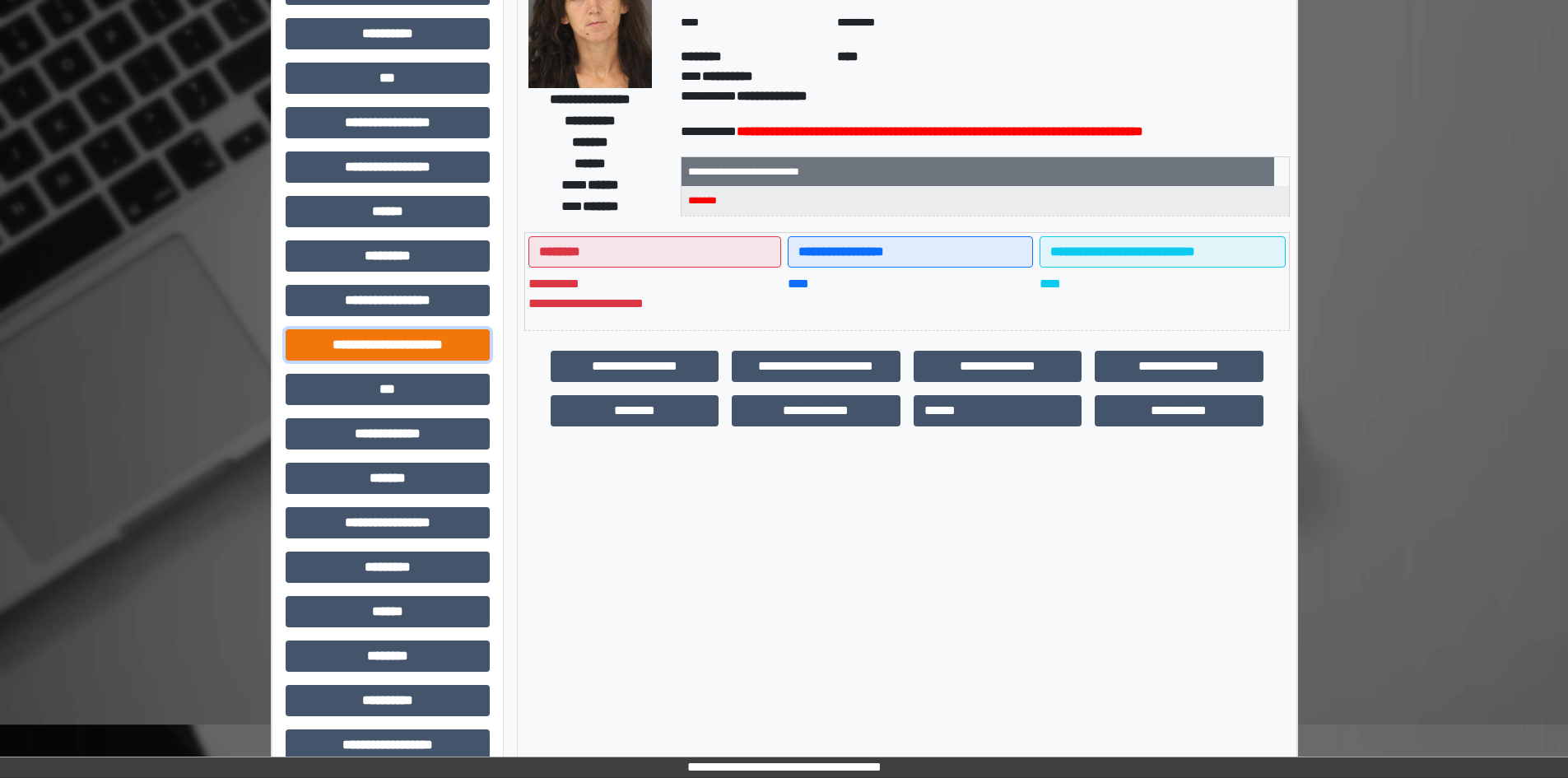 click on "**********" at bounding box center [388, 345] 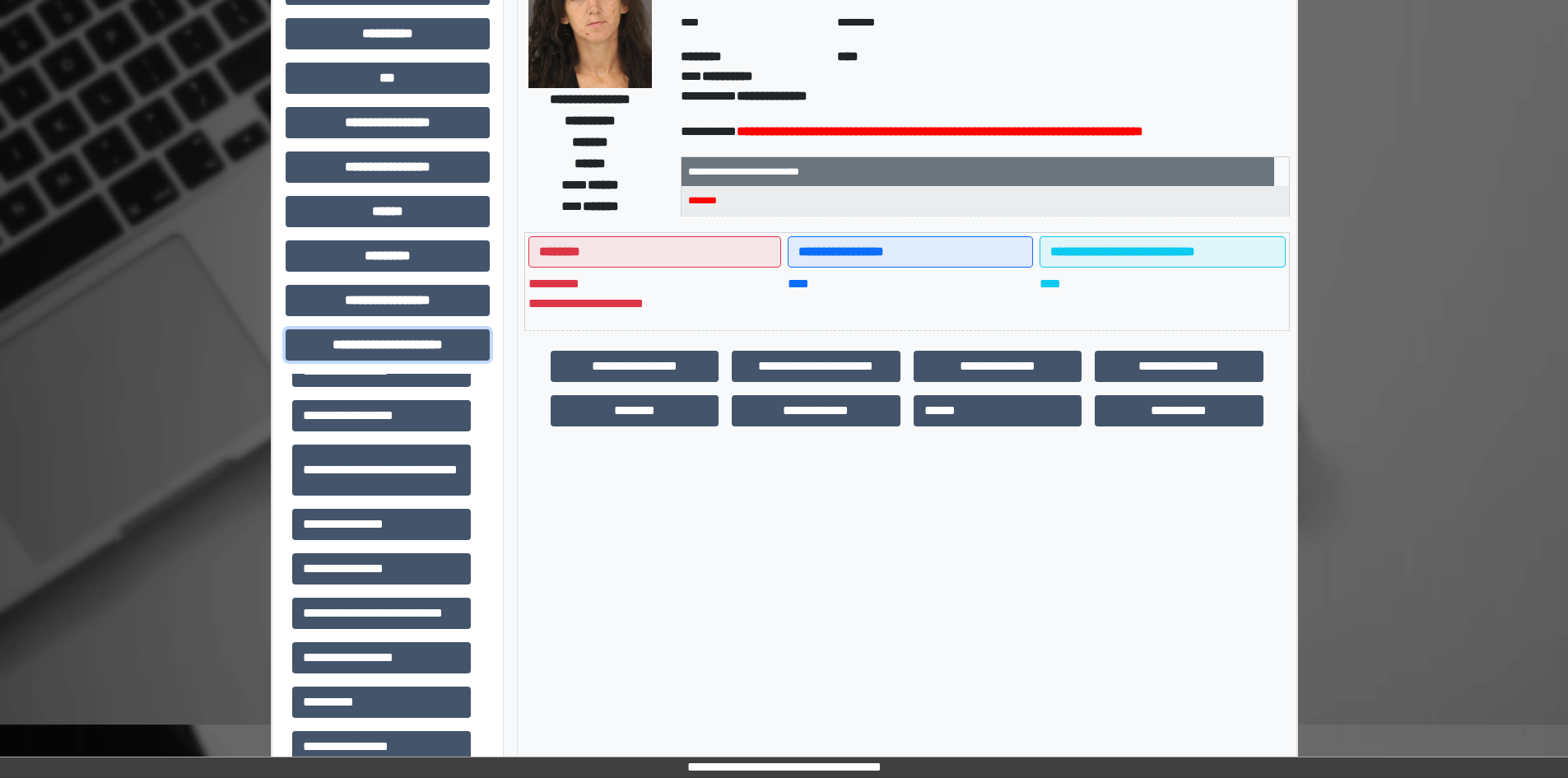 scroll, scrollTop: 38, scrollLeft: 0, axis: vertical 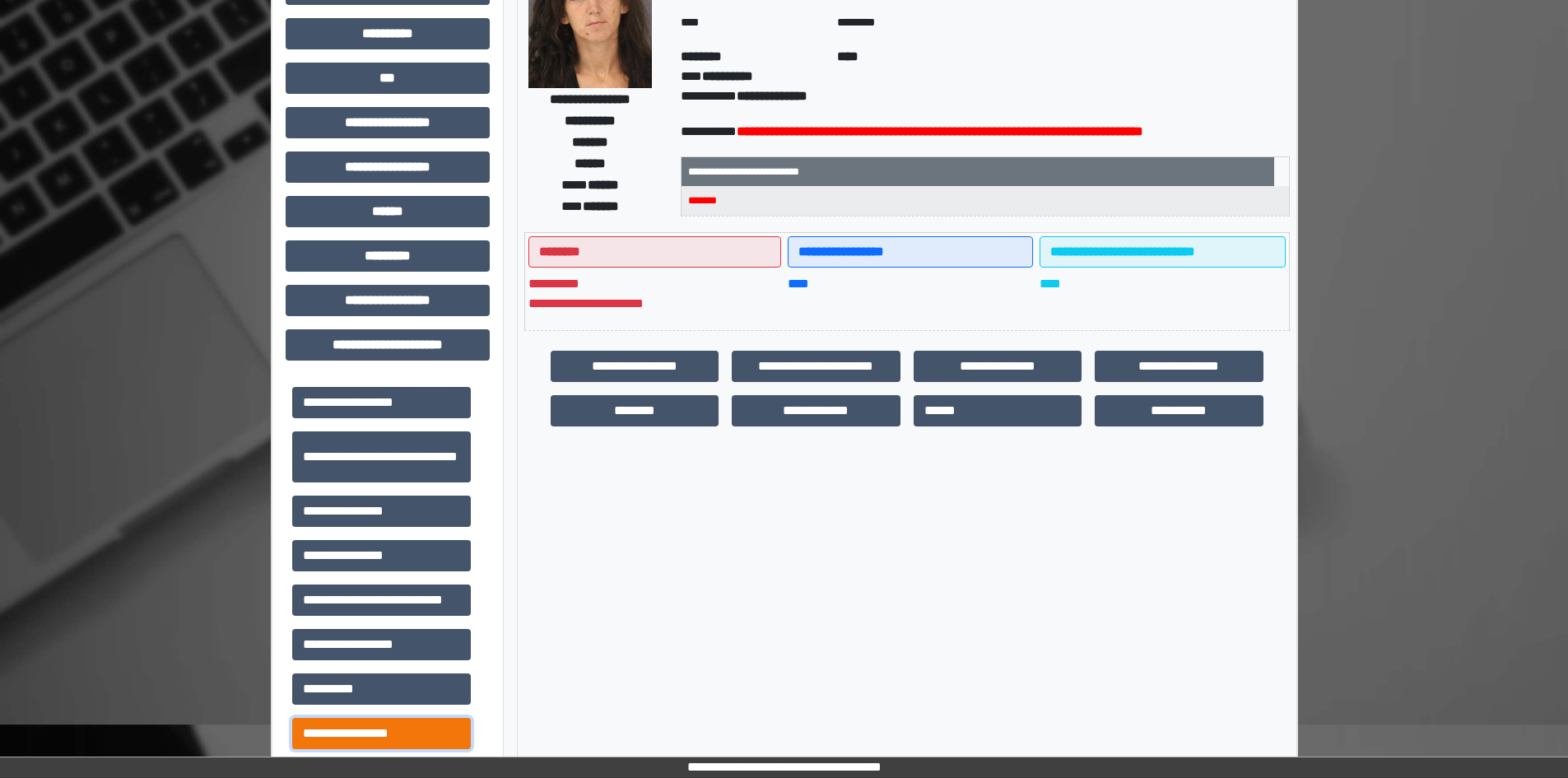 click on "**********" at bounding box center [381, 734] 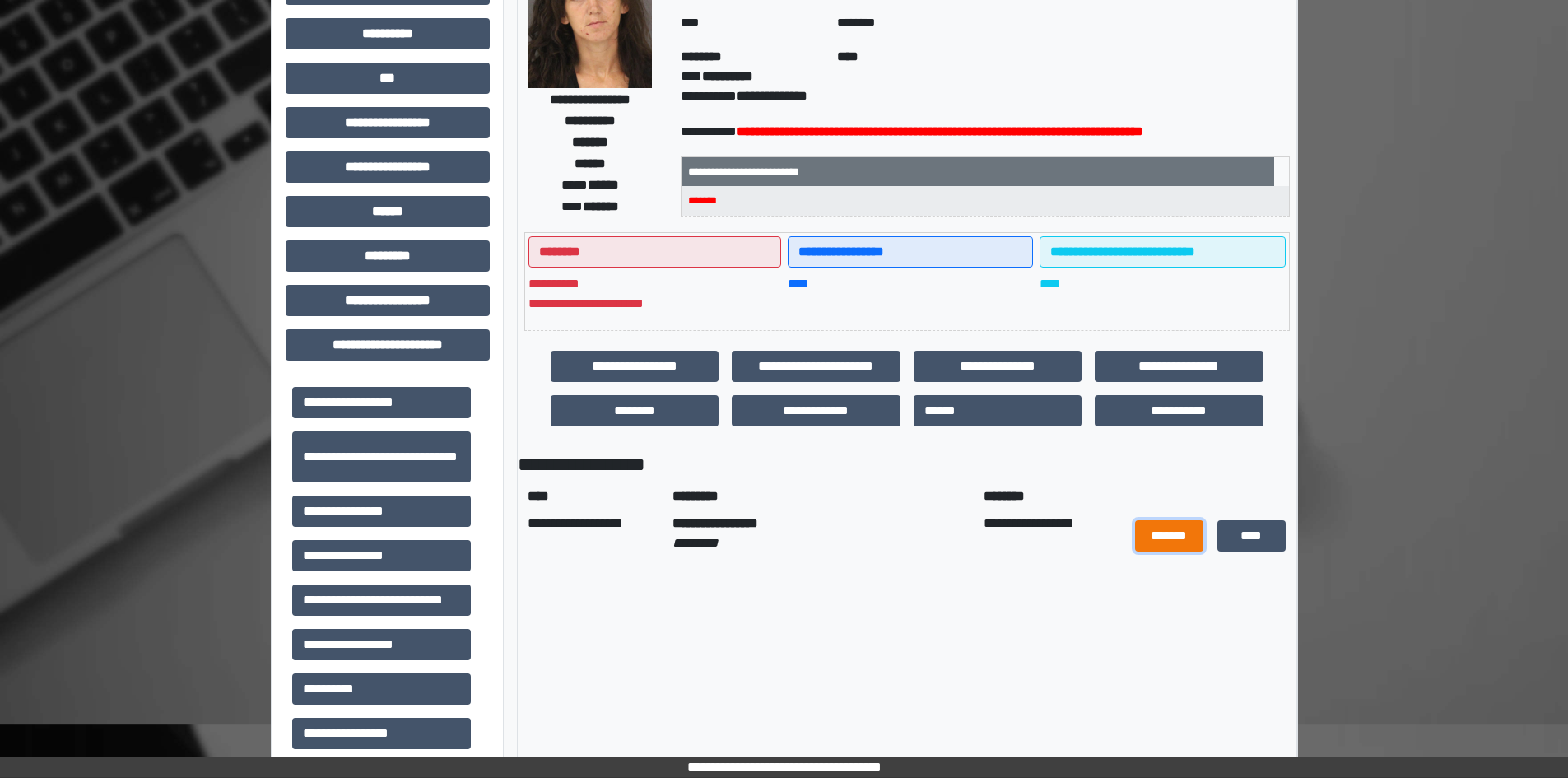 click on "*******" at bounding box center (1170, 536) 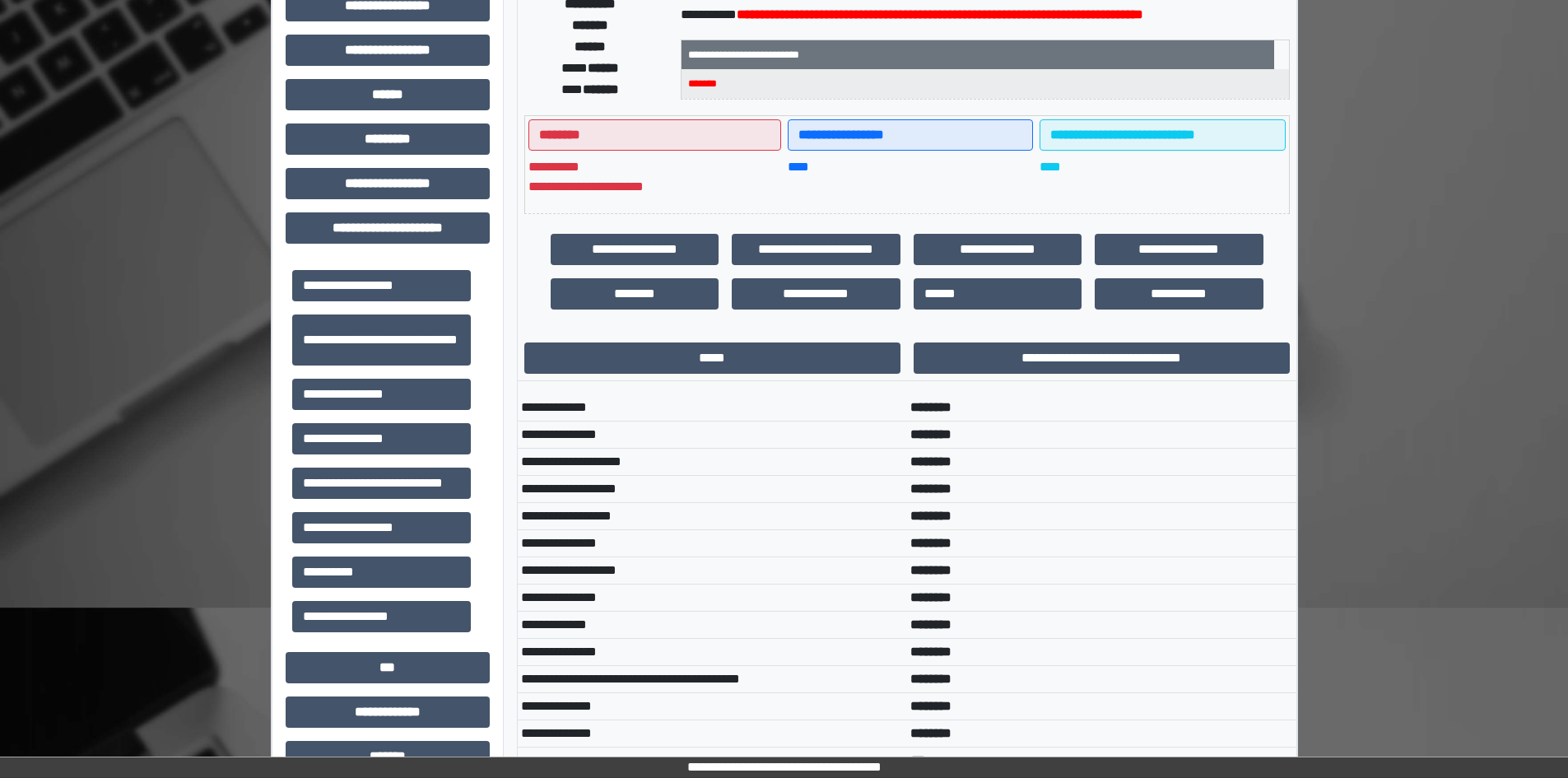 scroll, scrollTop: 247, scrollLeft: 0, axis: vertical 